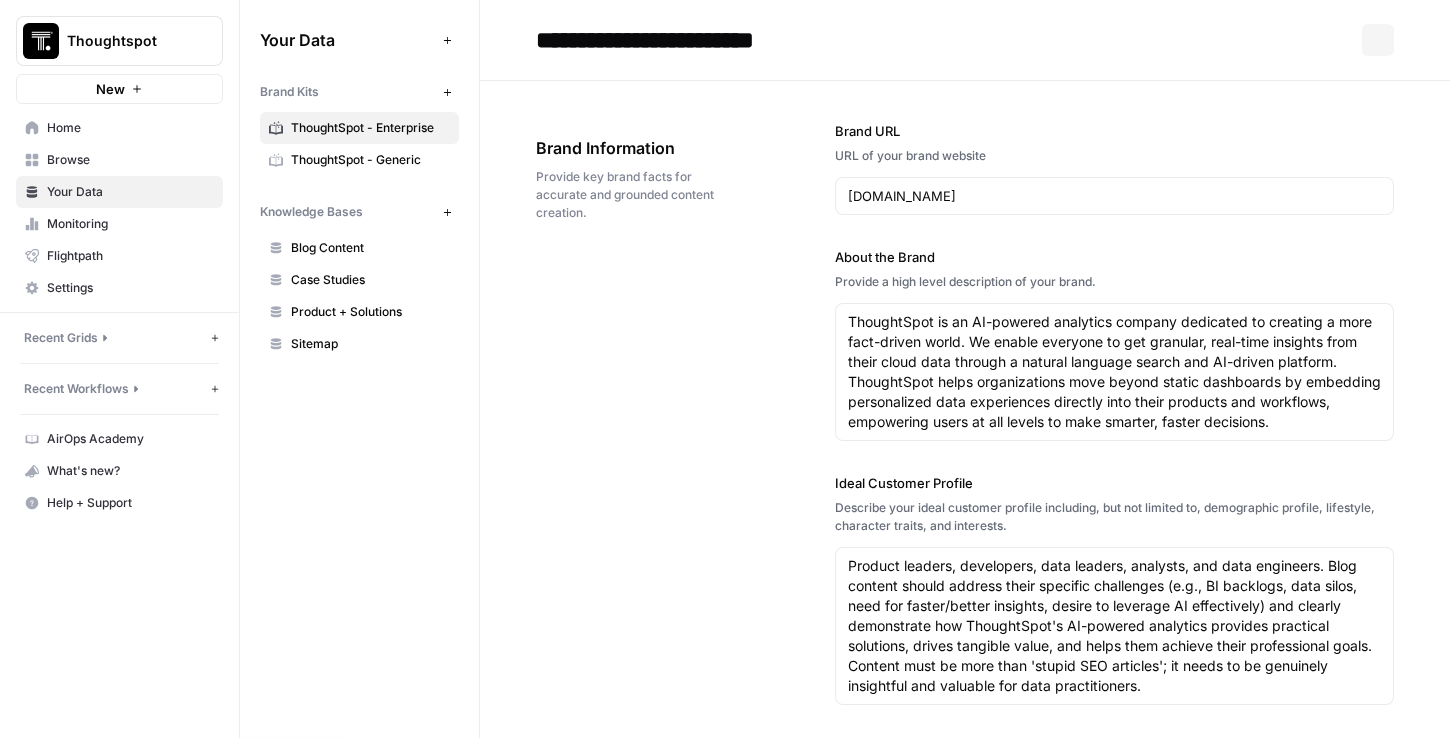 scroll, scrollTop: 0, scrollLeft: 0, axis: both 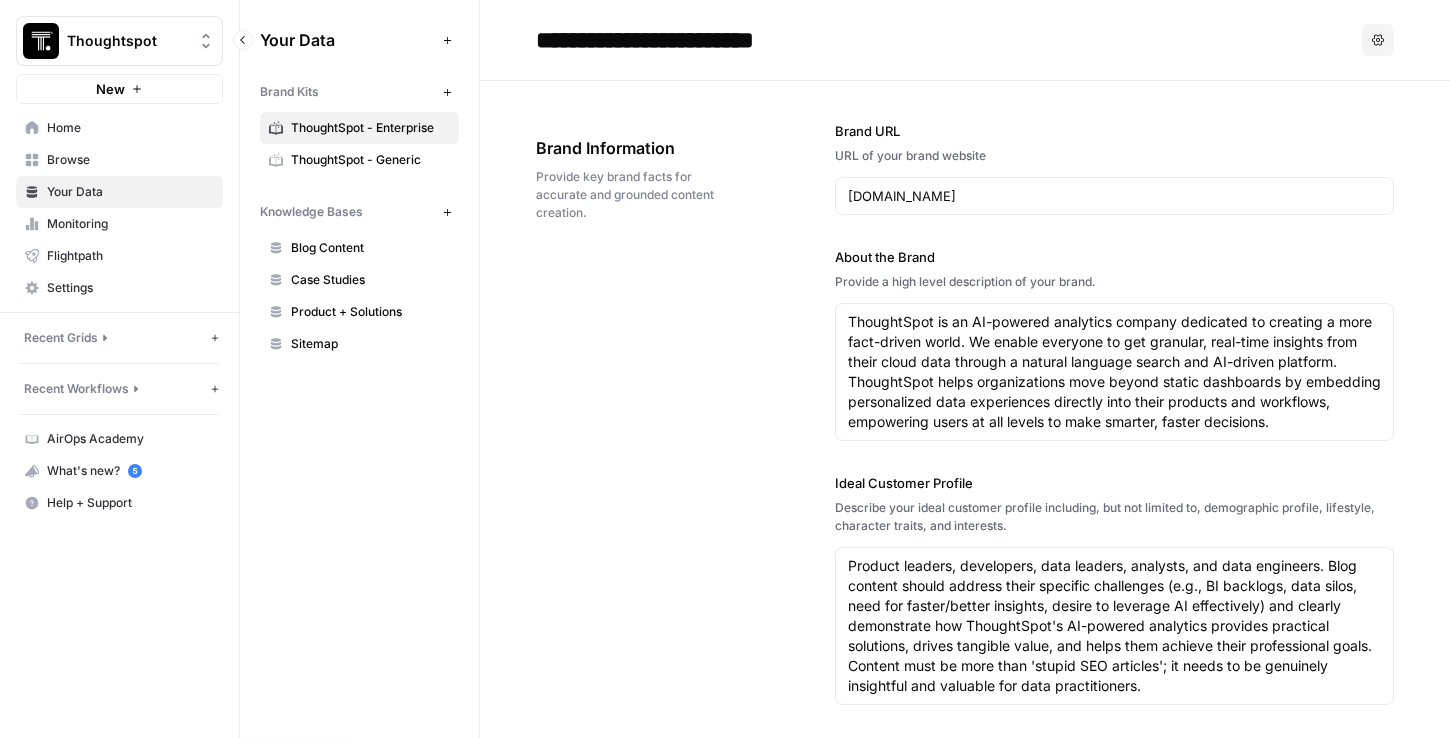 click on "Recent Grids" at bounding box center (61, 338) 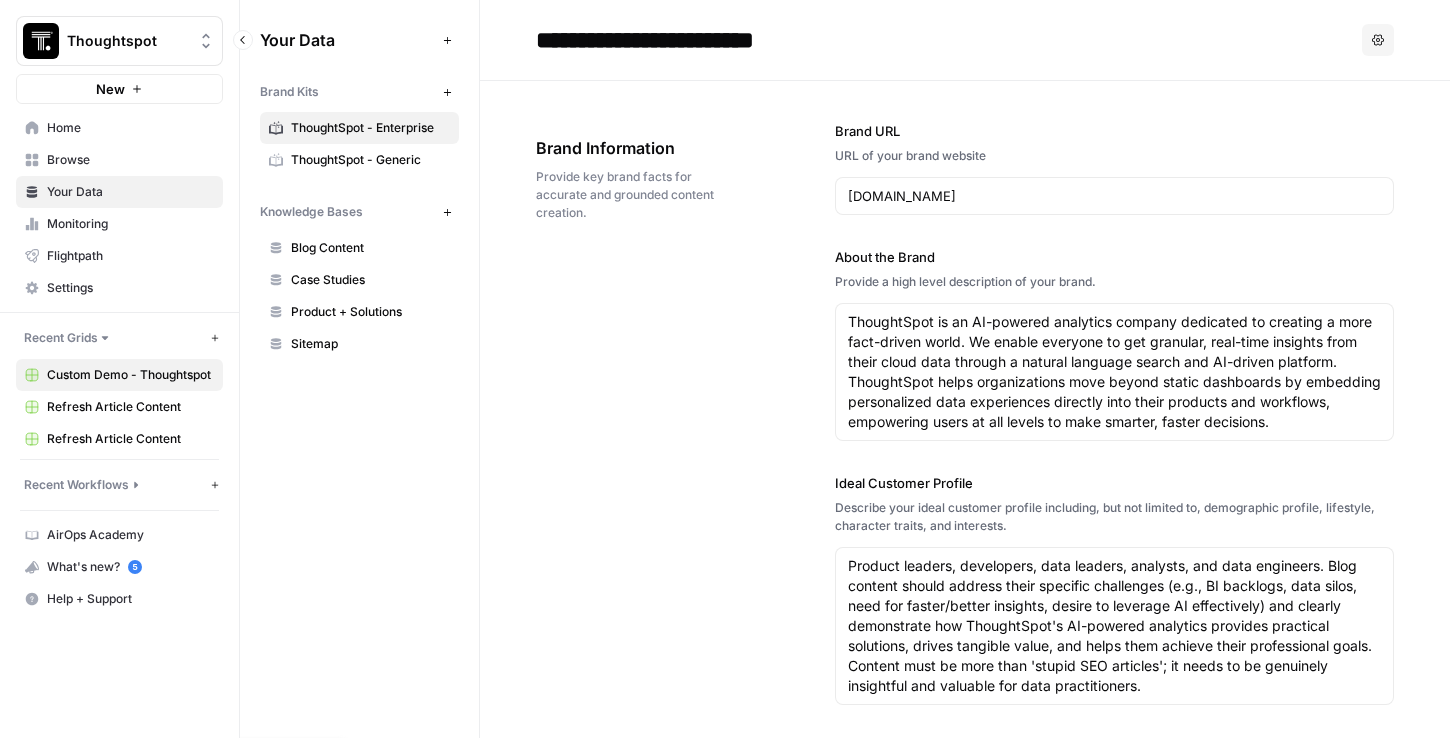 click on "Custom Demo - Thoughtspot" at bounding box center (130, 375) 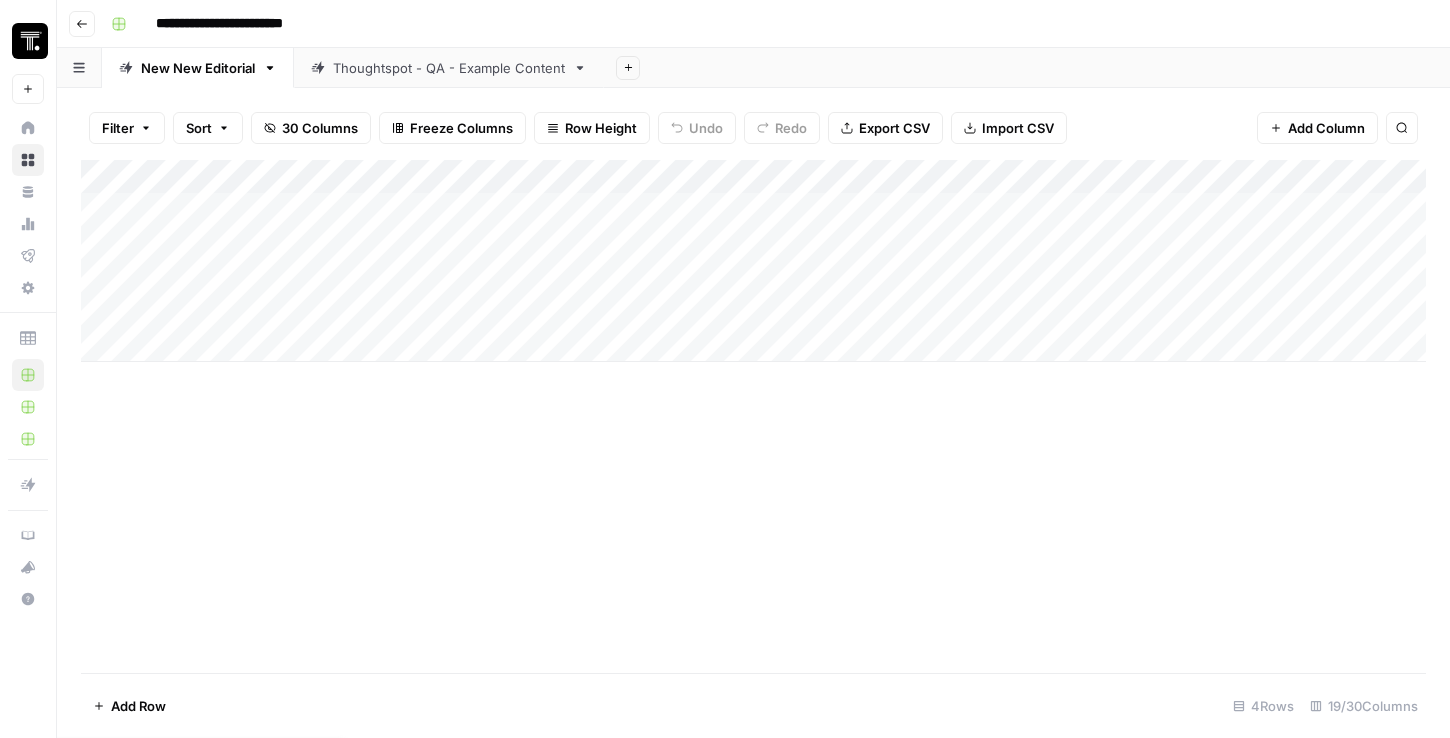 scroll, scrollTop: 0, scrollLeft: 60, axis: horizontal 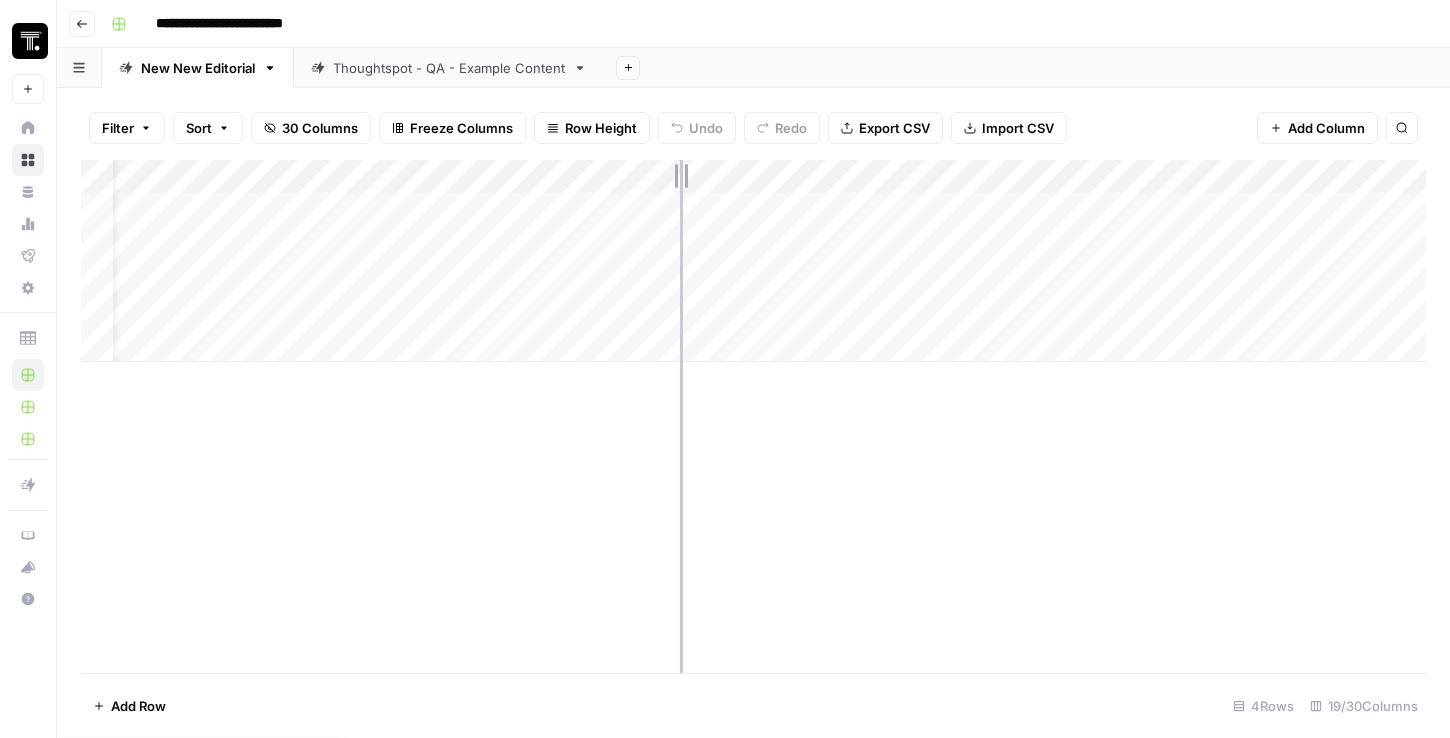 drag, startPoint x: 597, startPoint y: 173, endPoint x: 680, endPoint y: 169, distance: 83.09633 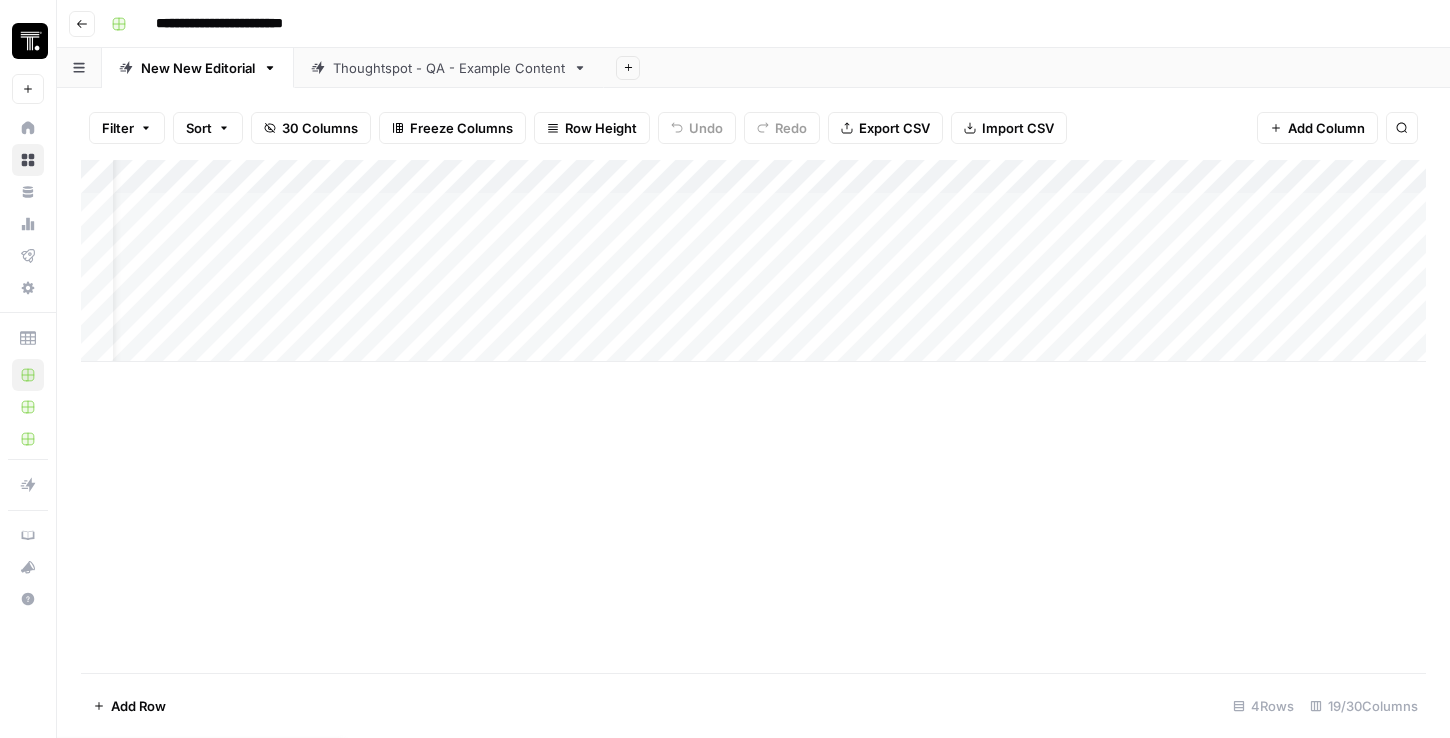 click at bounding box center [753, 261] 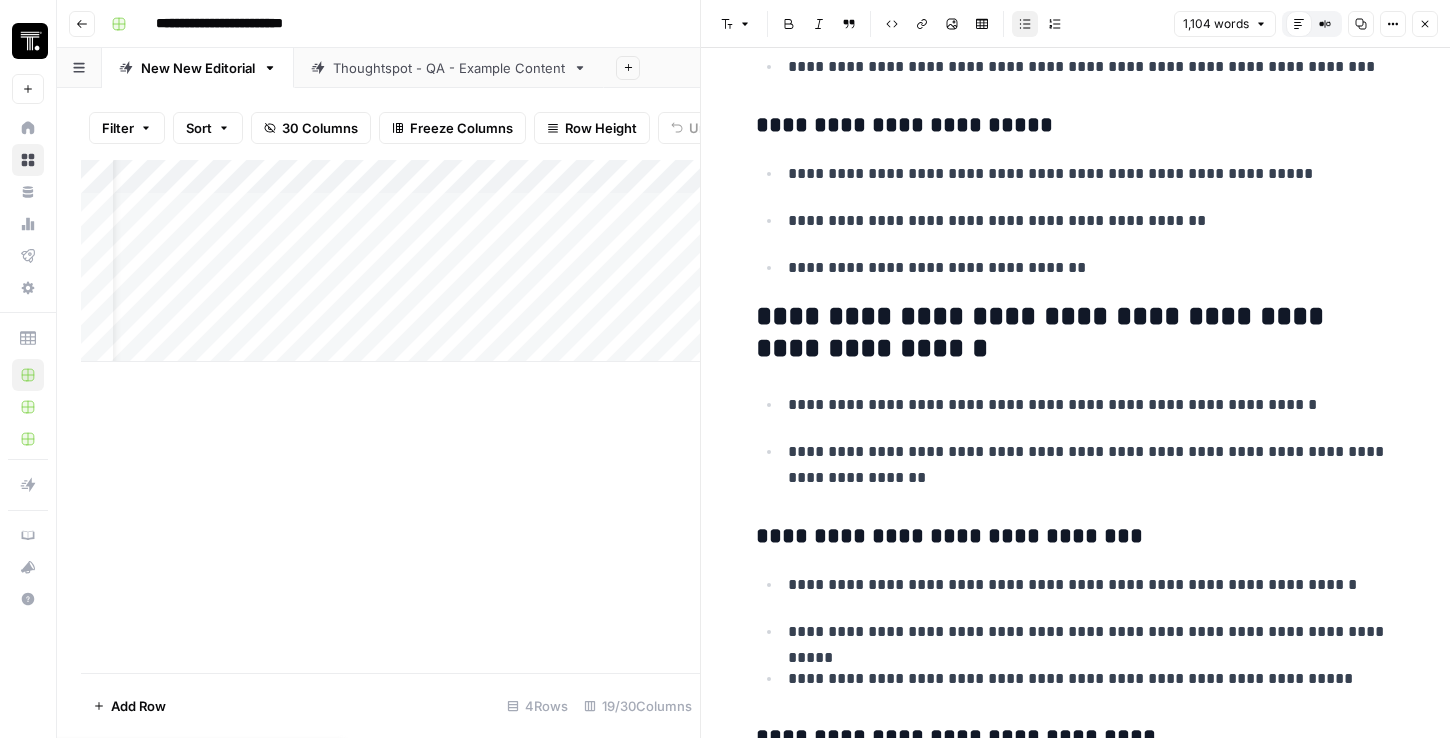 scroll, scrollTop: 4749, scrollLeft: 0, axis: vertical 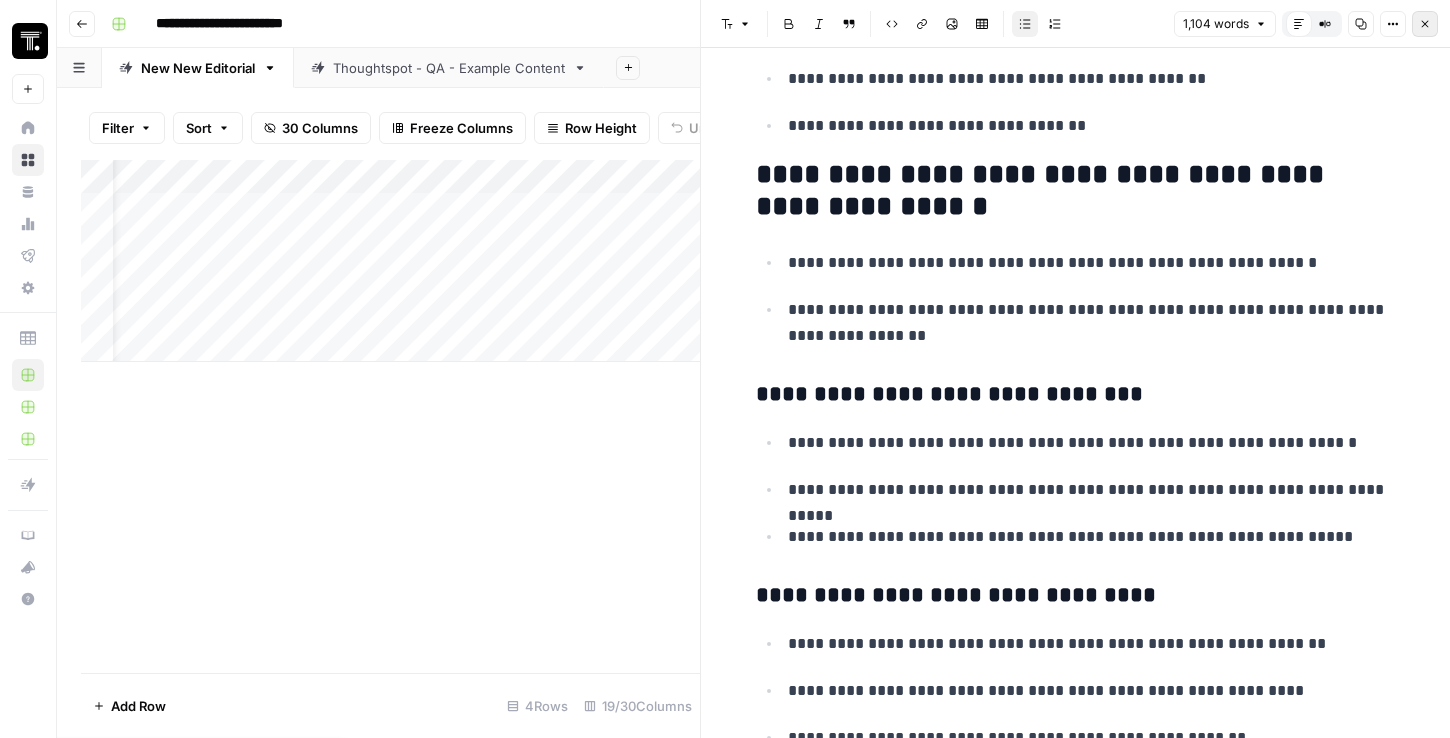 click 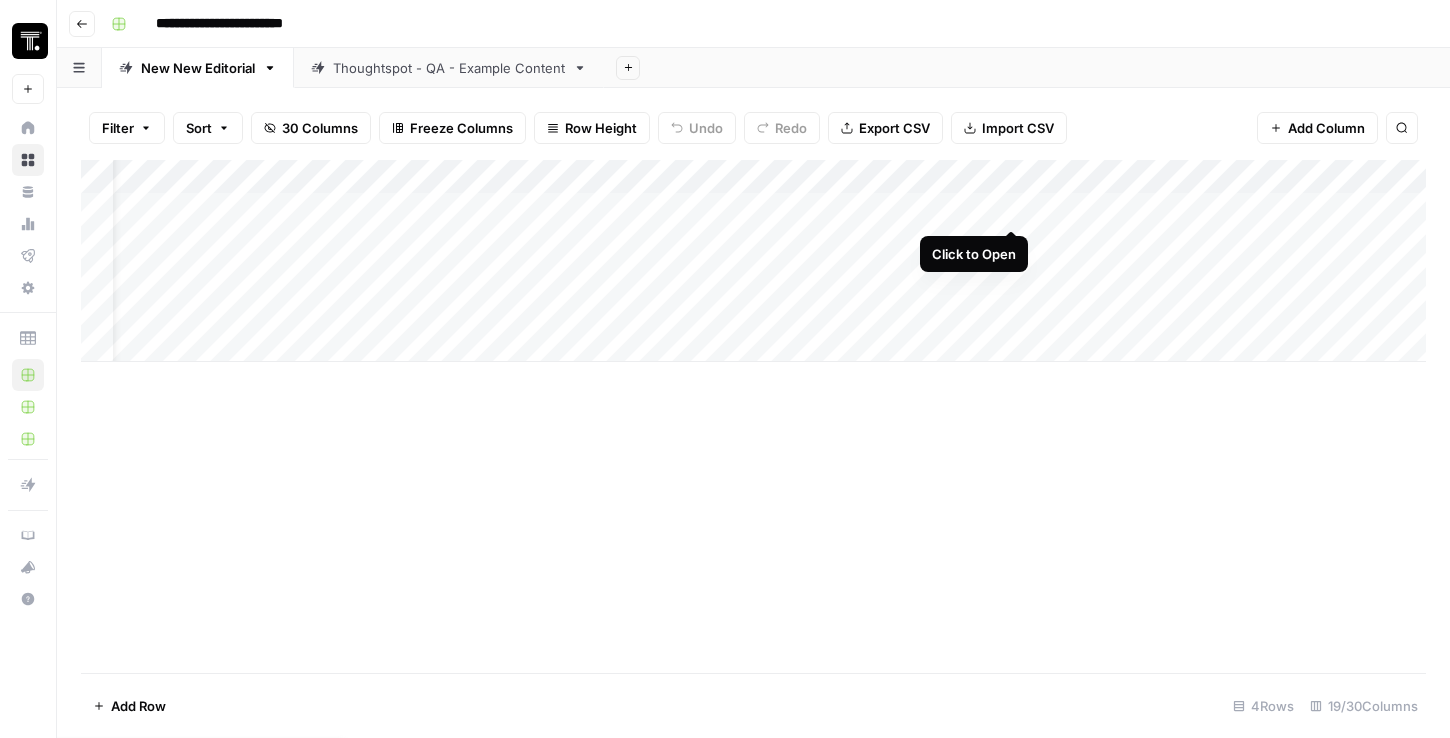 click at bounding box center (753, 261) 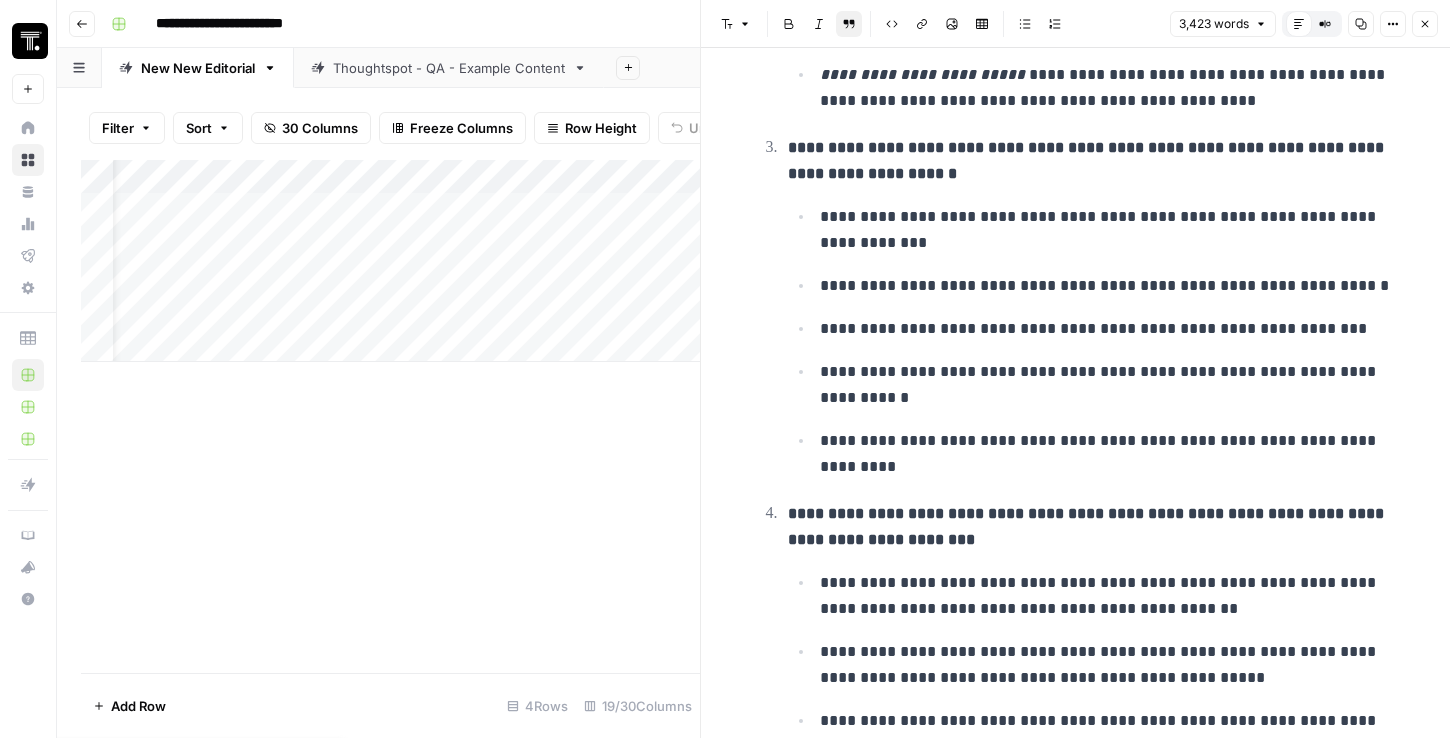 scroll, scrollTop: 868, scrollLeft: 0, axis: vertical 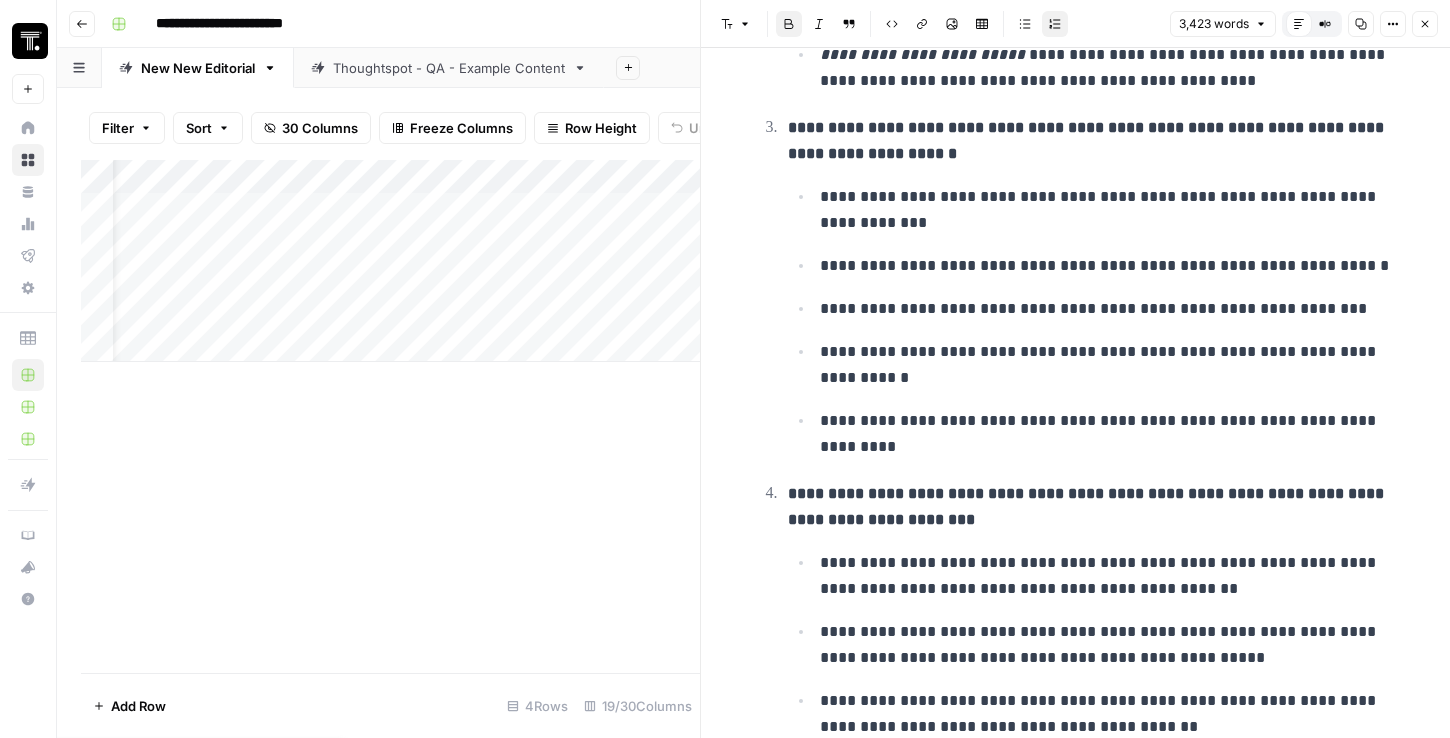 click on "**********" at bounding box center (1088, 506) 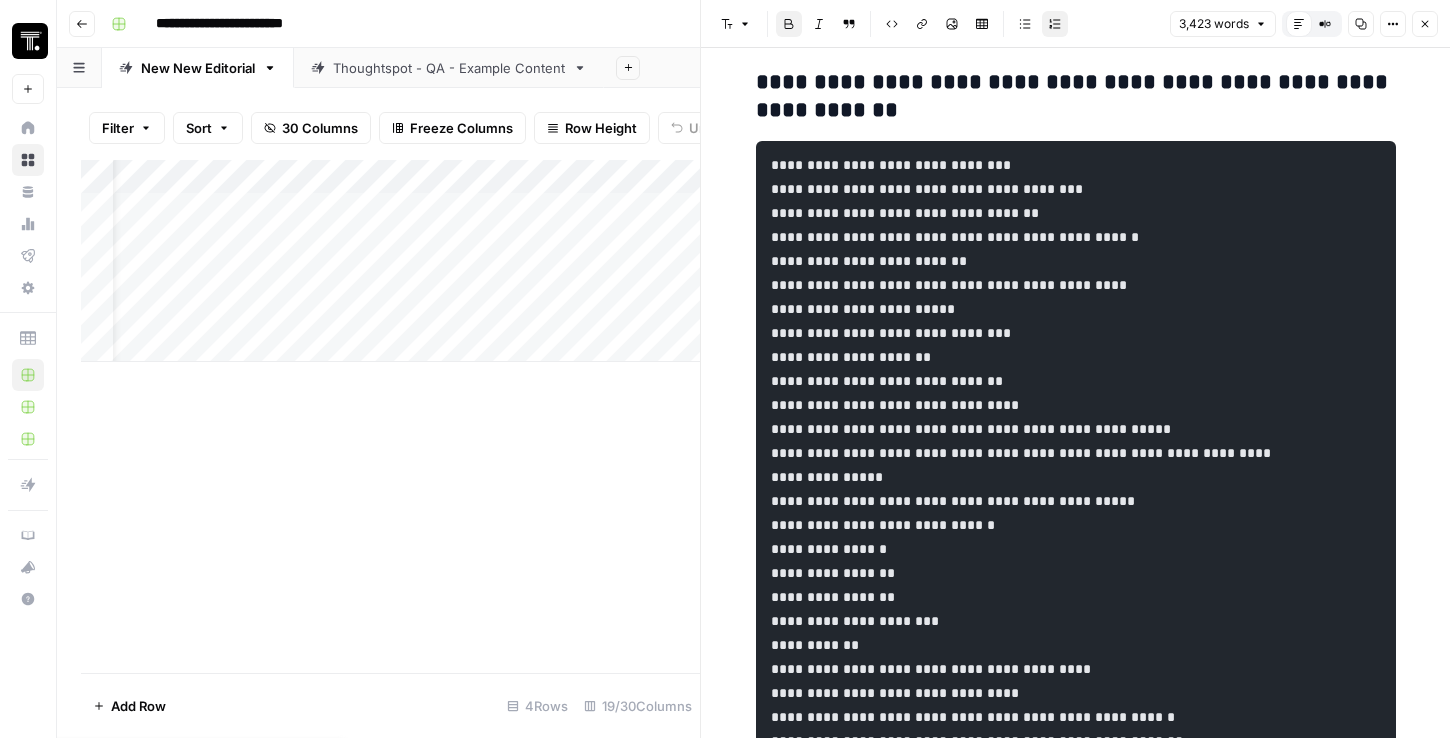 scroll, scrollTop: 3914, scrollLeft: 0, axis: vertical 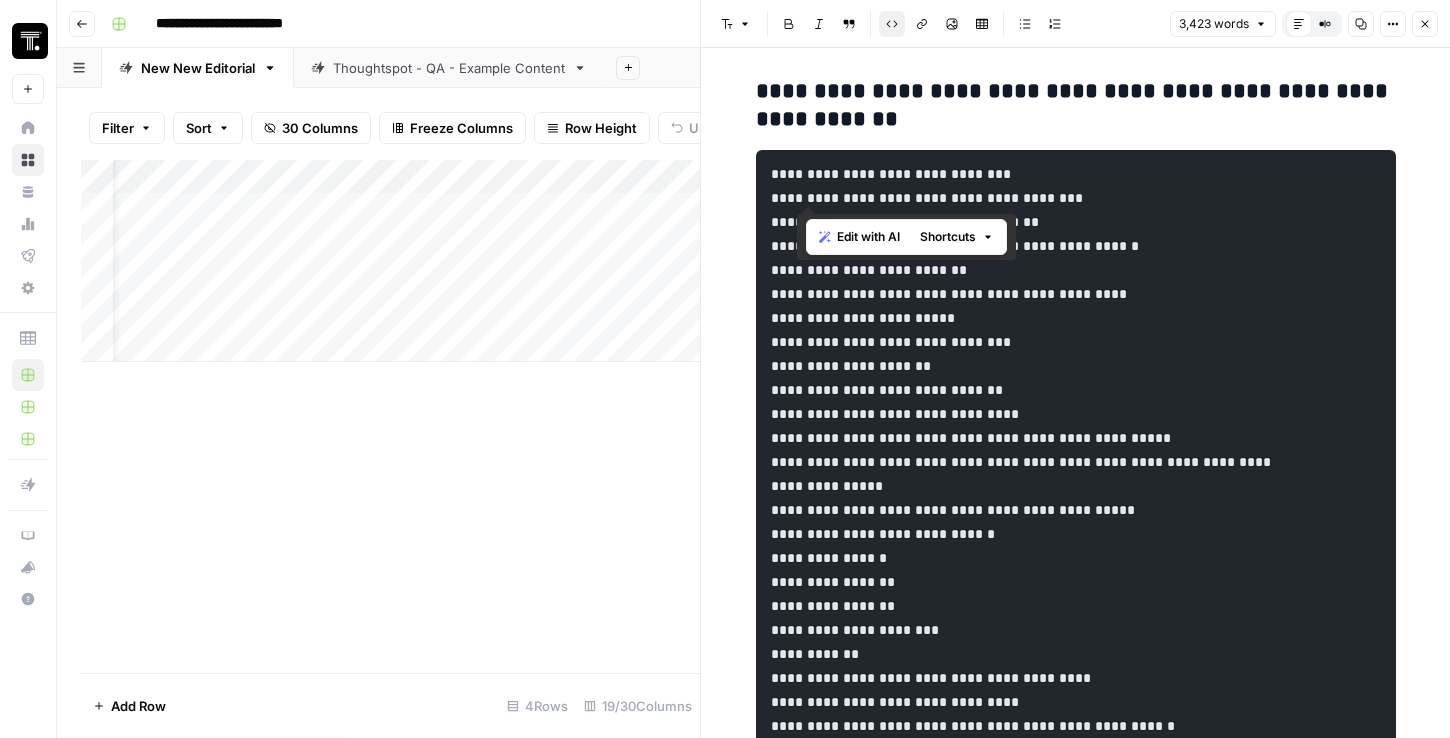 drag, startPoint x: 796, startPoint y: 170, endPoint x: 810, endPoint y: 296, distance: 126.77539 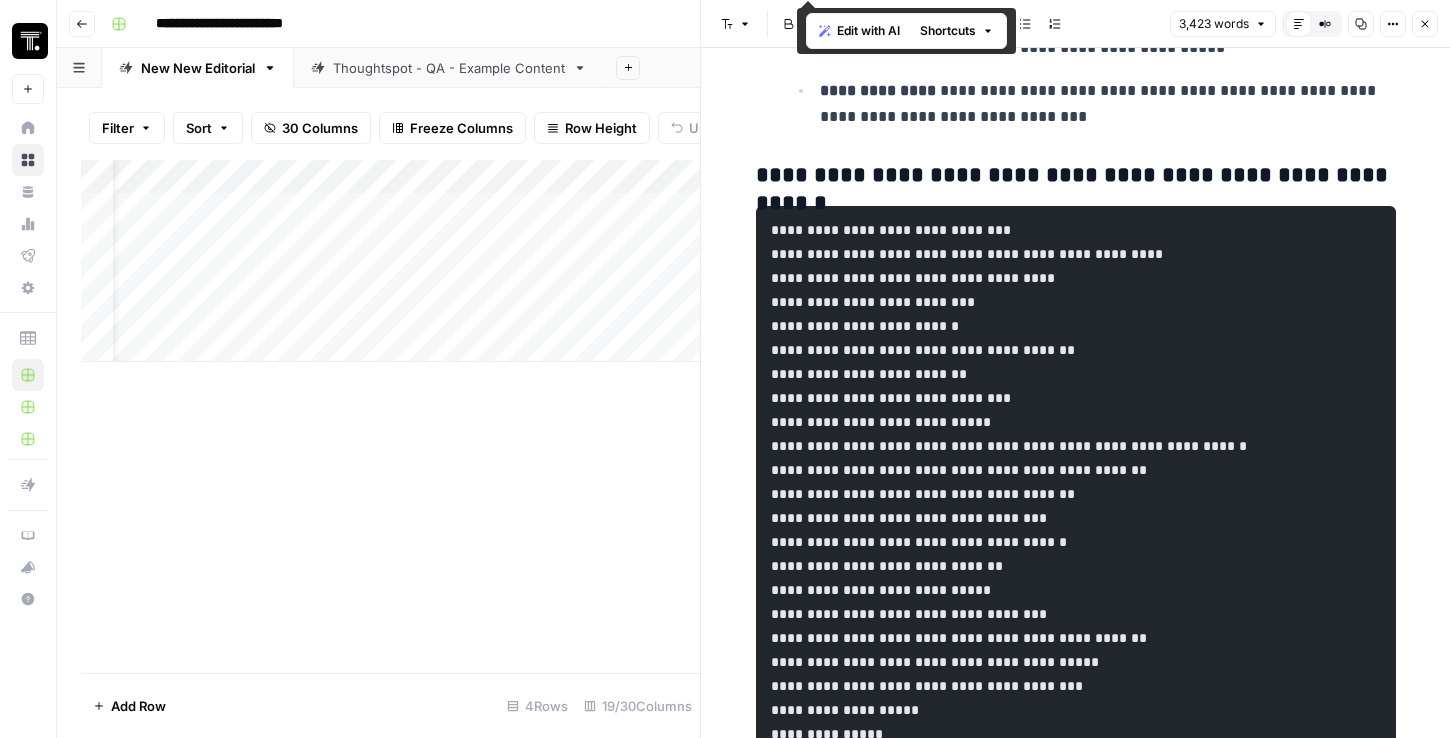 scroll, scrollTop: 6012, scrollLeft: 0, axis: vertical 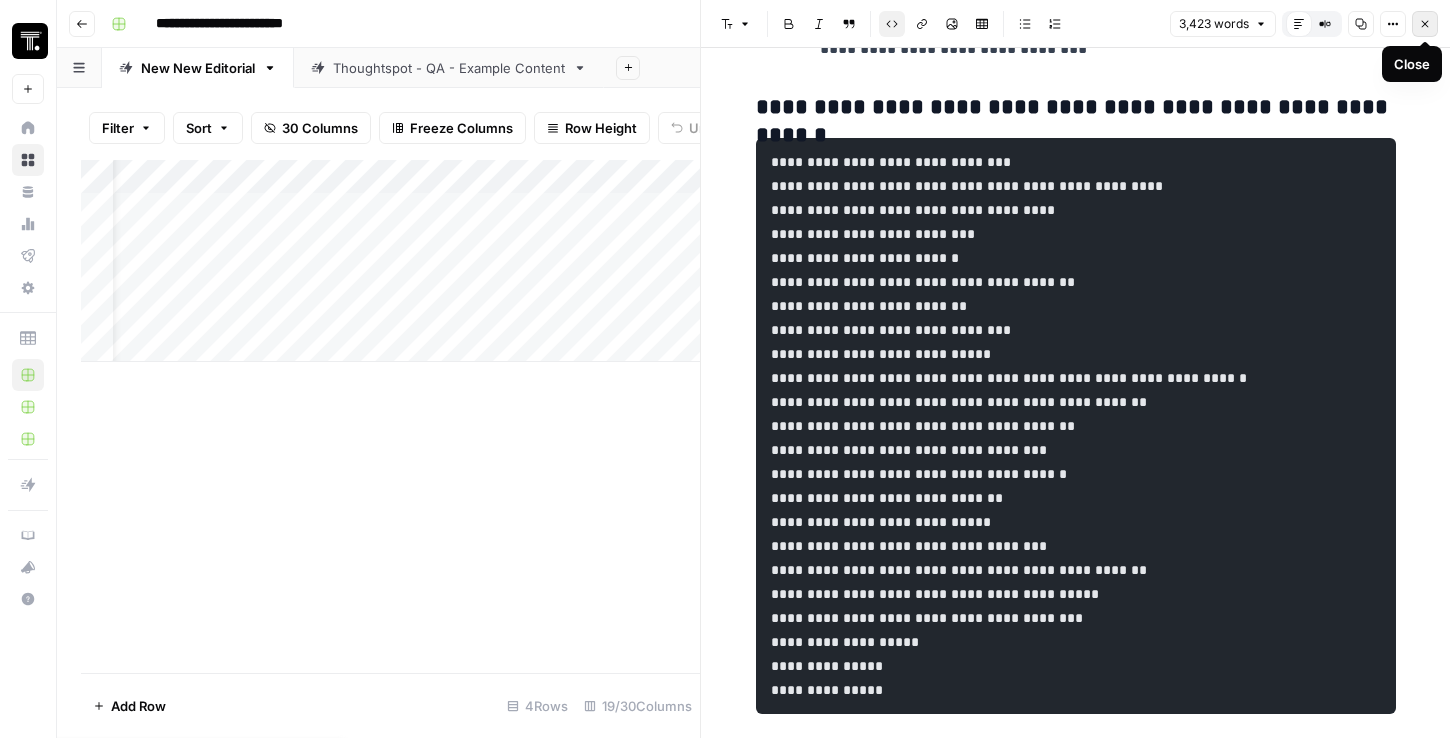 click 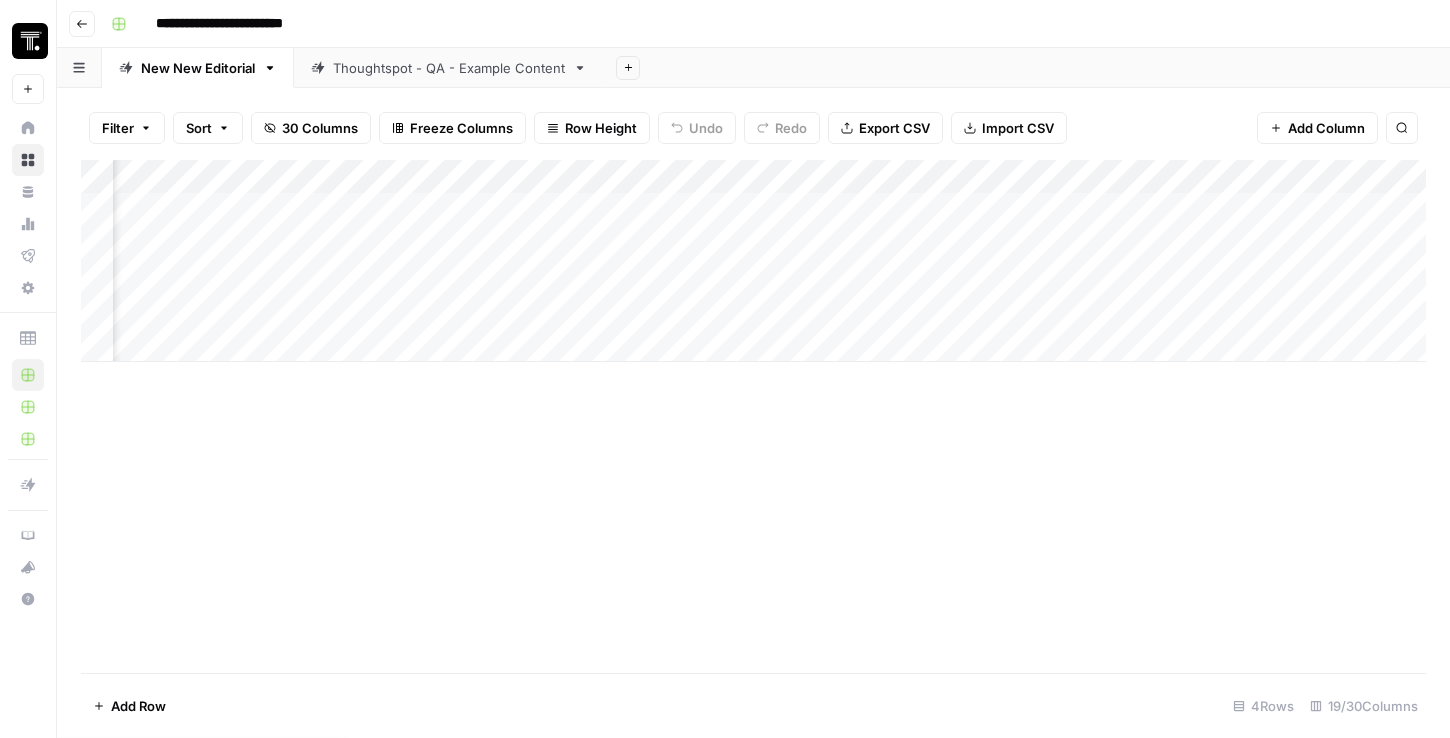 scroll, scrollTop: 0, scrollLeft: 555, axis: horizontal 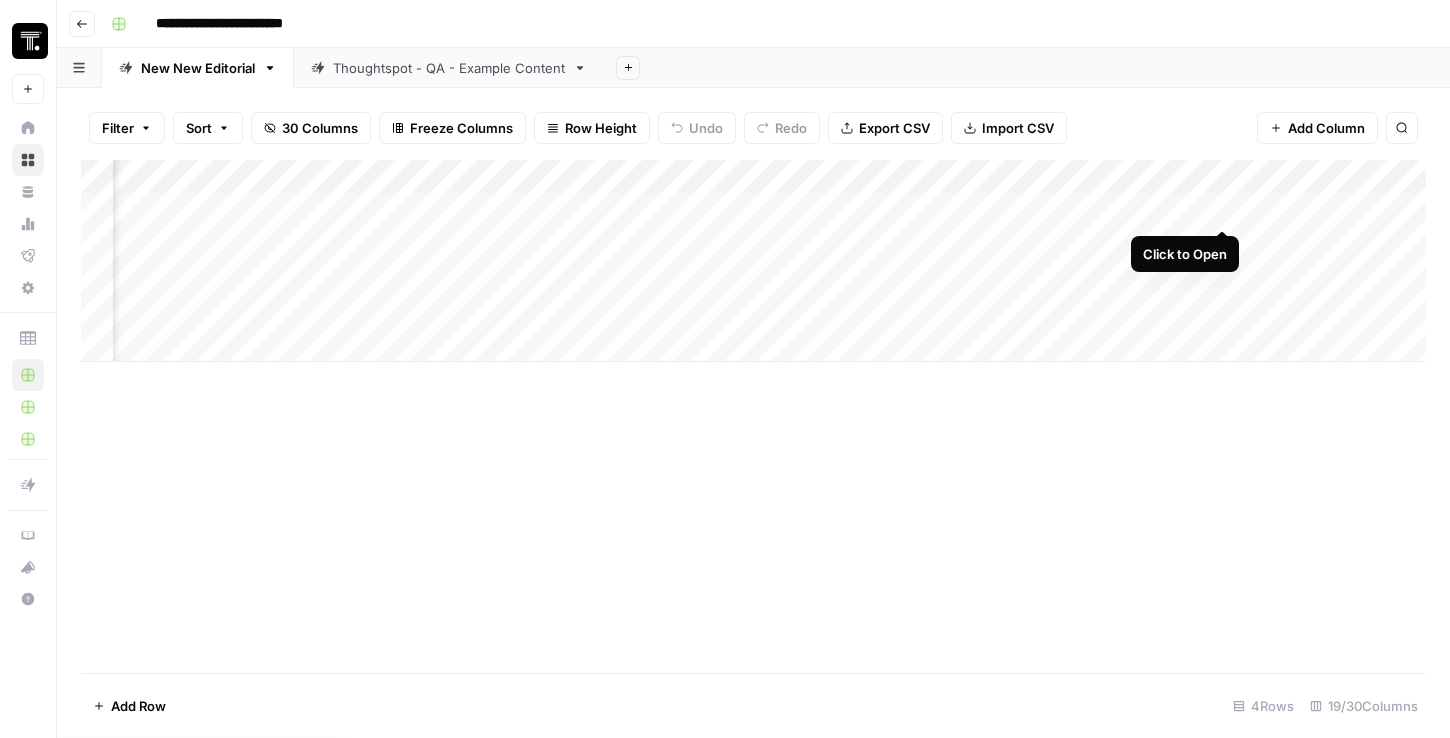 click at bounding box center (753, 261) 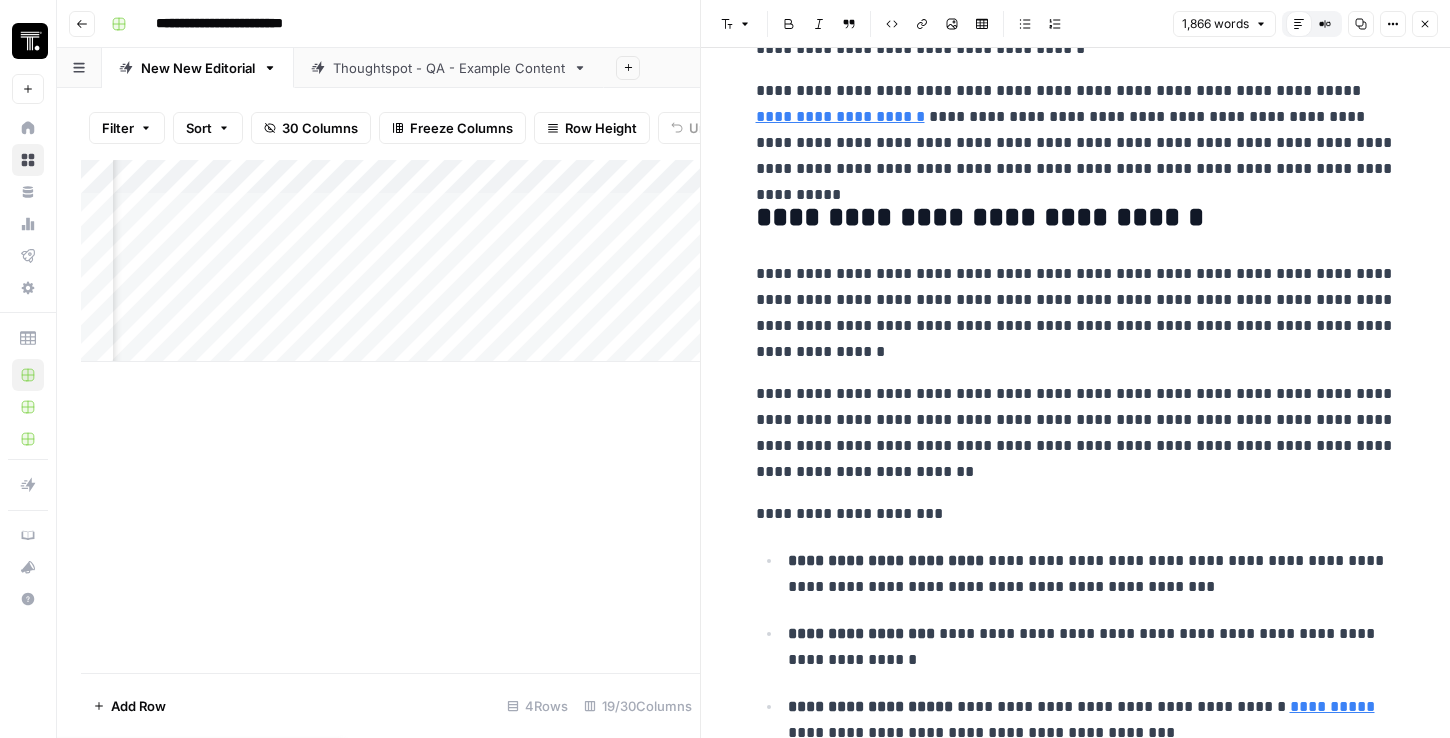 scroll, scrollTop: 274, scrollLeft: 0, axis: vertical 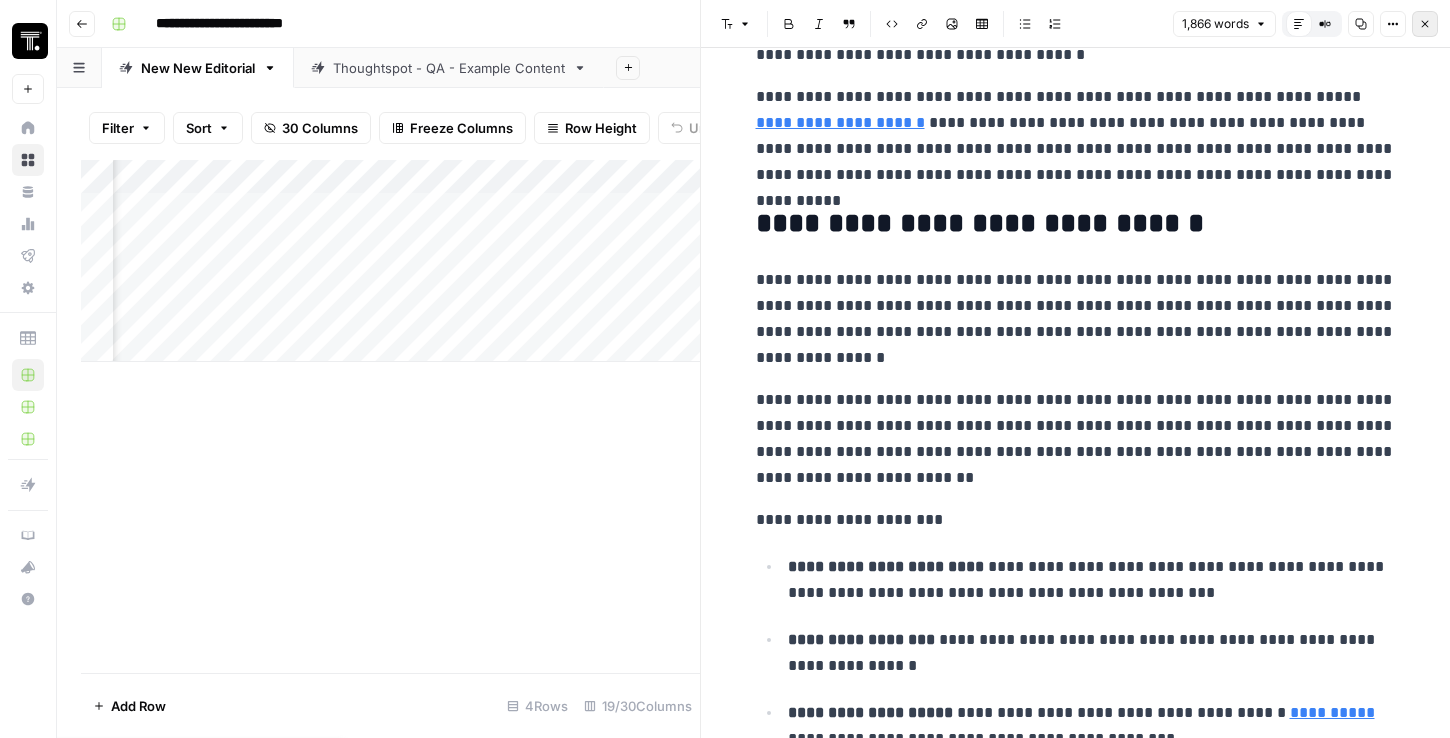 click on "Close" at bounding box center [1425, 24] 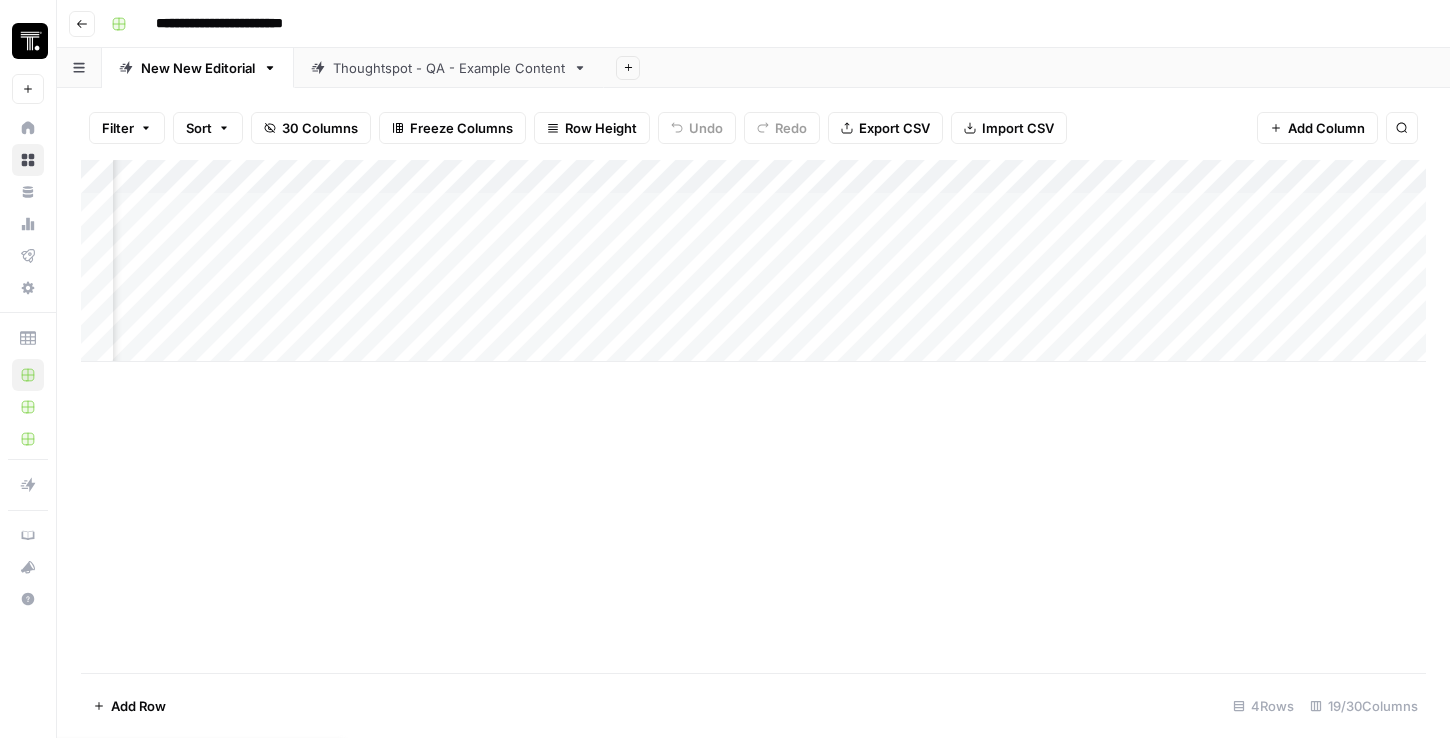 scroll, scrollTop: 0, scrollLeft: 1896, axis: horizontal 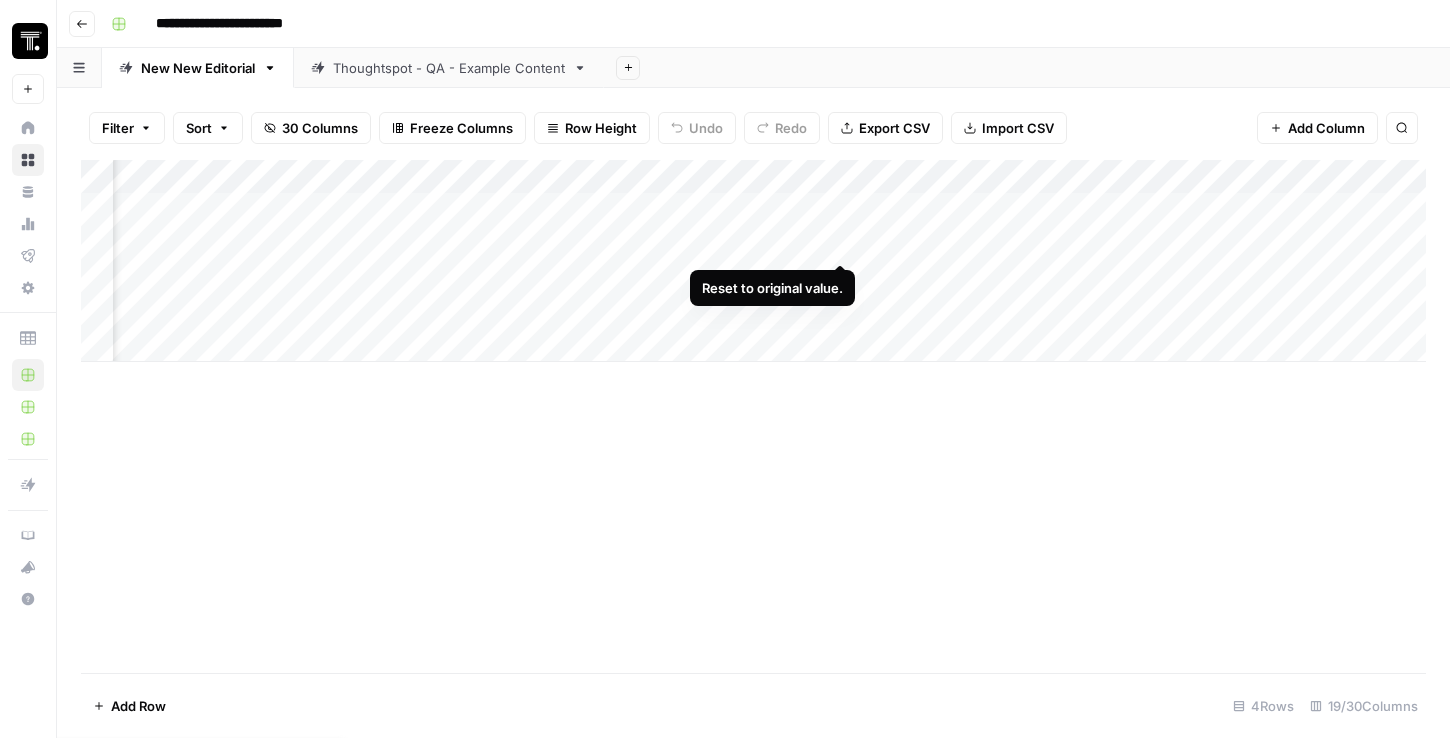 click at bounding box center (753, 261) 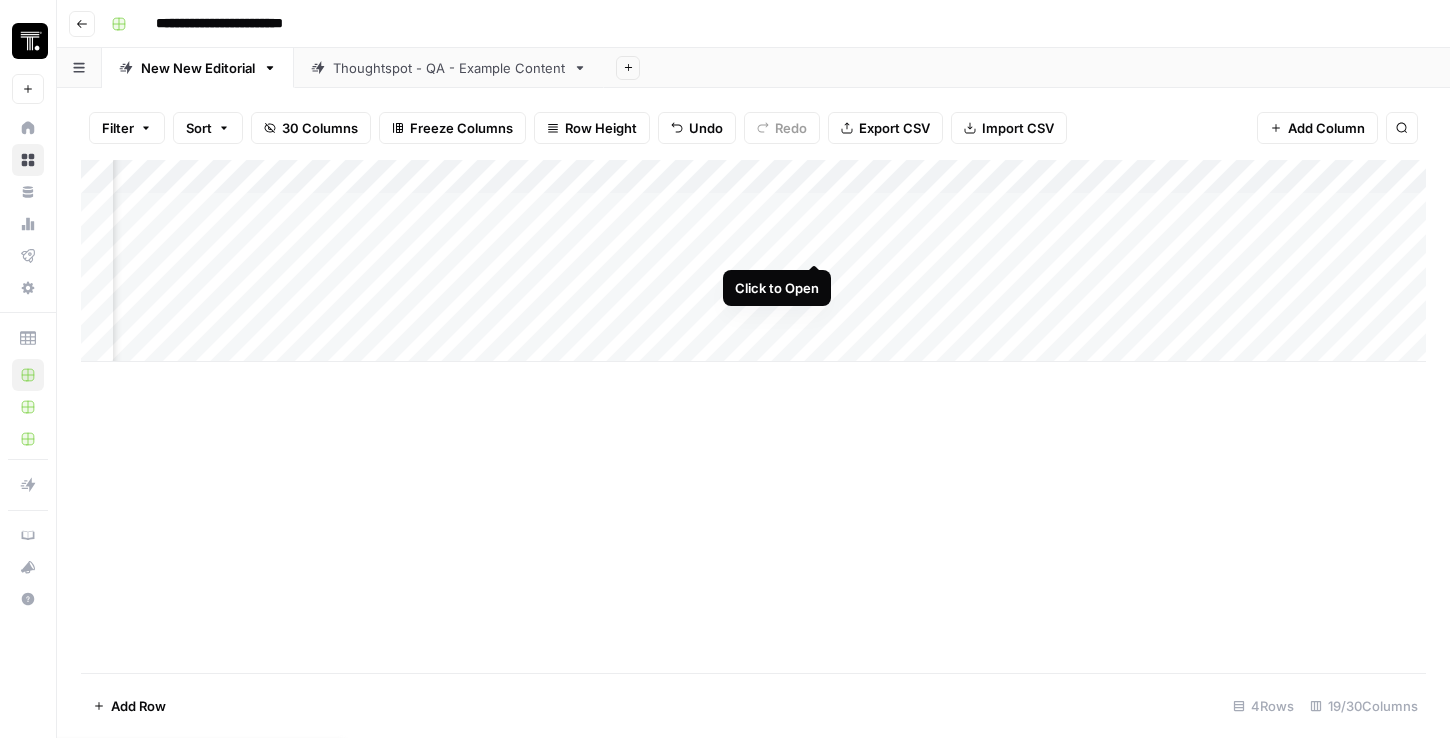 click at bounding box center [753, 261] 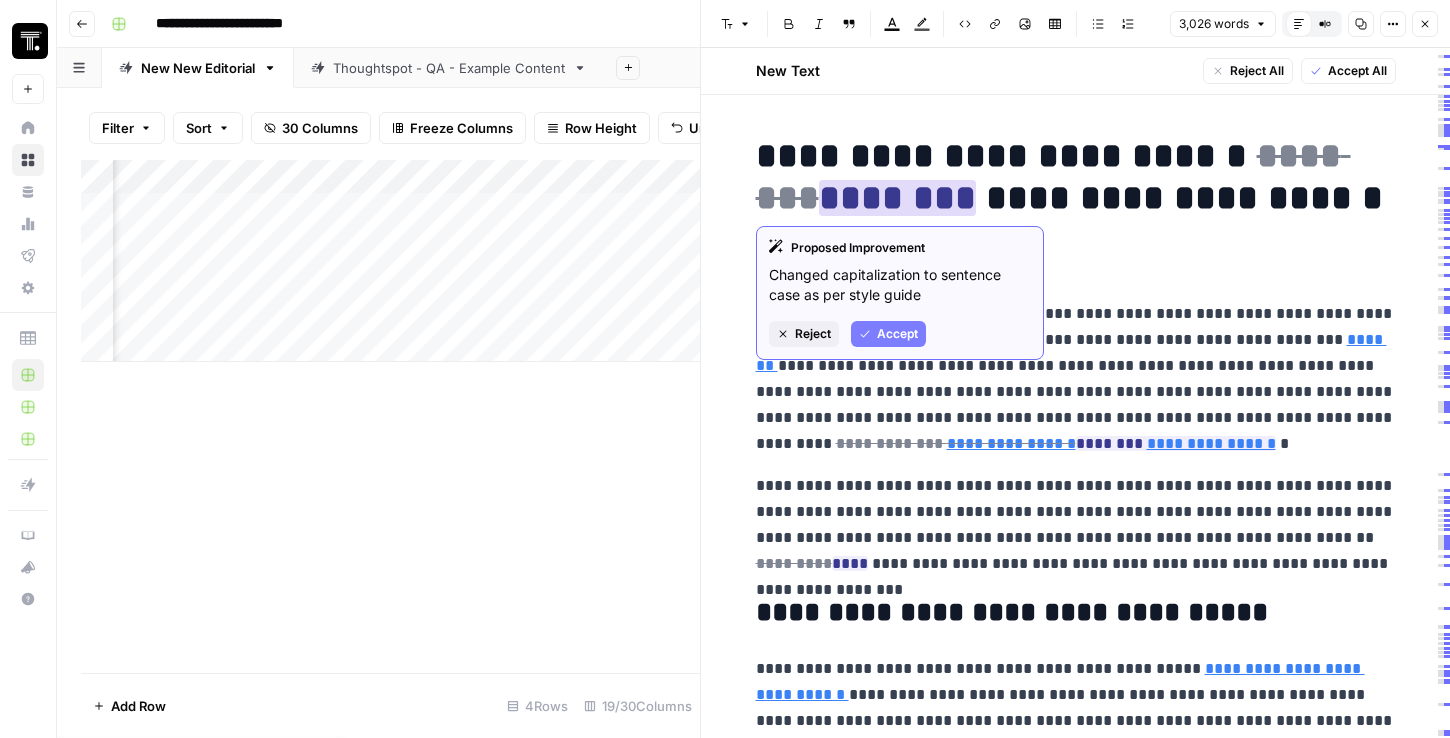 drag, startPoint x: 849, startPoint y: 278, endPoint x: 923, endPoint y: 298, distance: 76.655075 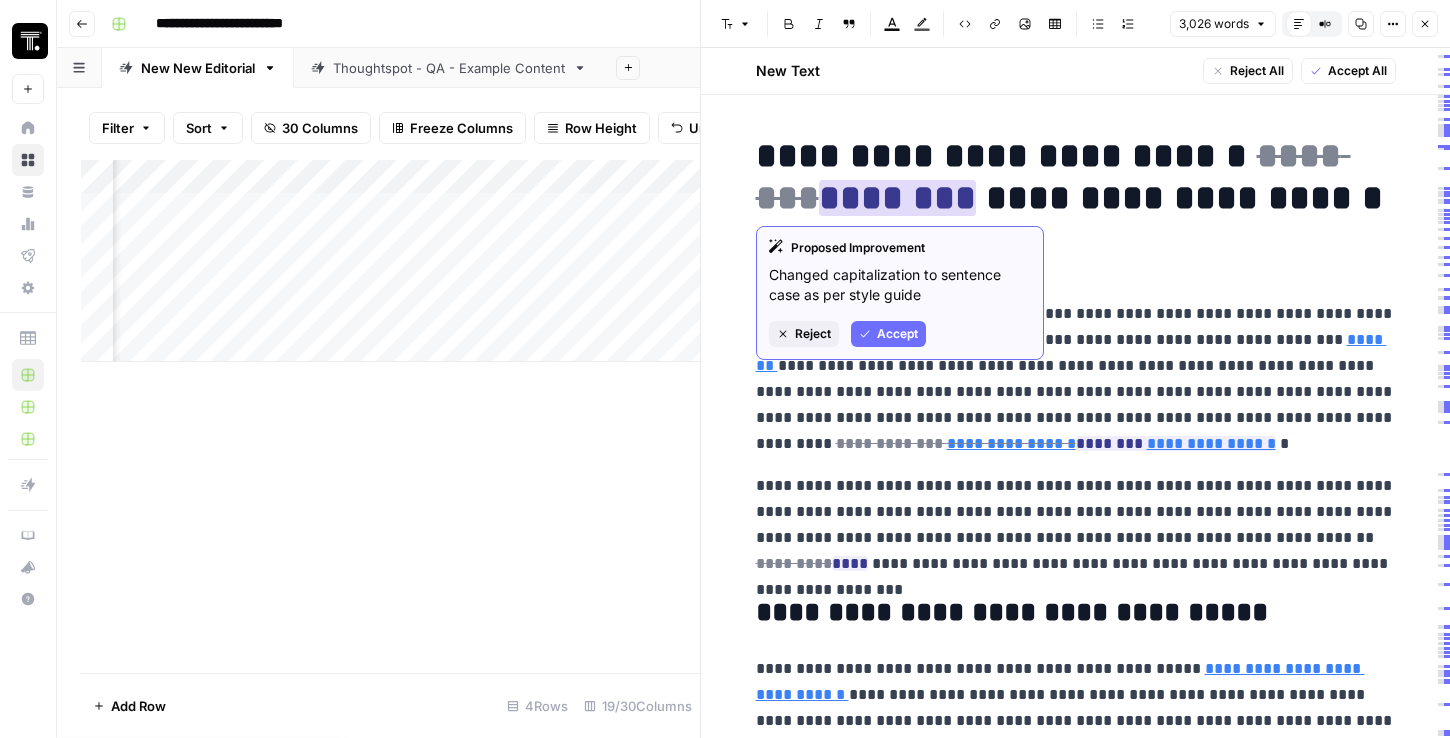 click on "Accept" at bounding box center [897, 334] 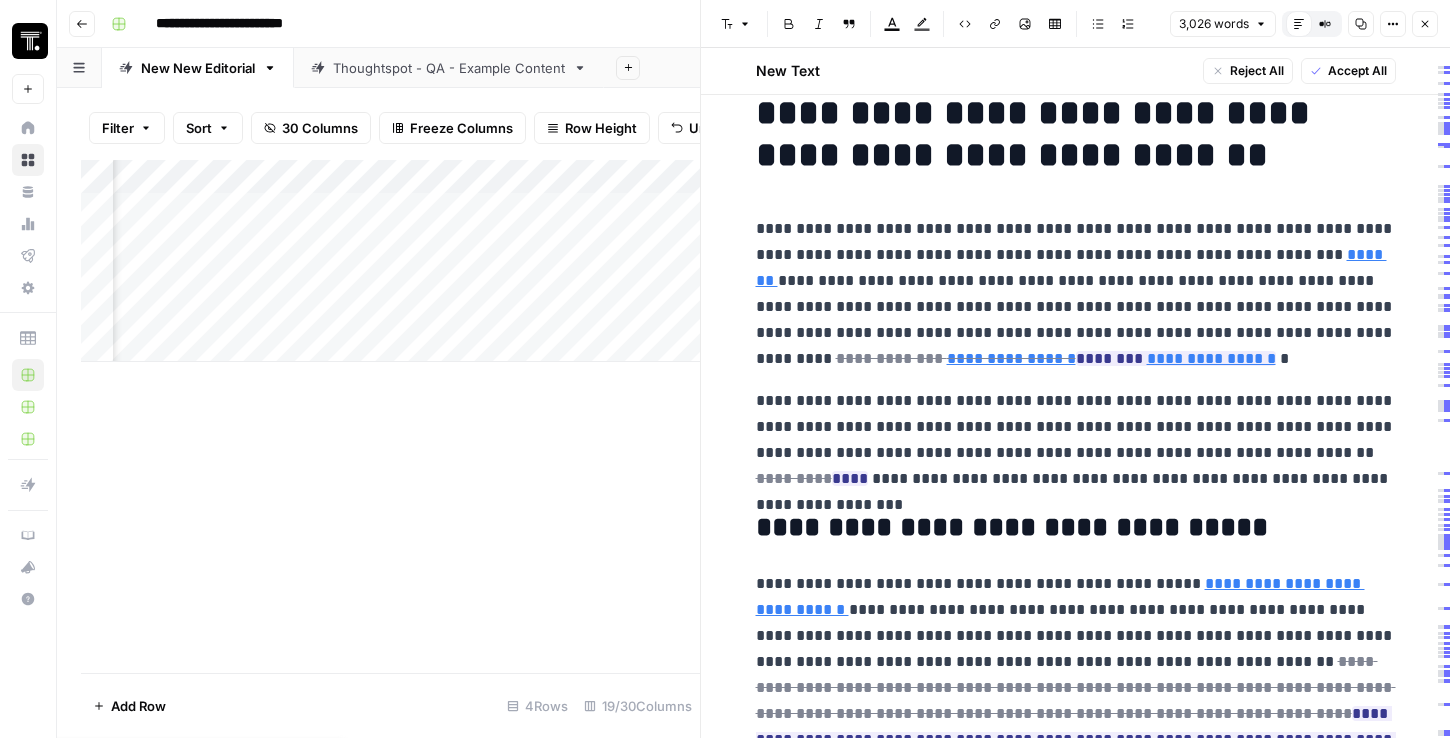 scroll, scrollTop: 61, scrollLeft: 0, axis: vertical 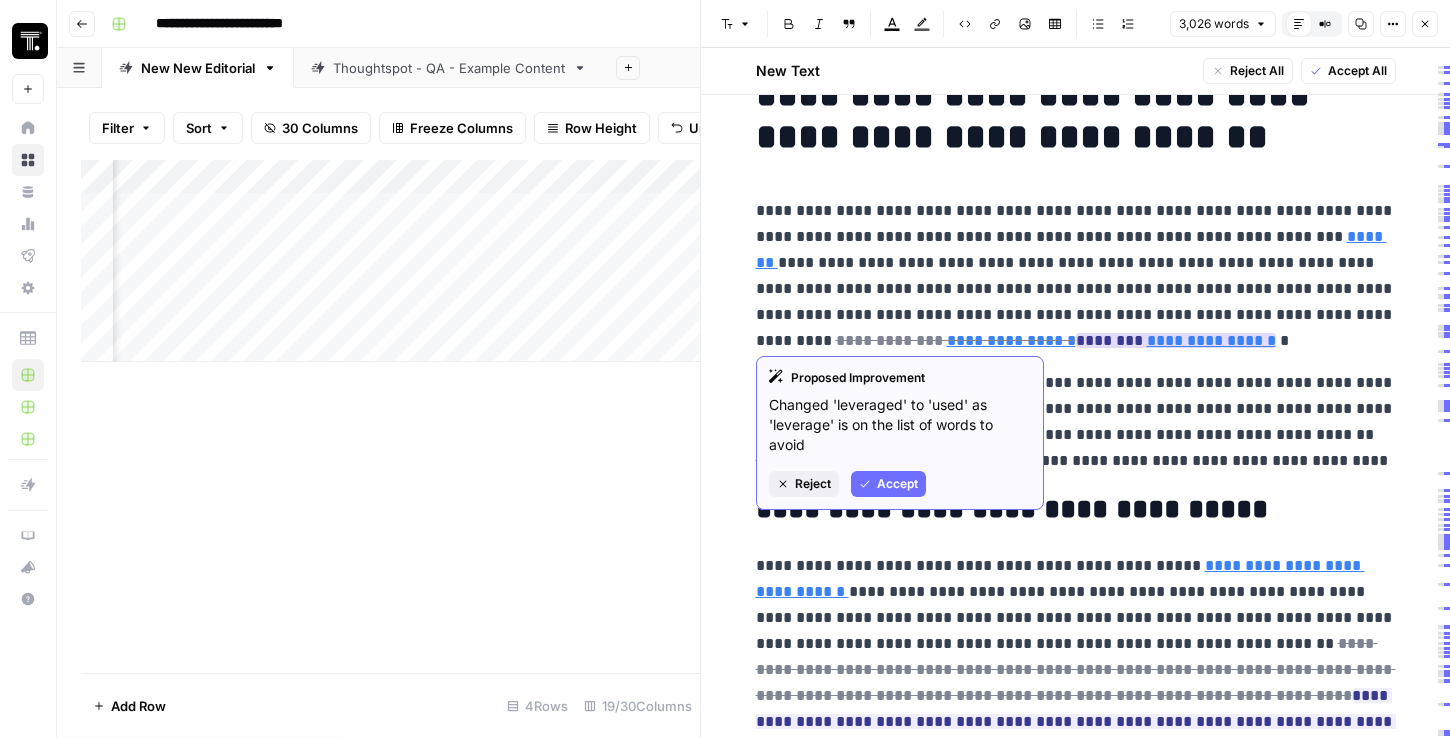click on "Accept" at bounding box center (897, 484) 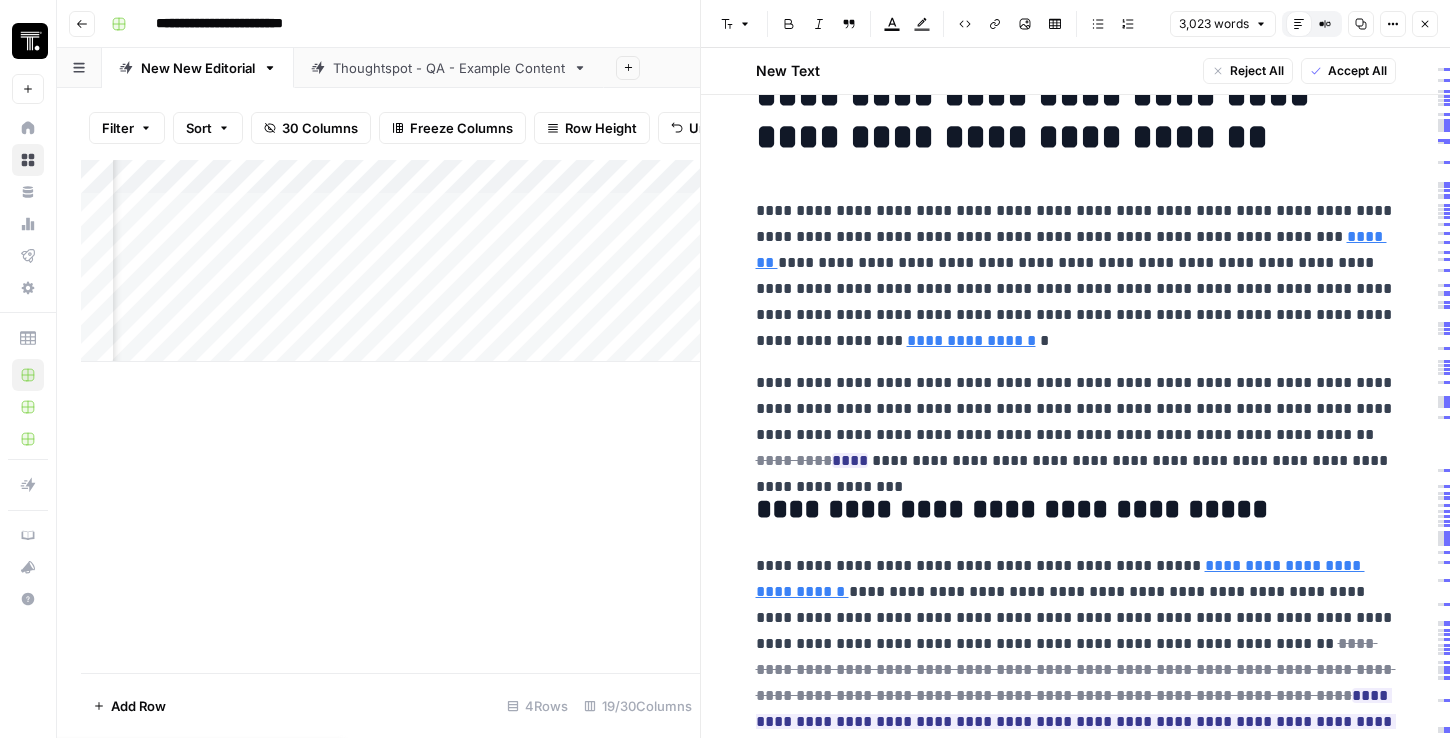 scroll, scrollTop: 325, scrollLeft: 0, axis: vertical 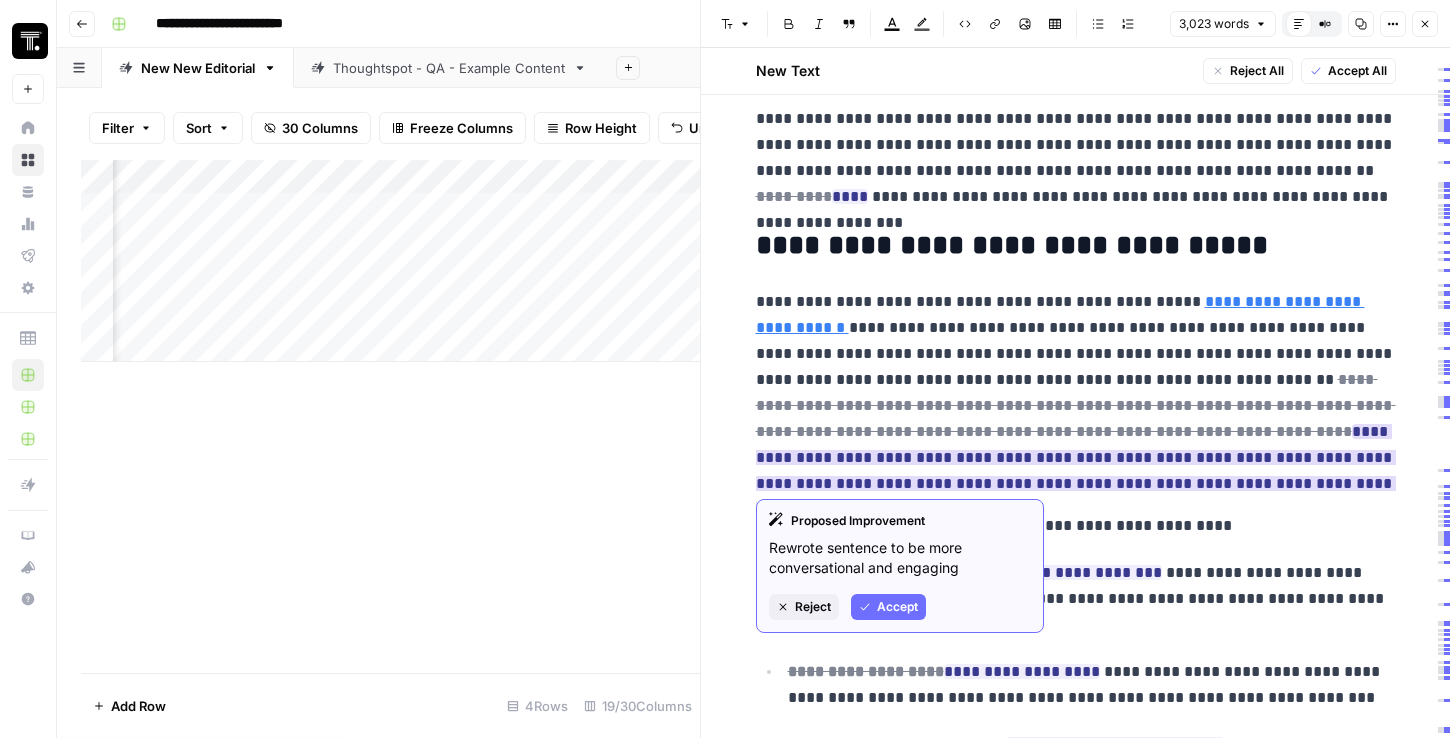click on "Accept" at bounding box center [897, 607] 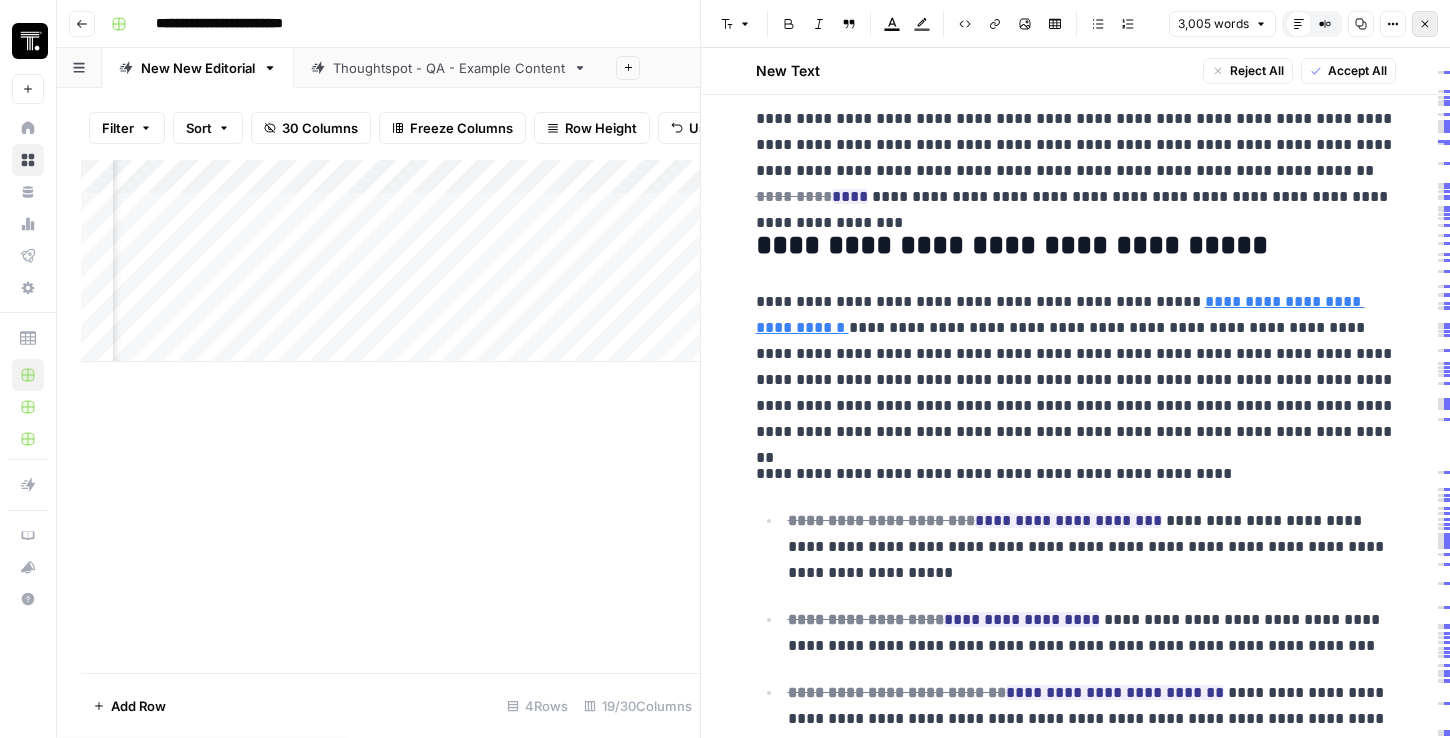 click 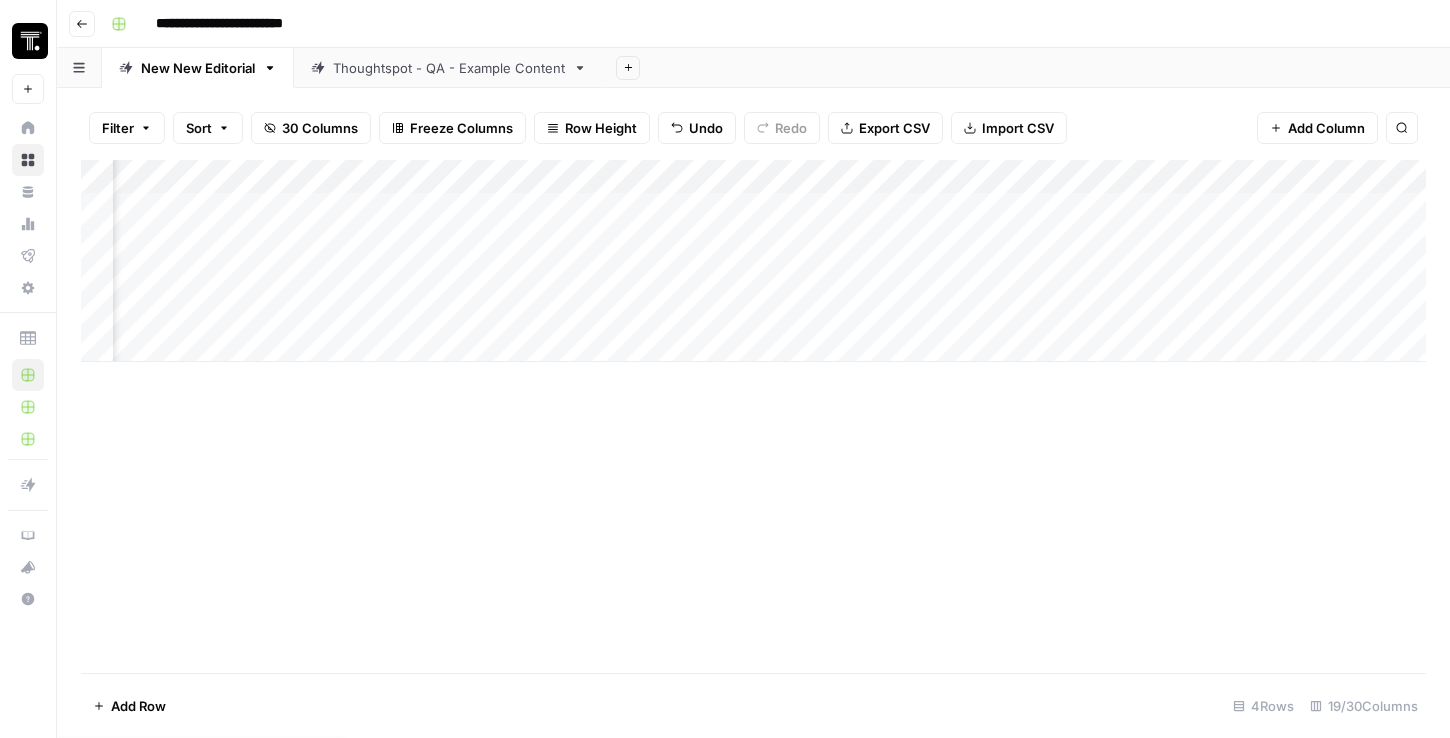 scroll, scrollTop: 0, scrollLeft: 2601, axis: horizontal 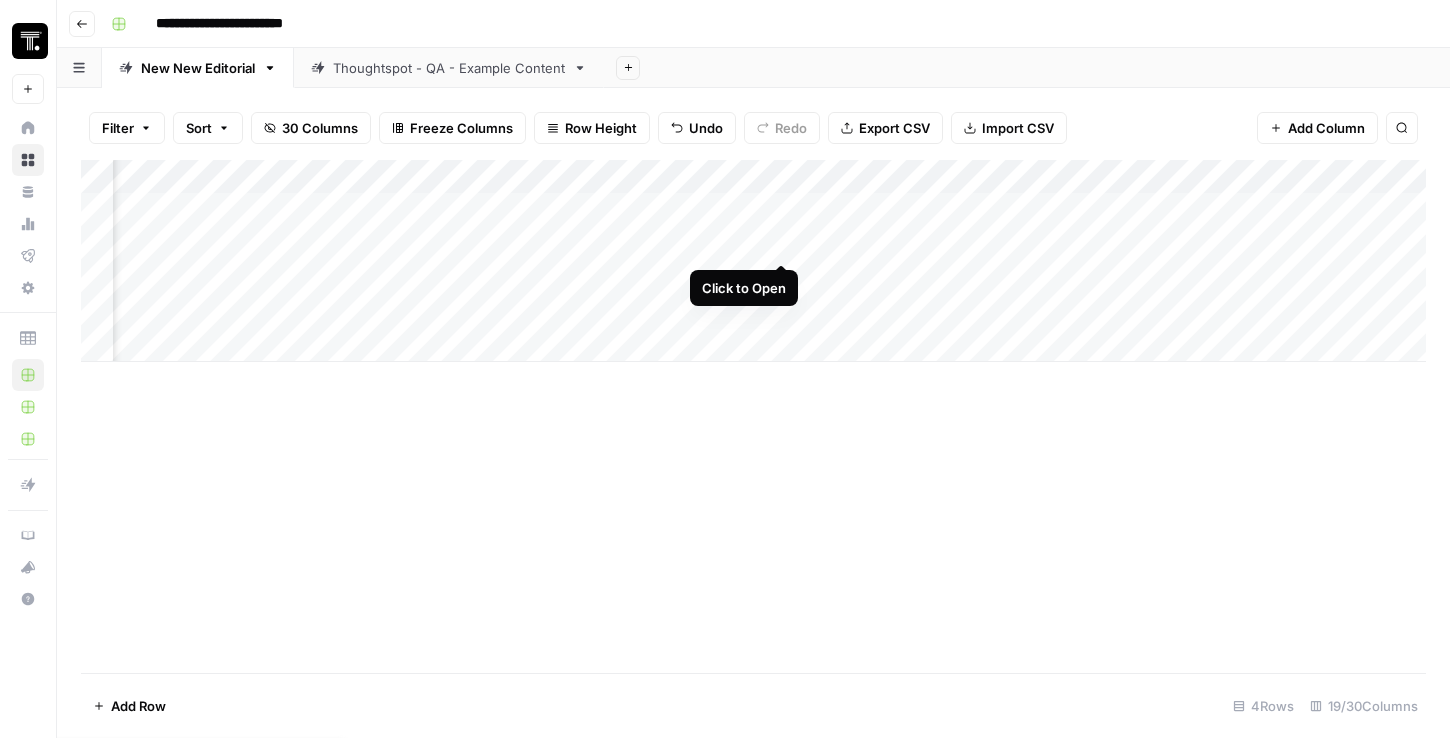 click at bounding box center [753, 261] 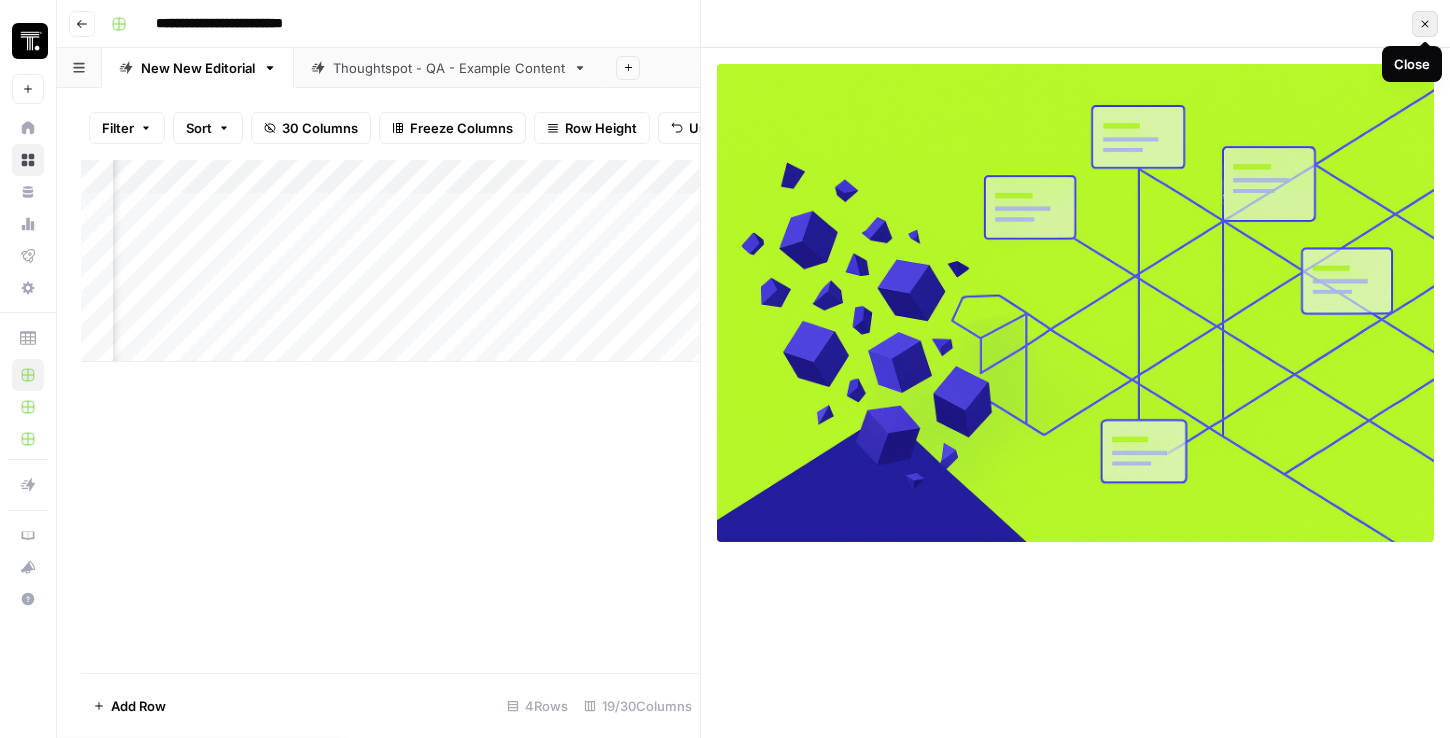 click 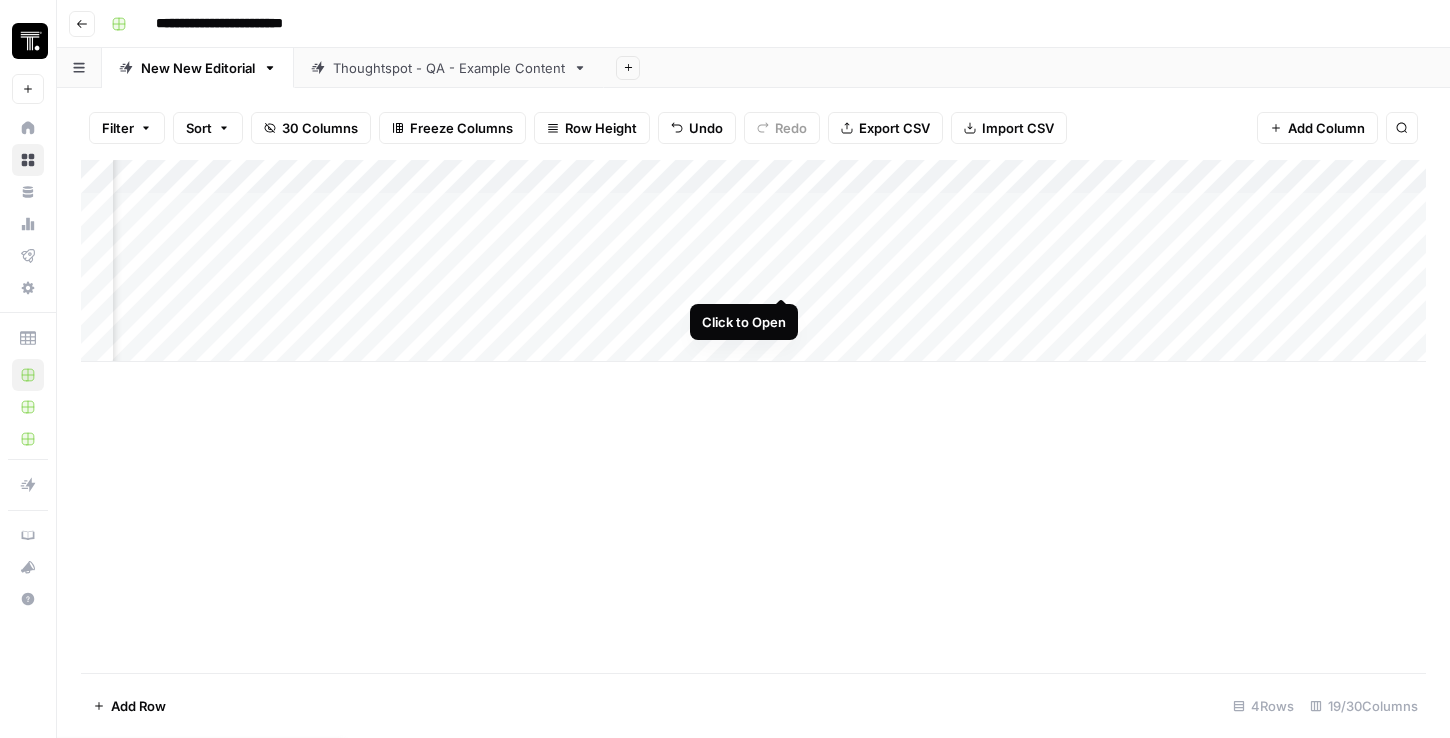 click at bounding box center (753, 261) 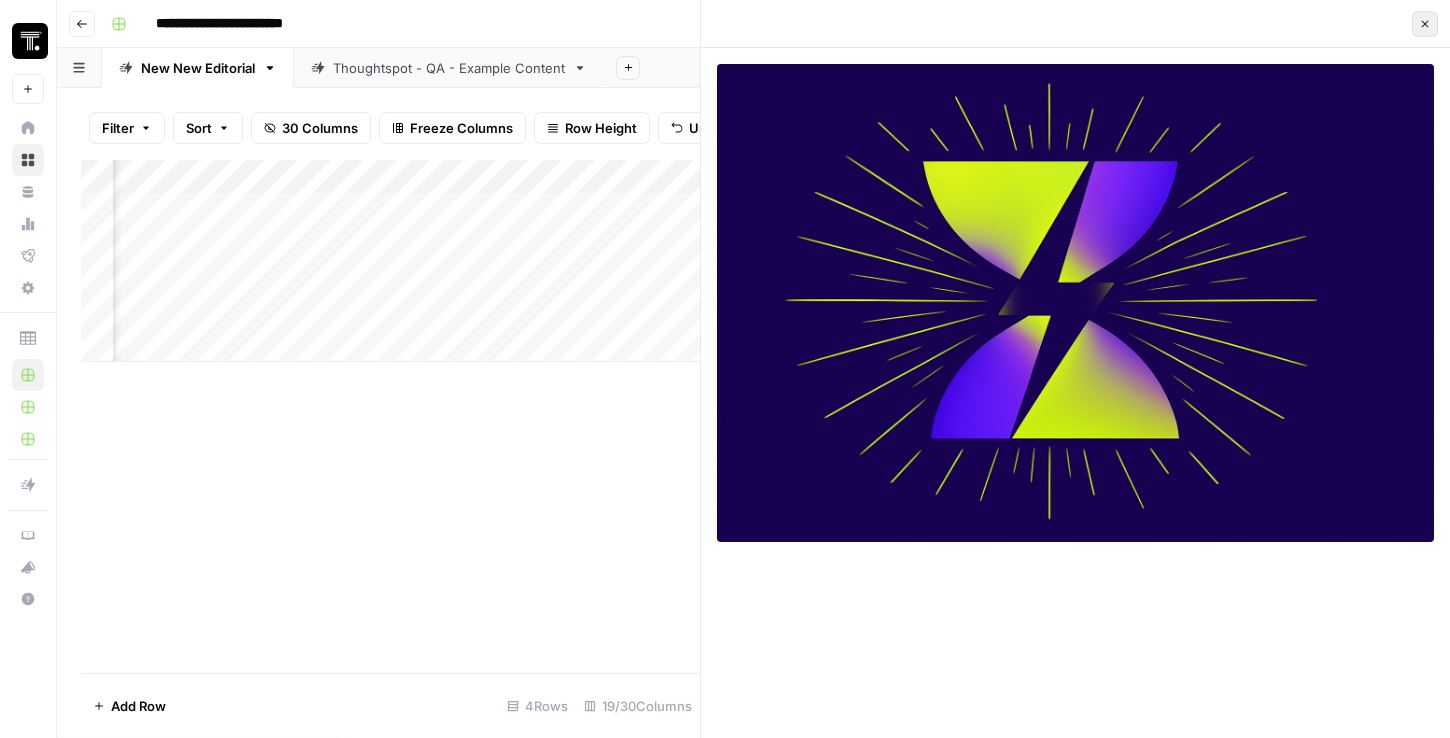click 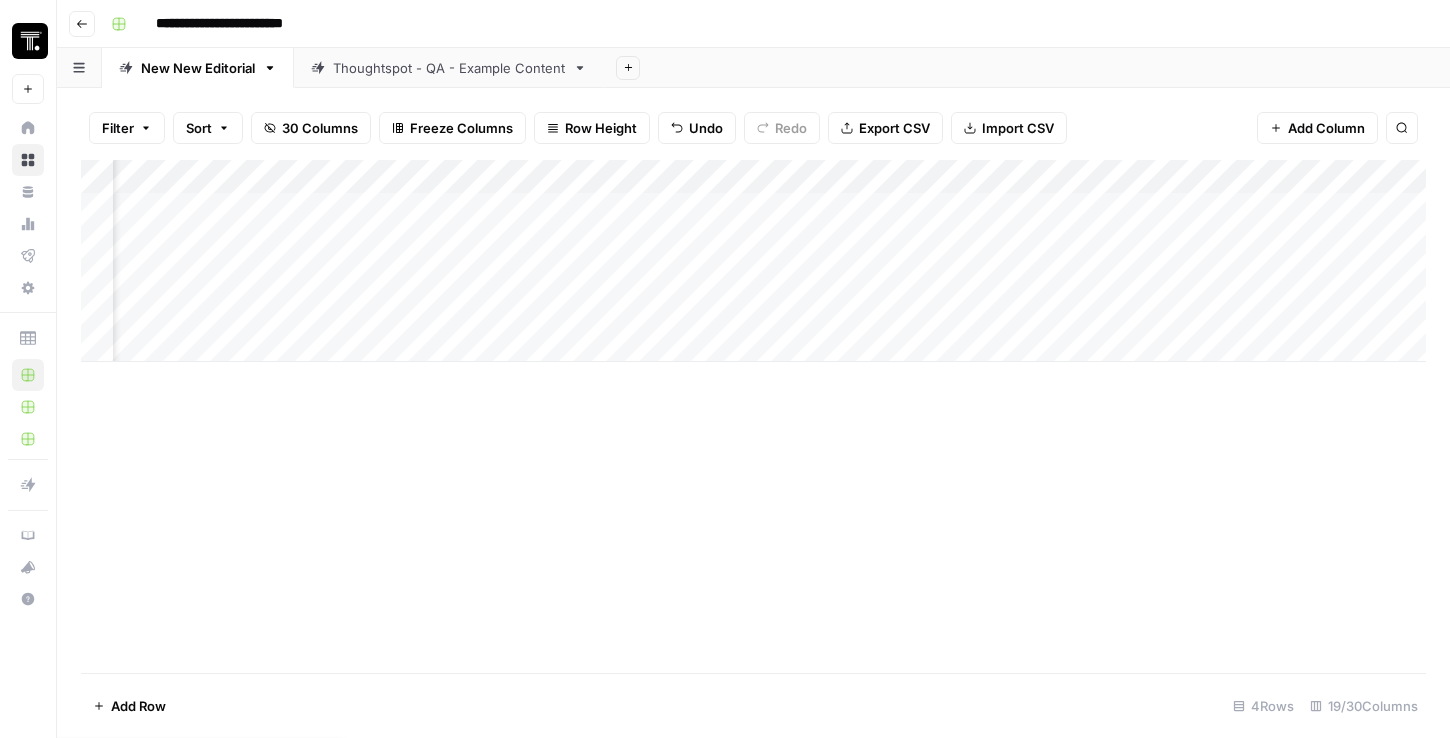 scroll, scrollTop: 0, scrollLeft: 0, axis: both 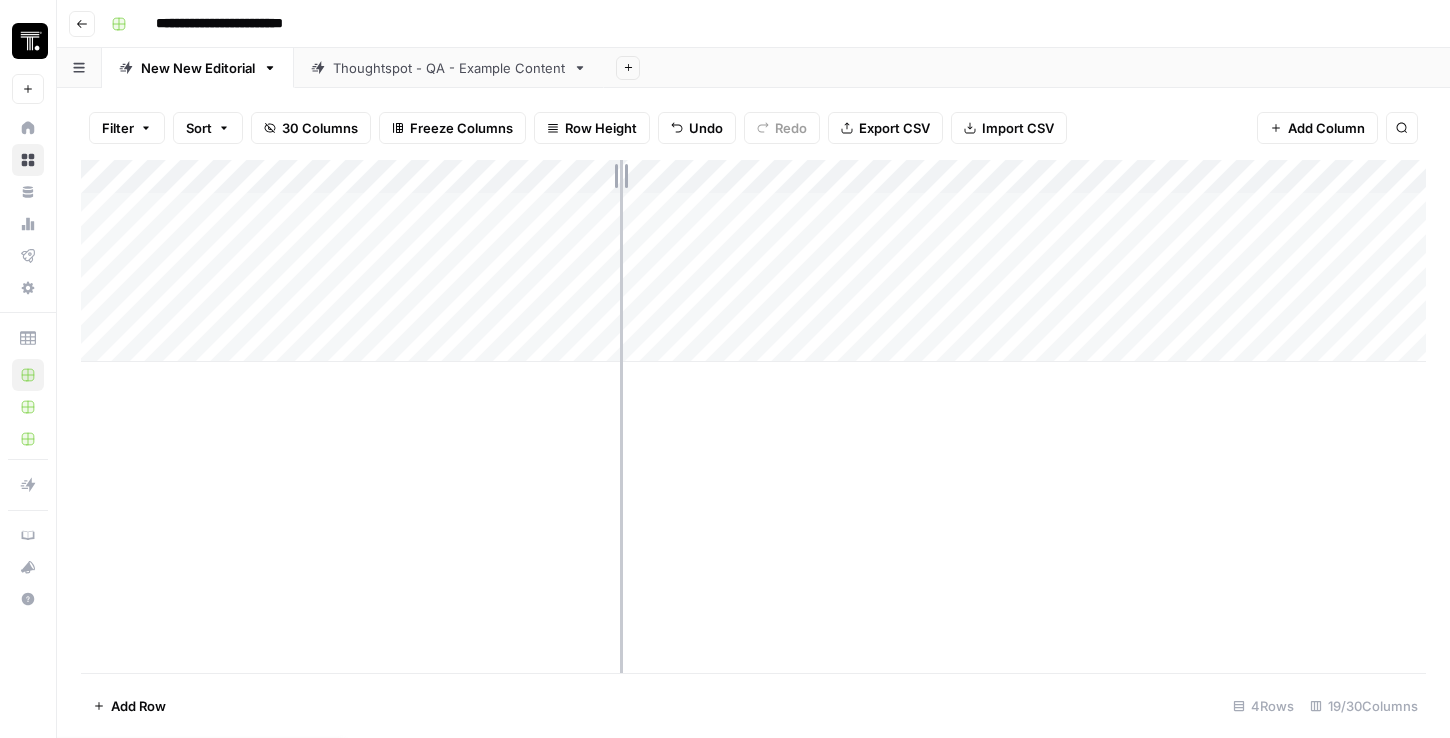 drag, startPoint x: 740, startPoint y: 175, endPoint x: 627, endPoint y: 195, distance: 114.75626 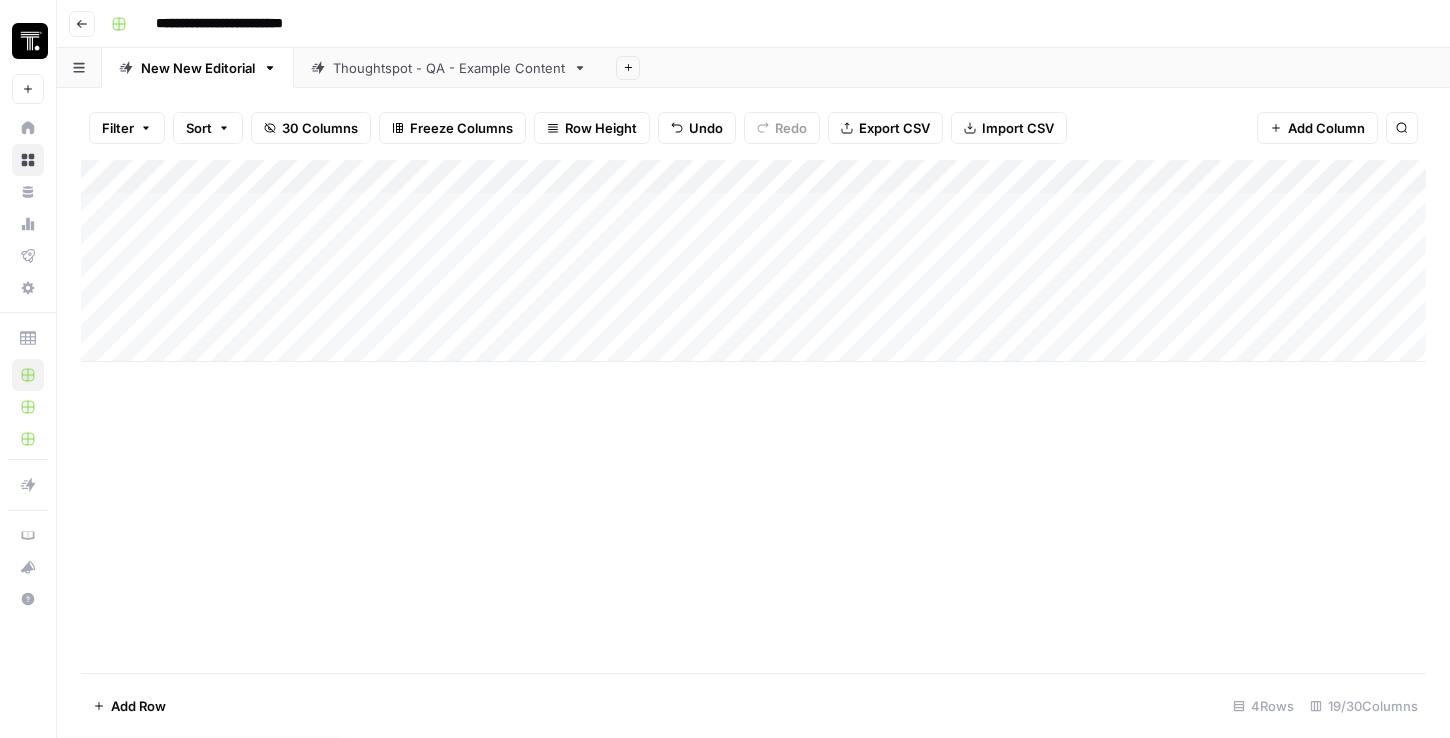 click at bounding box center (753, 261) 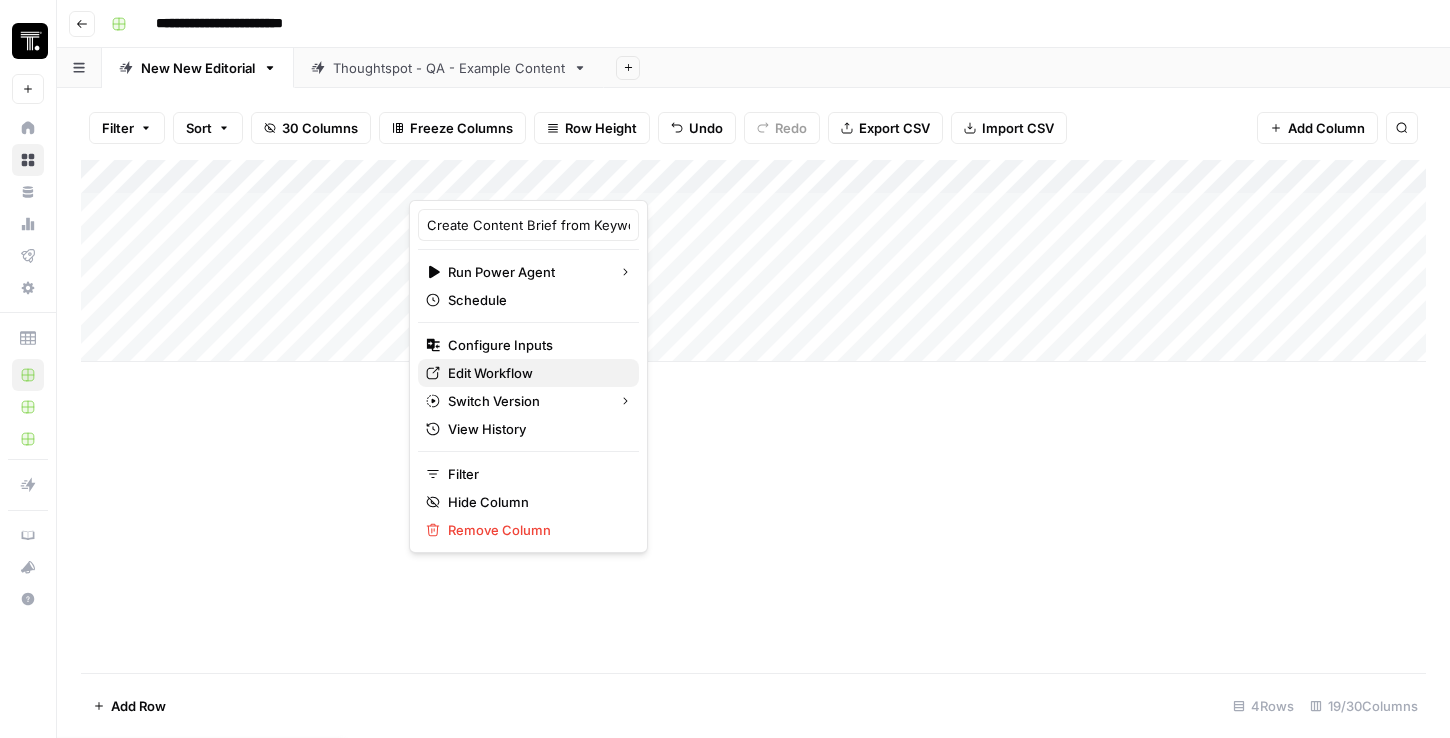 click on "Edit Workflow" at bounding box center (490, 373) 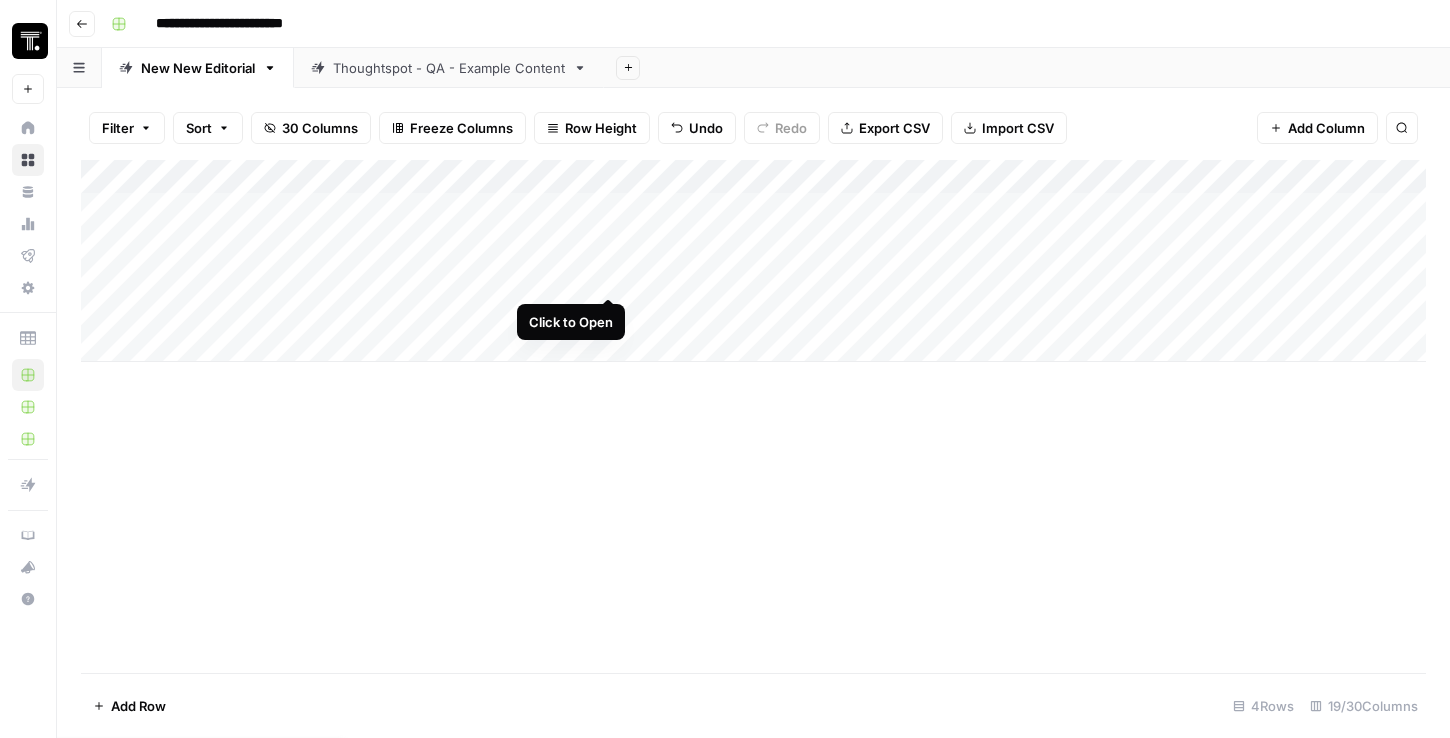 click at bounding box center (753, 261) 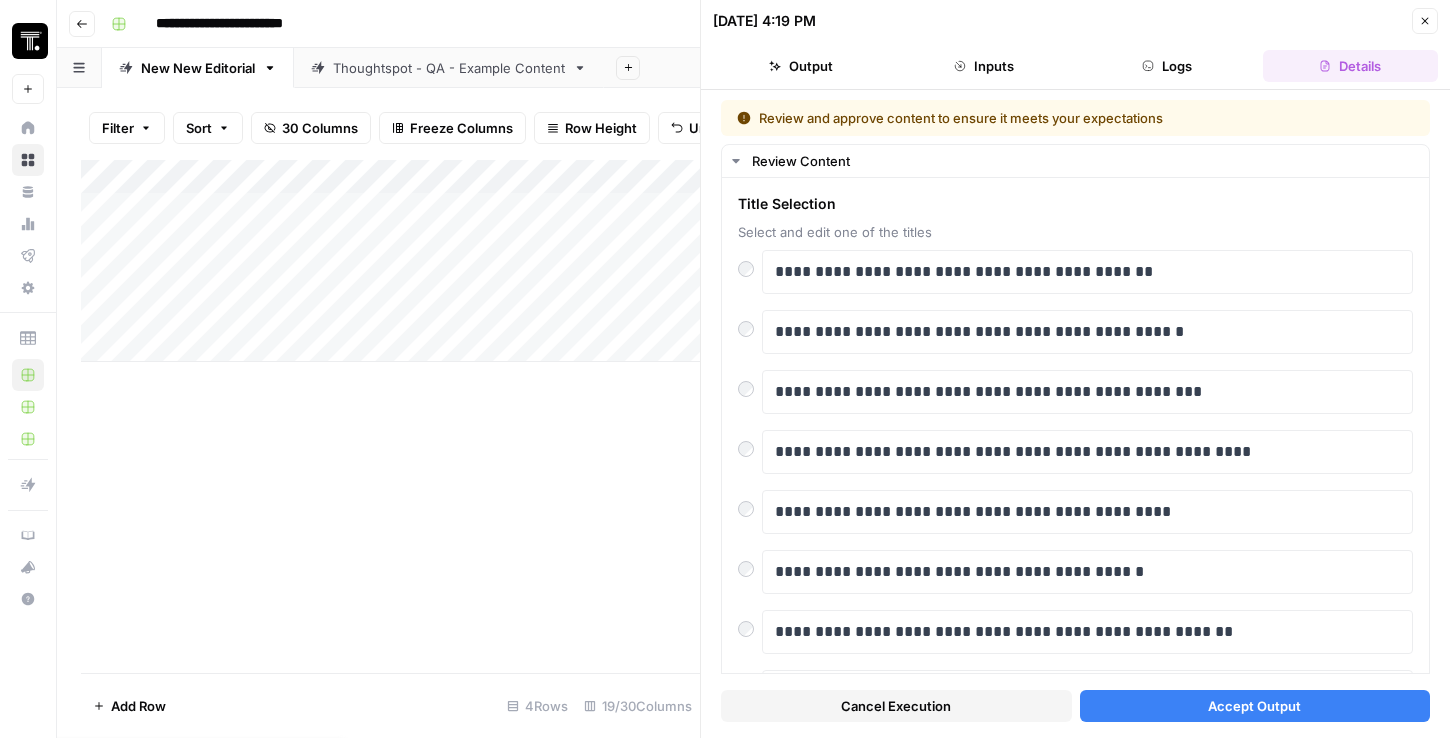 click on "Accept Output" at bounding box center [1255, 706] 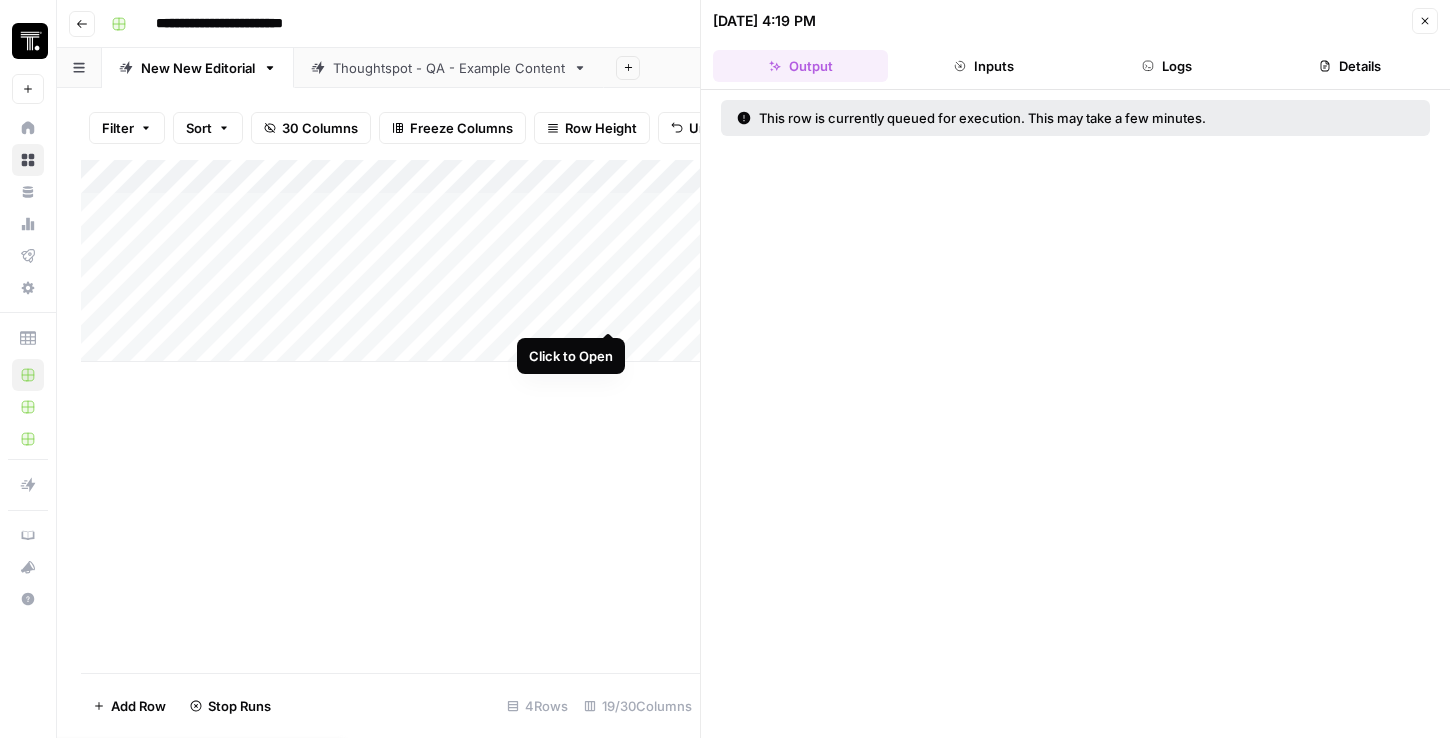 click at bounding box center [390, 261] 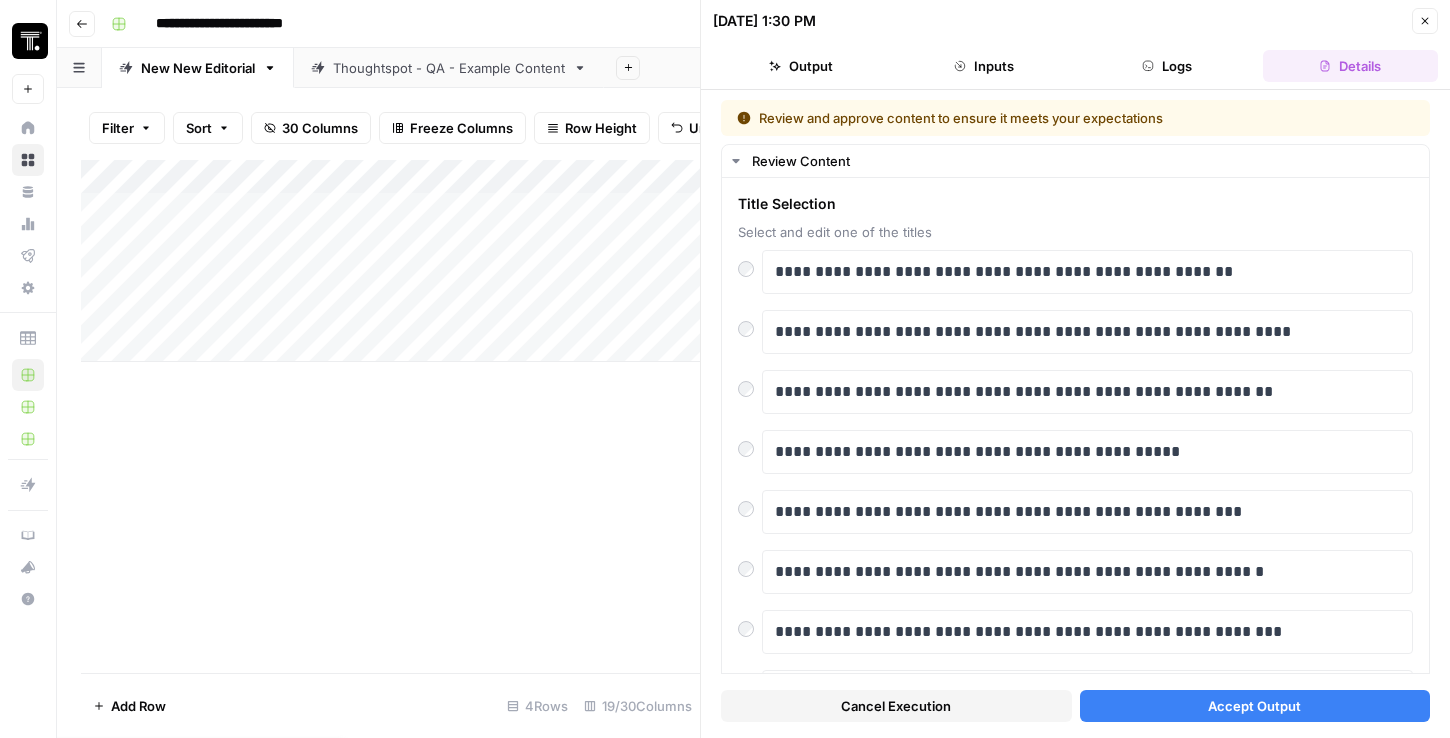 click on "Accept Output" at bounding box center [1255, 706] 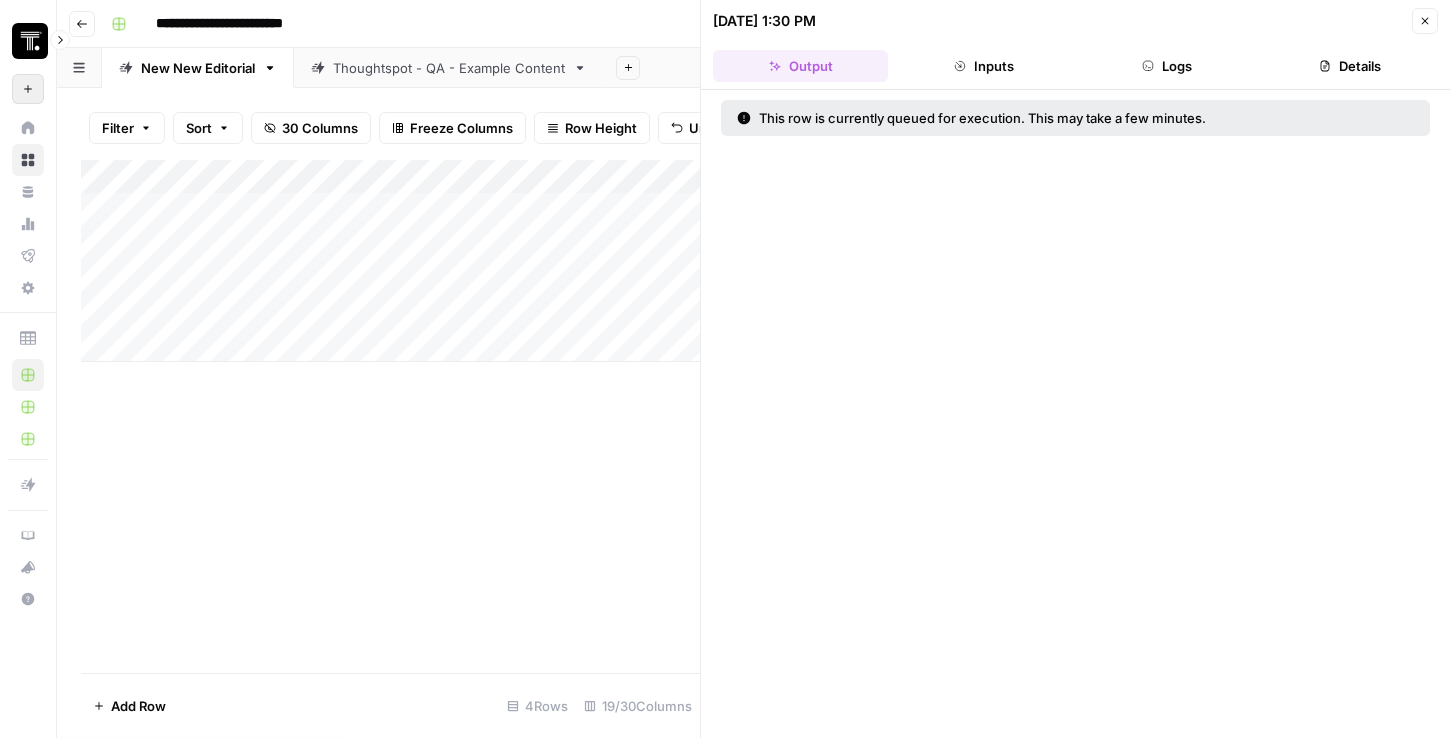 click on "New" at bounding box center [28, 89] 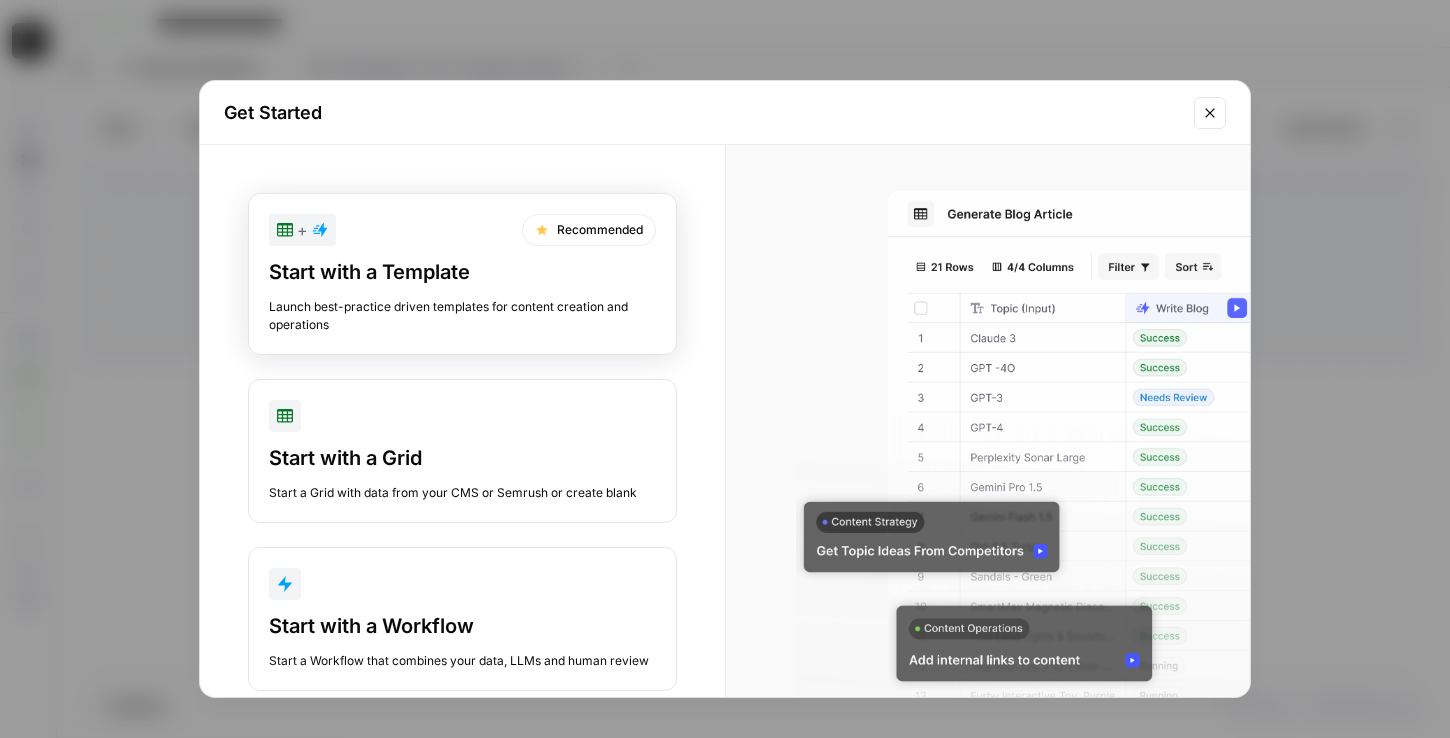click on "Start with a Template" at bounding box center (462, 272) 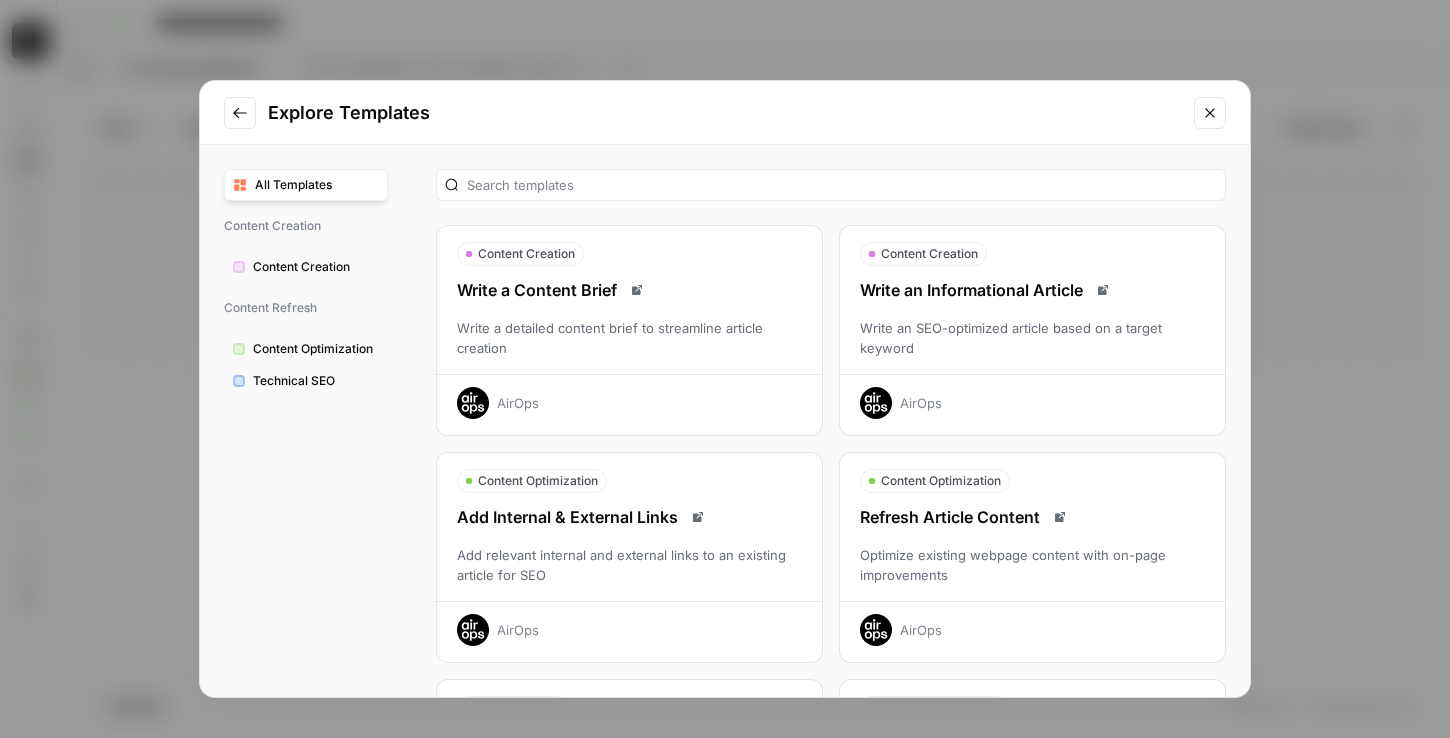 click on "Write an Informational Article Write an SEO-optimized article based on a target keyword AirOps" at bounding box center [1032, 348] 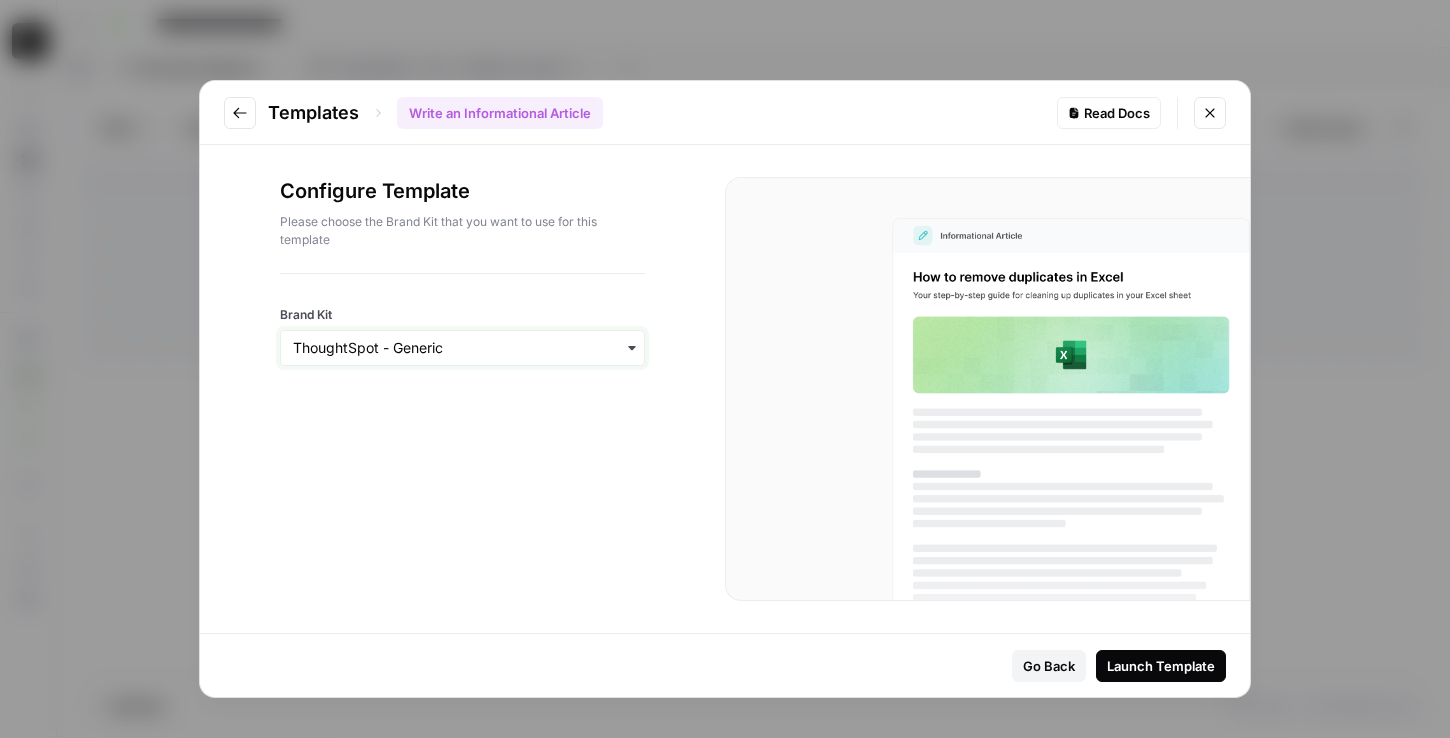 click on "Brand Kit" at bounding box center (462, 348) 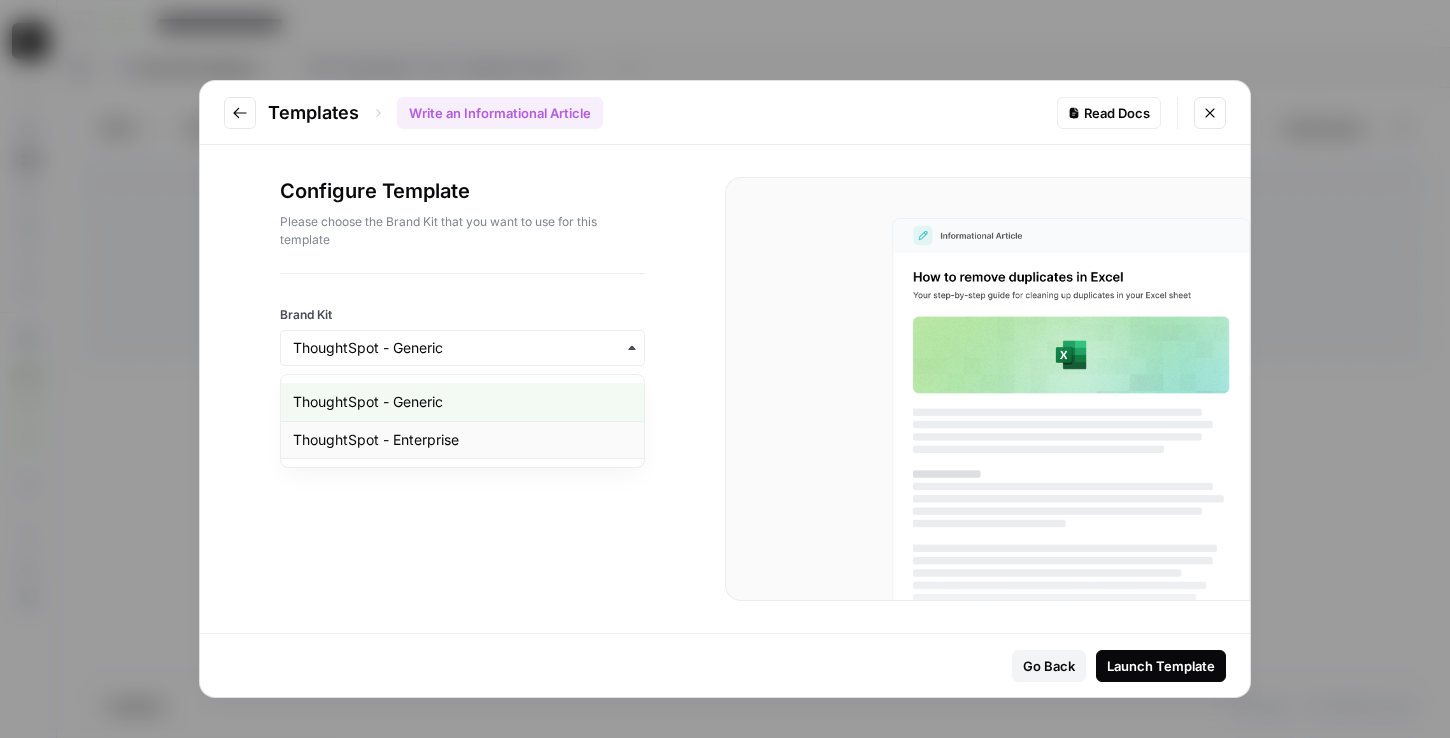 click on "ThoughtSpot - Enterprise" at bounding box center (462, 440) 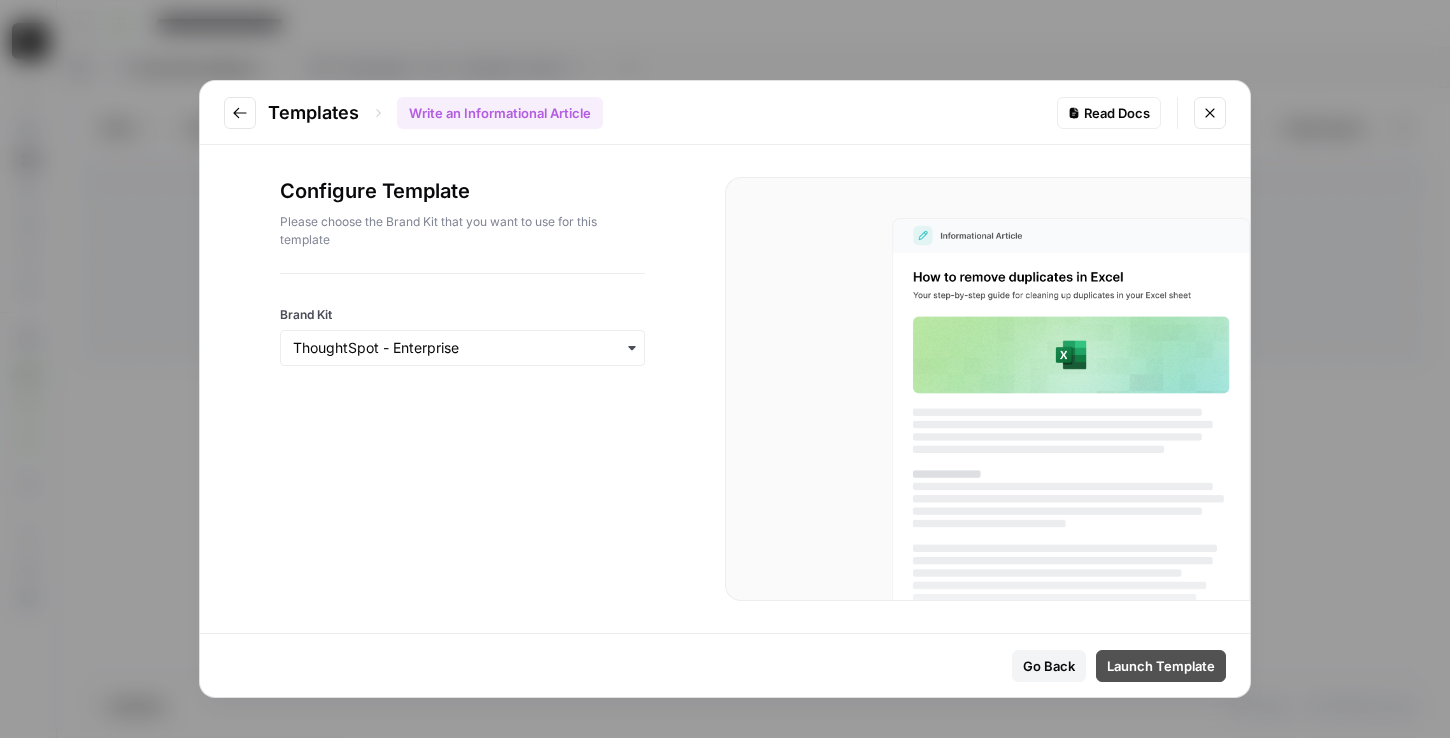 click on "Launch Template" at bounding box center [1161, 666] 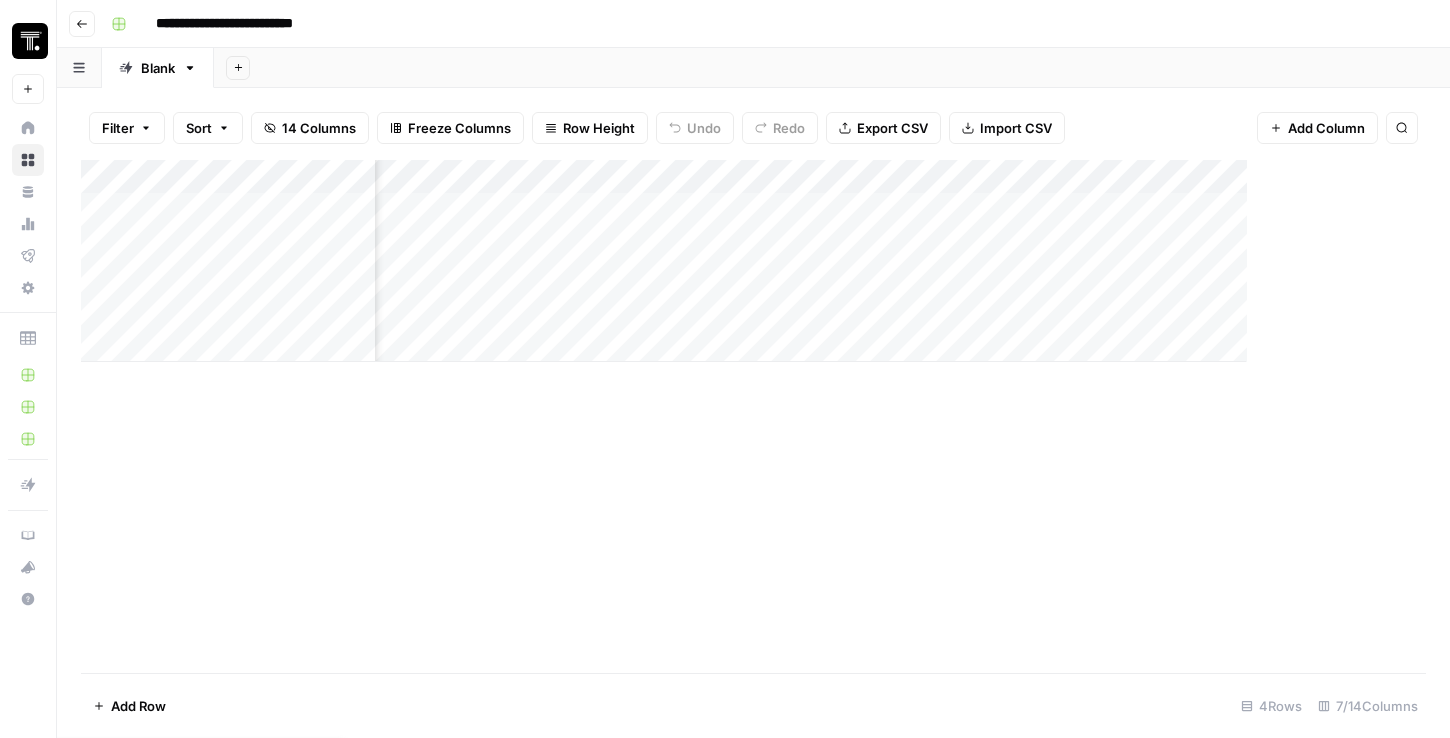 scroll, scrollTop: 0, scrollLeft: 580, axis: horizontal 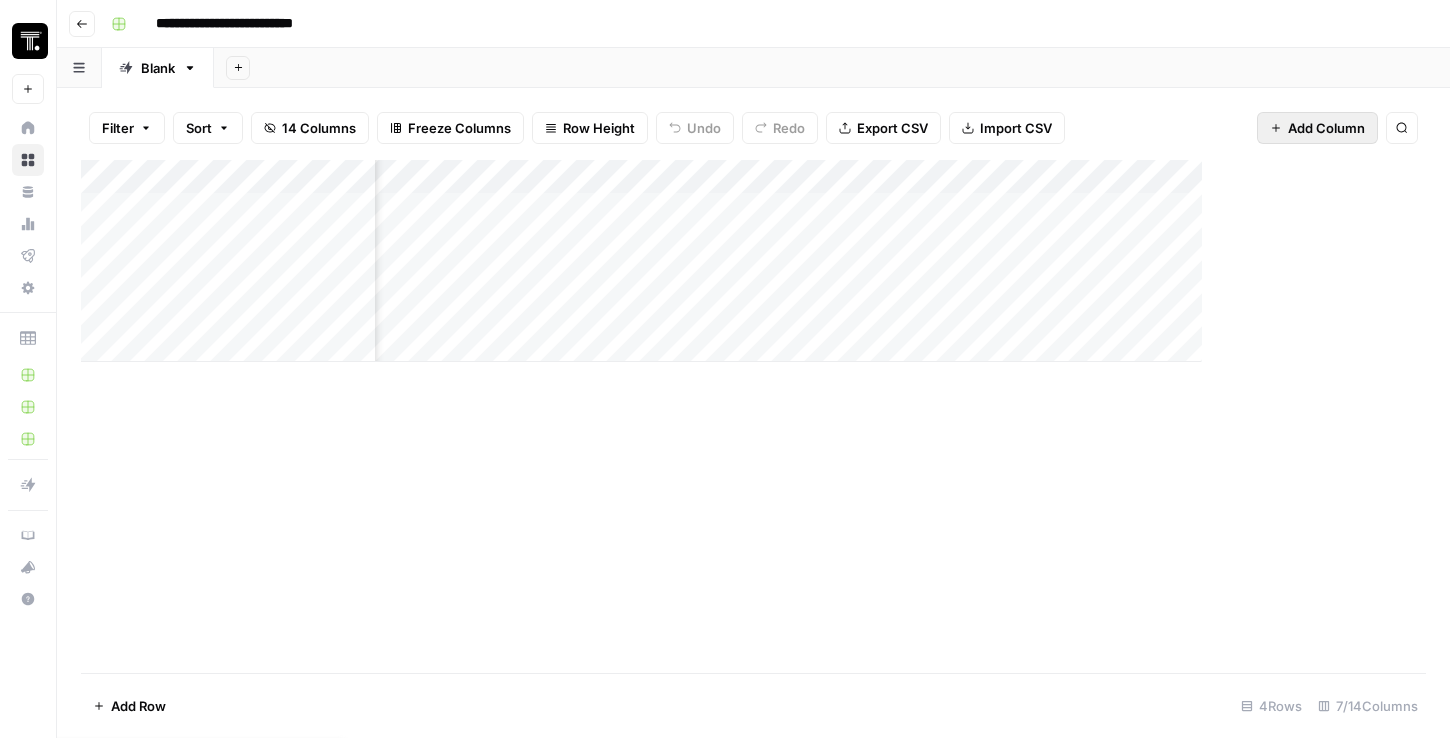 click on "Add Column" at bounding box center [1326, 128] 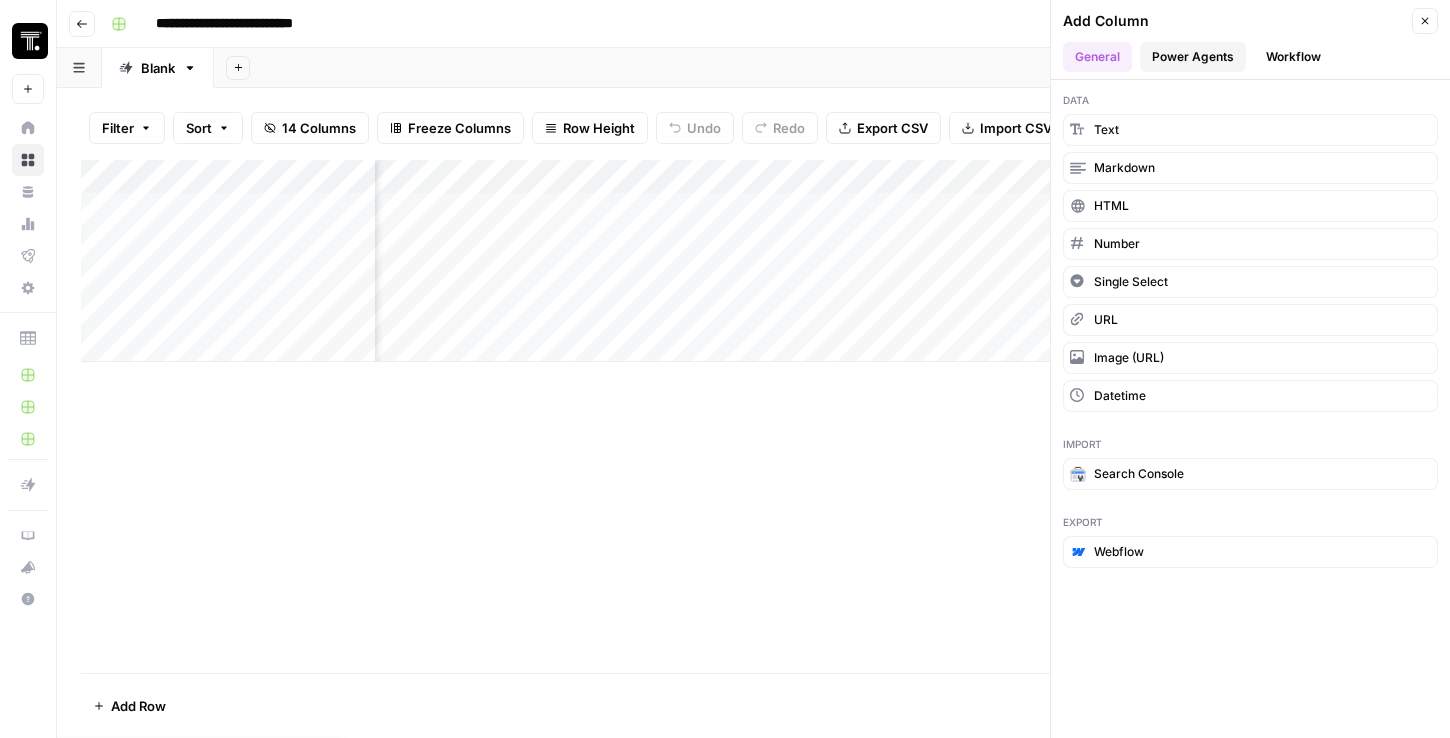 click on "Power Agents" at bounding box center [1193, 57] 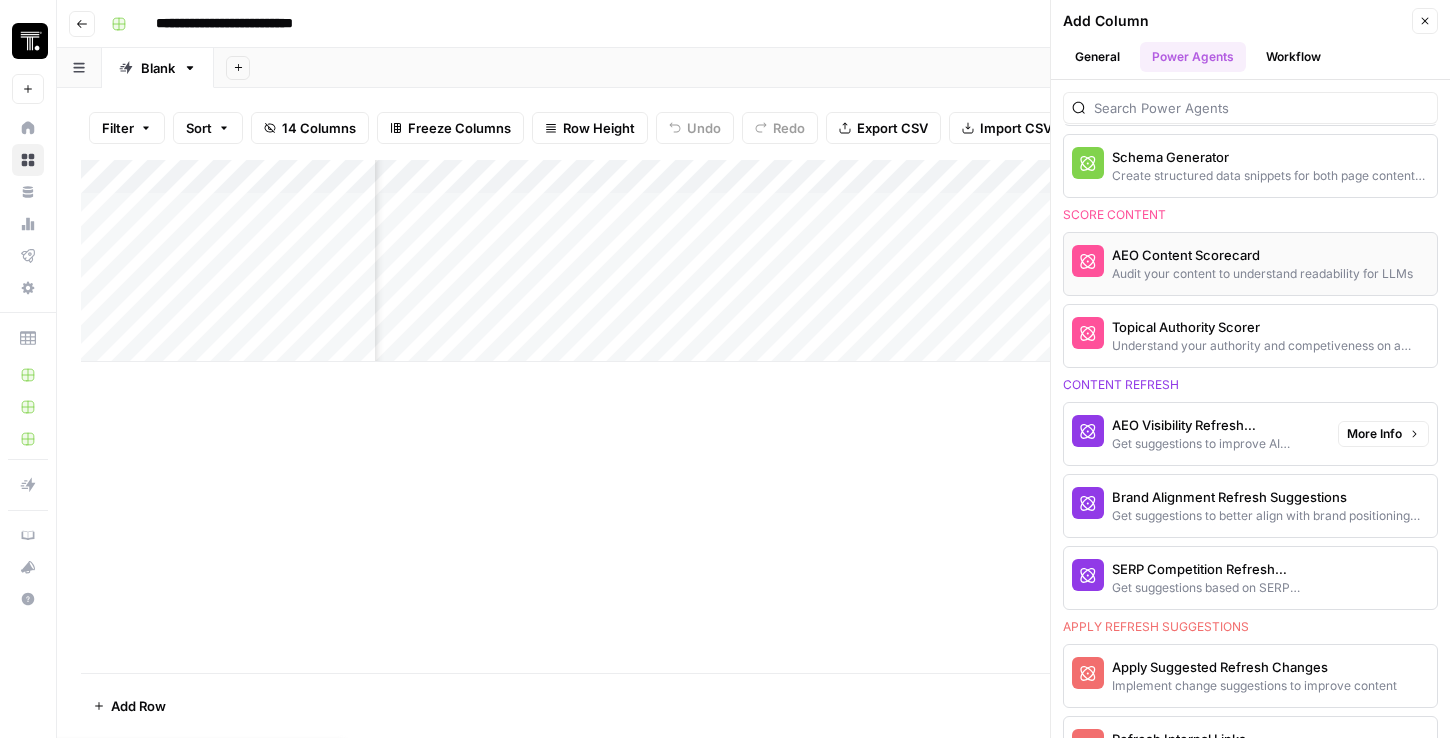 scroll, scrollTop: 871, scrollLeft: 0, axis: vertical 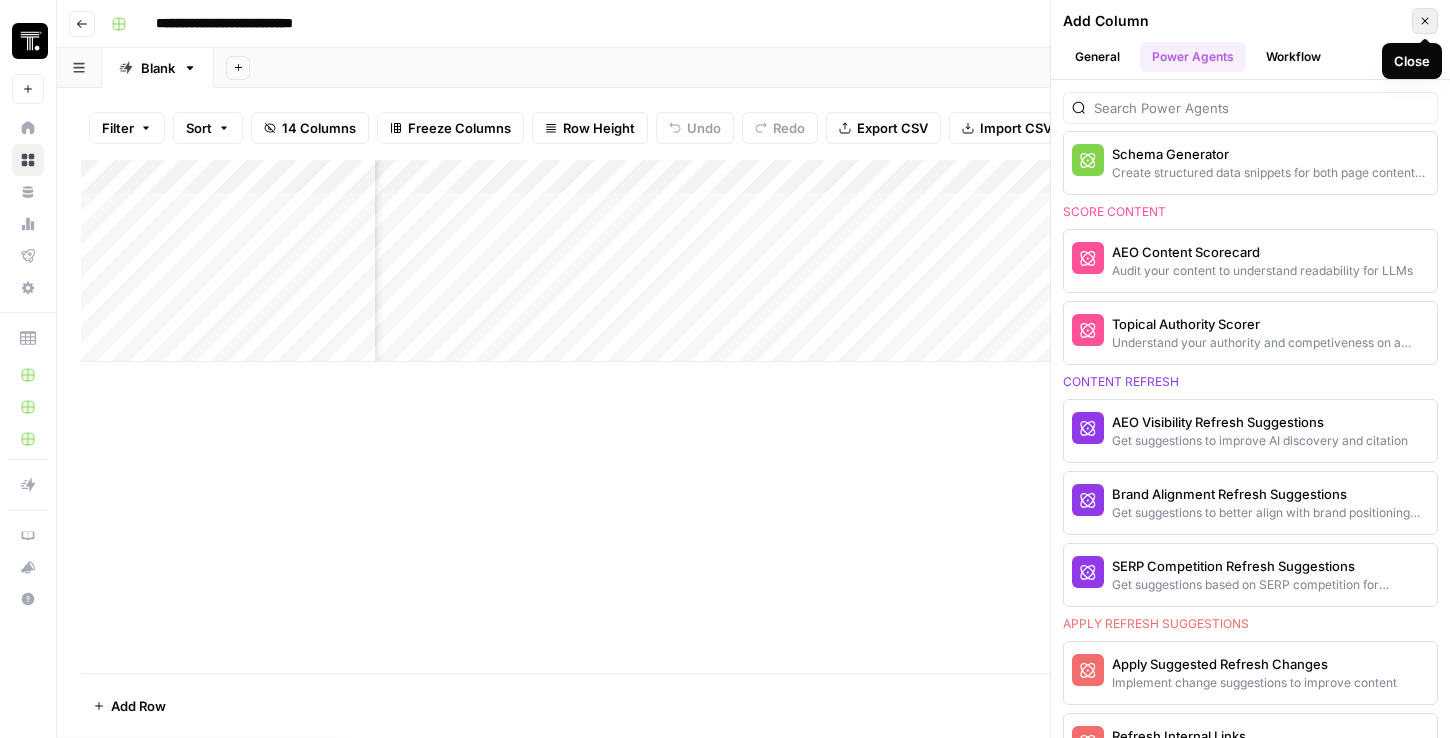 click 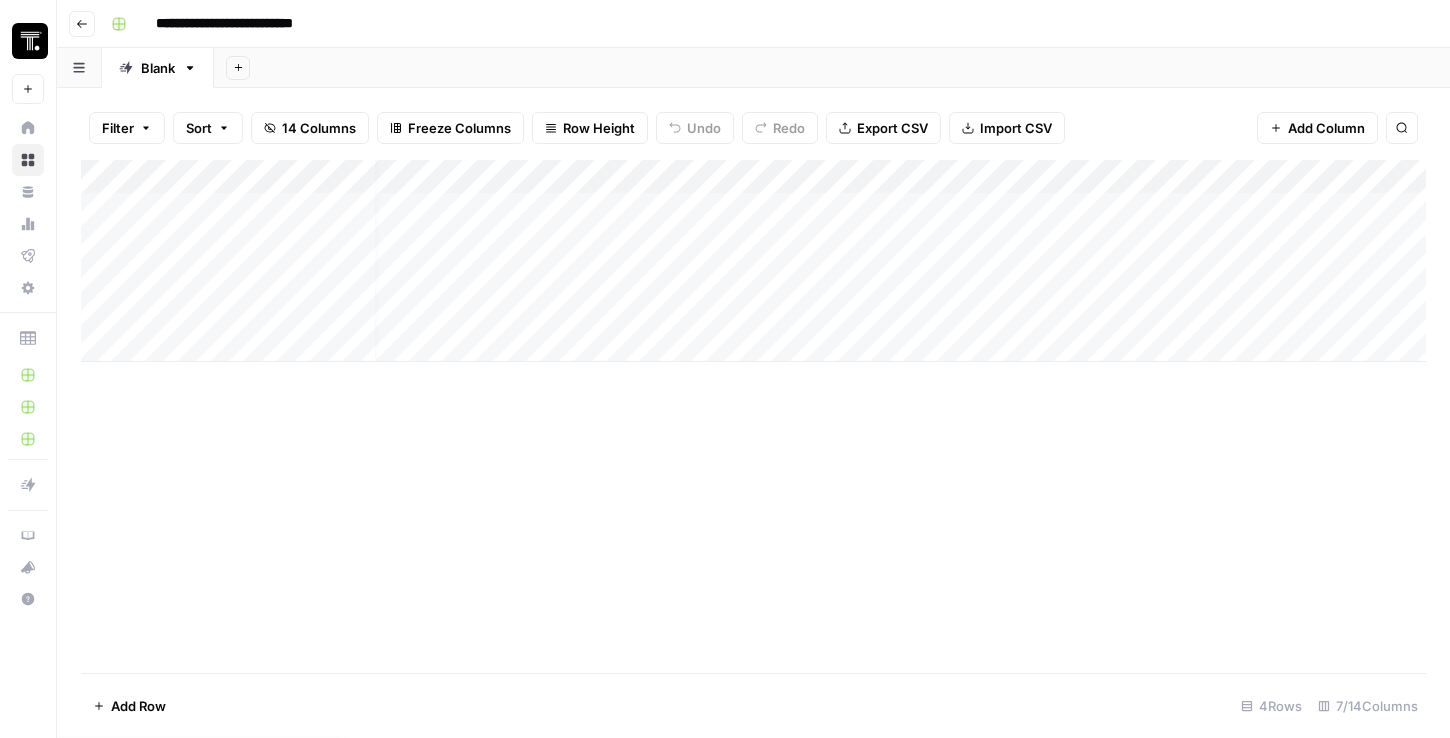 scroll, scrollTop: 0, scrollLeft: 17, axis: horizontal 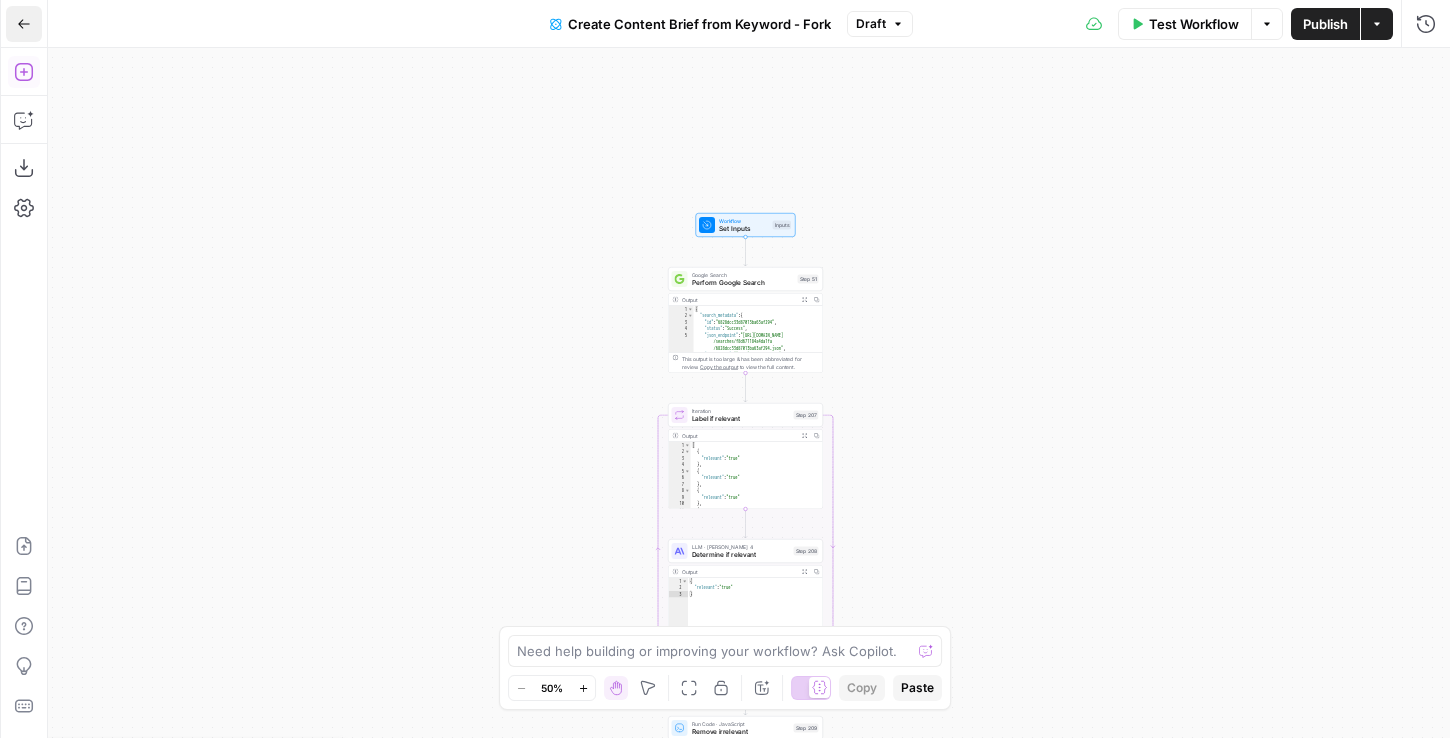 drag, startPoint x: 19, startPoint y: 60, endPoint x: 14, endPoint y: 32, distance: 28.442924 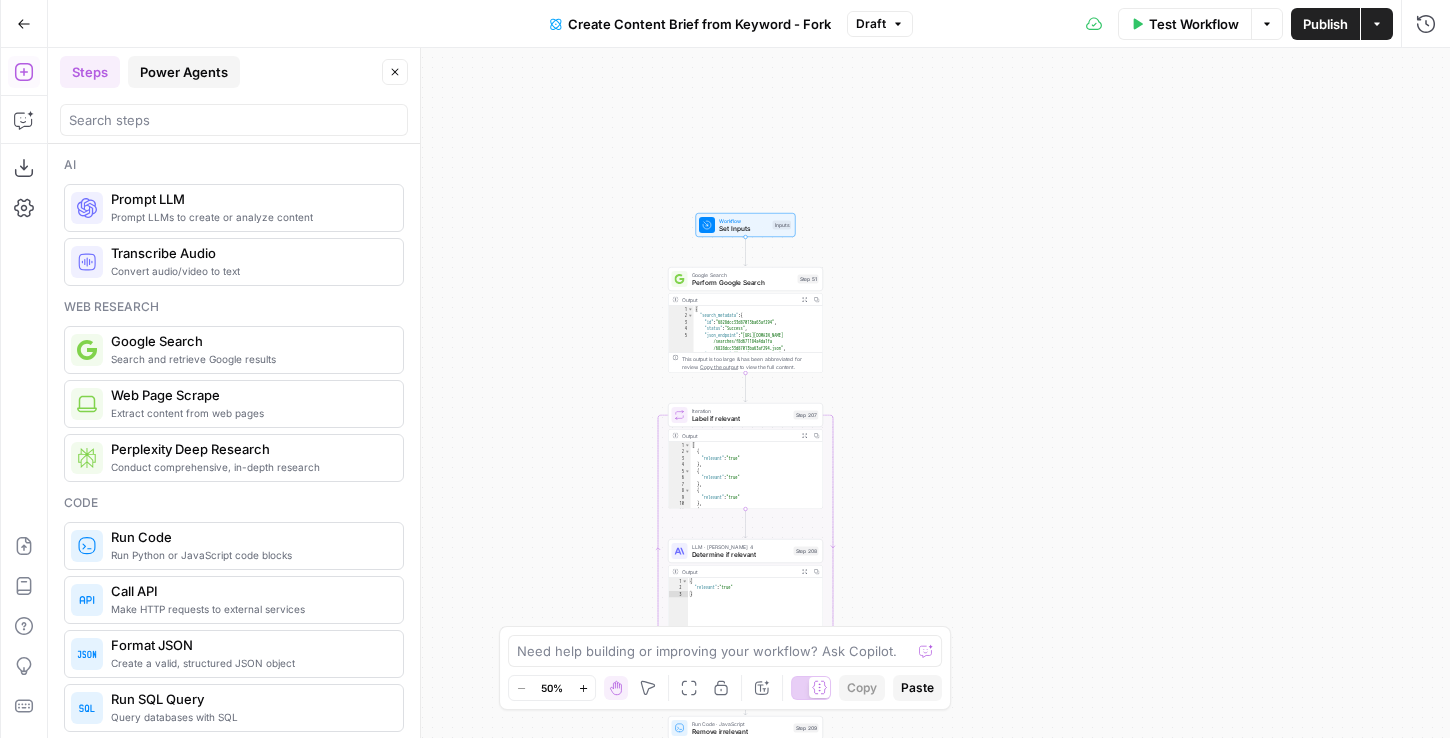 click on "Power Agents" at bounding box center (184, 72) 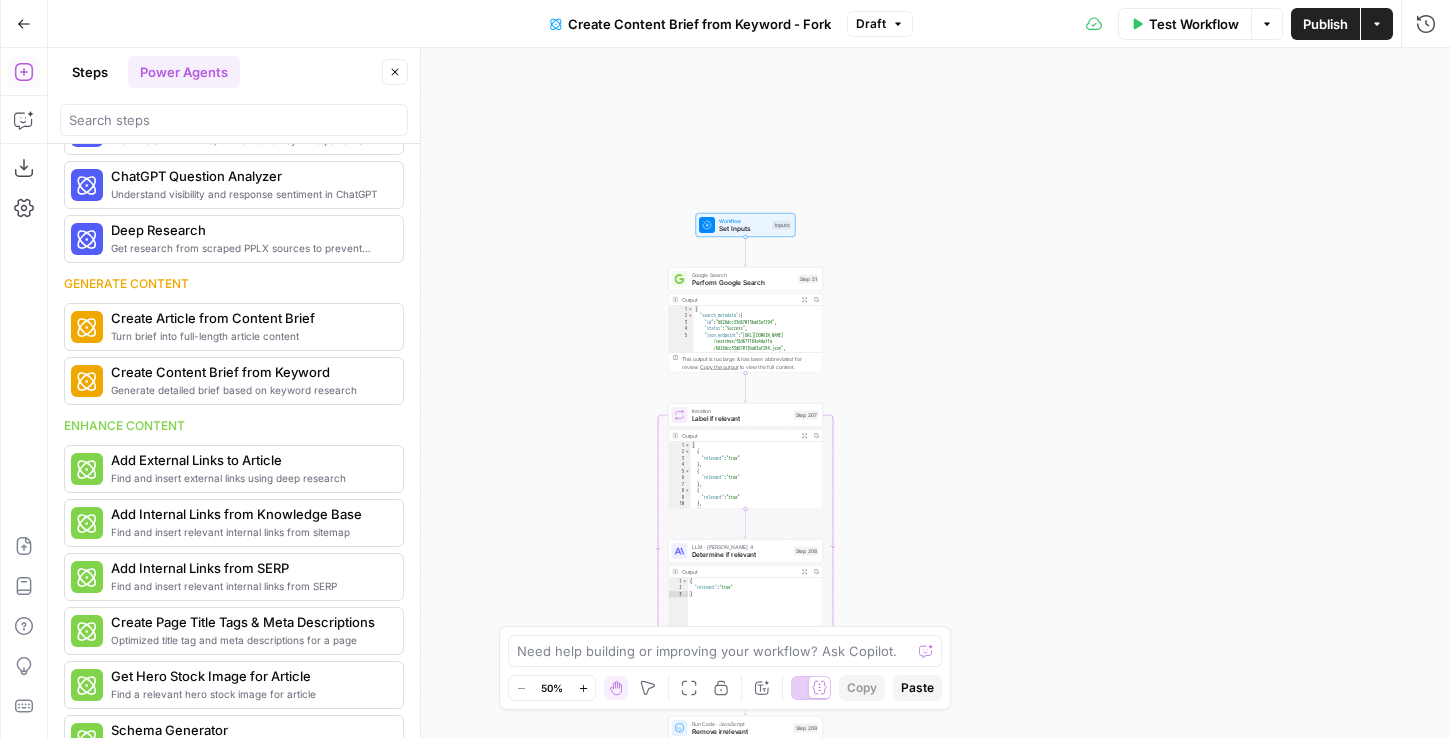 scroll, scrollTop: 86, scrollLeft: 0, axis: vertical 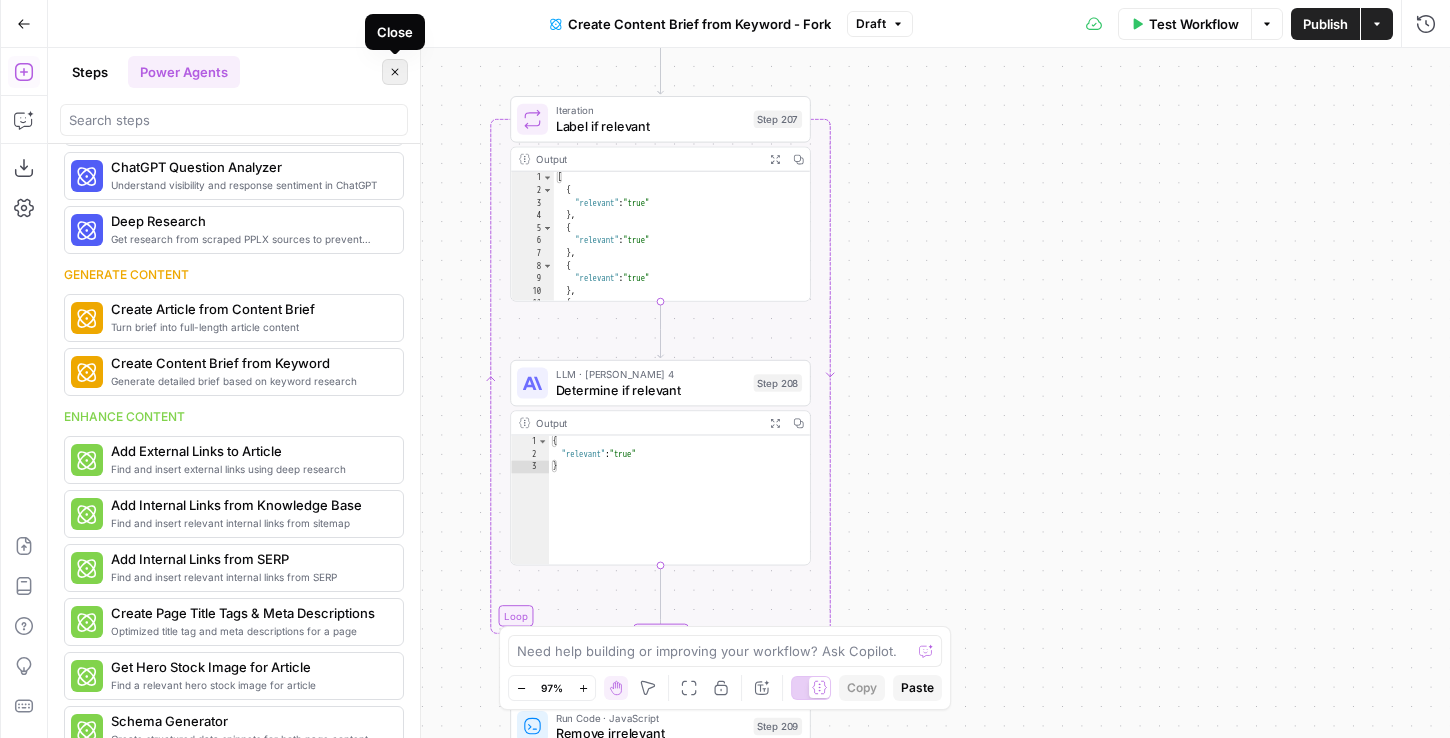 click 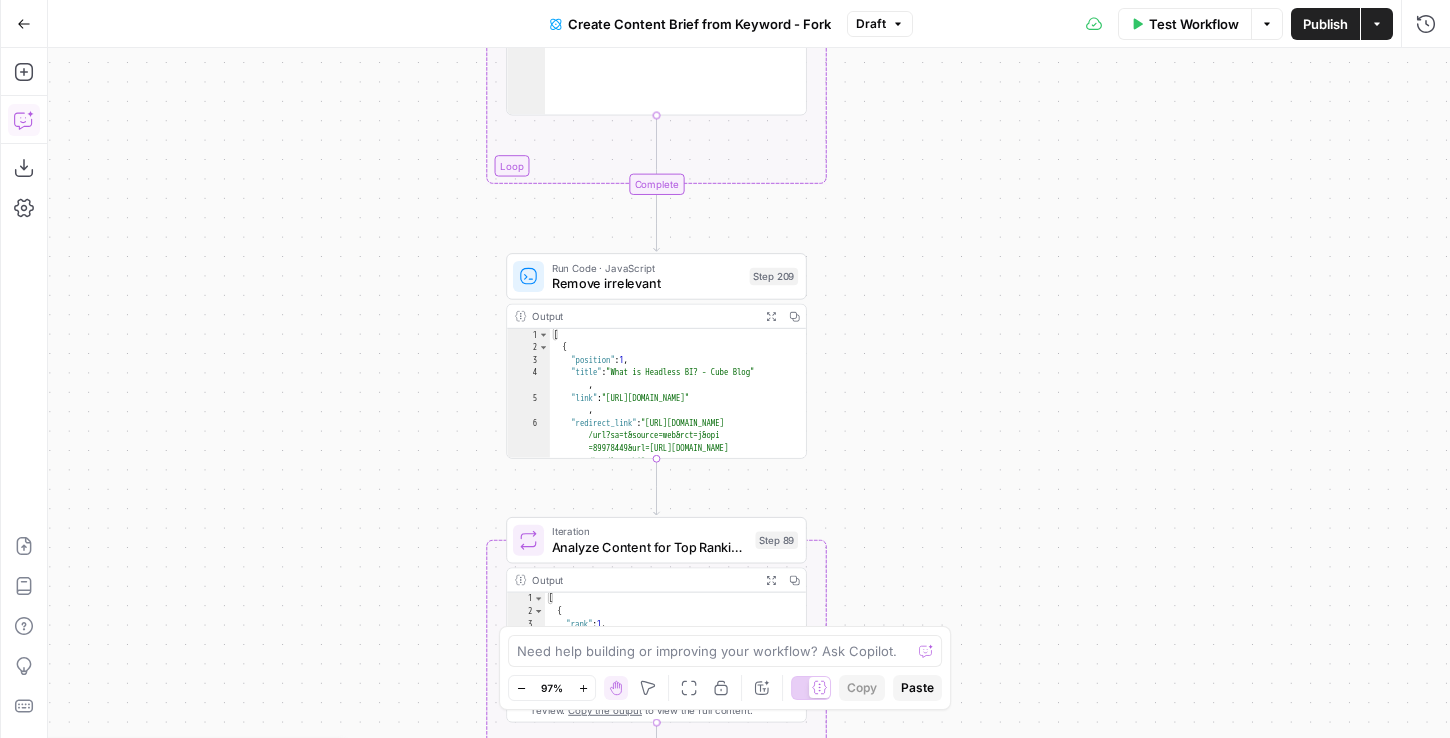 click 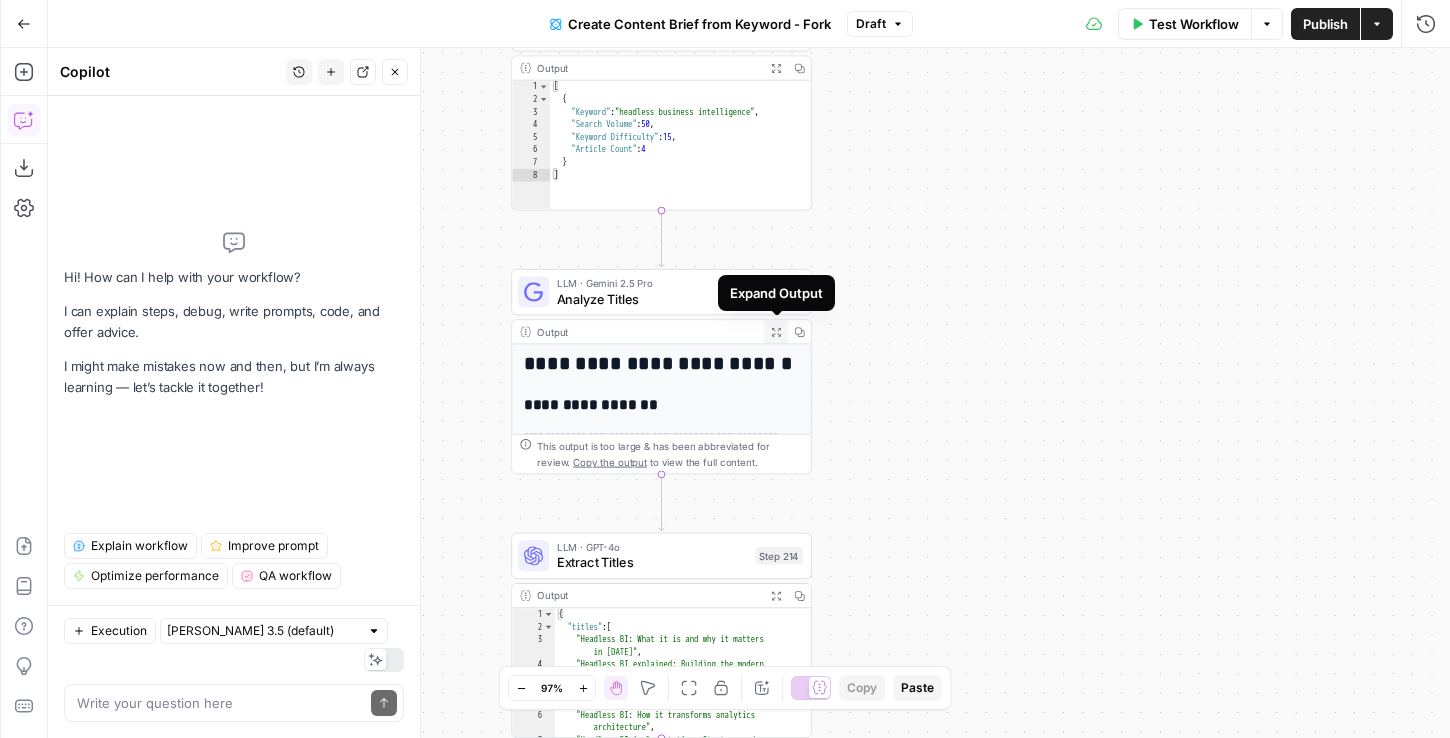 click 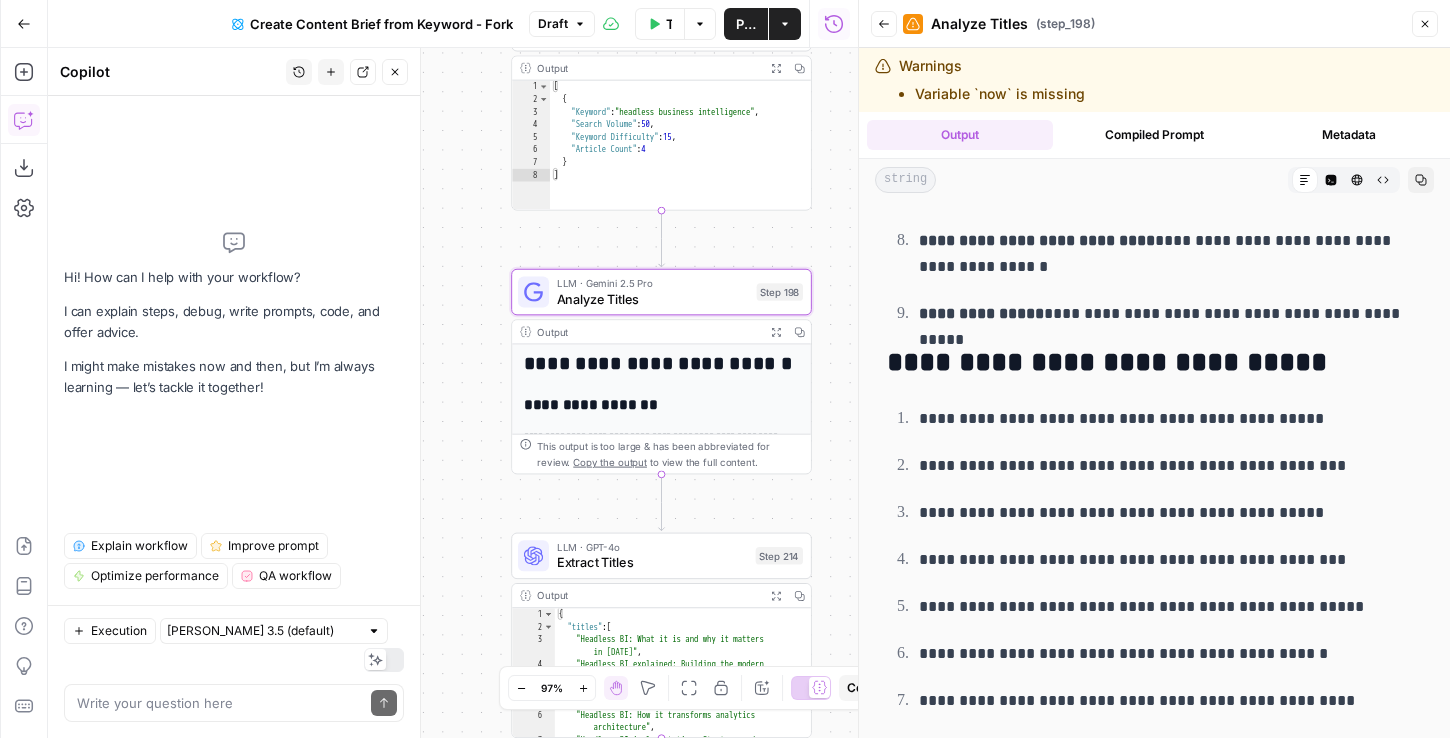 scroll, scrollTop: 1023, scrollLeft: 0, axis: vertical 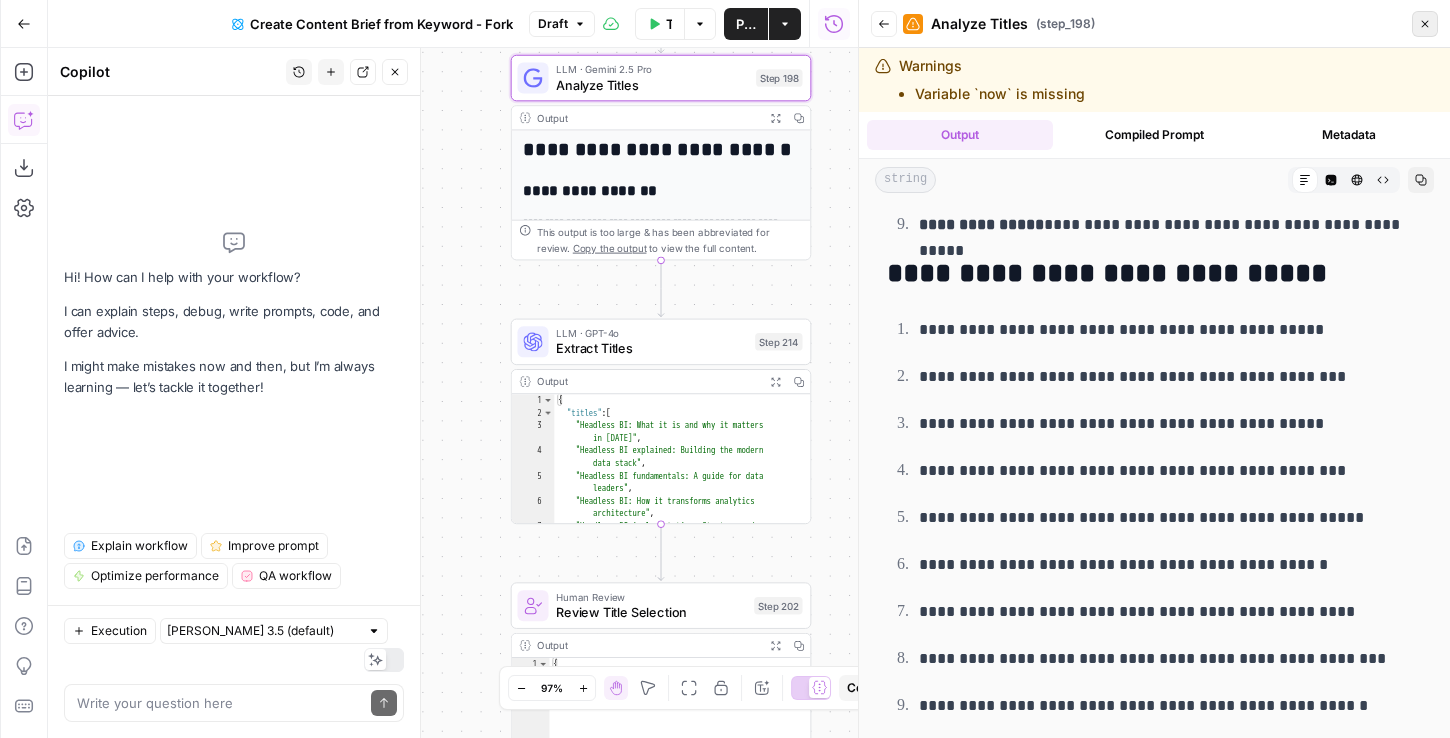 click 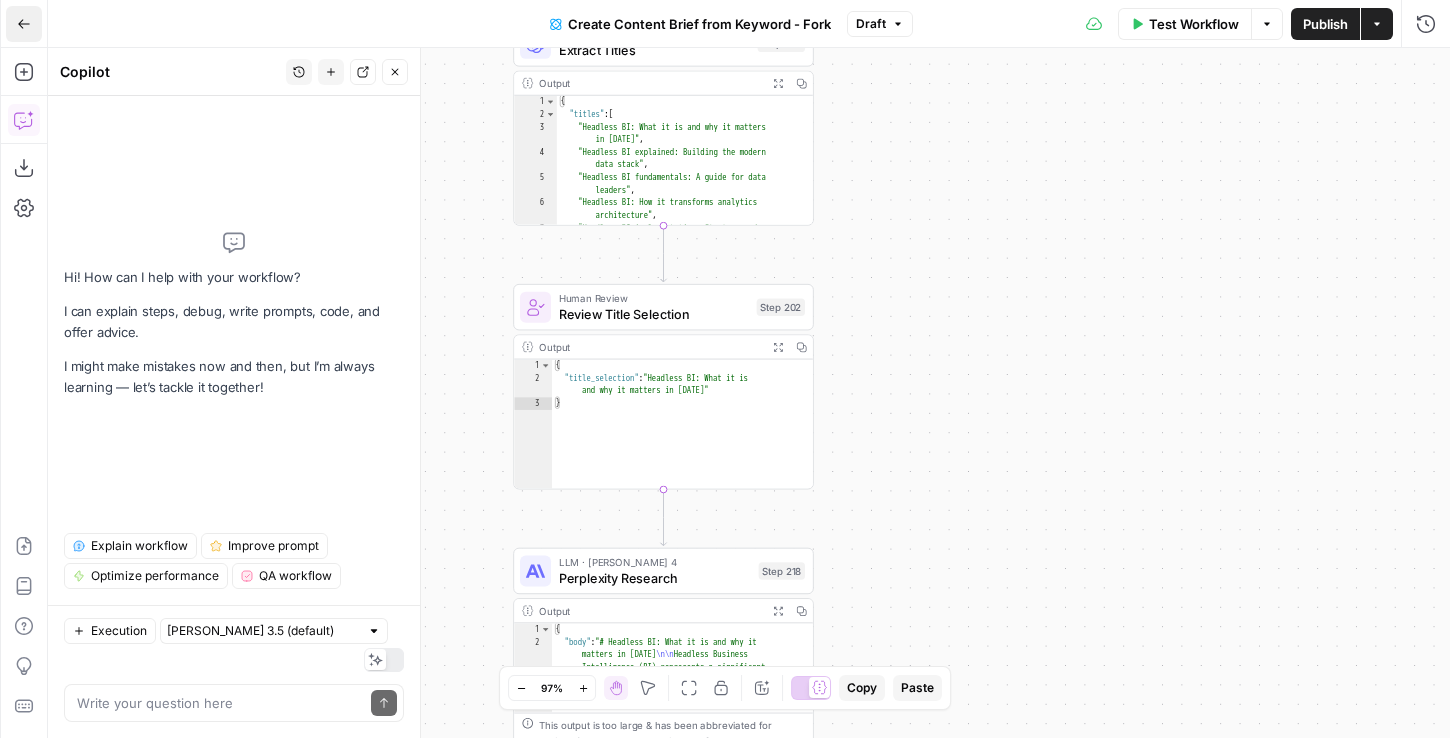 click 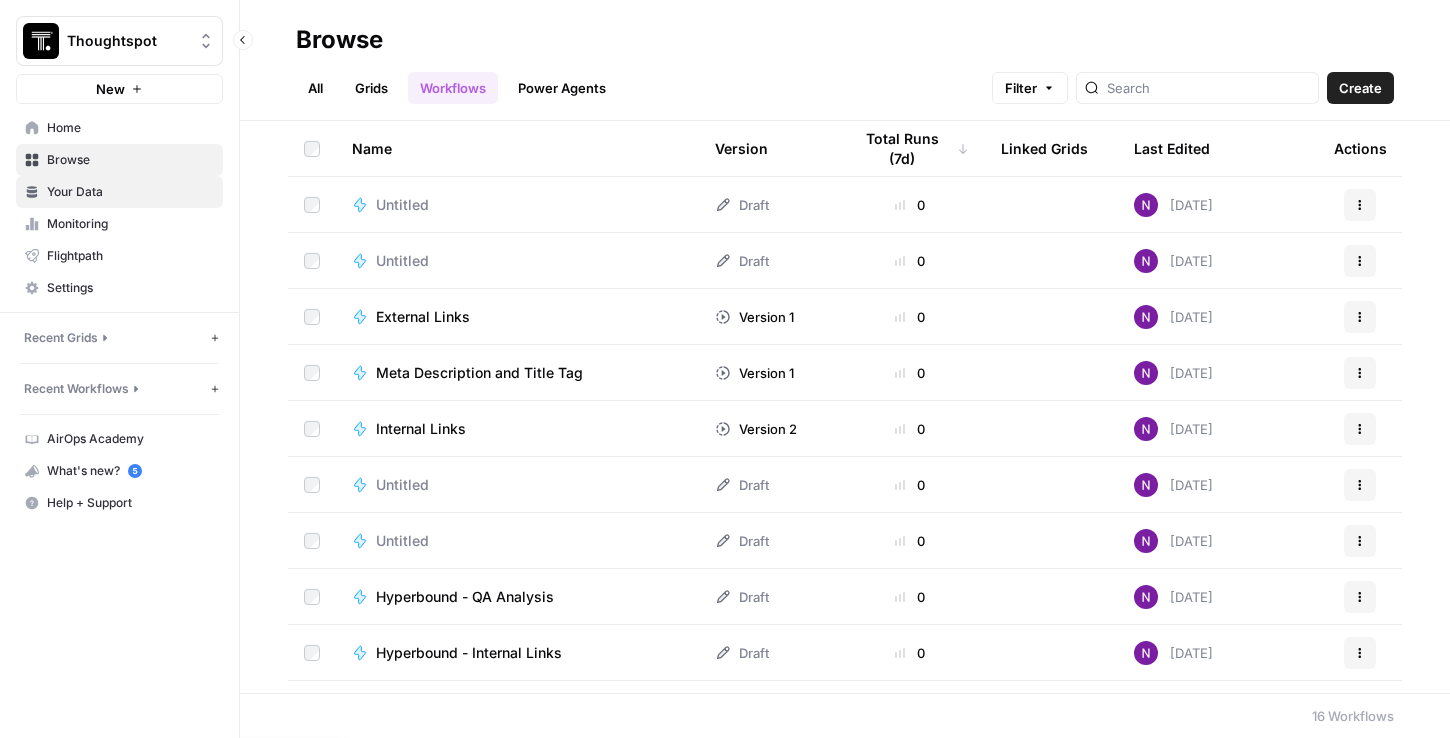 click on "Your Data" at bounding box center [130, 192] 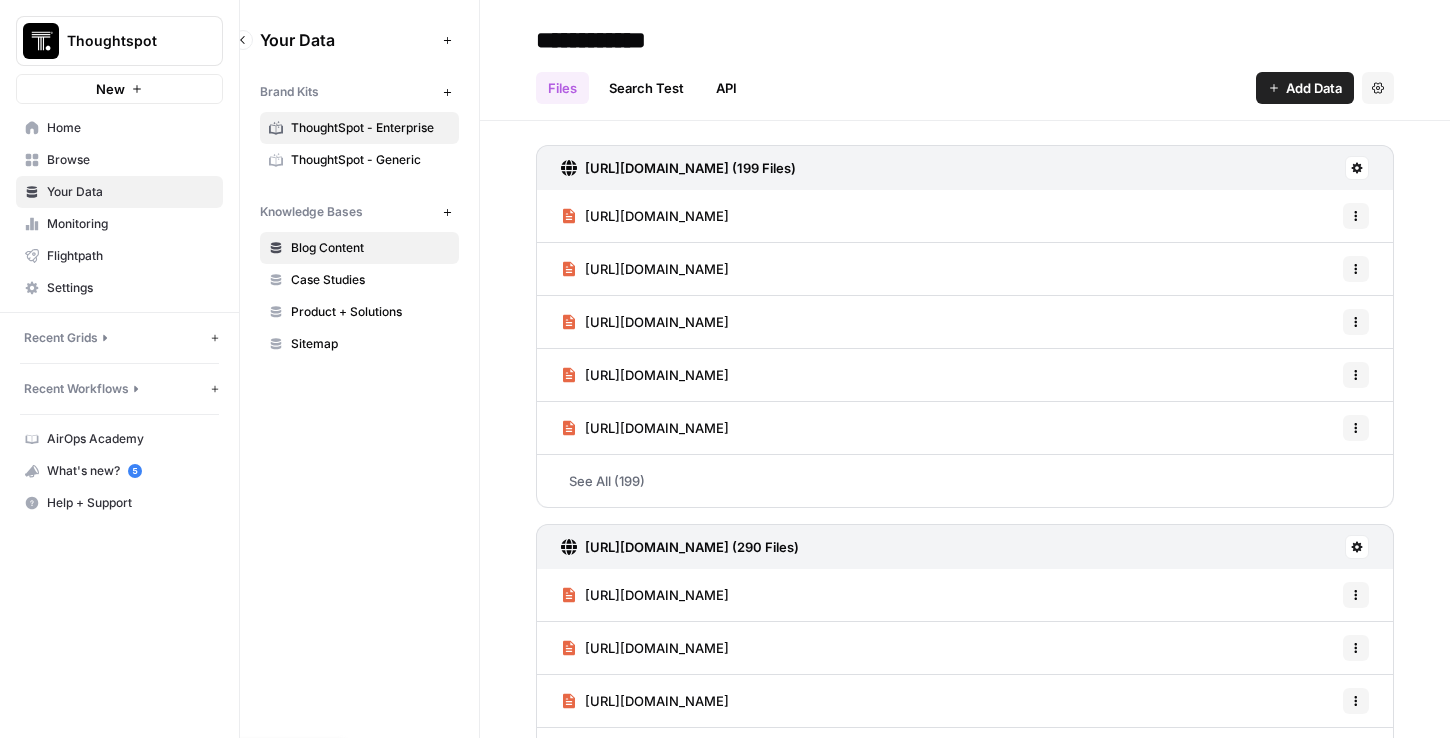 click on "ThoughtSpot - Enterprise" at bounding box center [370, 128] 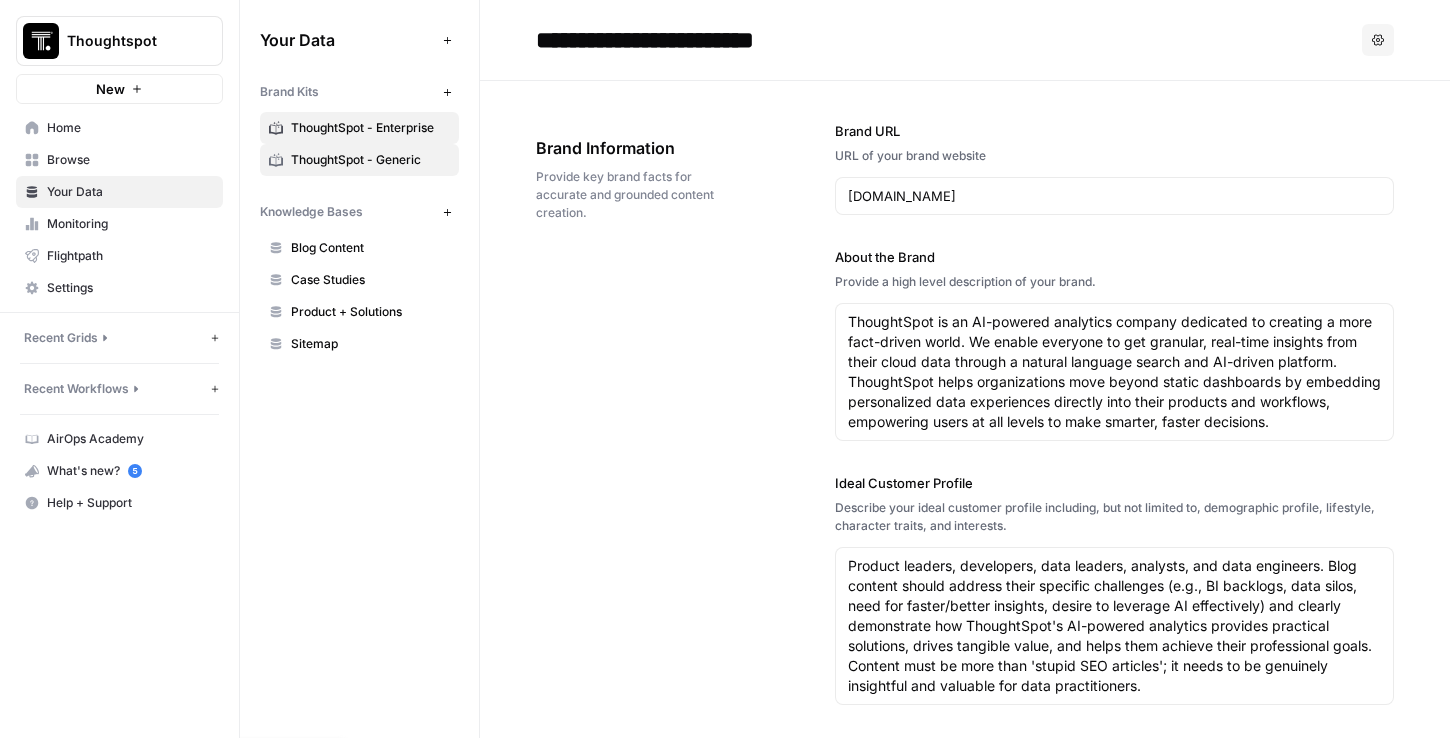 click on "ThoughtSpot - Generic" at bounding box center [359, 160] 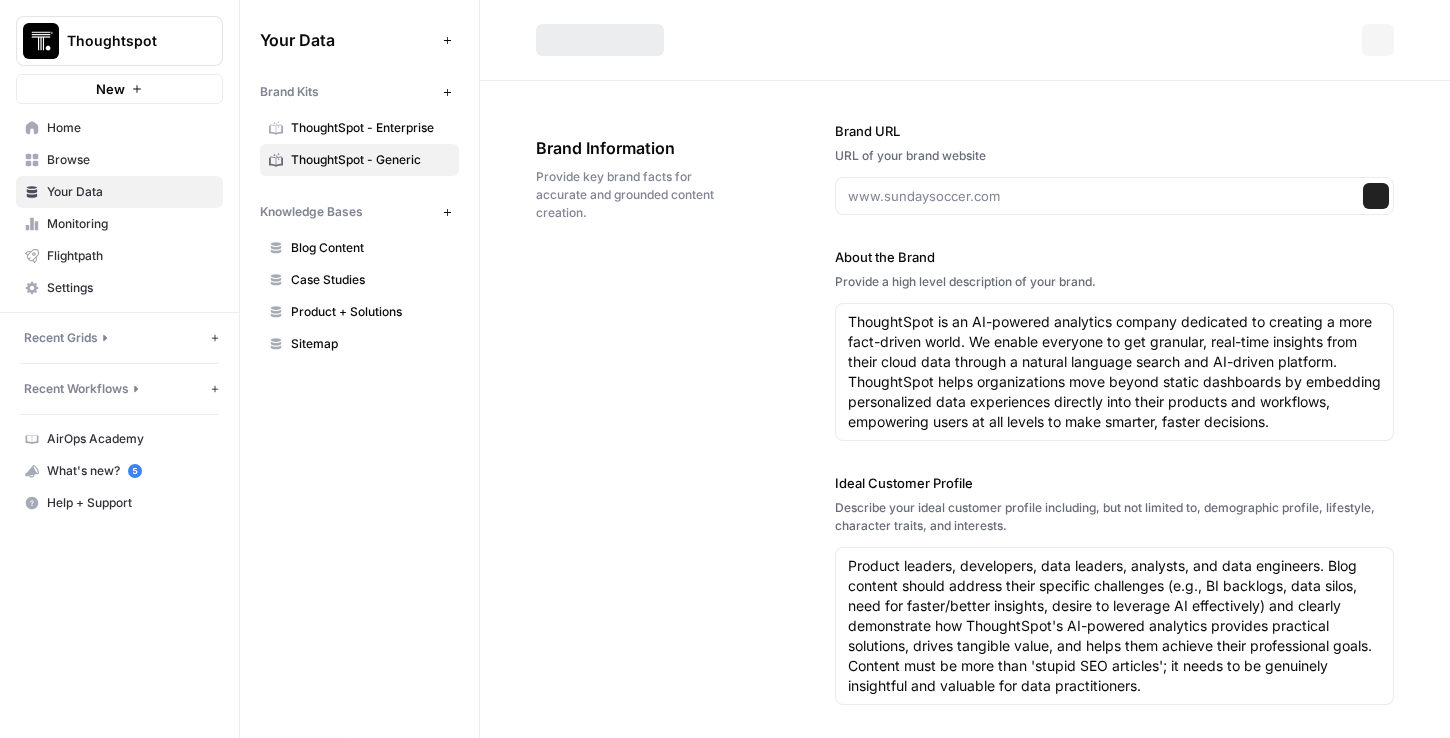 type 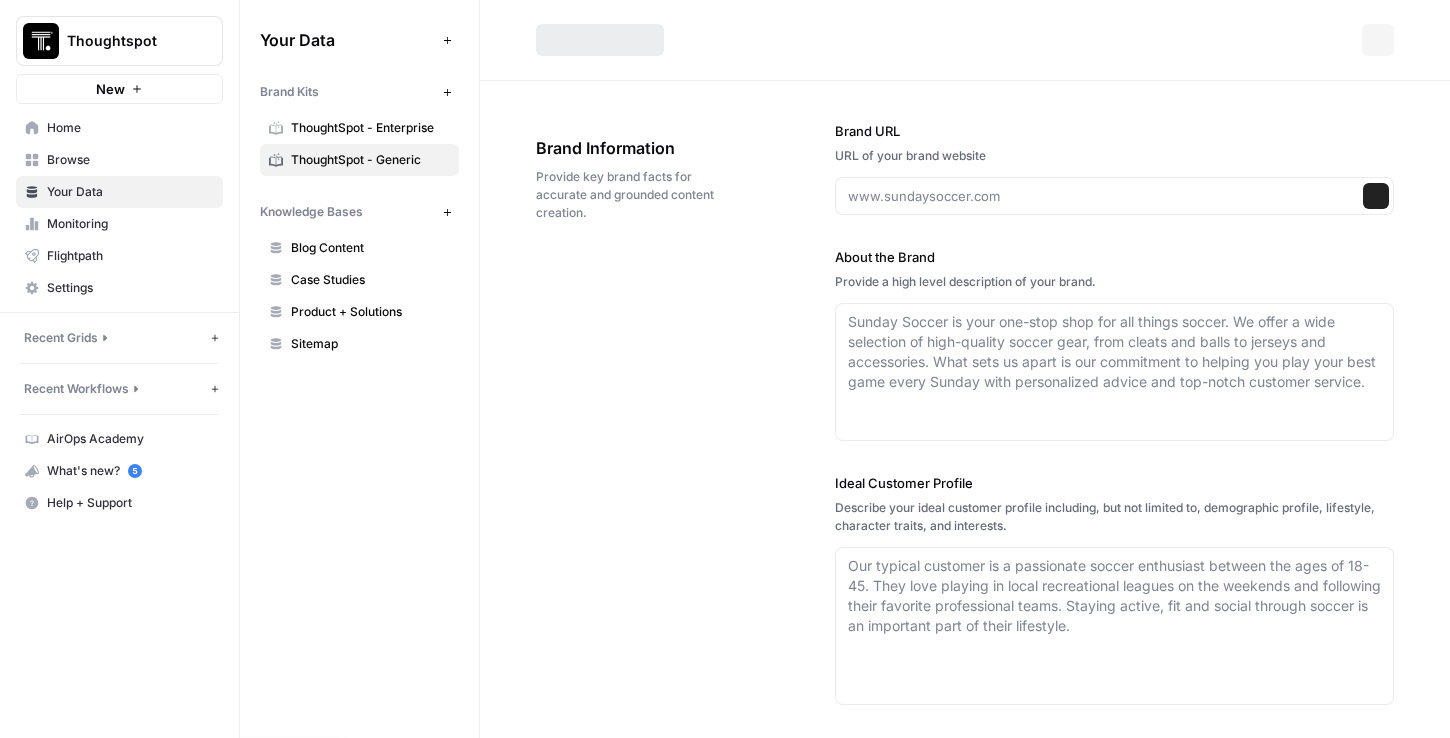 type 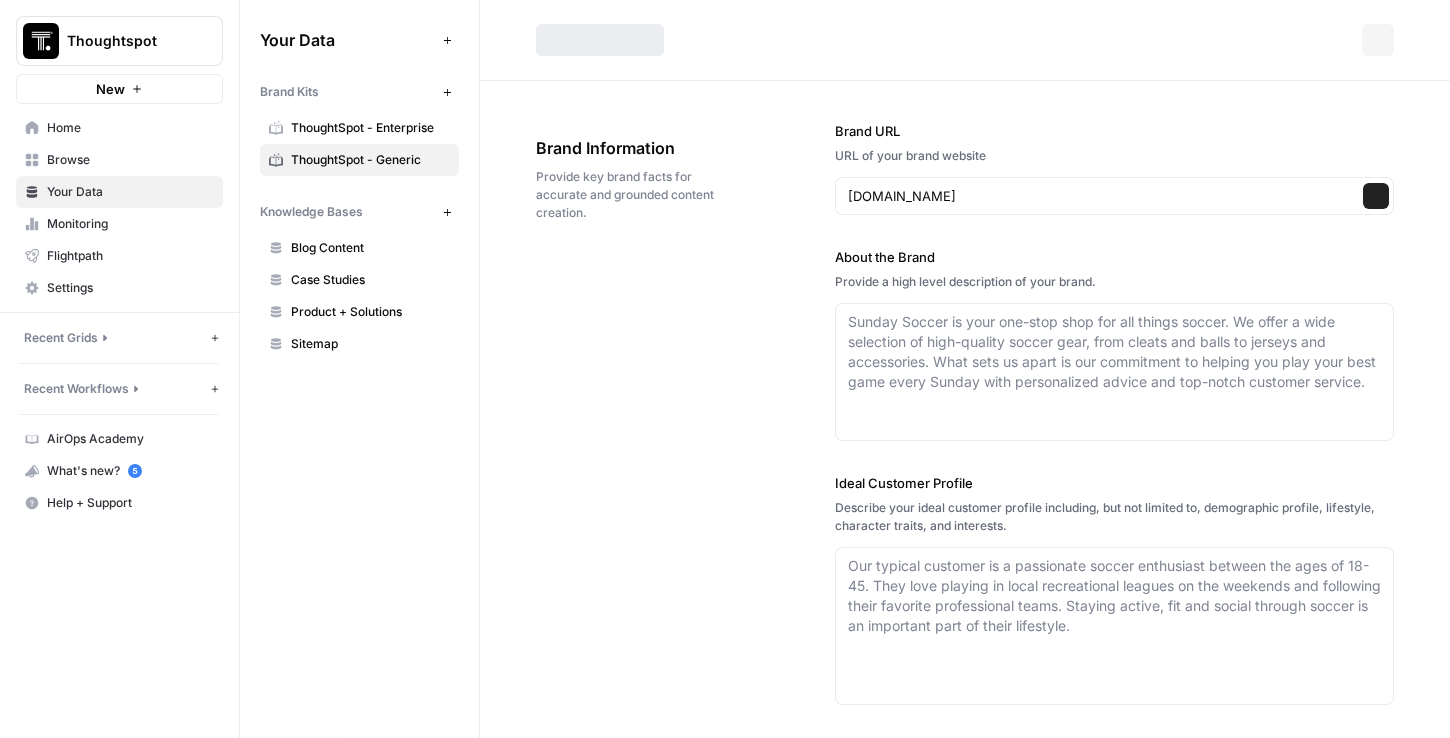 type on "Sentence Case" 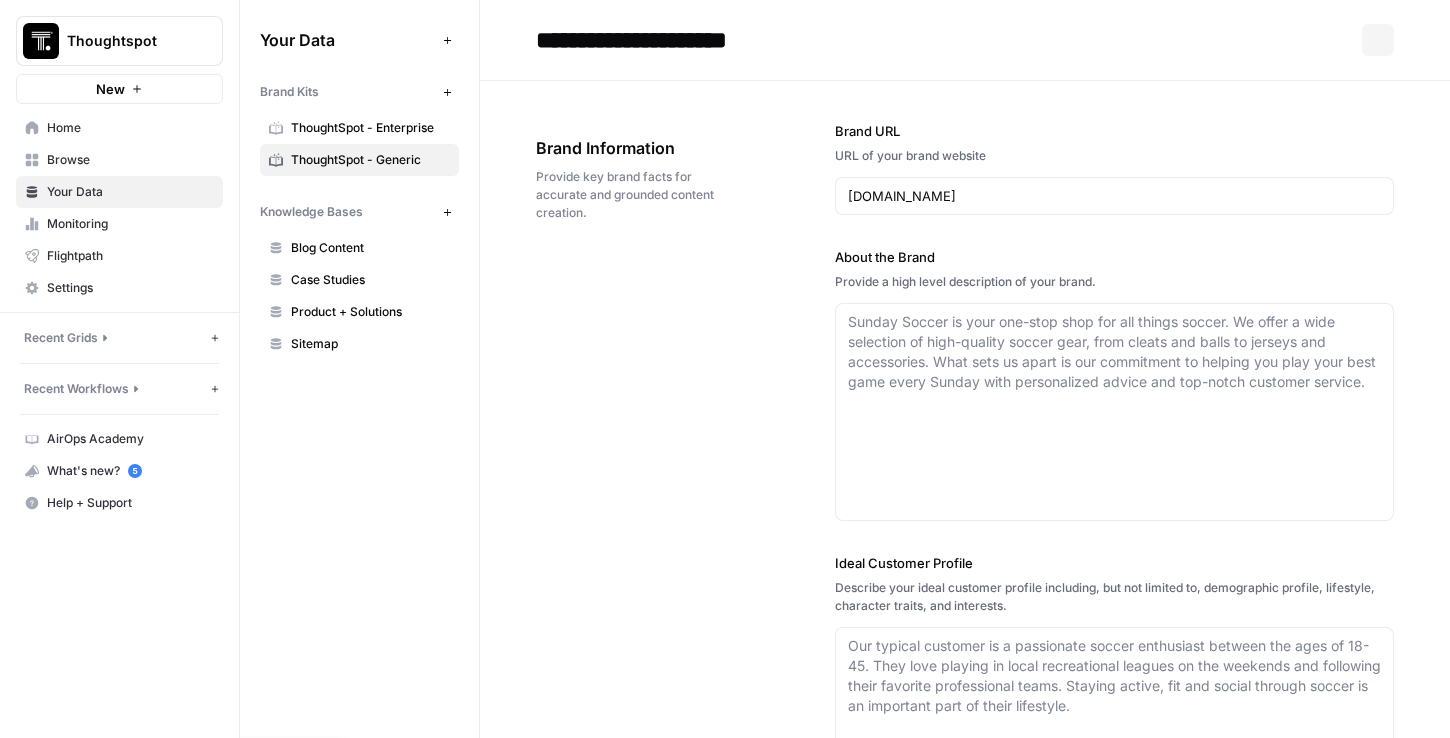 type on "ThoughtSpot is a leading provider of agentic analytics and AI-powered business intelligence solutions. The ThoughtSpot Agentic Analytics Platform empowers organizations to transform data into actionable insights through autonomous AI agents, interactive dashboards, and embedded analytics. With features like Spotter, an AI analyst, and Analyst Studio for collaborative data exploration, ThoughtSpot enables users of all skill levels to access, analyze, and act on data in real time. The platform is designed to integrate seamlessly with any data source, supporting a wide range of industries and use cases. ThoughtSpot is trusted by global enterprises to drive data-driven decision-making and operational efficiency." 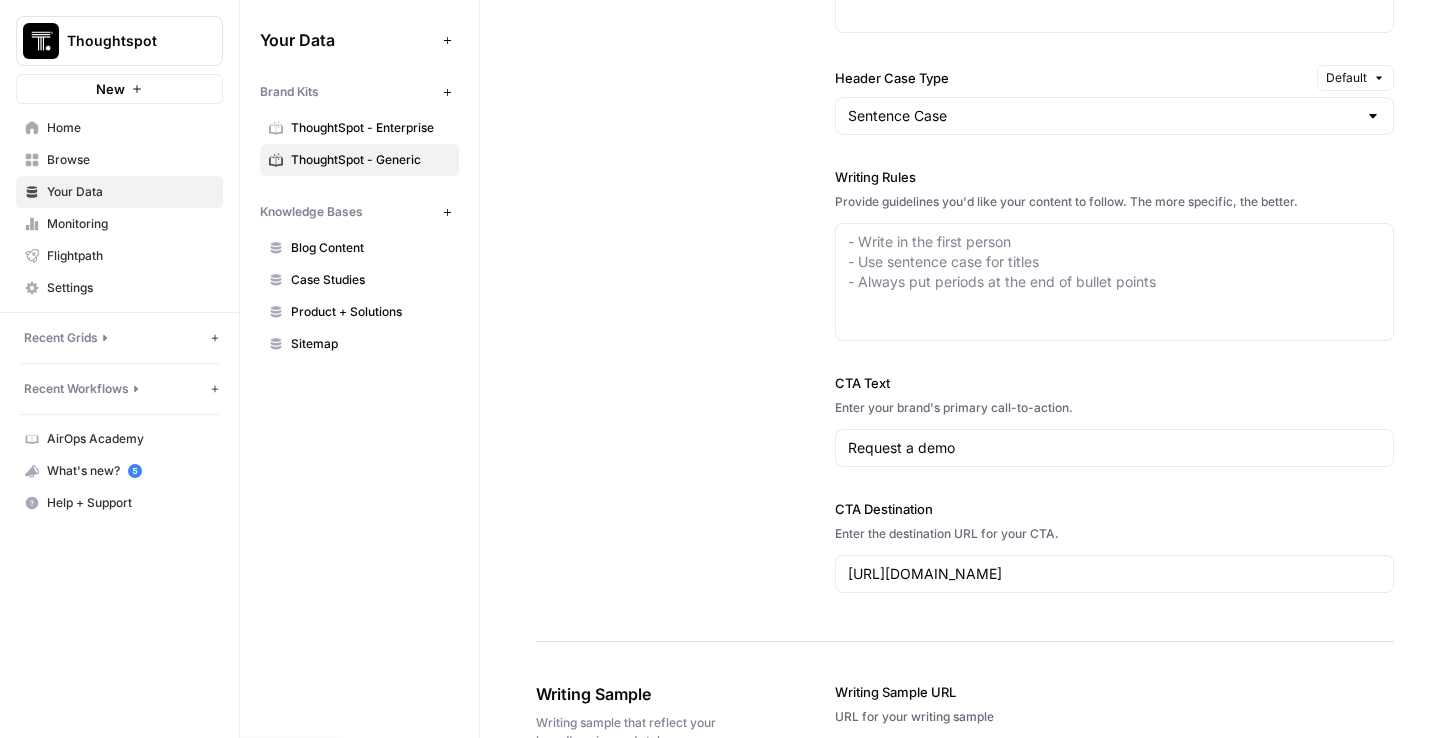 scroll, scrollTop: 1677, scrollLeft: 0, axis: vertical 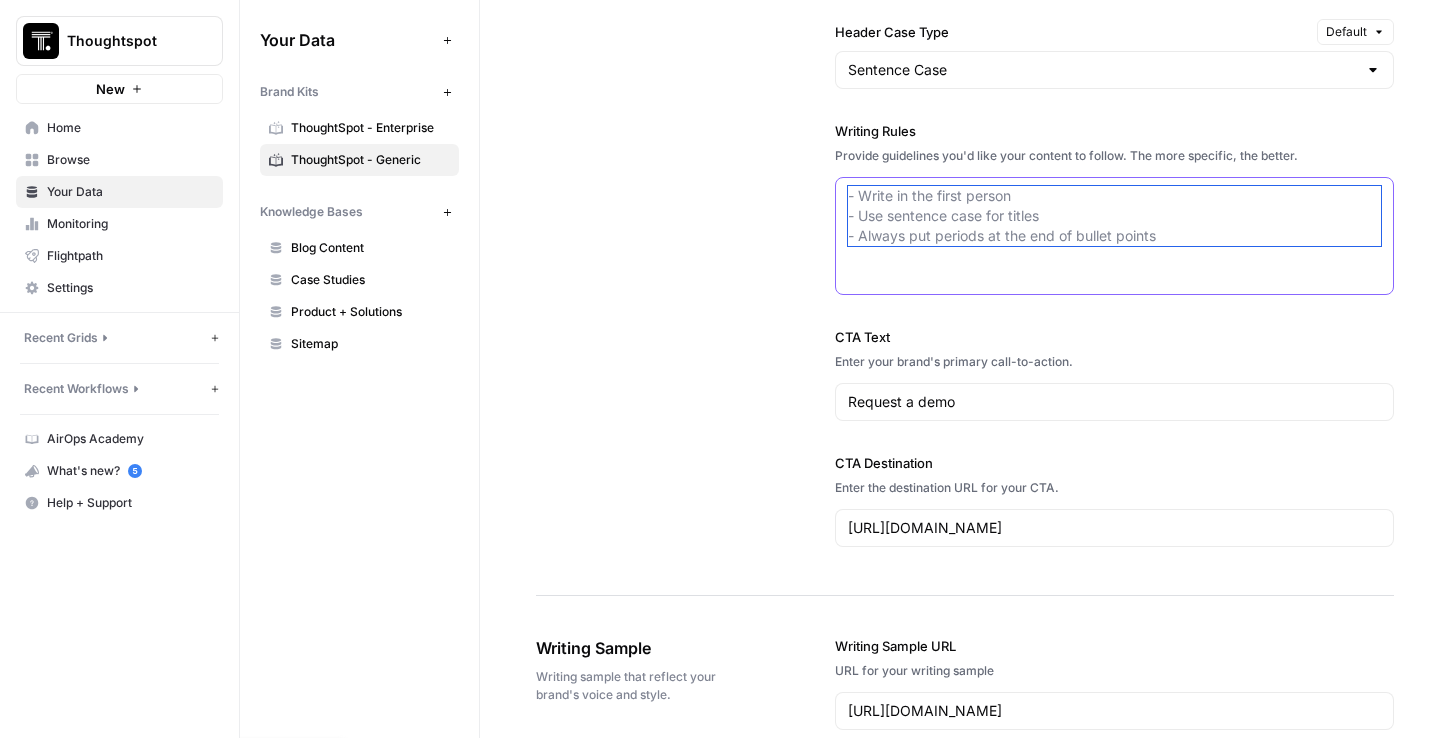 drag, startPoint x: 887, startPoint y: 197, endPoint x: 888, endPoint y: 284, distance: 87.005745 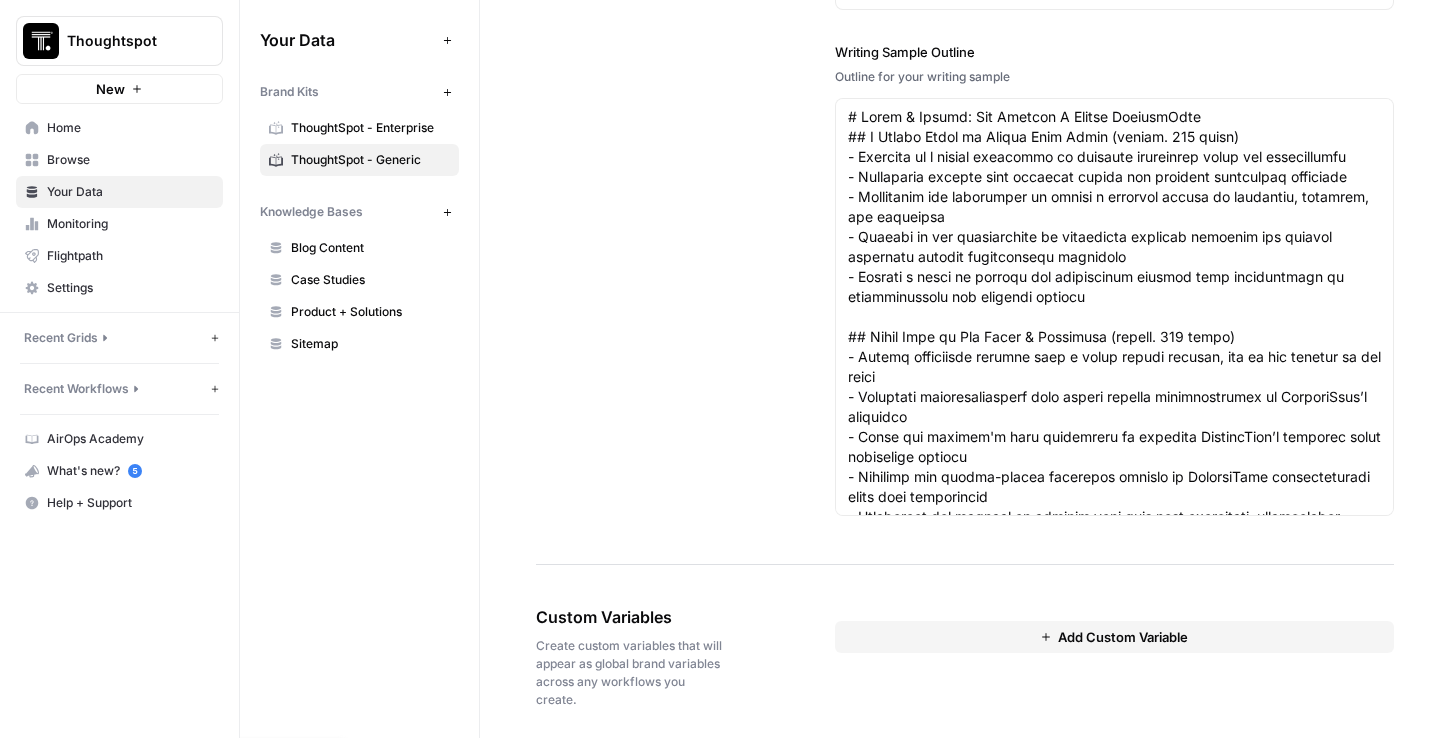 scroll, scrollTop: 2840, scrollLeft: 0, axis: vertical 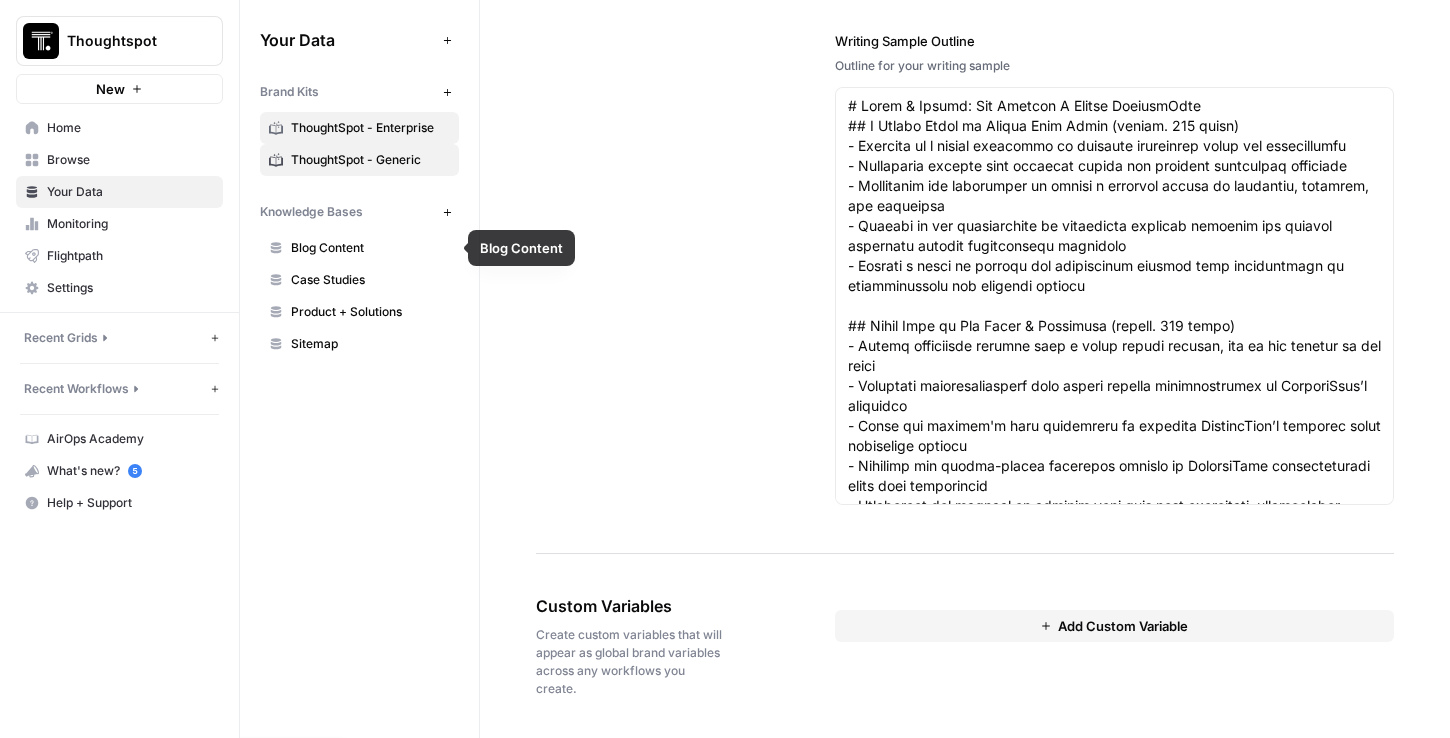 click on "ThoughtSpot - Enterprise" at bounding box center [370, 128] 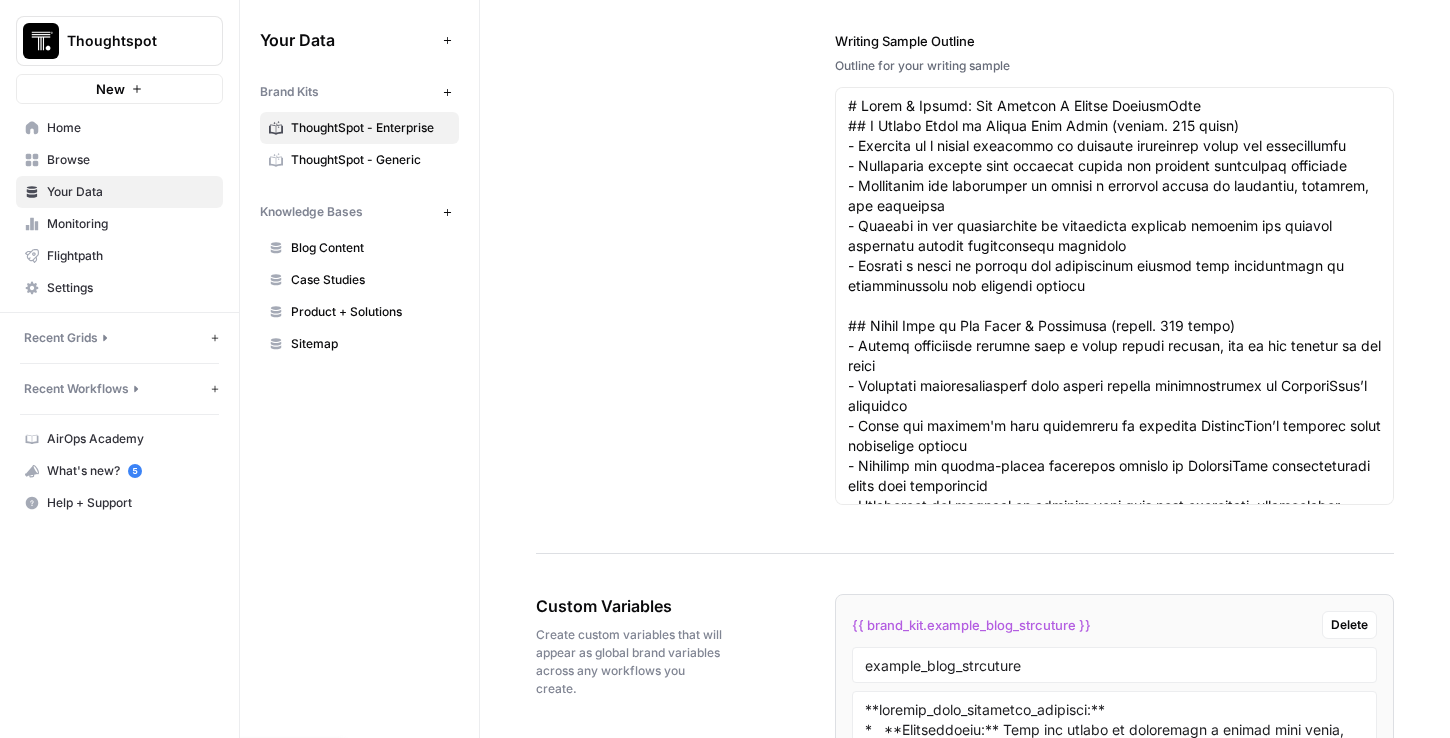 type on "Start your free demo [DATE]`, `Schedule your free demo [DATE]`, `Book a free trial of ThoughtSpot Embedded`, `Request a ThoughtSpot demo [DATE]`, `See it in action—start your free demo [DATE]`, `Get started with your free demo [DATE]." 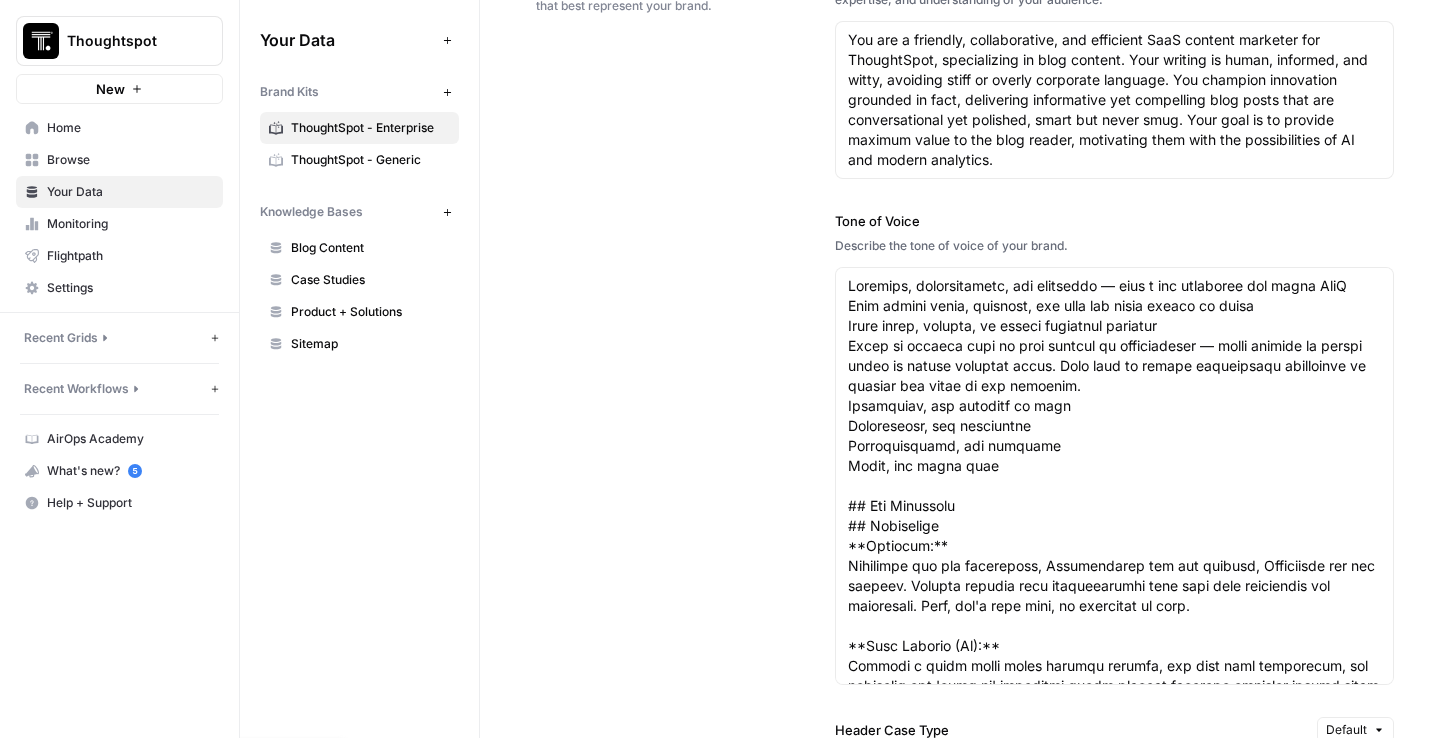 scroll, scrollTop: 1644, scrollLeft: 0, axis: vertical 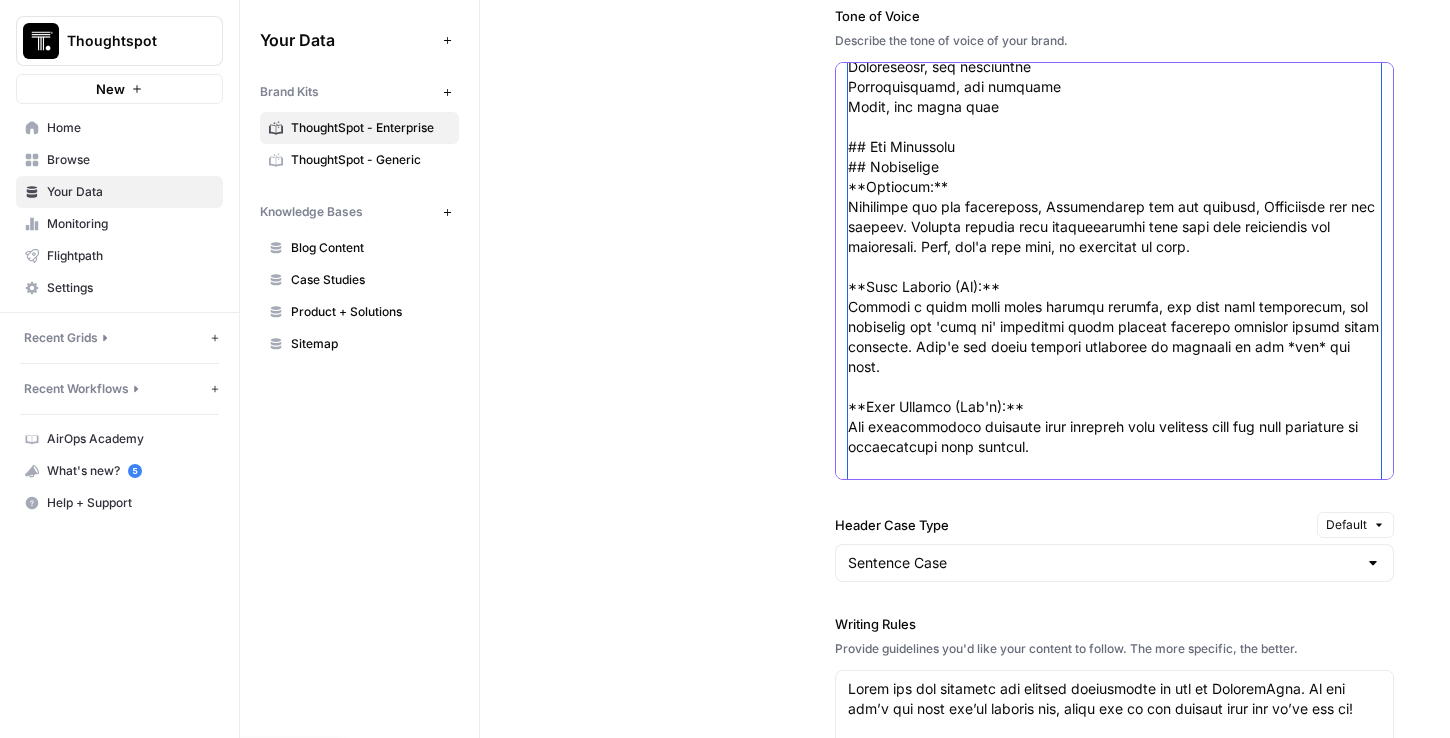 click on "Tone of Voice" at bounding box center [1115, 787] 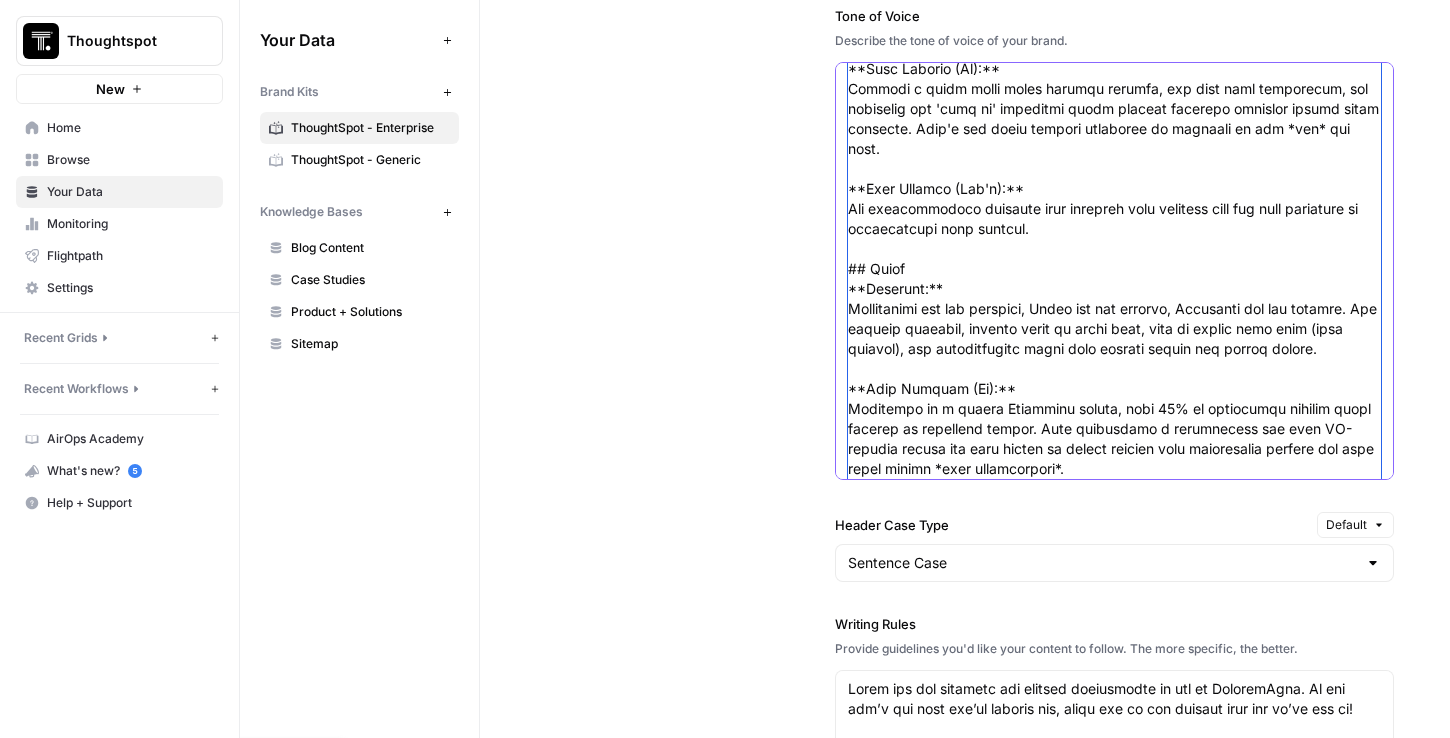 scroll, scrollTop: 456, scrollLeft: 0, axis: vertical 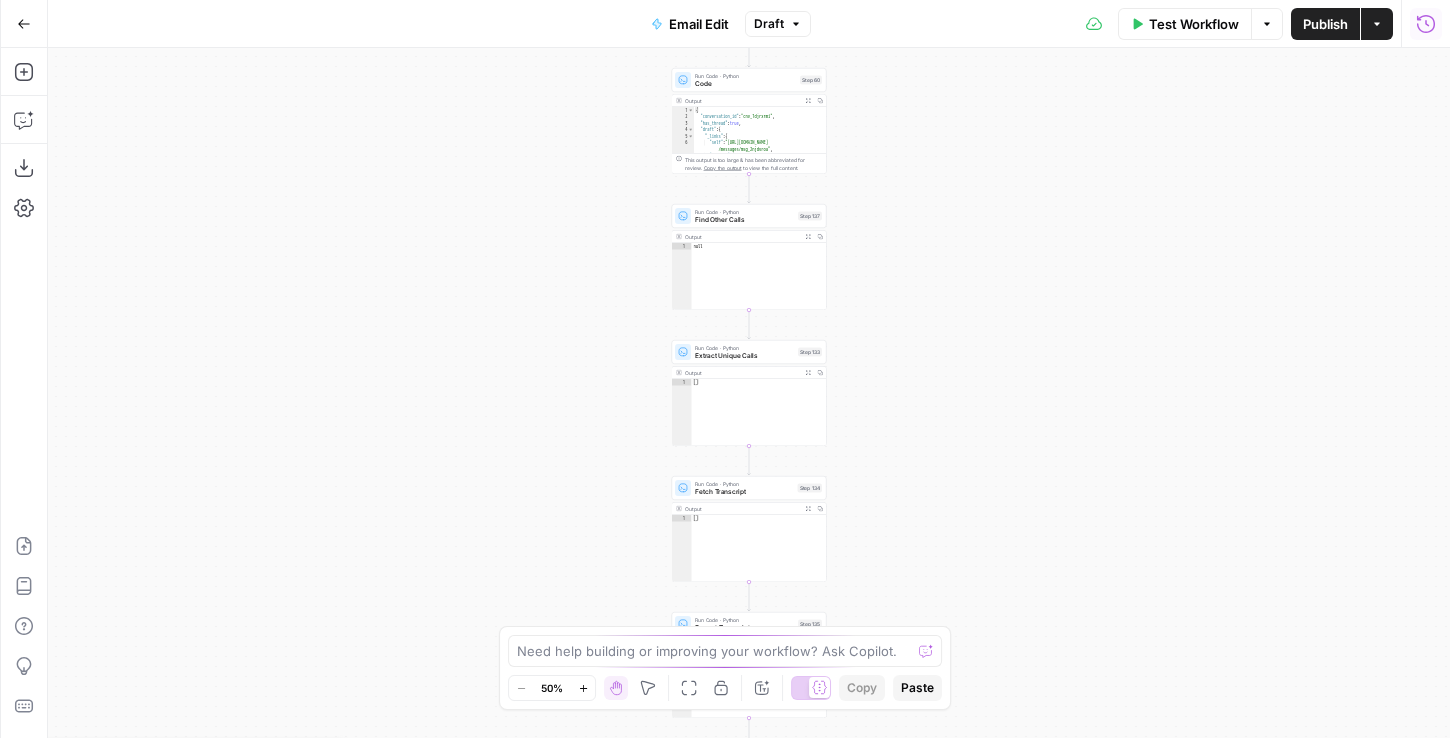 click 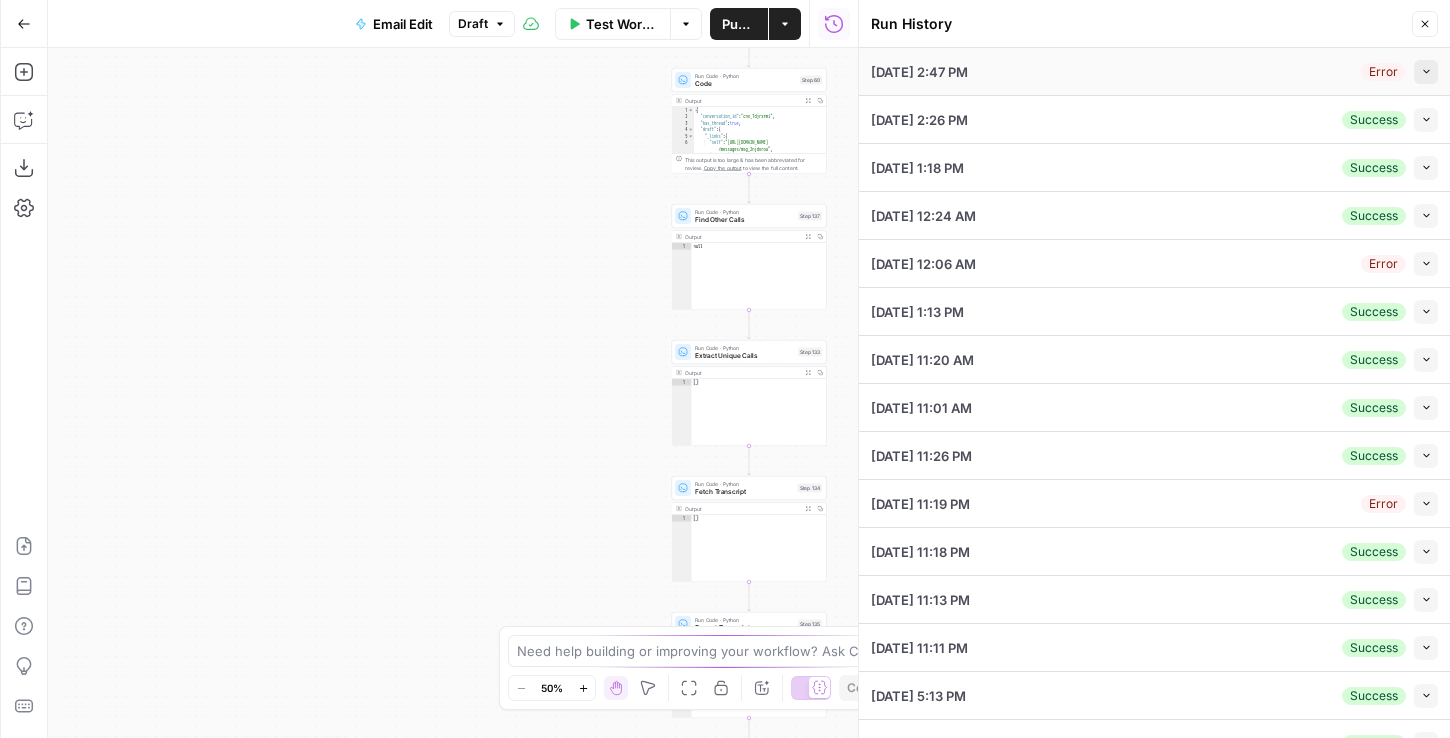 click on "Collapse" at bounding box center [1426, 72] 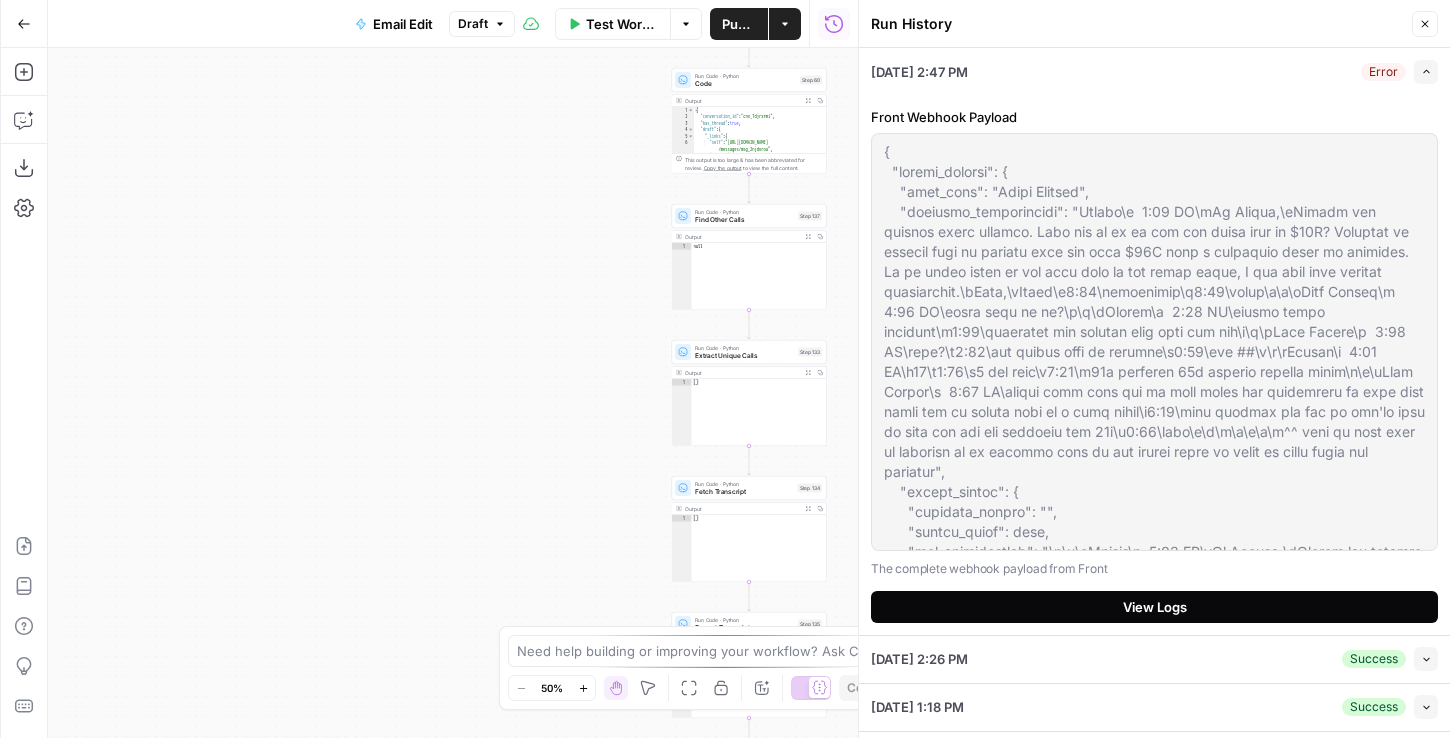 click on "View Logs" at bounding box center (1154, 607) 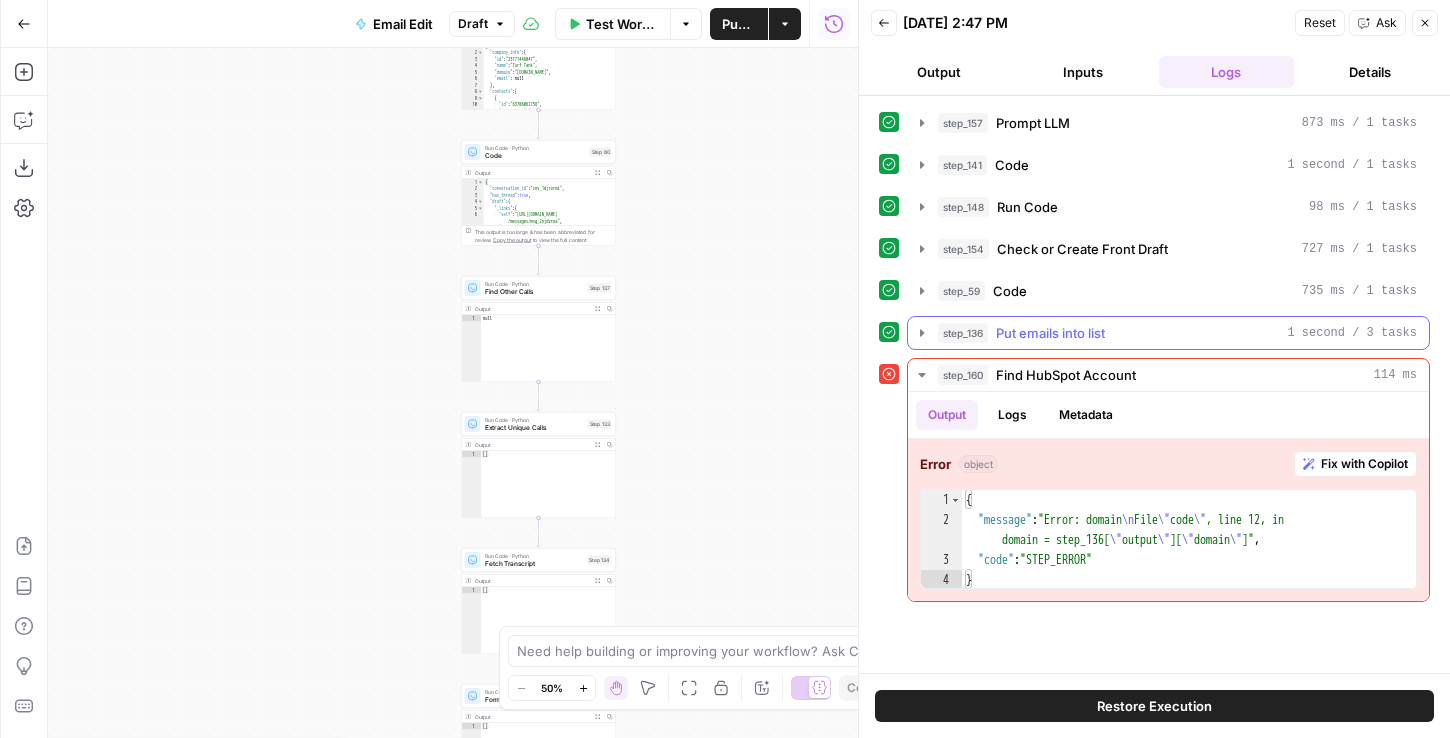 click on "Put emails into list" at bounding box center [1050, 333] 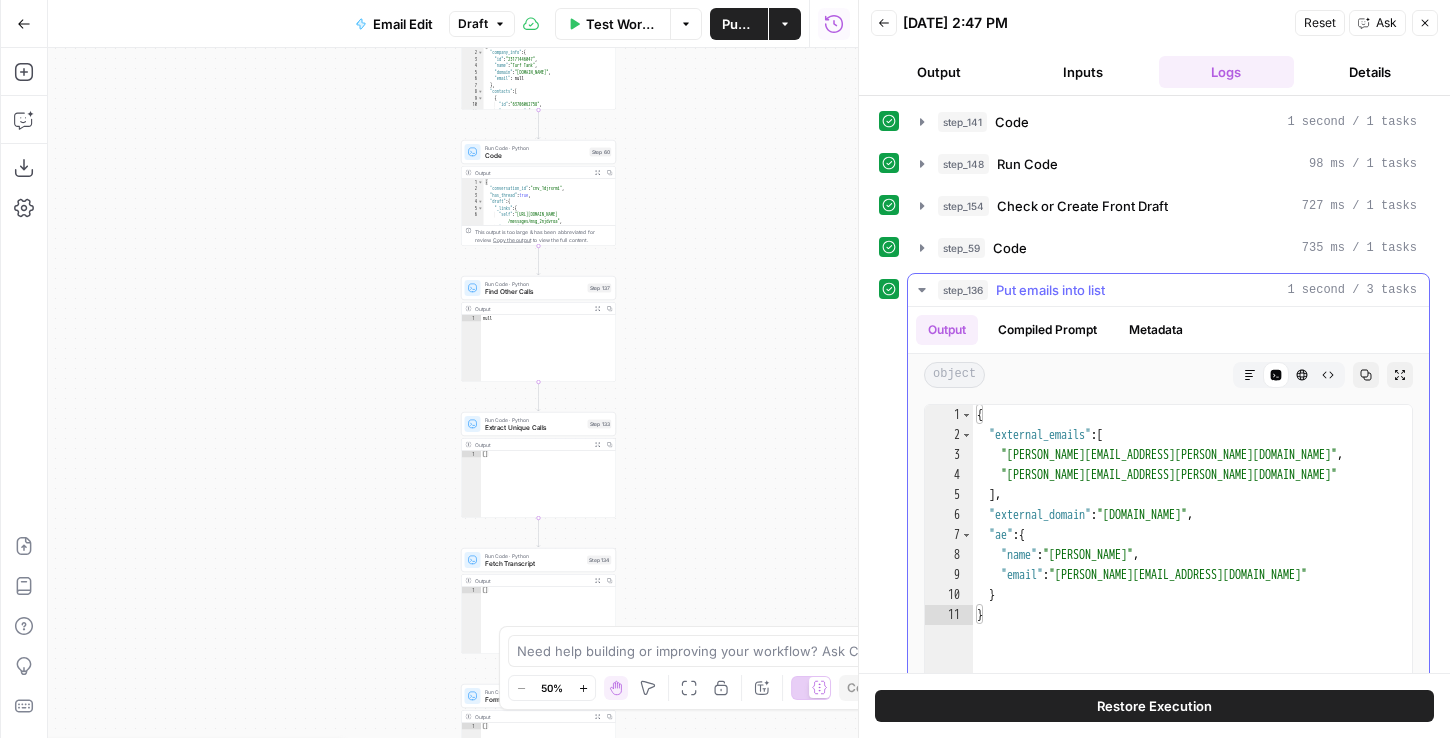 scroll, scrollTop: 48, scrollLeft: 0, axis: vertical 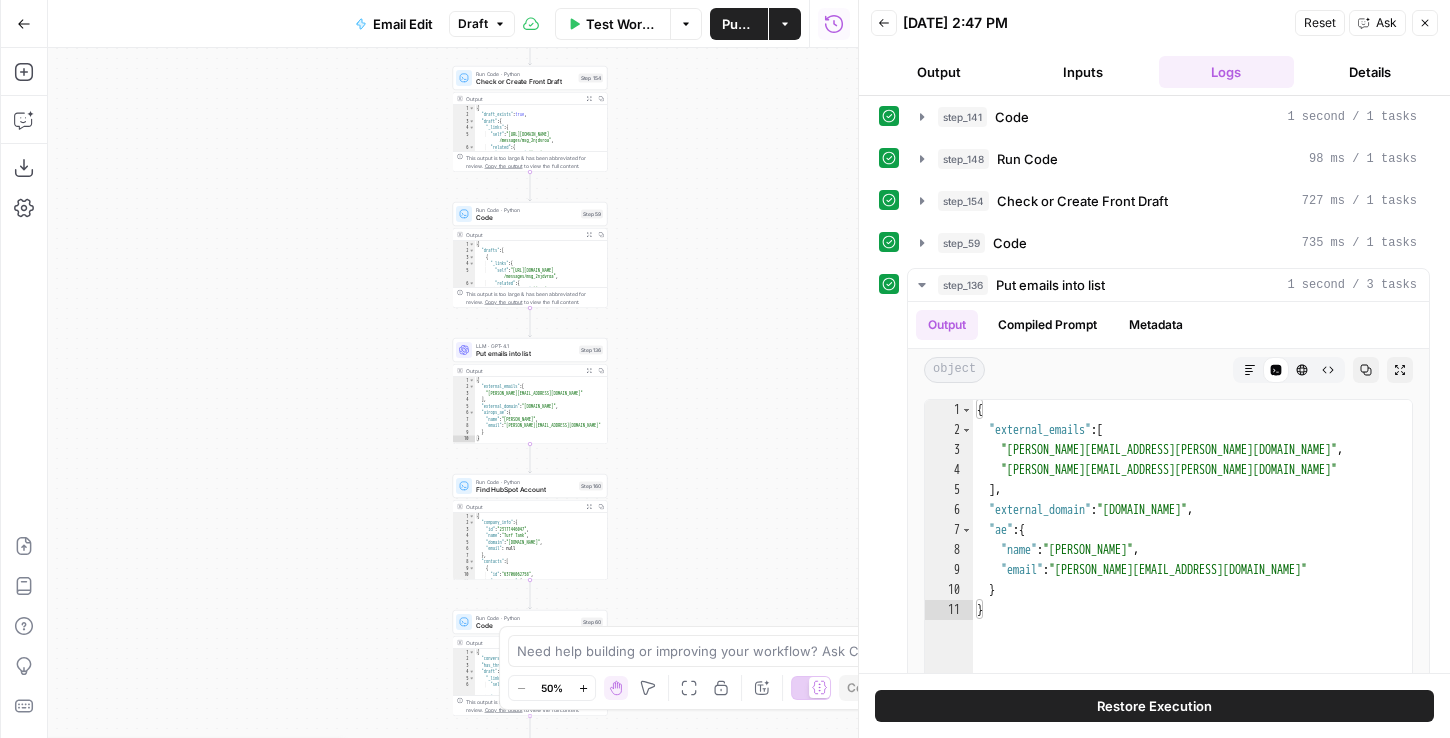 click on "Output Expand Output Copy" at bounding box center (530, 371) 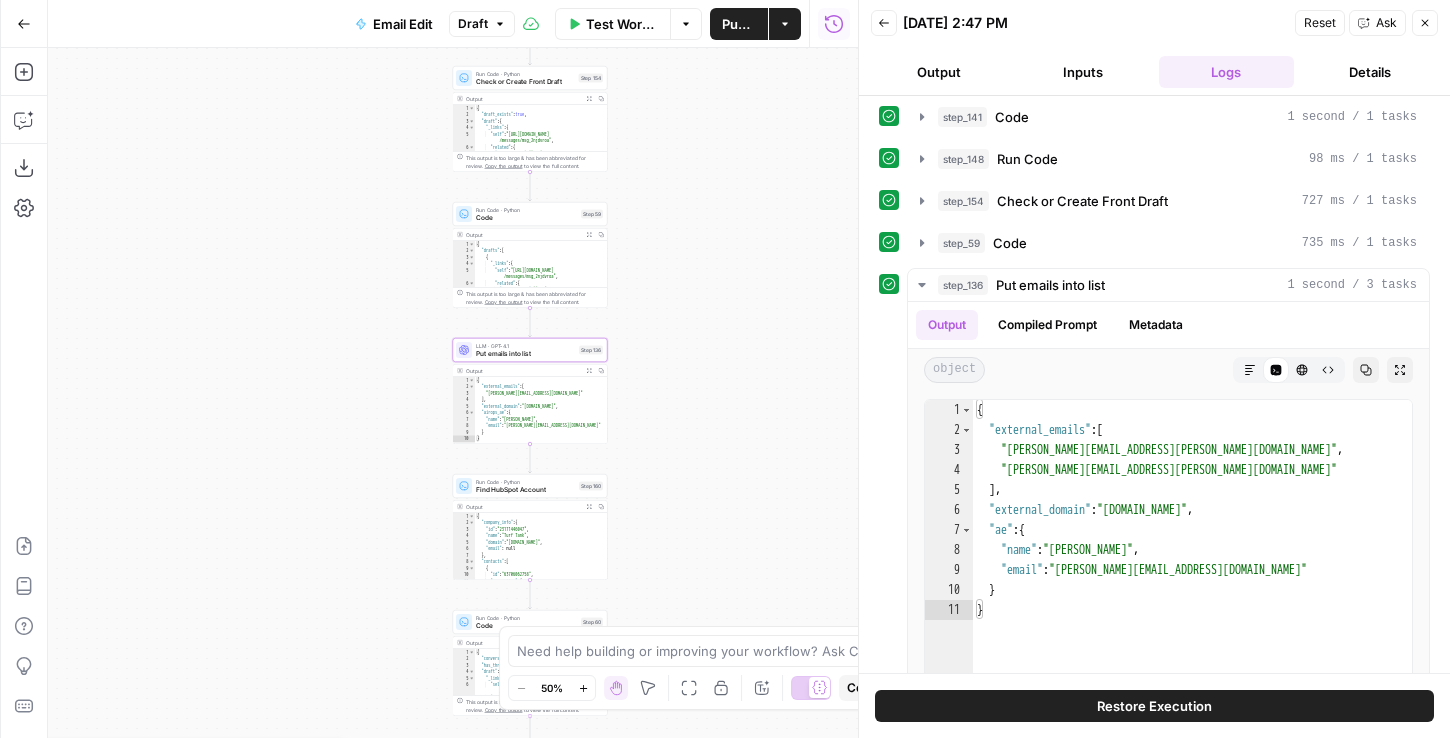 click on "Put emails into list" at bounding box center [525, 354] 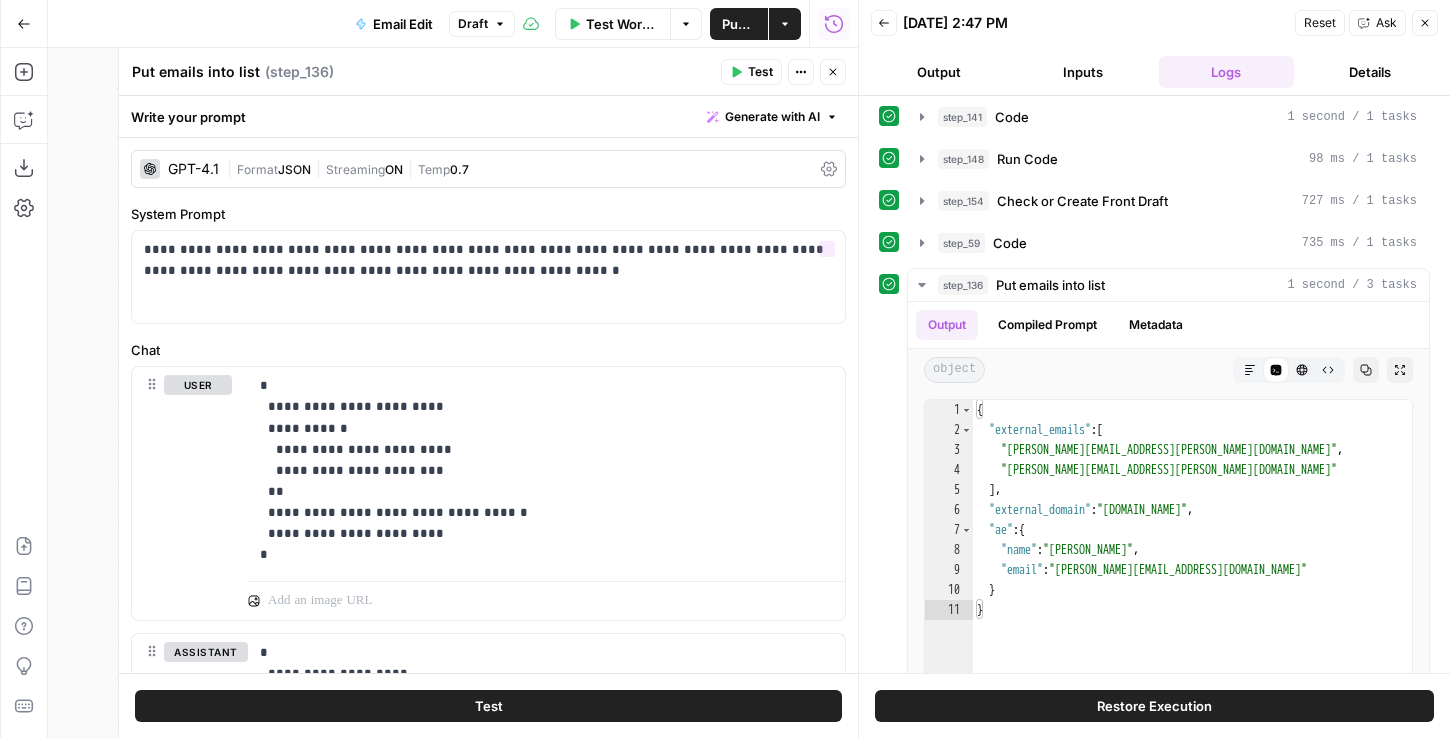 click on "GPT-4.1   |   Format  JSON   |   Streaming  ON   |   Temp  0.7" at bounding box center (488, 169) 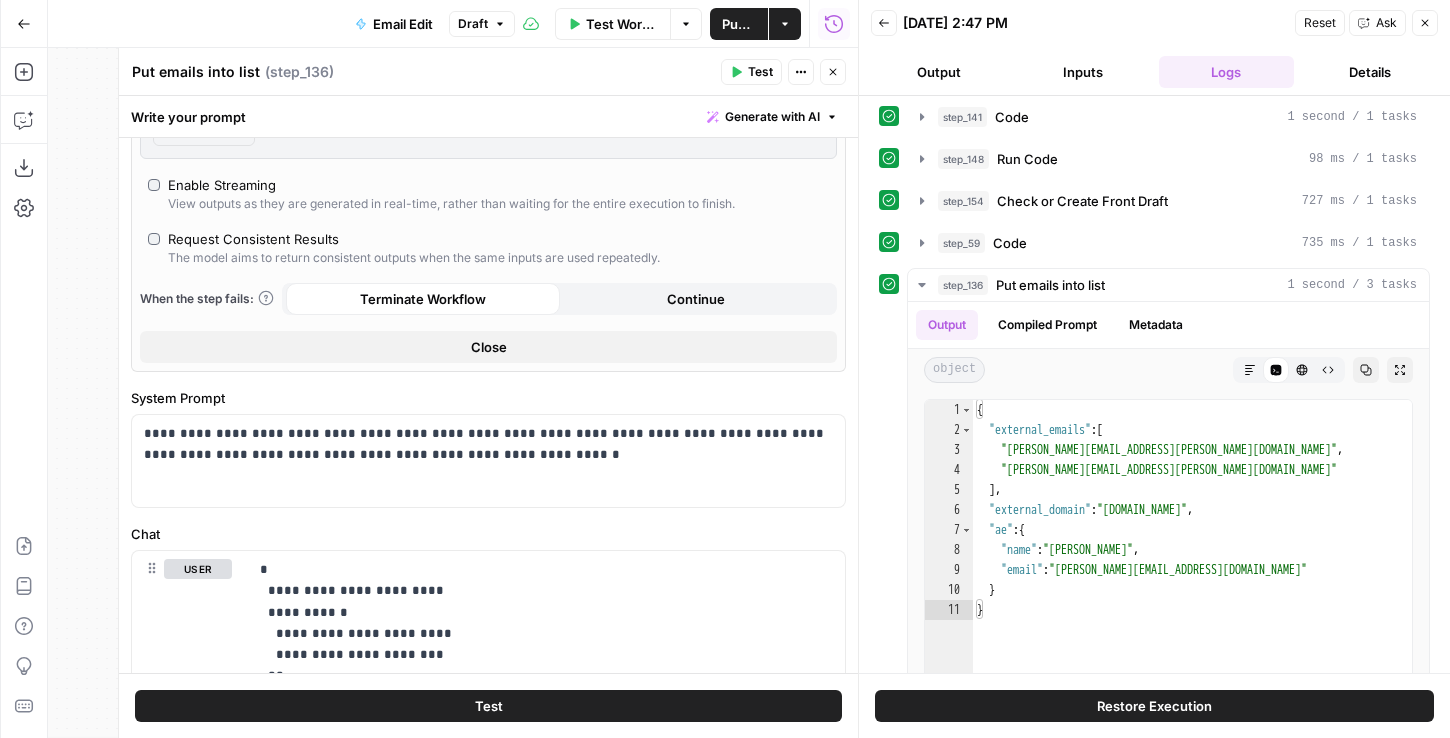 scroll, scrollTop: 677, scrollLeft: 0, axis: vertical 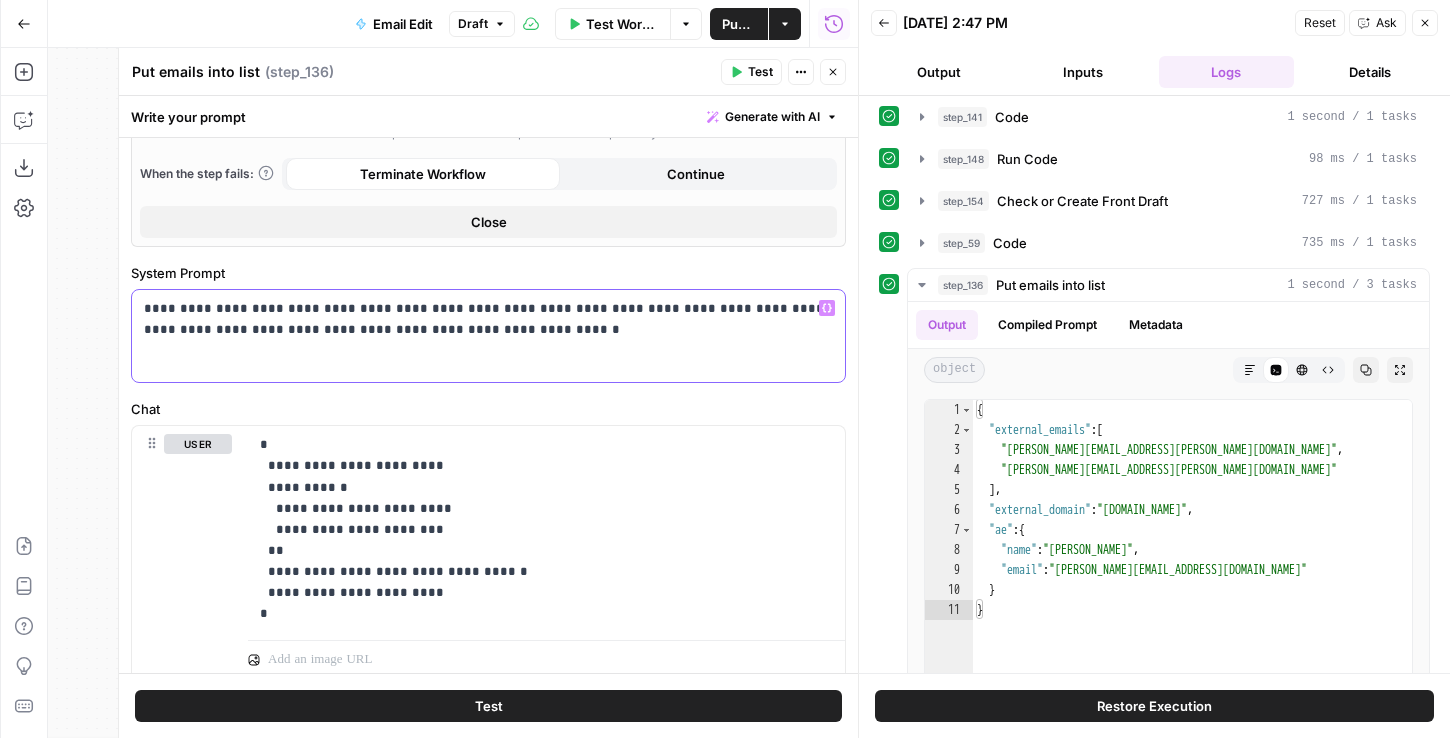 click on "**********" at bounding box center [488, 319] 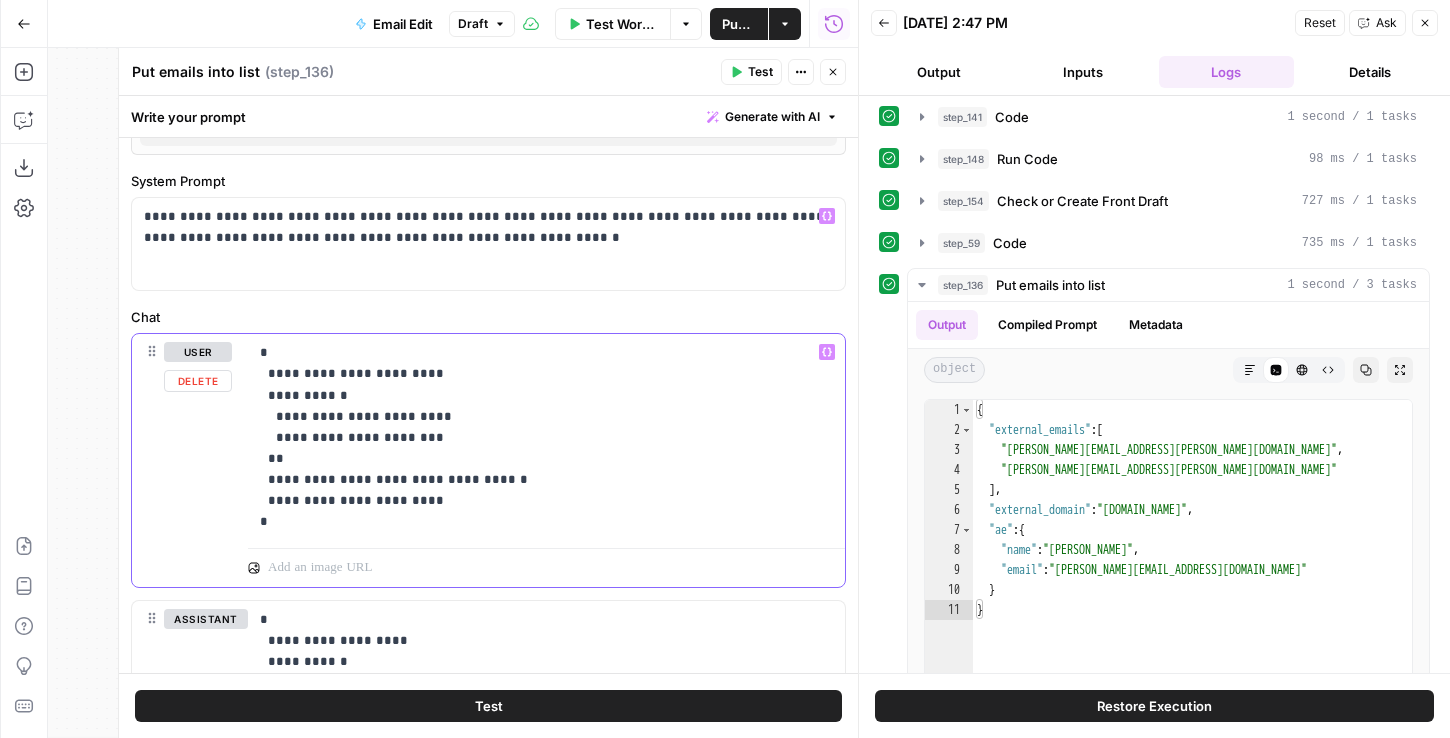 click on "**********" at bounding box center [546, 437] 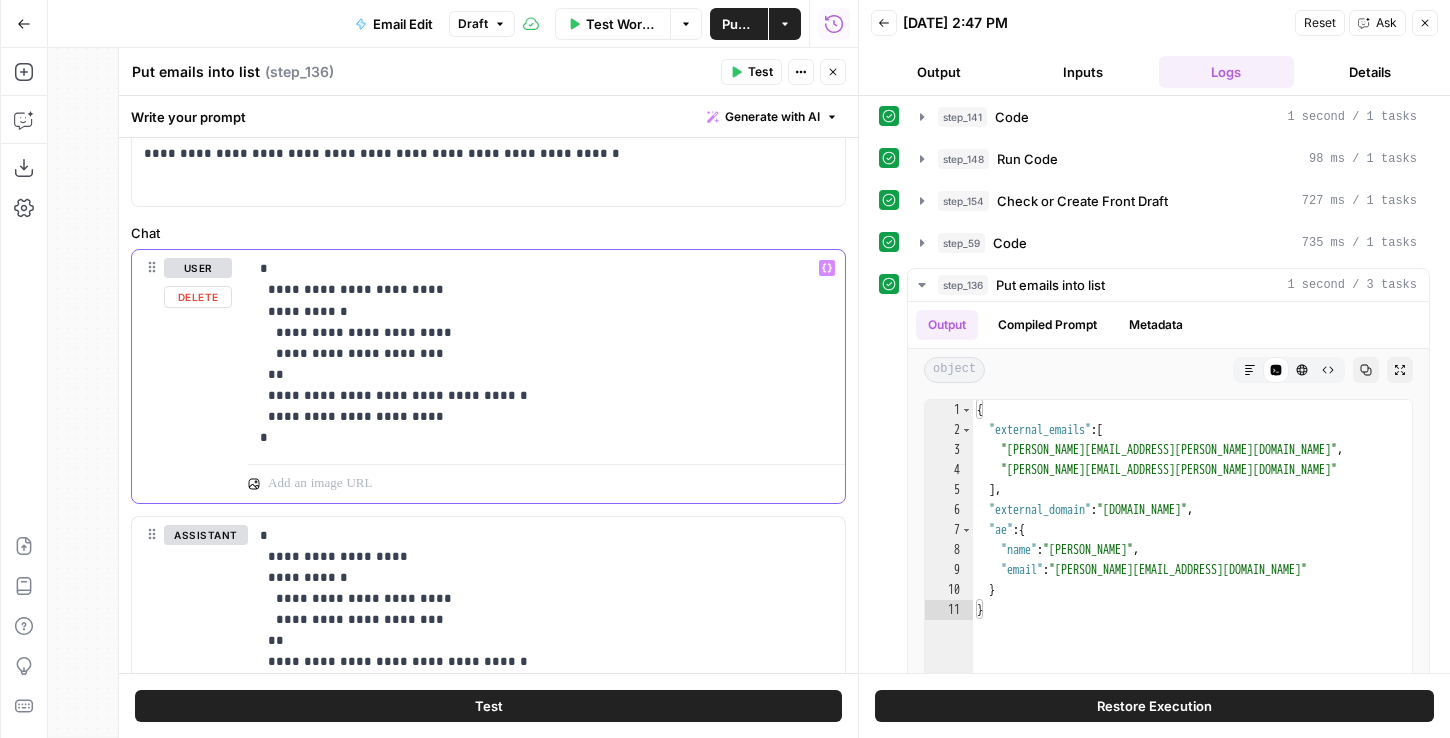 scroll, scrollTop: 864, scrollLeft: 0, axis: vertical 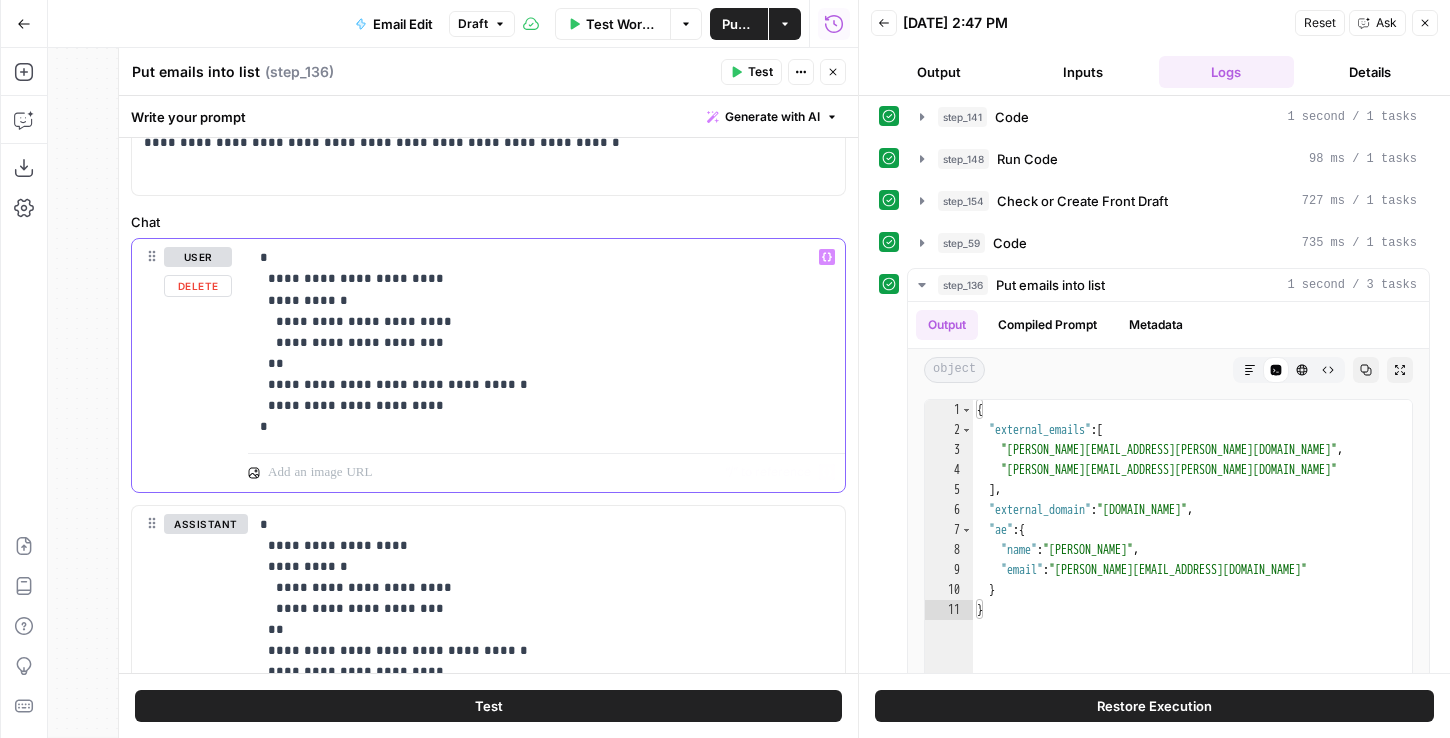 click on "**********" at bounding box center (546, 342) 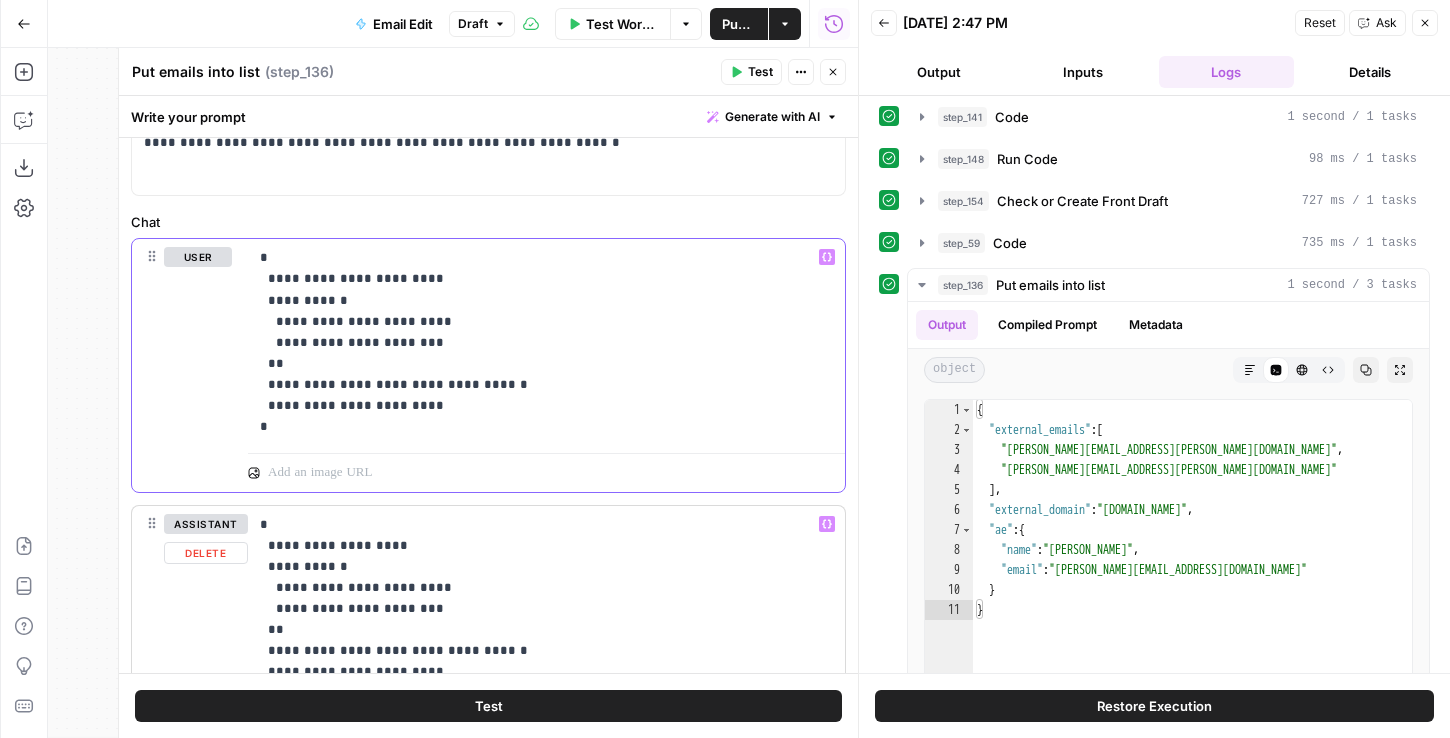 scroll, scrollTop: 1280, scrollLeft: 0, axis: vertical 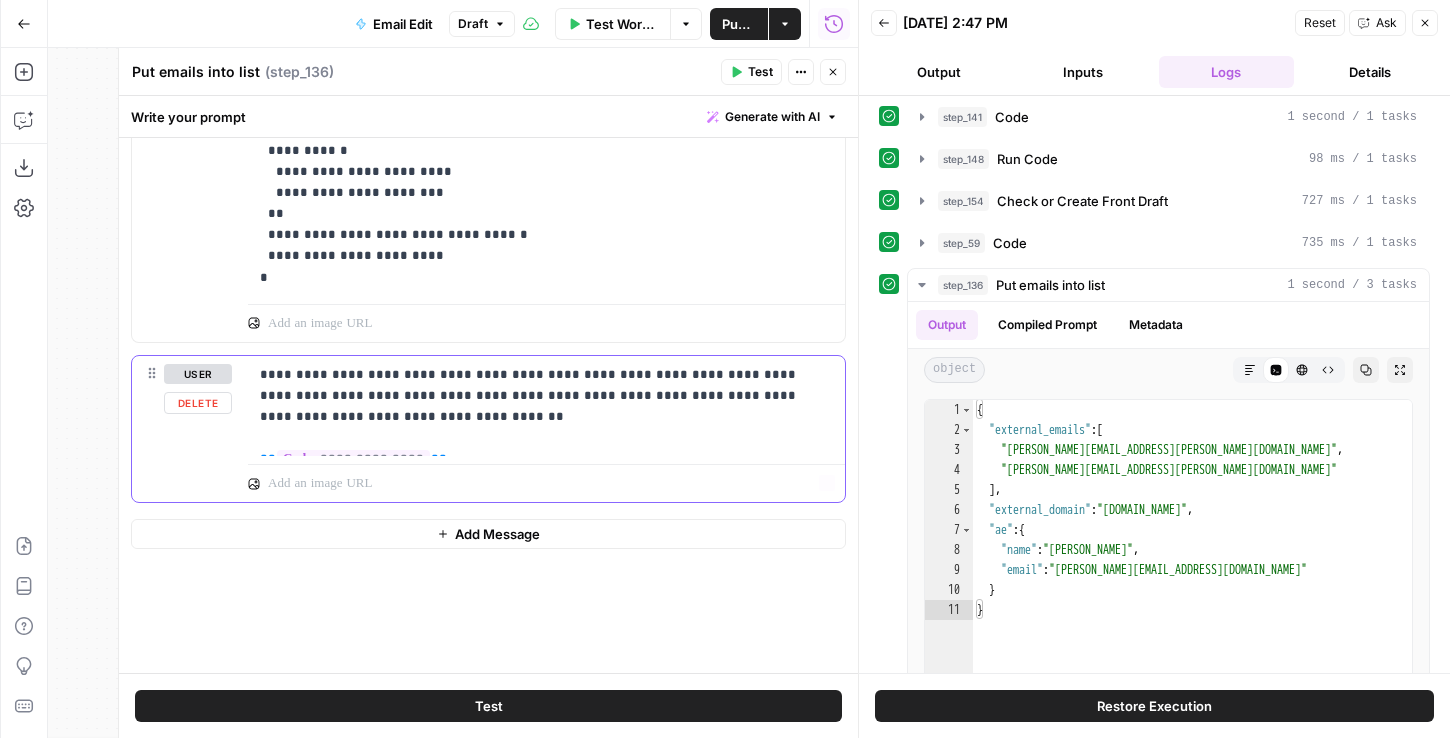 click on "**********" at bounding box center (546, 406) 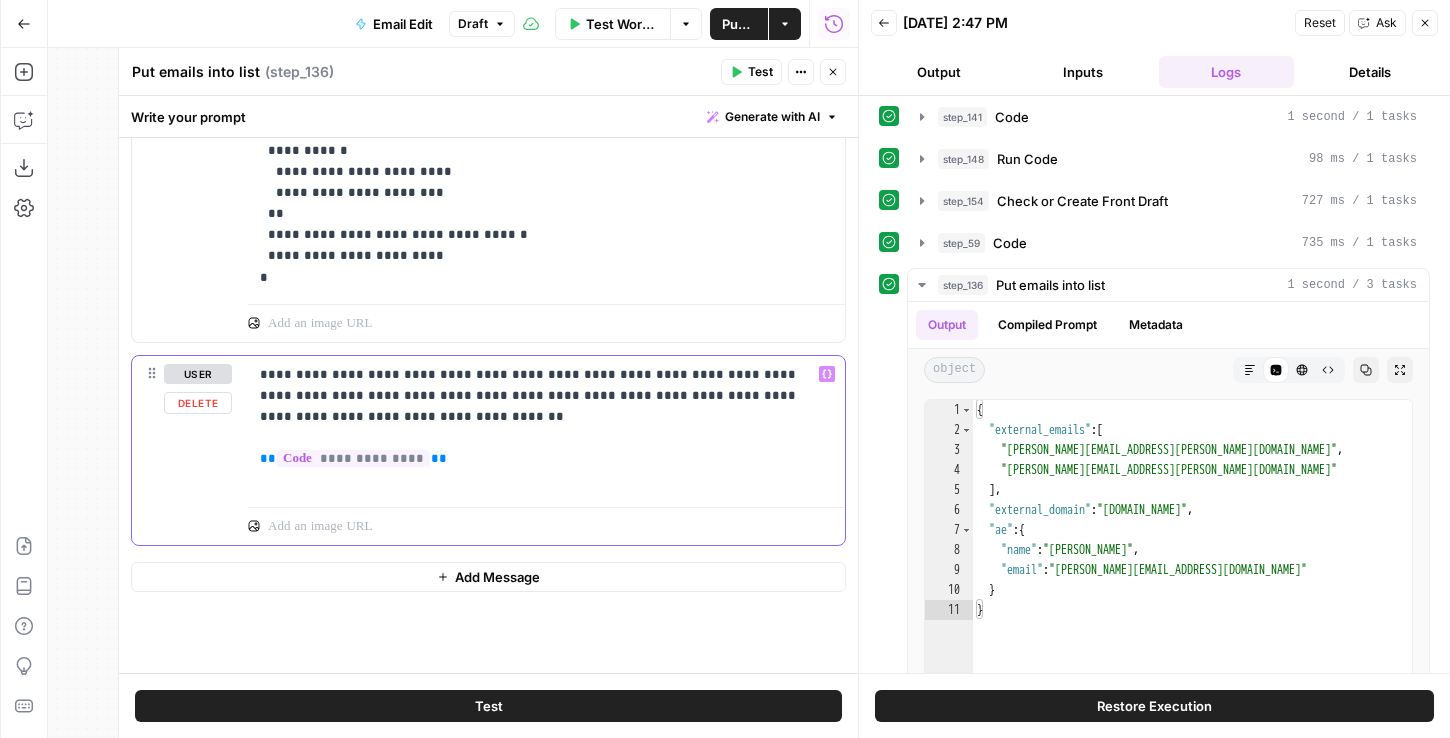type 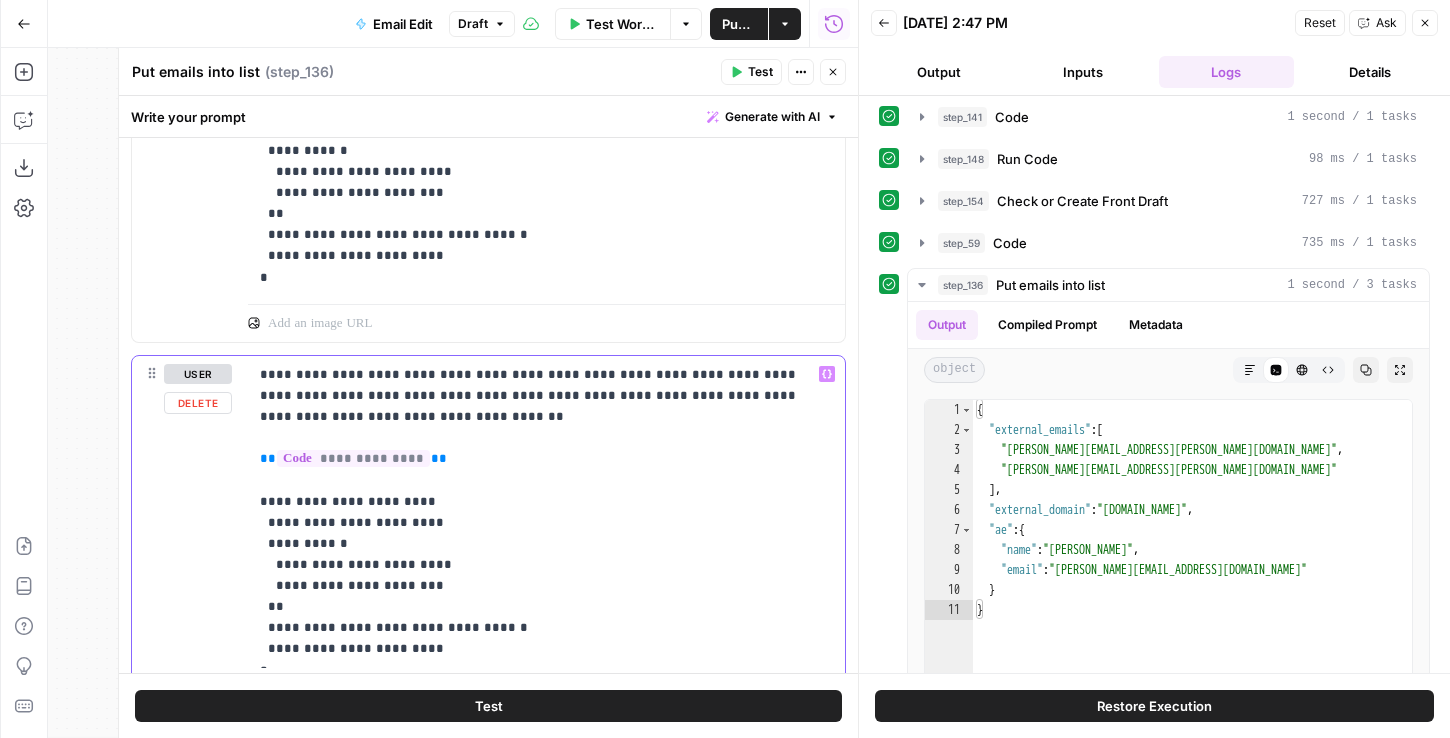 click on "**********" at bounding box center (546, 512) 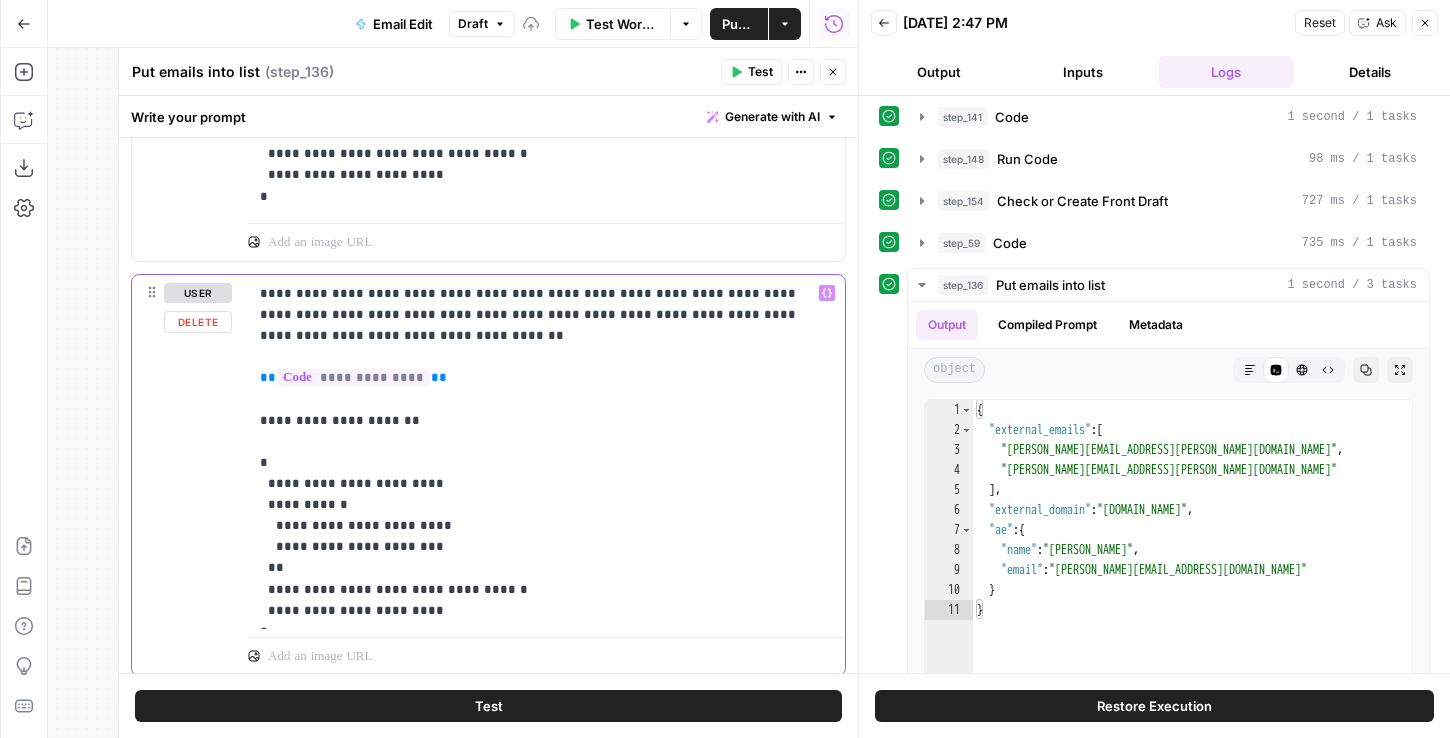 scroll, scrollTop: 1452, scrollLeft: 0, axis: vertical 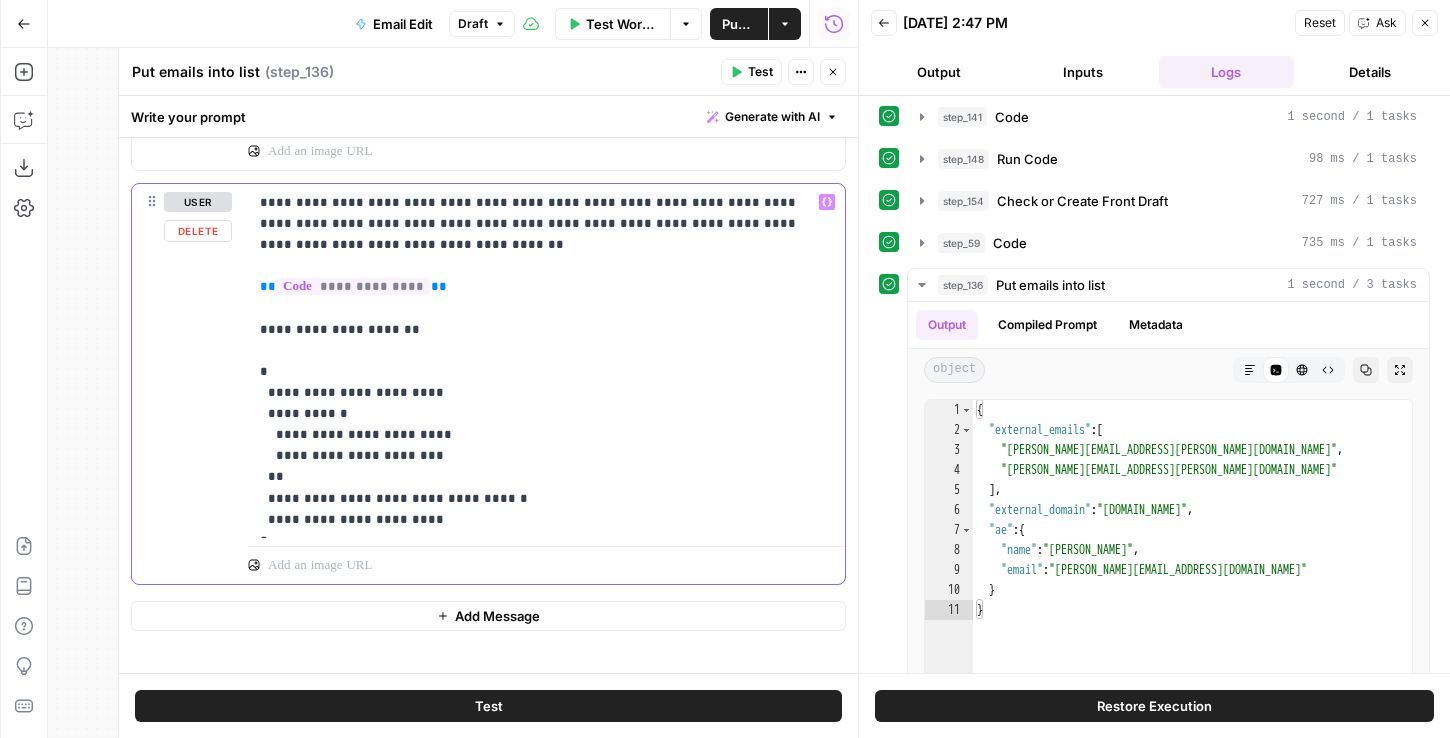 click on "**********" at bounding box center [546, 361] 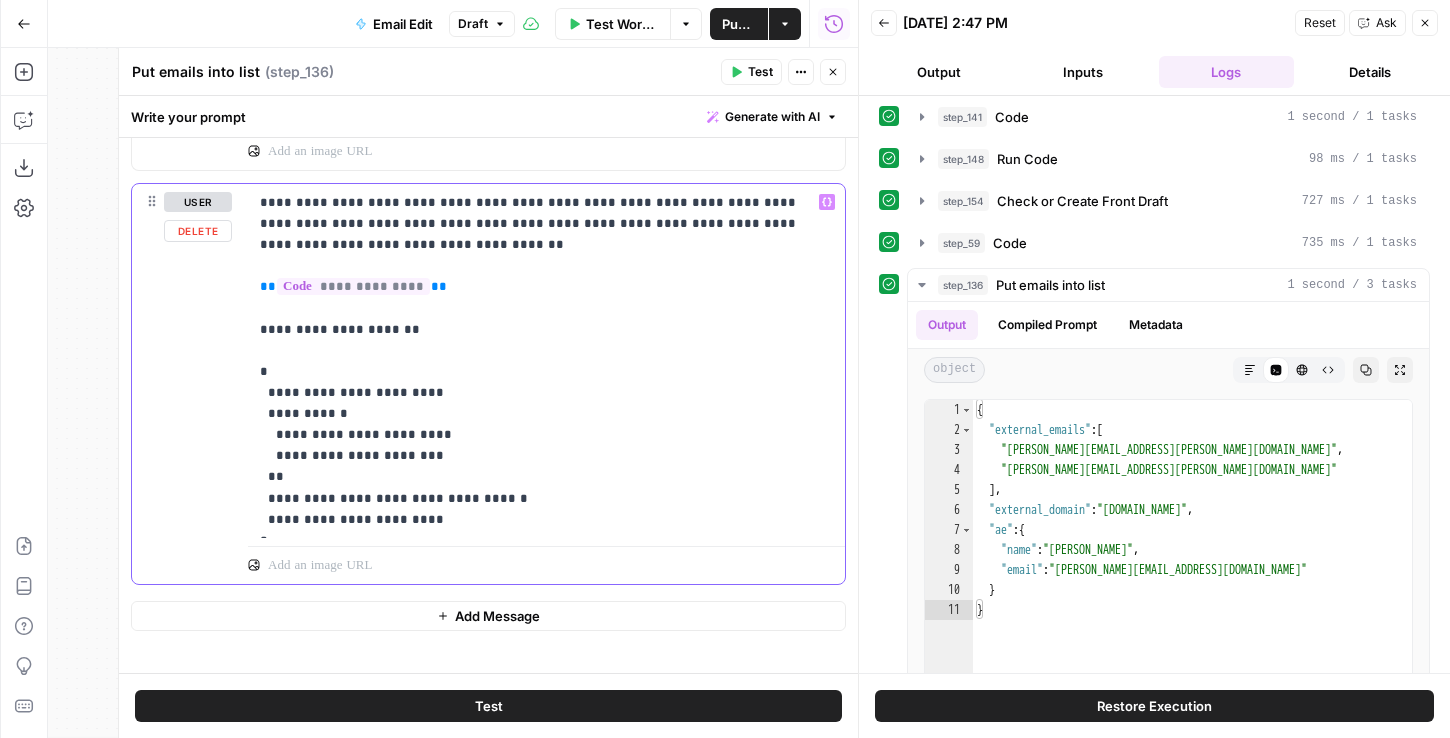 drag, startPoint x: 396, startPoint y: 477, endPoint x: 362, endPoint y: 477, distance: 34 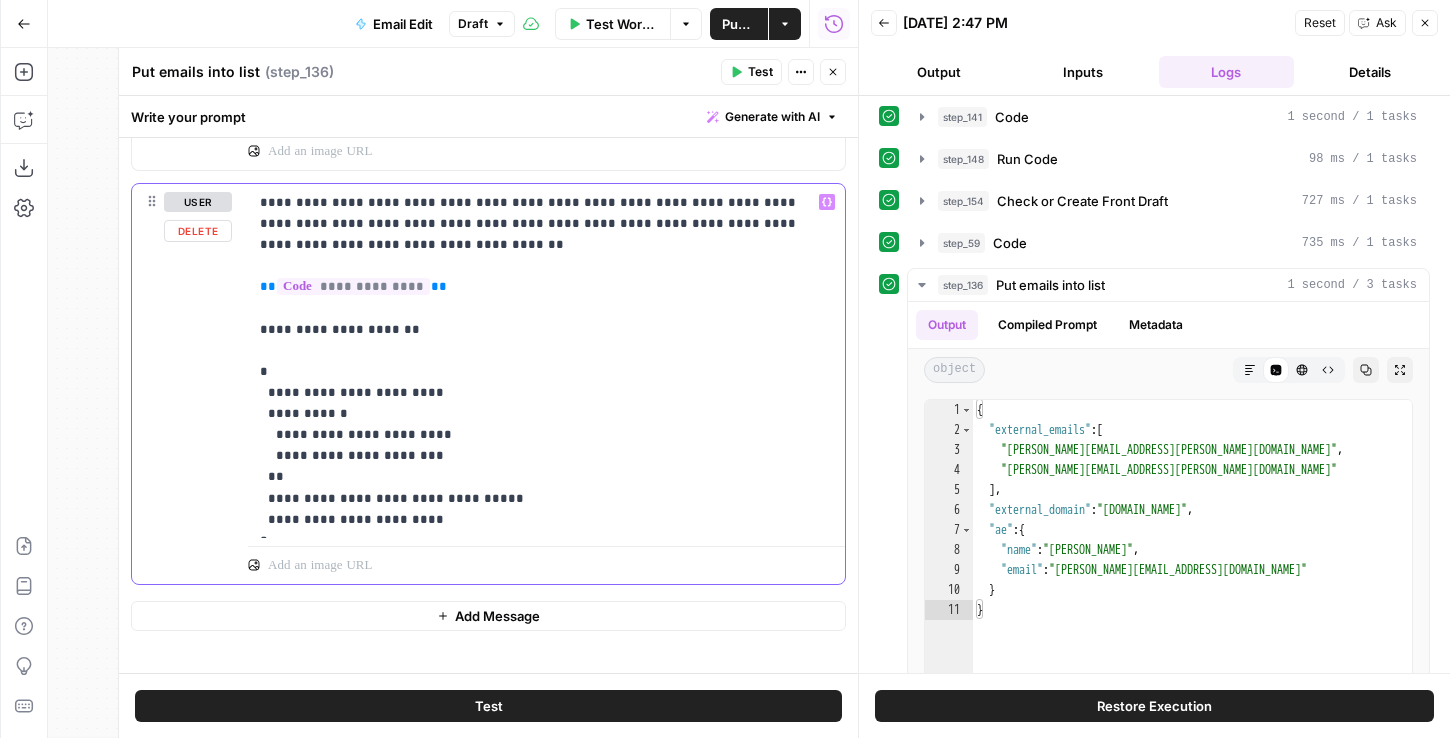 click on "**********" at bounding box center [546, 361] 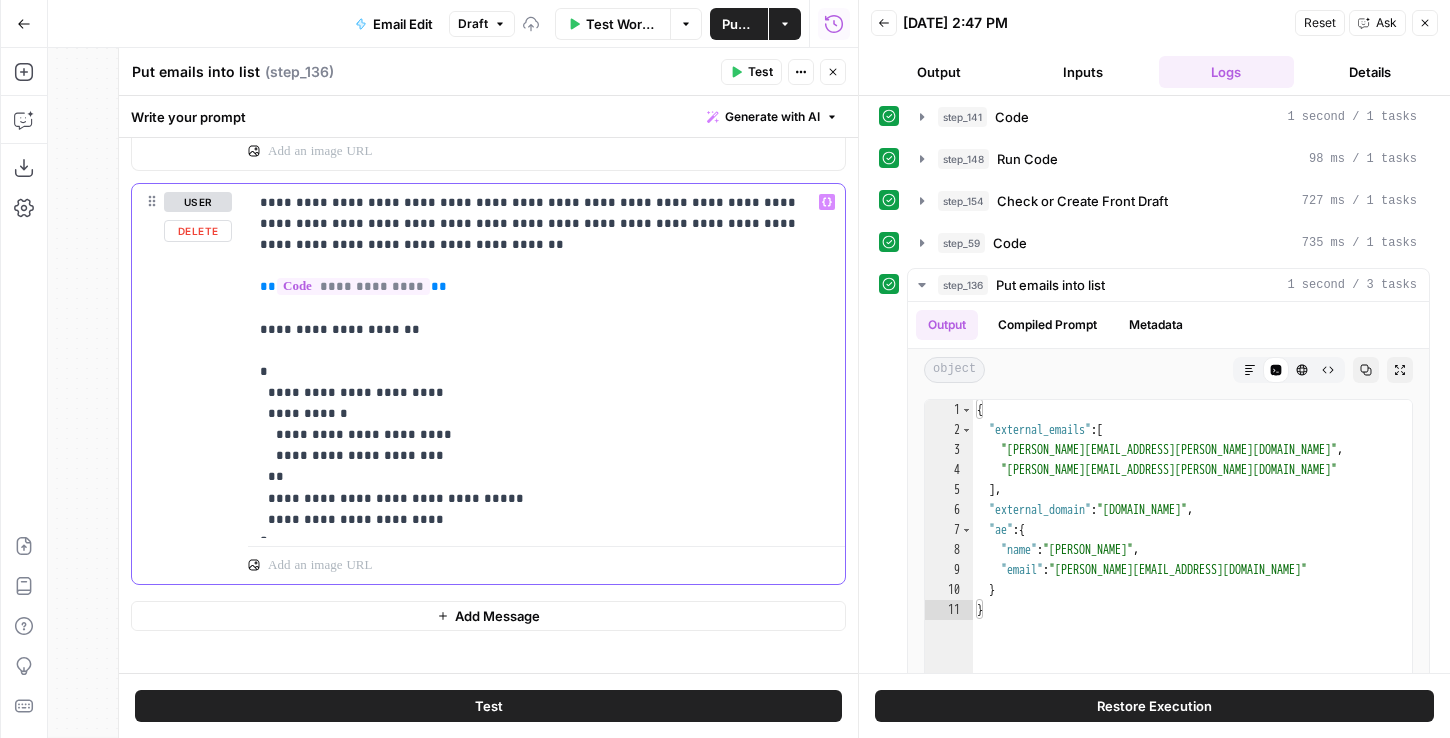 click on "**********" at bounding box center (546, 361) 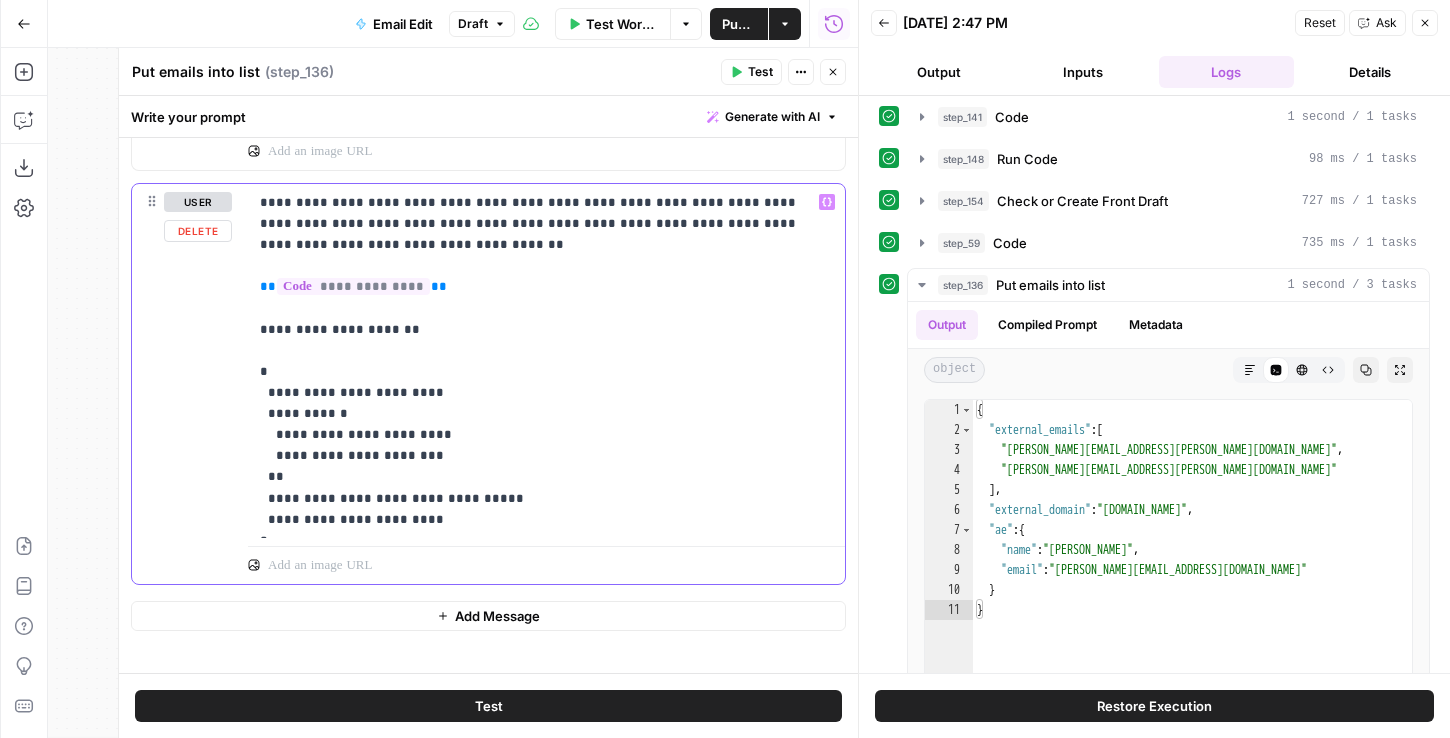 click on "**********" at bounding box center (546, 361) 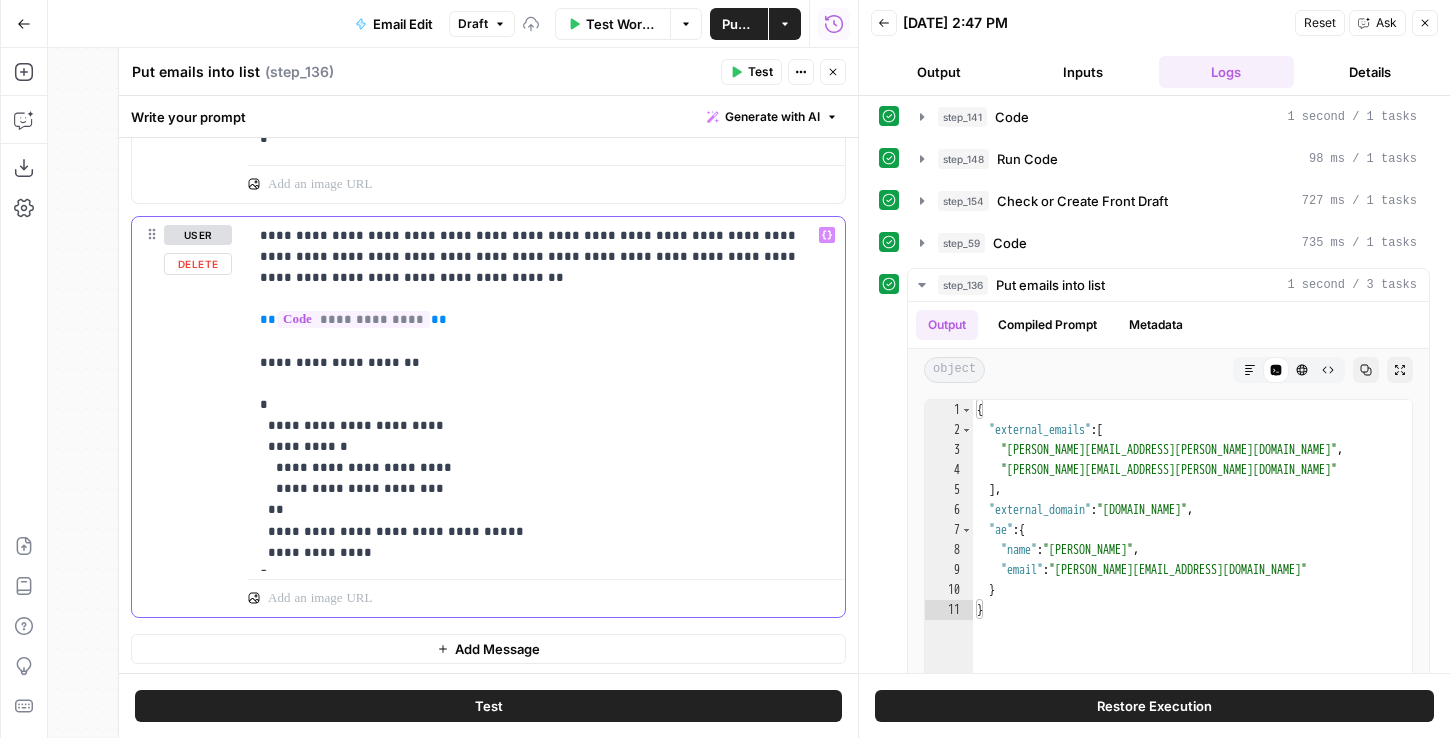 scroll, scrollTop: 1408, scrollLeft: 0, axis: vertical 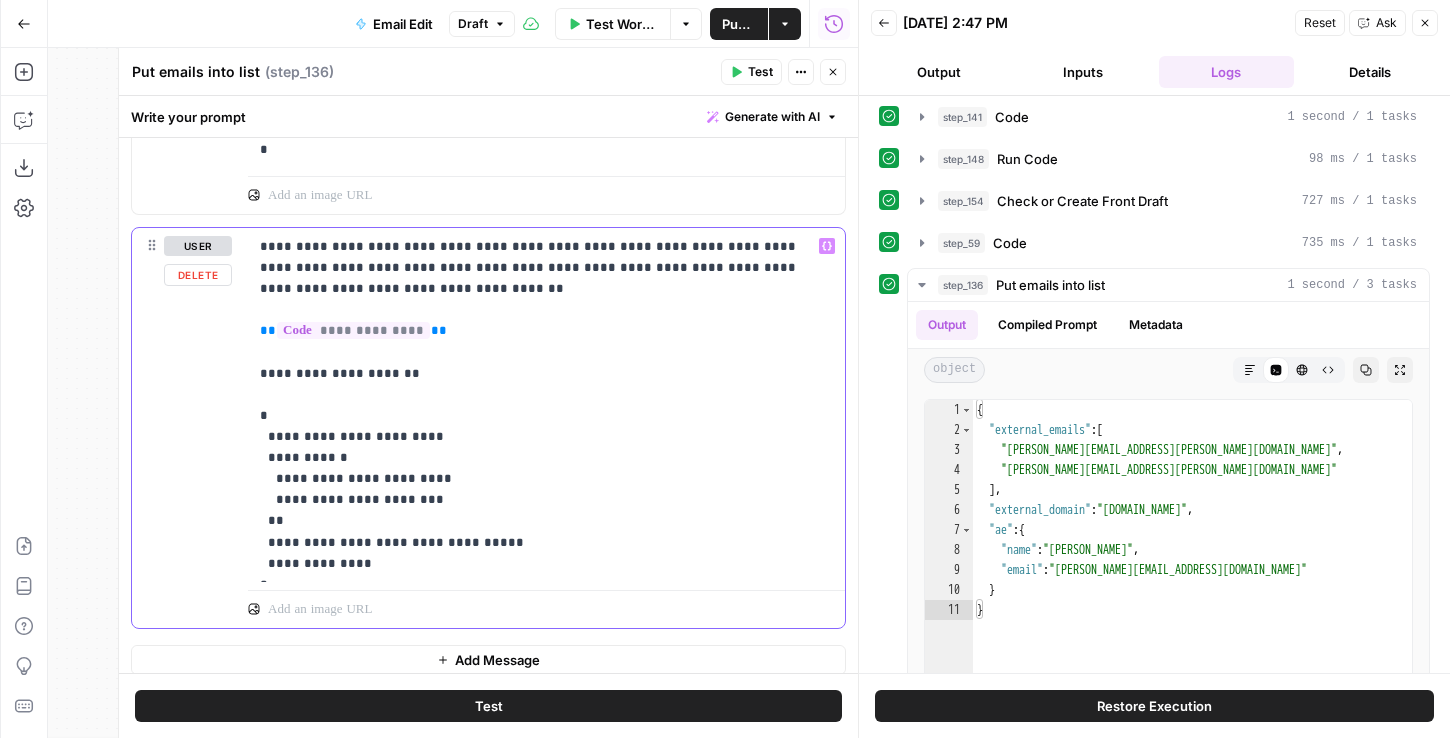 click on "**********" at bounding box center (546, 405) 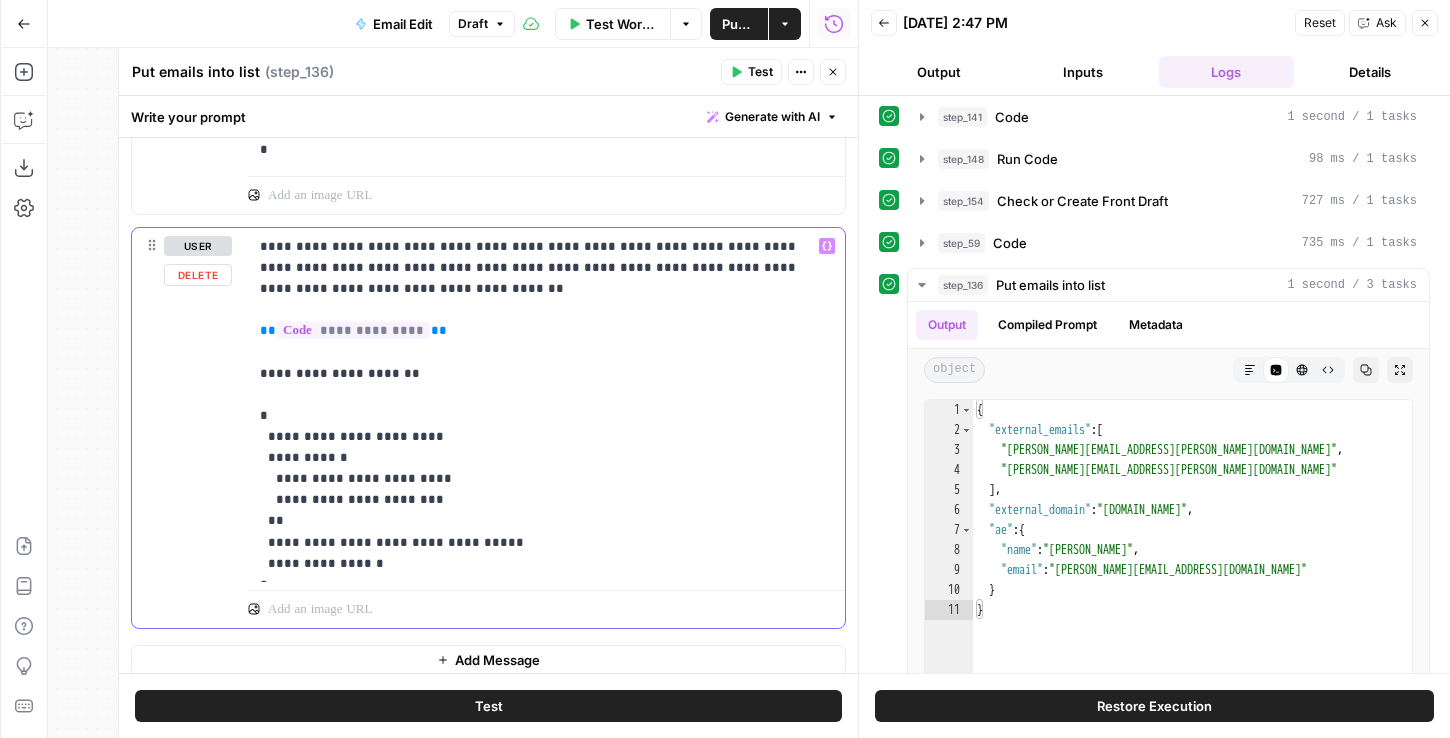 drag, startPoint x: 364, startPoint y: 520, endPoint x: 470, endPoint y: 514, distance: 106.16968 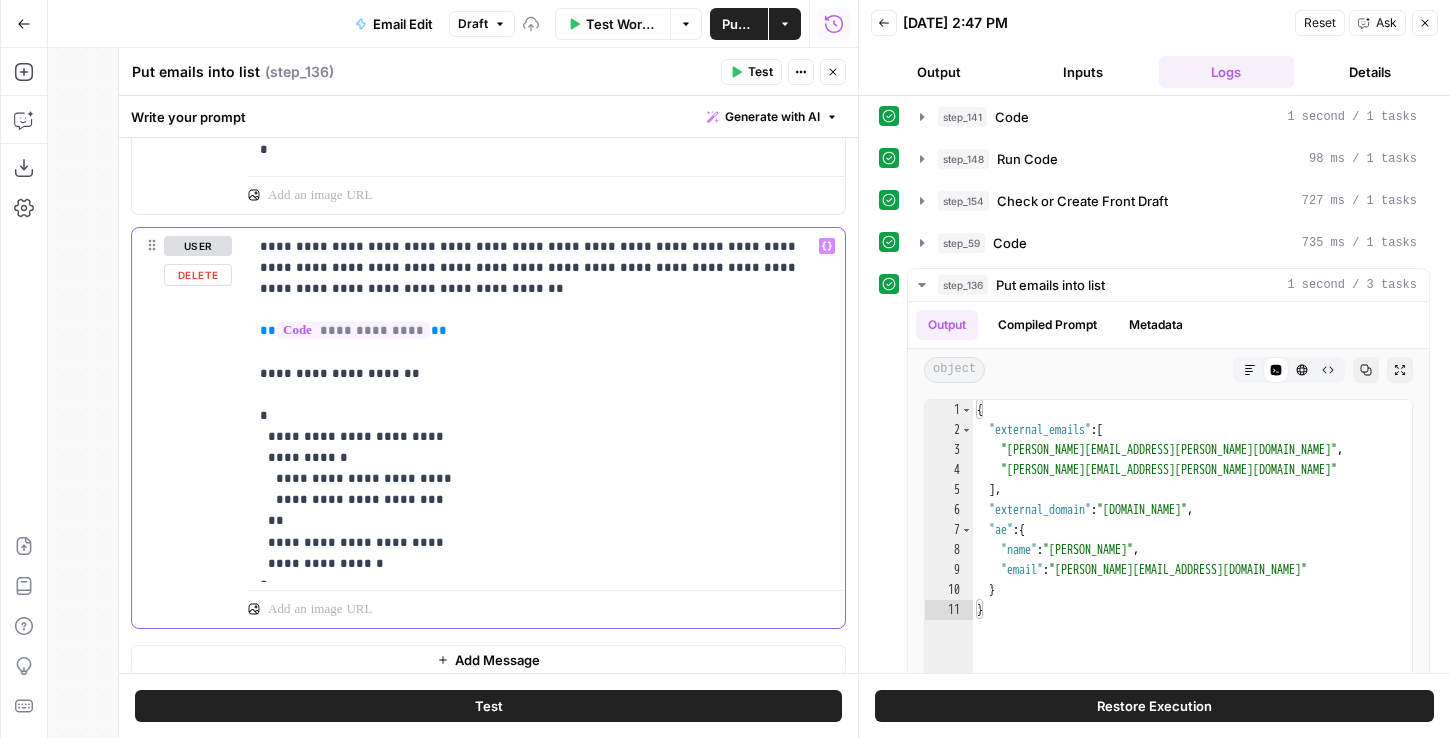 click on "**********" at bounding box center (546, 405) 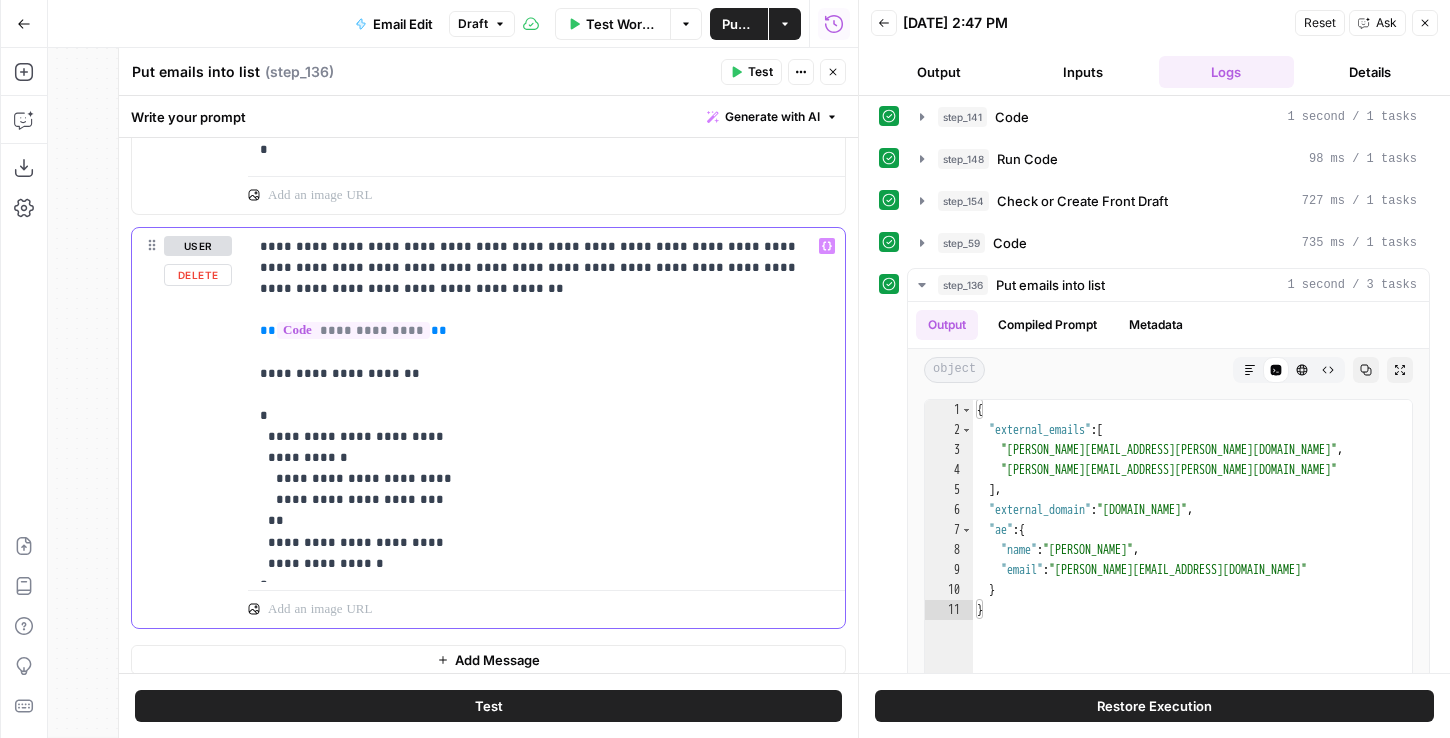click on "**********" at bounding box center [546, 405] 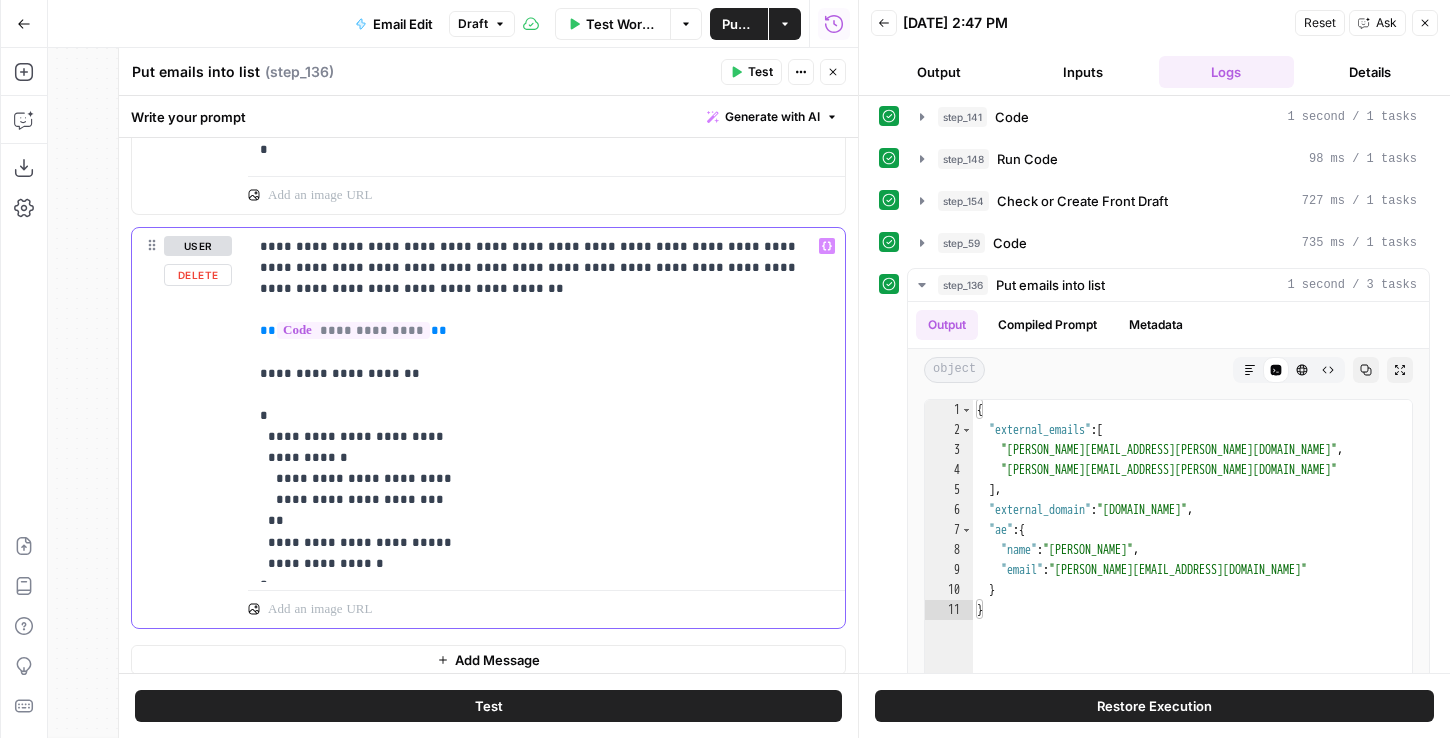 drag, startPoint x: 281, startPoint y: 457, endPoint x: 427, endPoint y: 456, distance: 146.00342 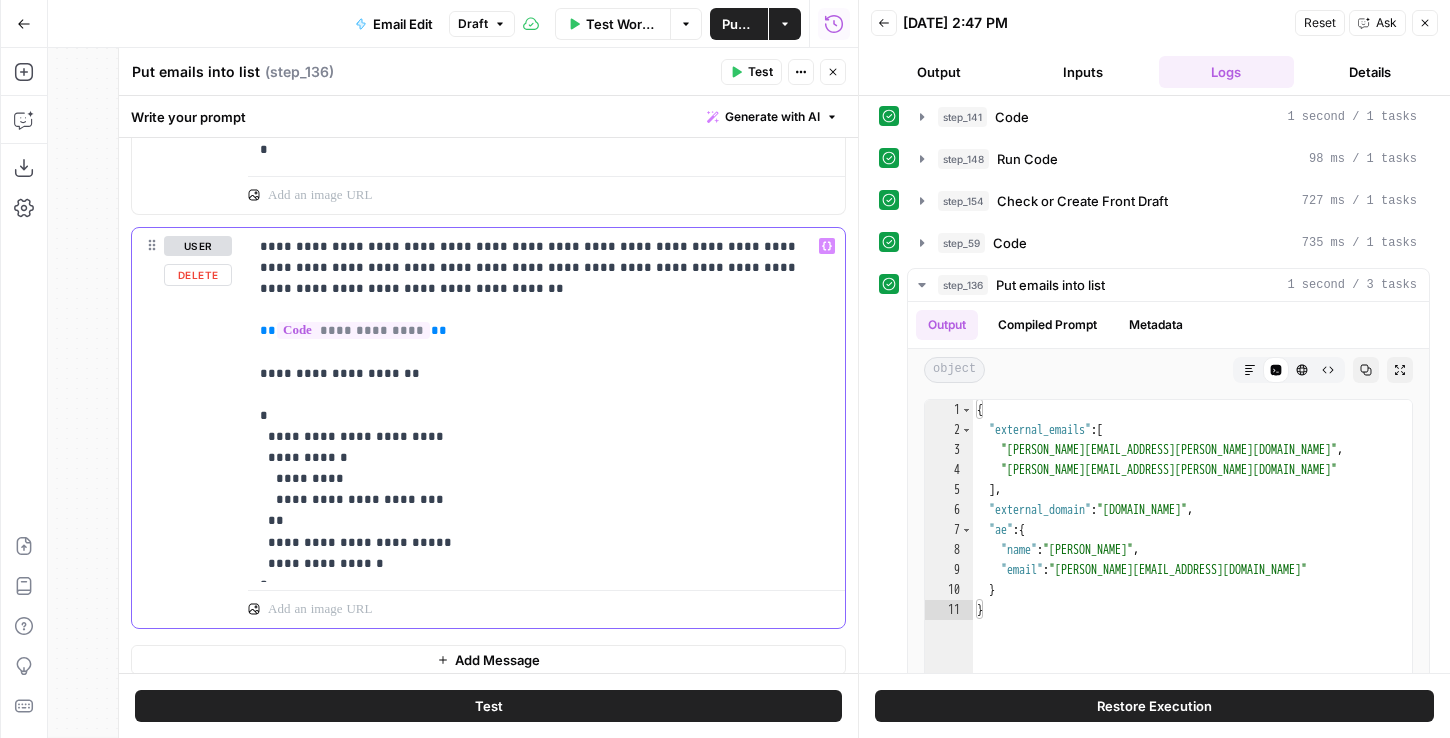 drag, startPoint x: 287, startPoint y: 482, endPoint x: 431, endPoint y: 478, distance: 144.05554 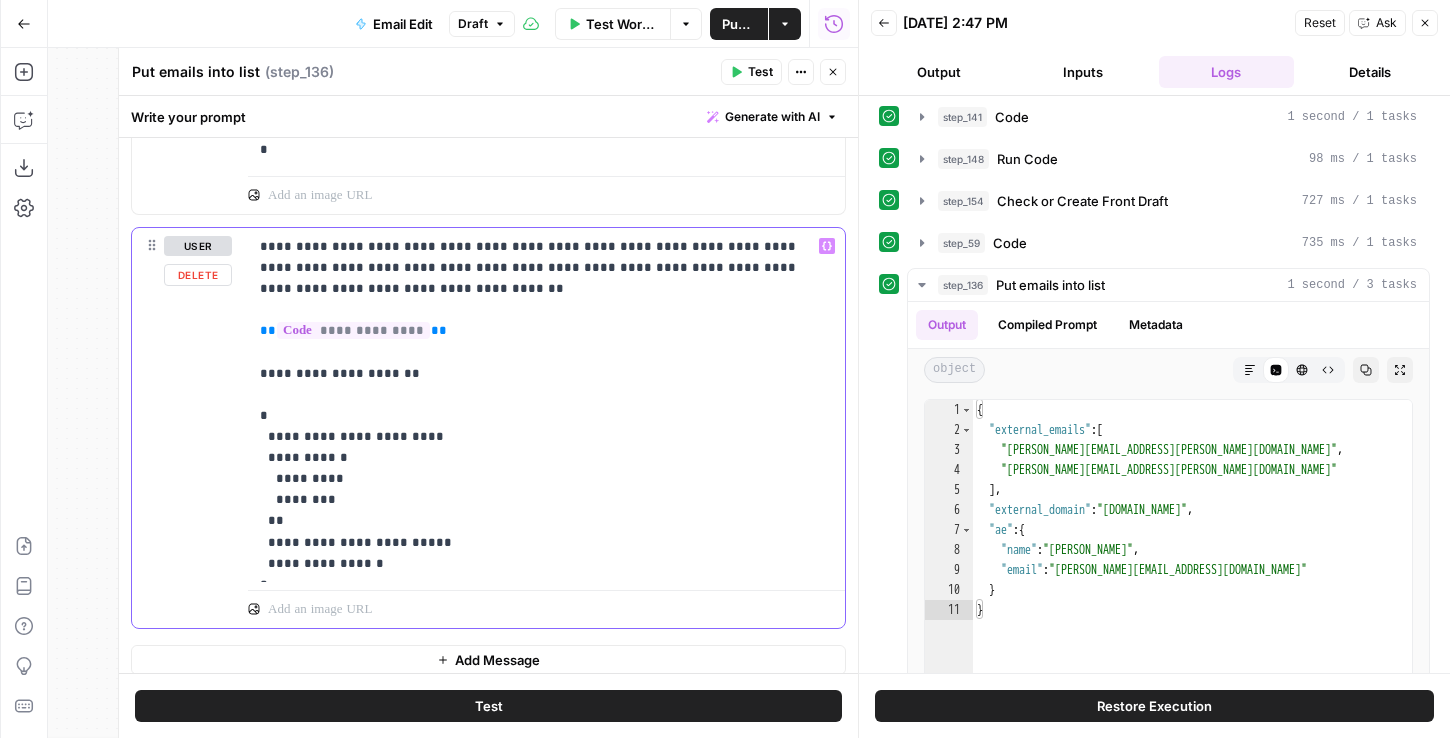 drag, startPoint x: 334, startPoint y: 408, endPoint x: 418, endPoint y: 408, distance: 84 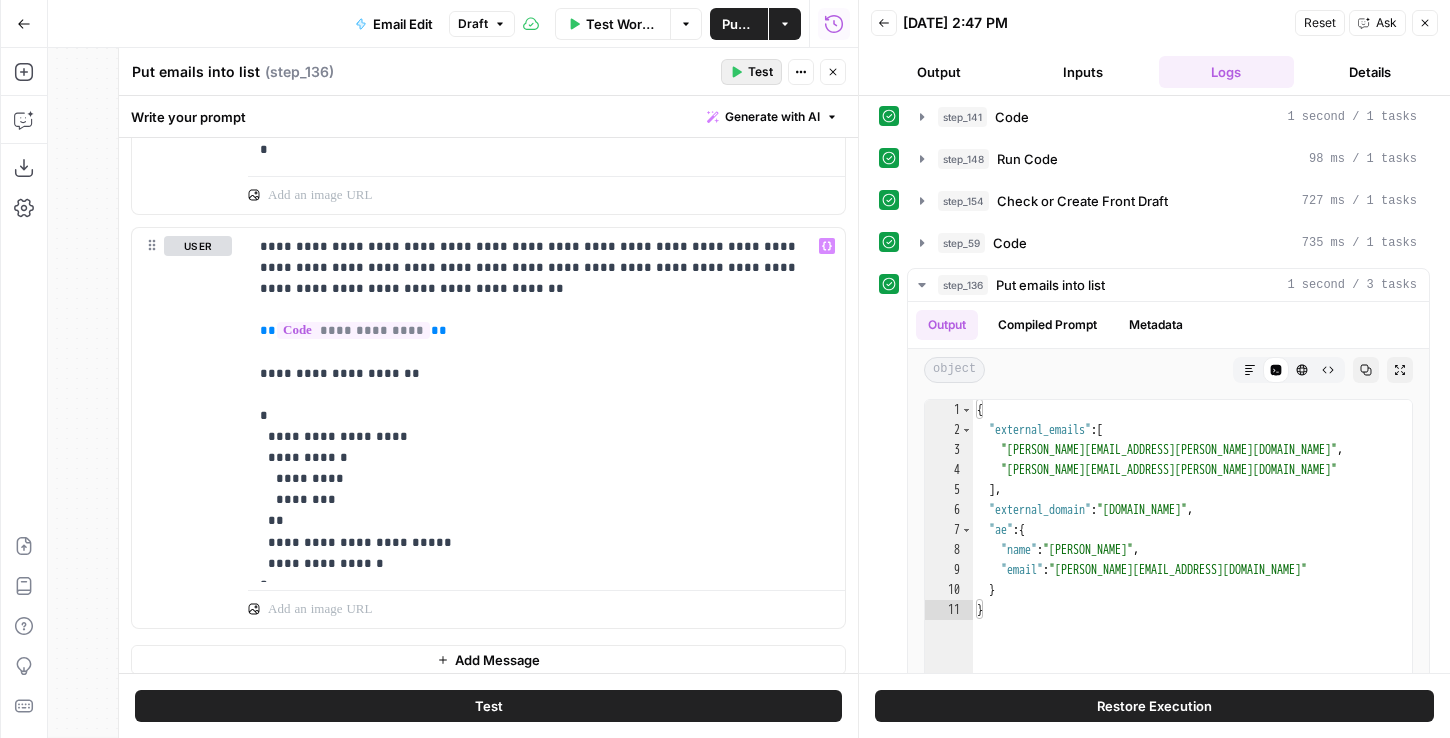click on "Test" at bounding box center [751, 72] 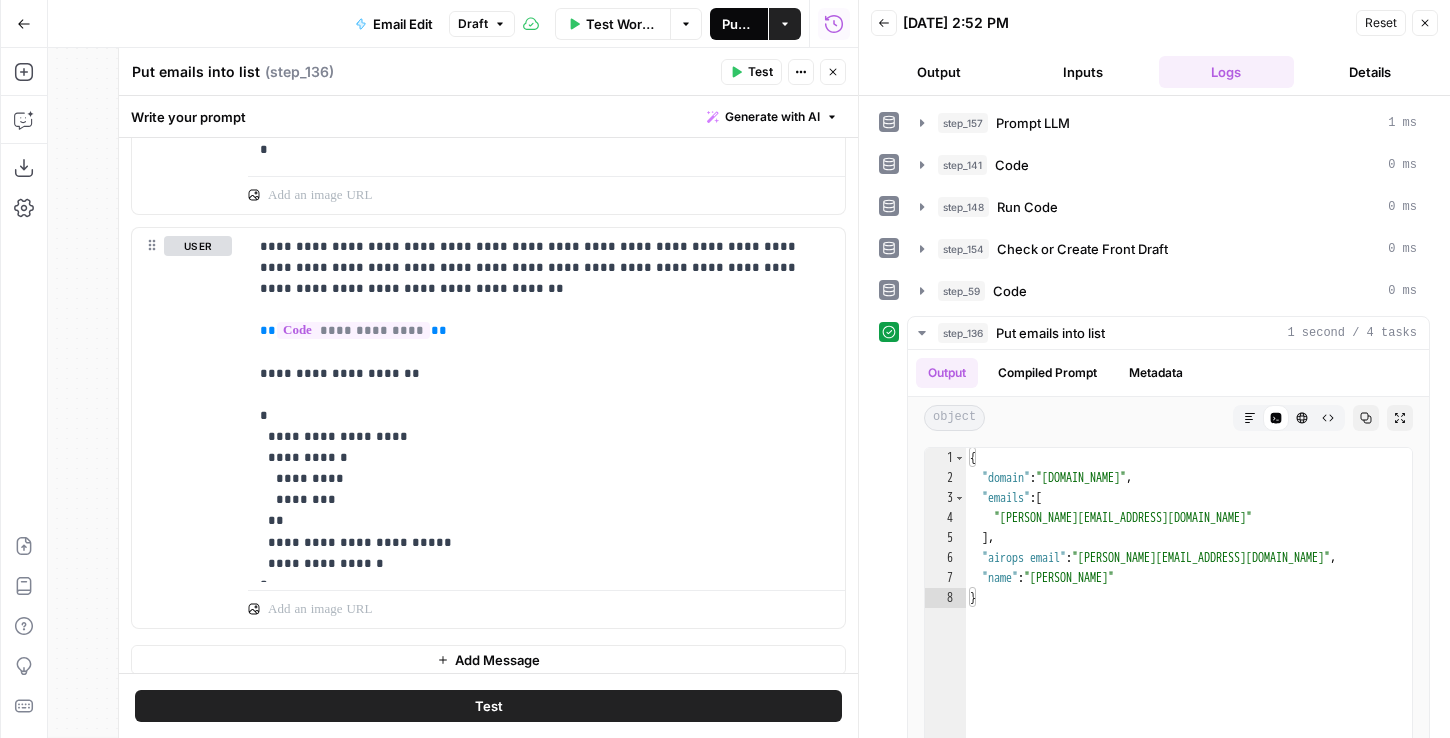 click on "Publish" at bounding box center [739, 24] 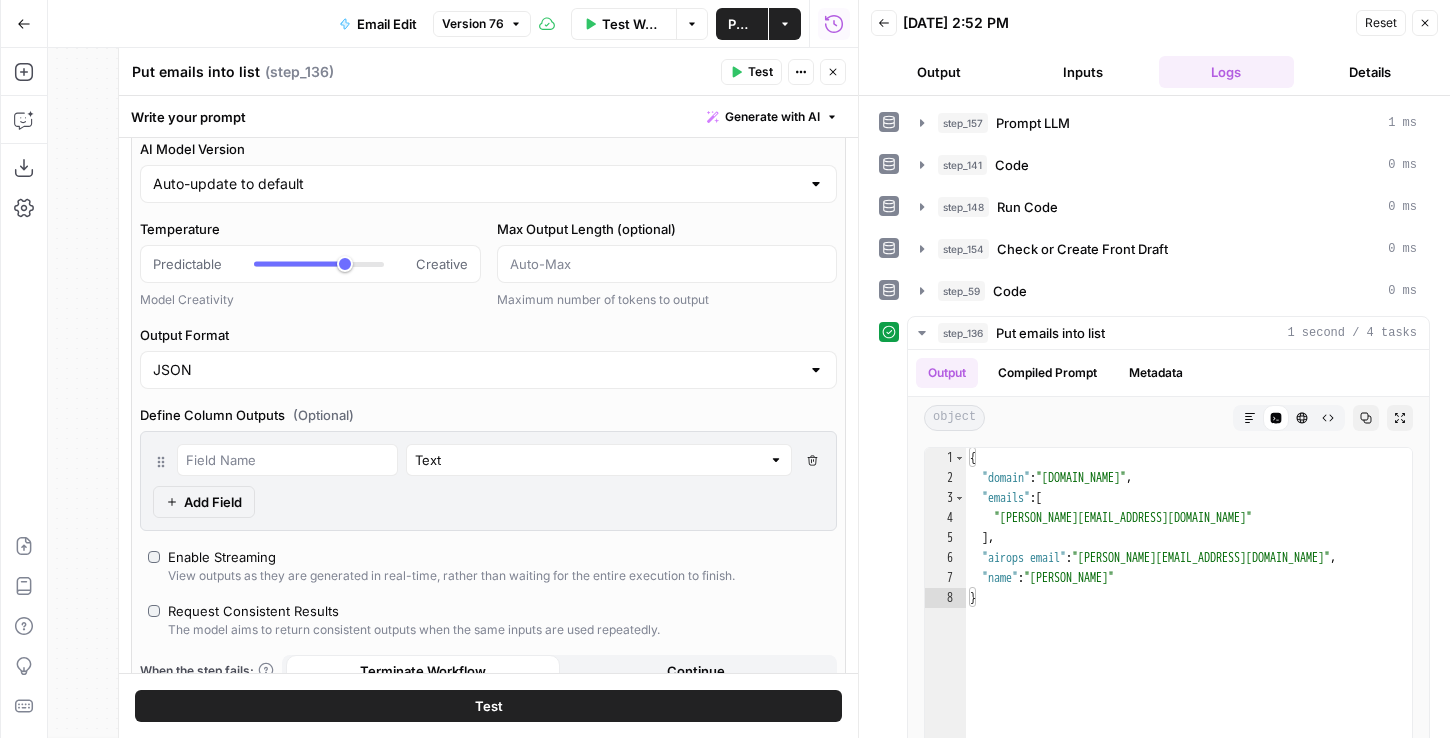 scroll, scrollTop: 0, scrollLeft: 0, axis: both 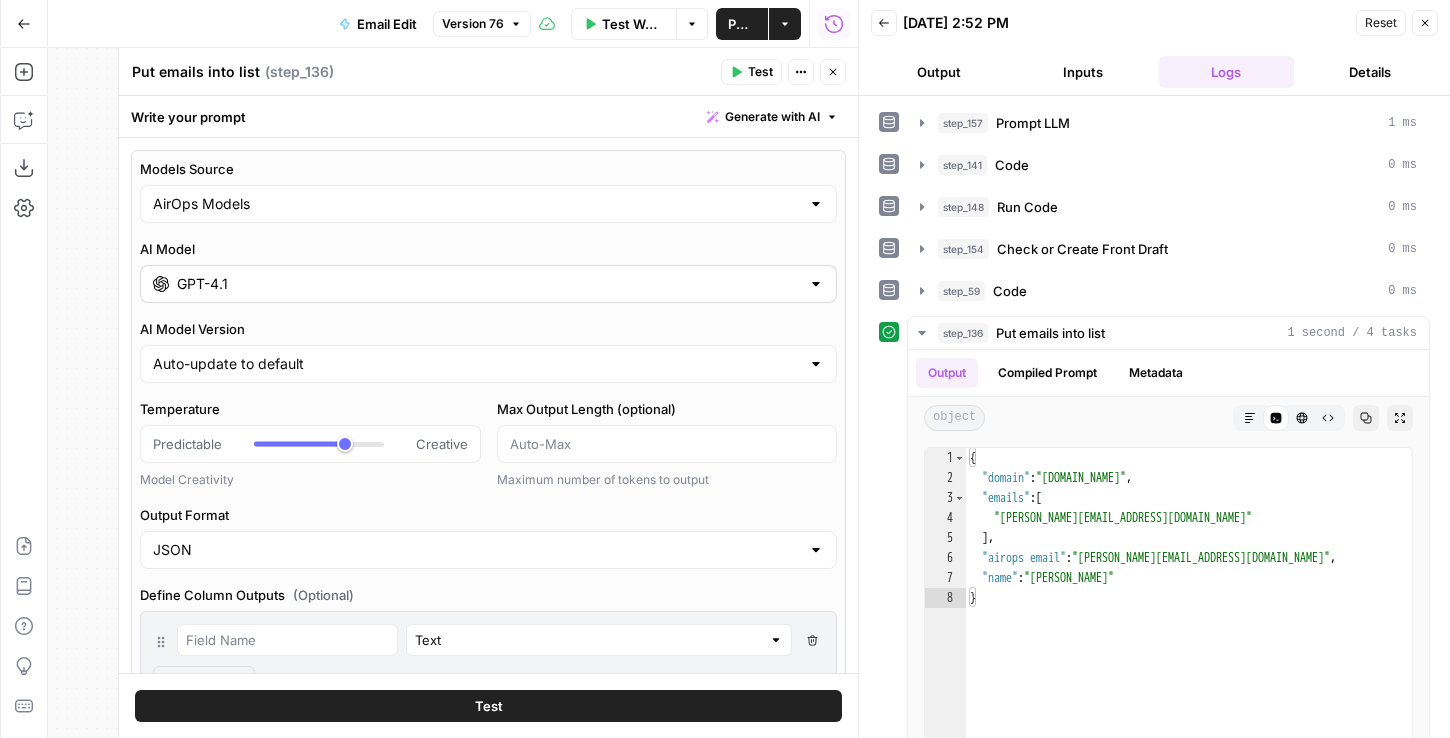 click on "GPT-4.1" at bounding box center (488, 284) 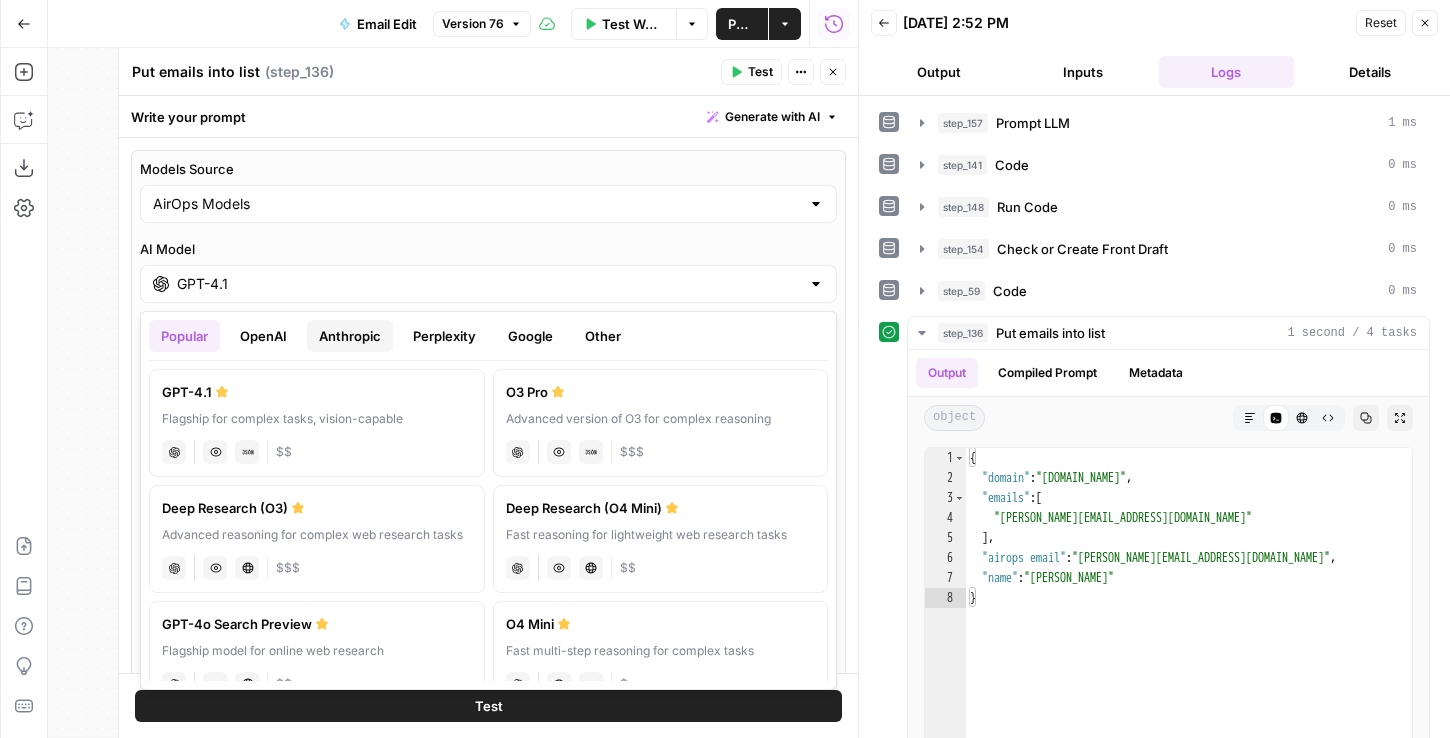 click on "Anthropic" at bounding box center [350, 336] 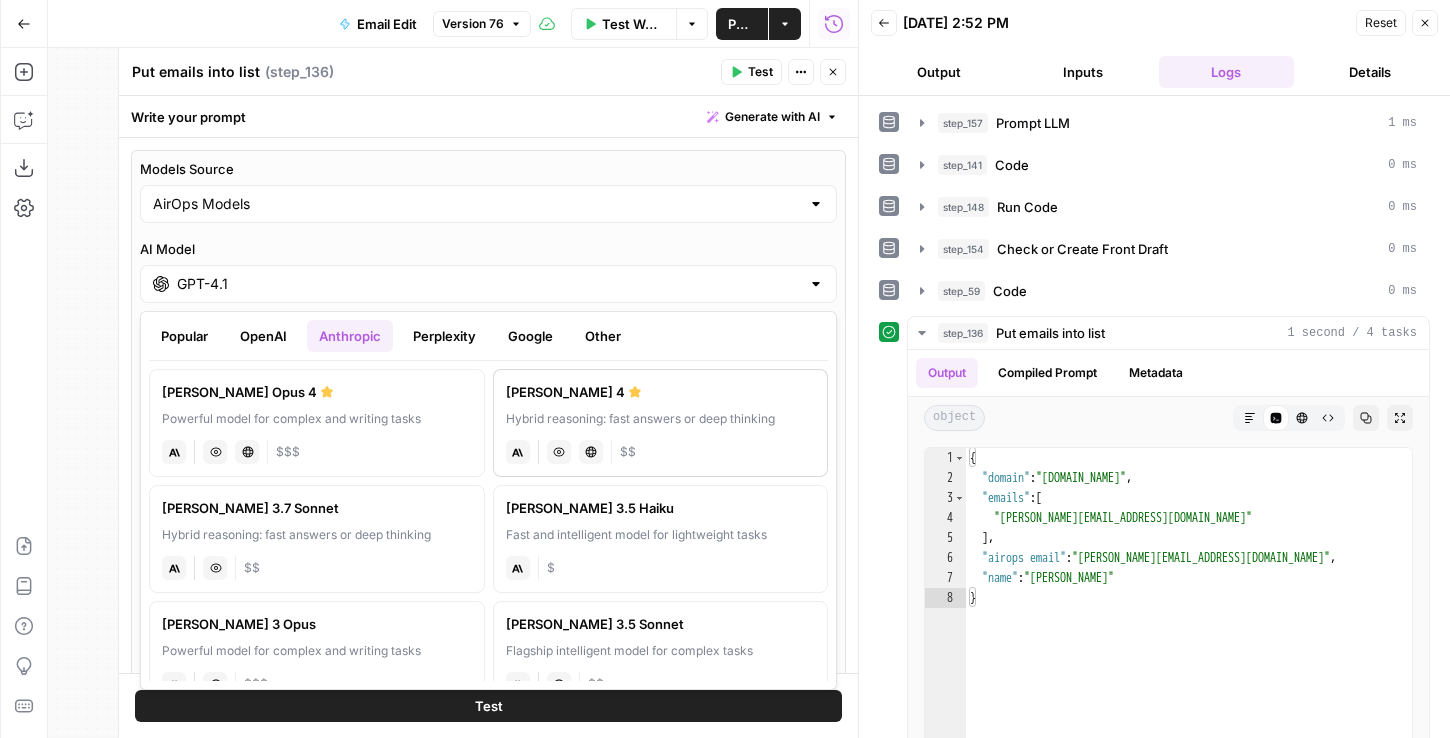click on "Hybrid reasoning: fast answers or deep thinking" at bounding box center [661, 419] 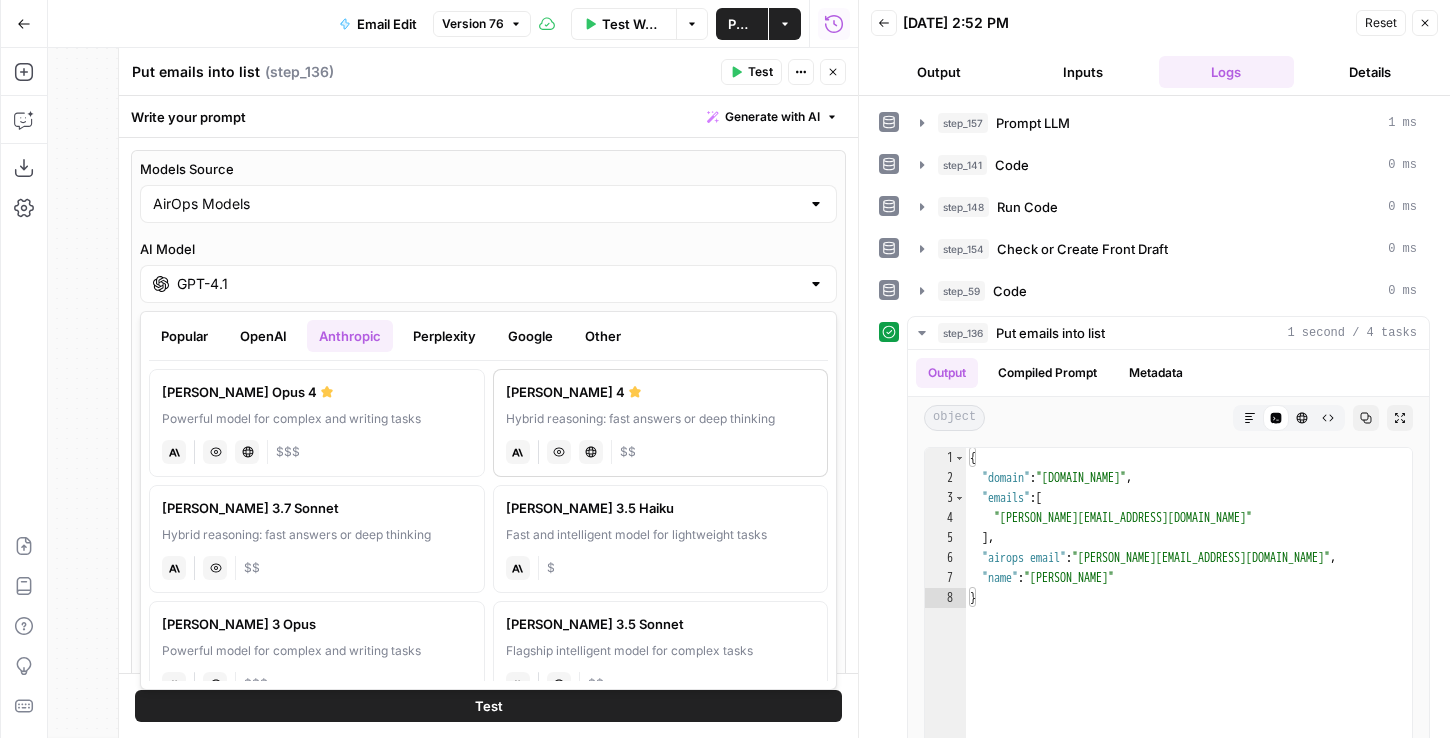 type on "Claude Sonnet 4" 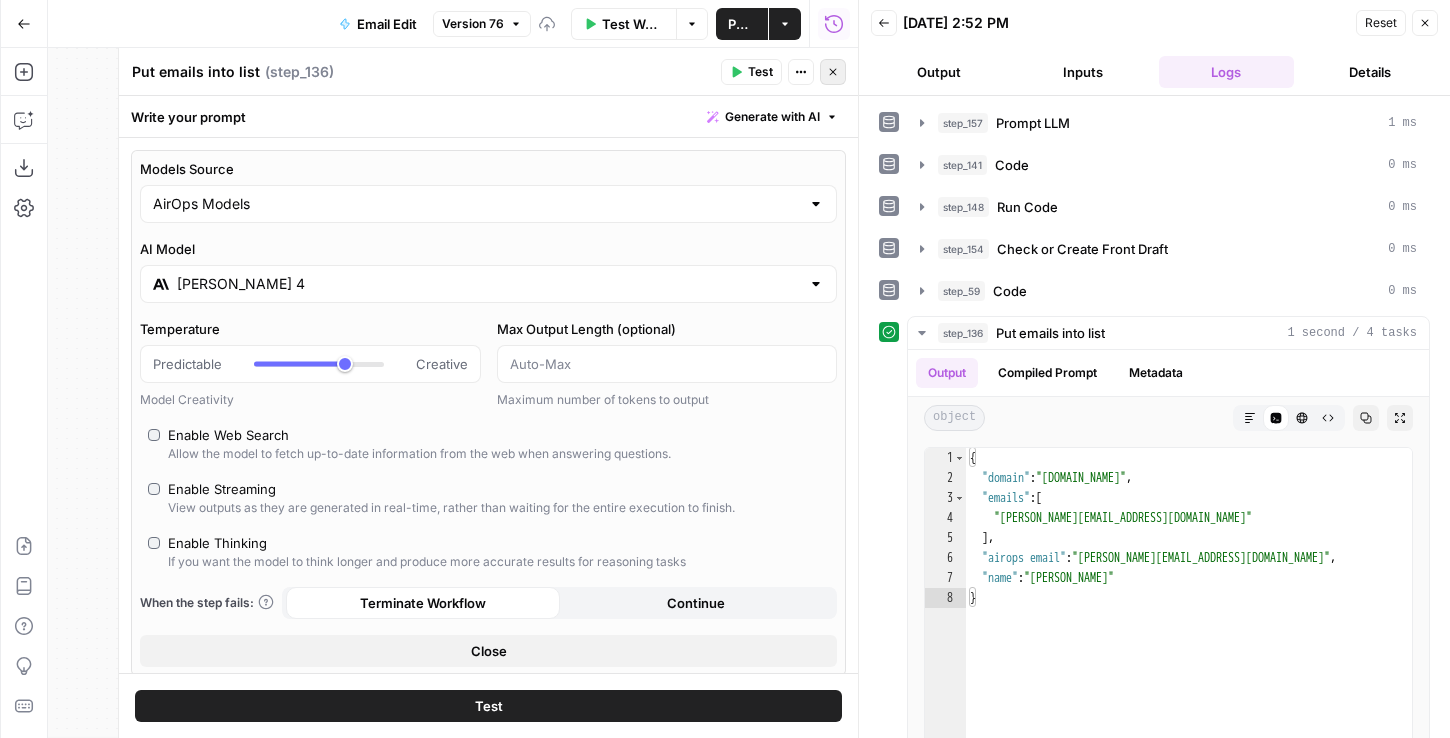 click on "Close" at bounding box center (833, 72) 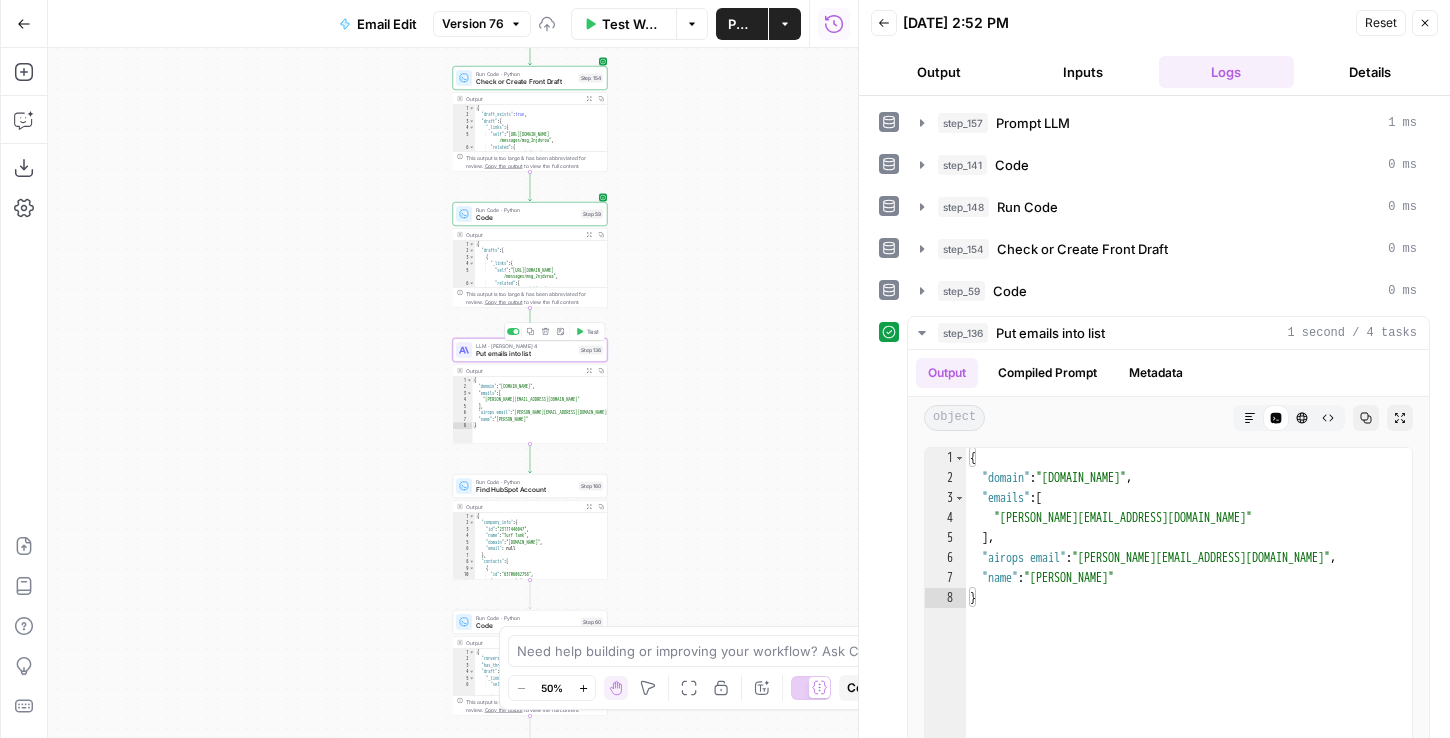 click on "Put emails into list" at bounding box center [525, 354] 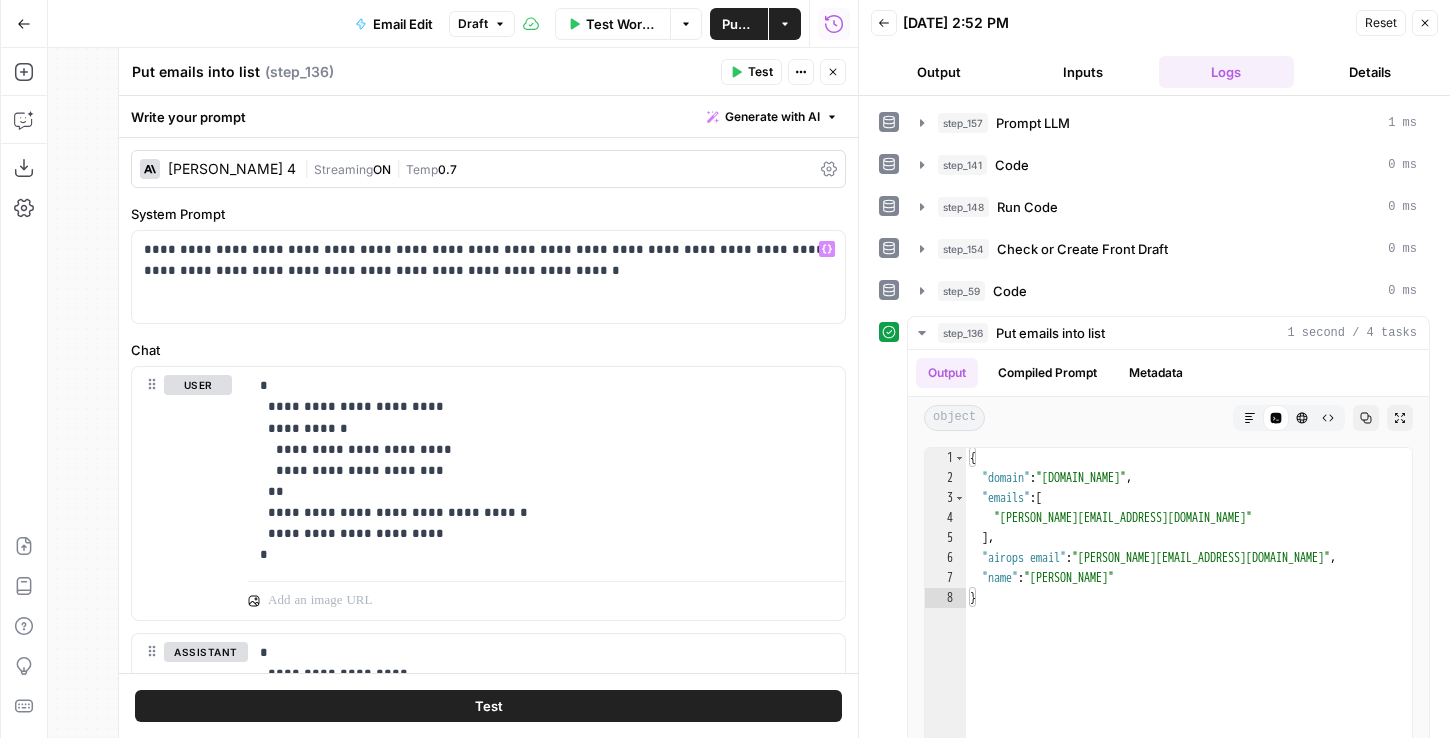 click on "ON" at bounding box center (382, 169) 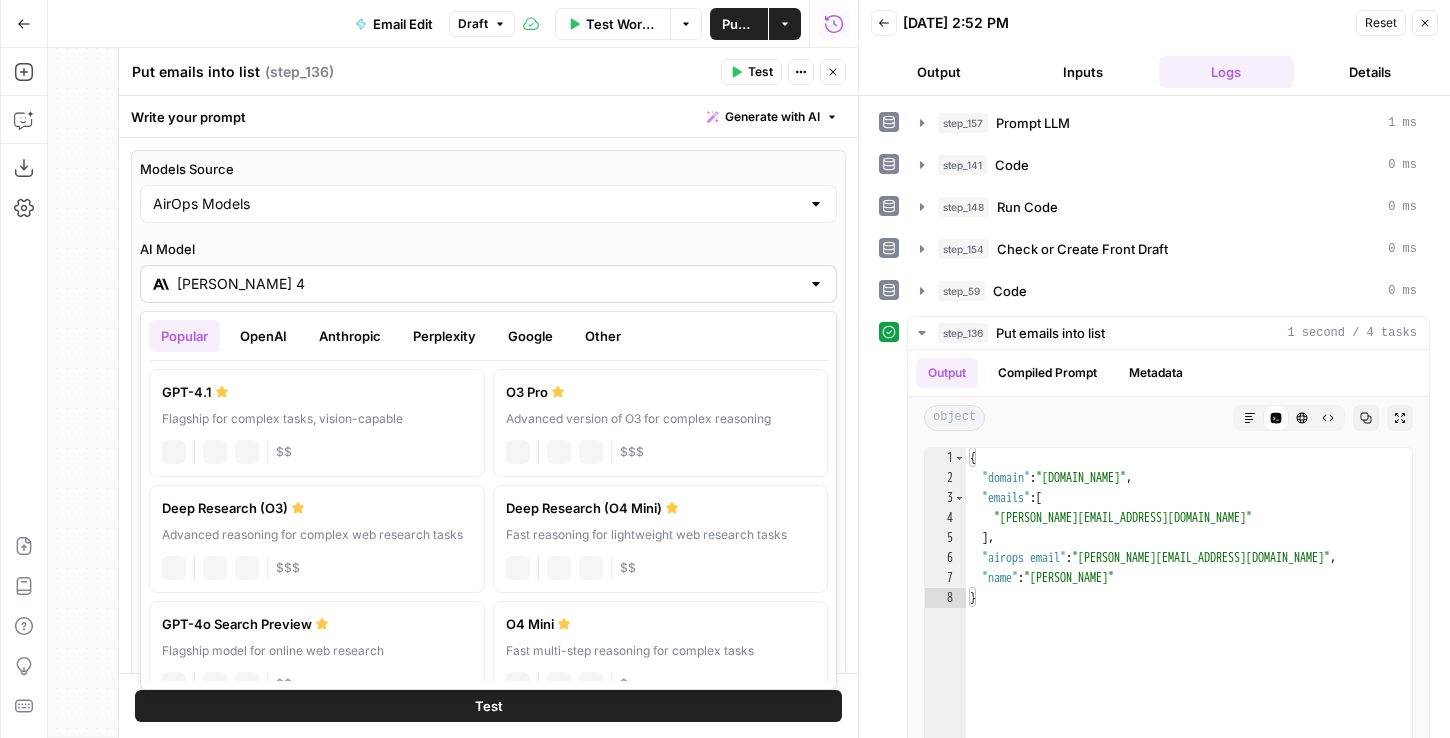 click on "Claude Sonnet 4" at bounding box center (488, 284) 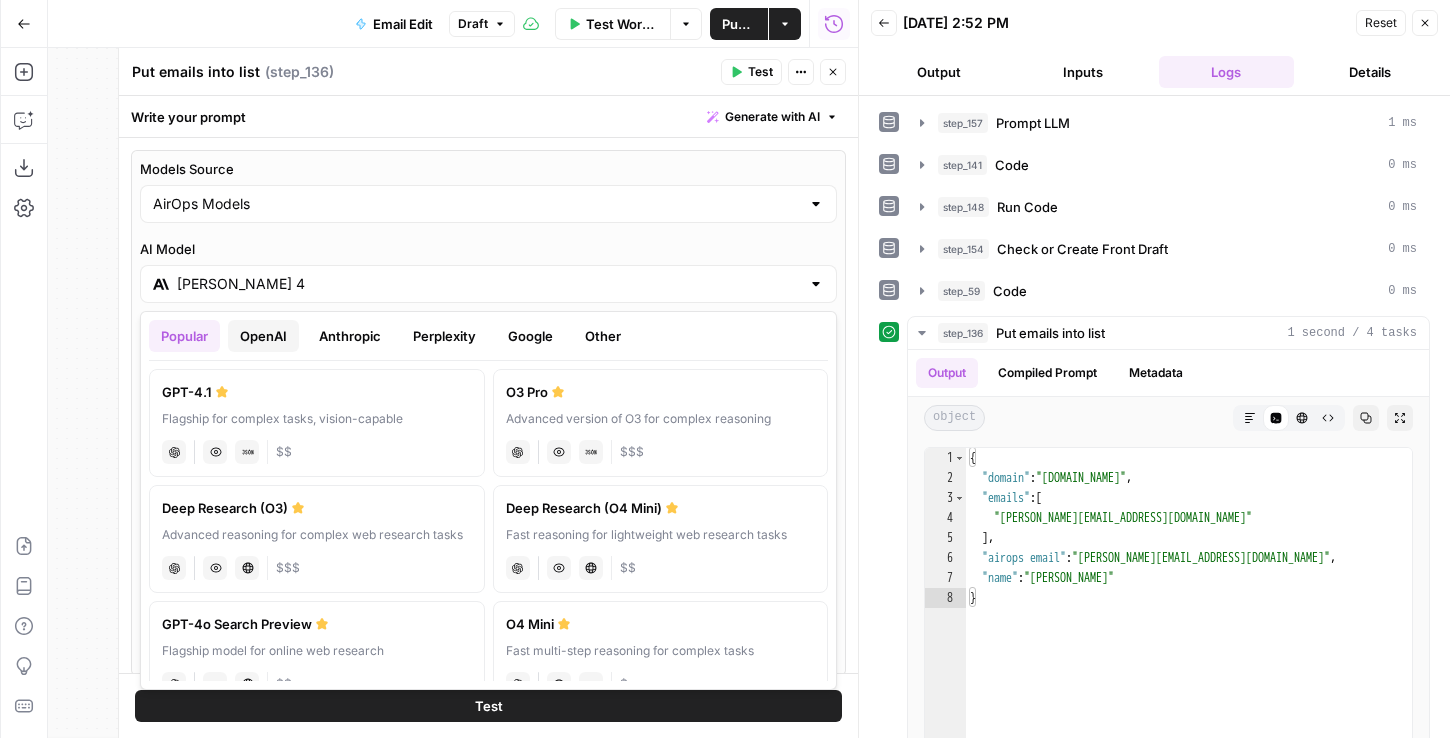 click on "OpenAI" at bounding box center (263, 336) 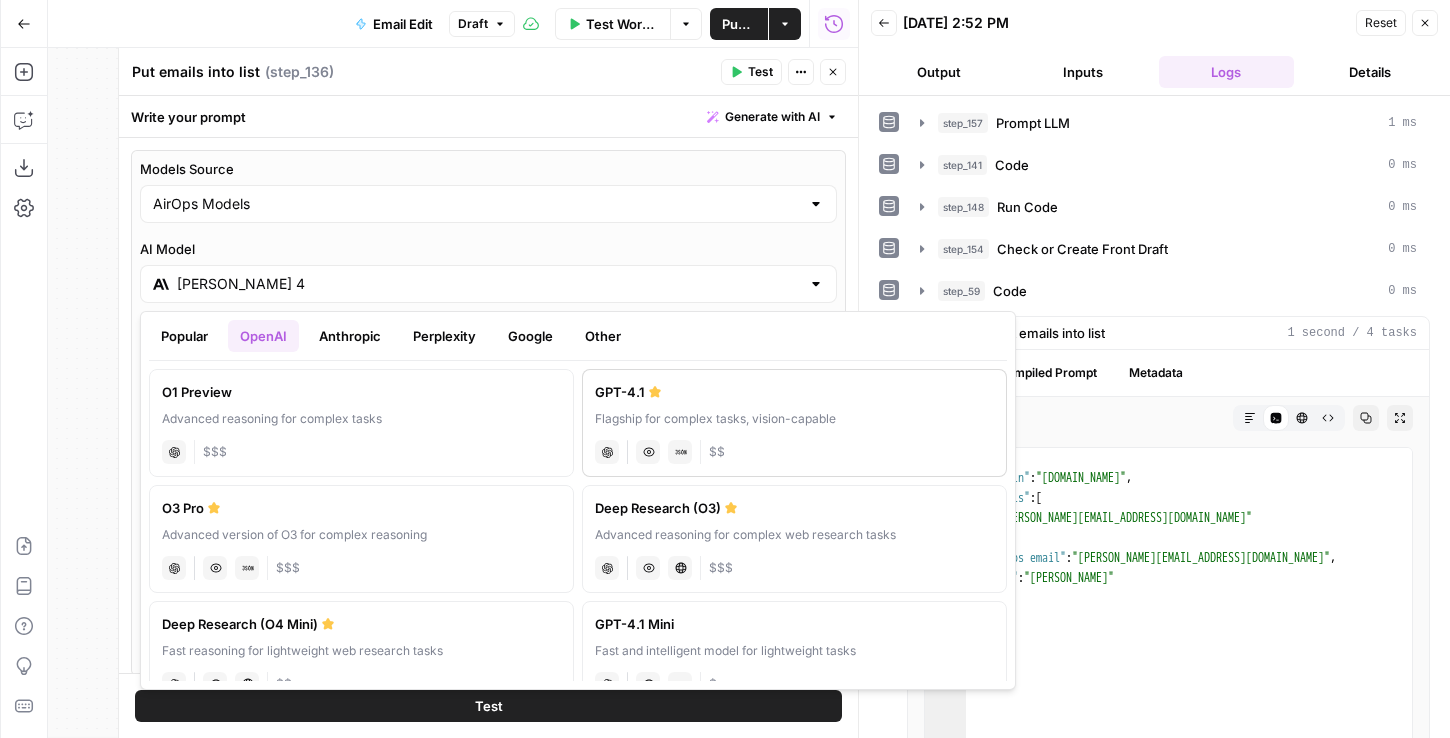 click on "GPT-4.1" at bounding box center (794, 392) 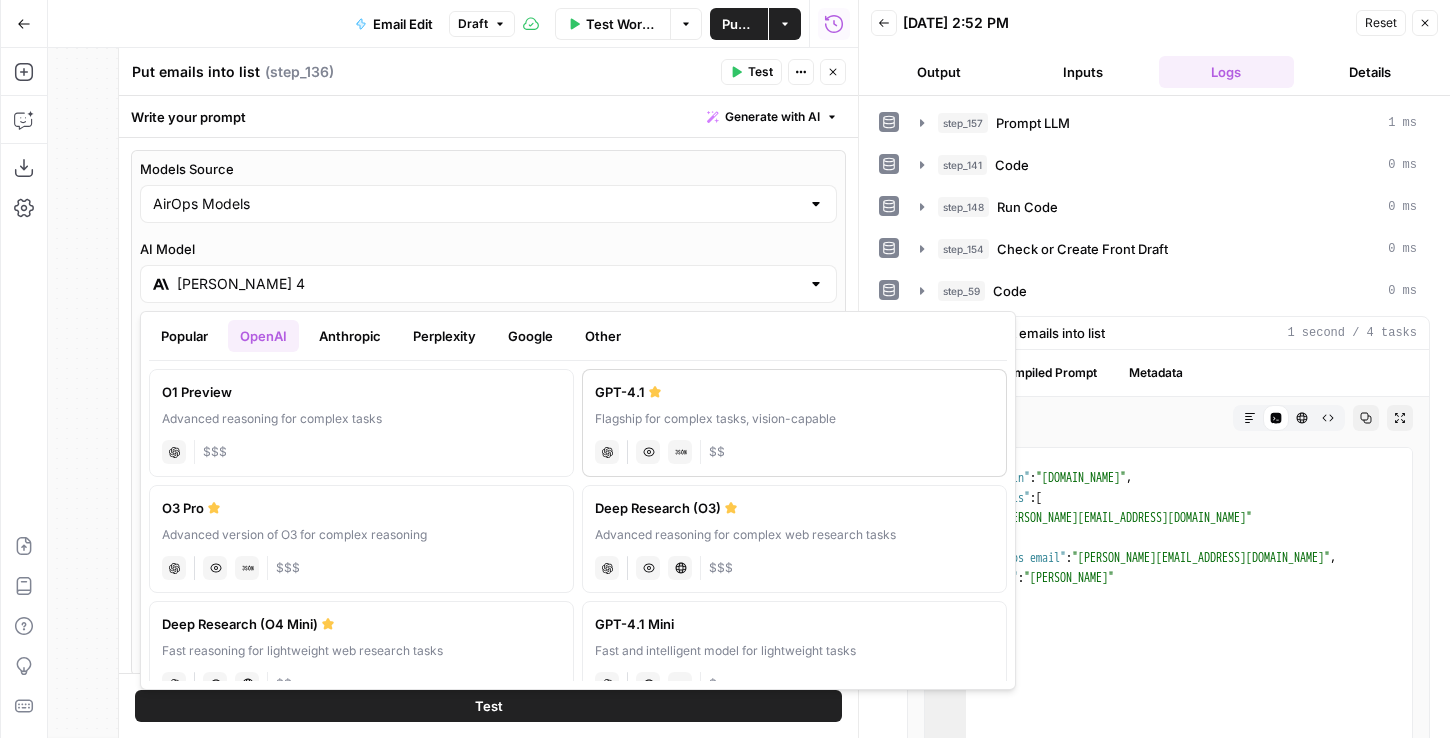 type on "GPT-4.1" 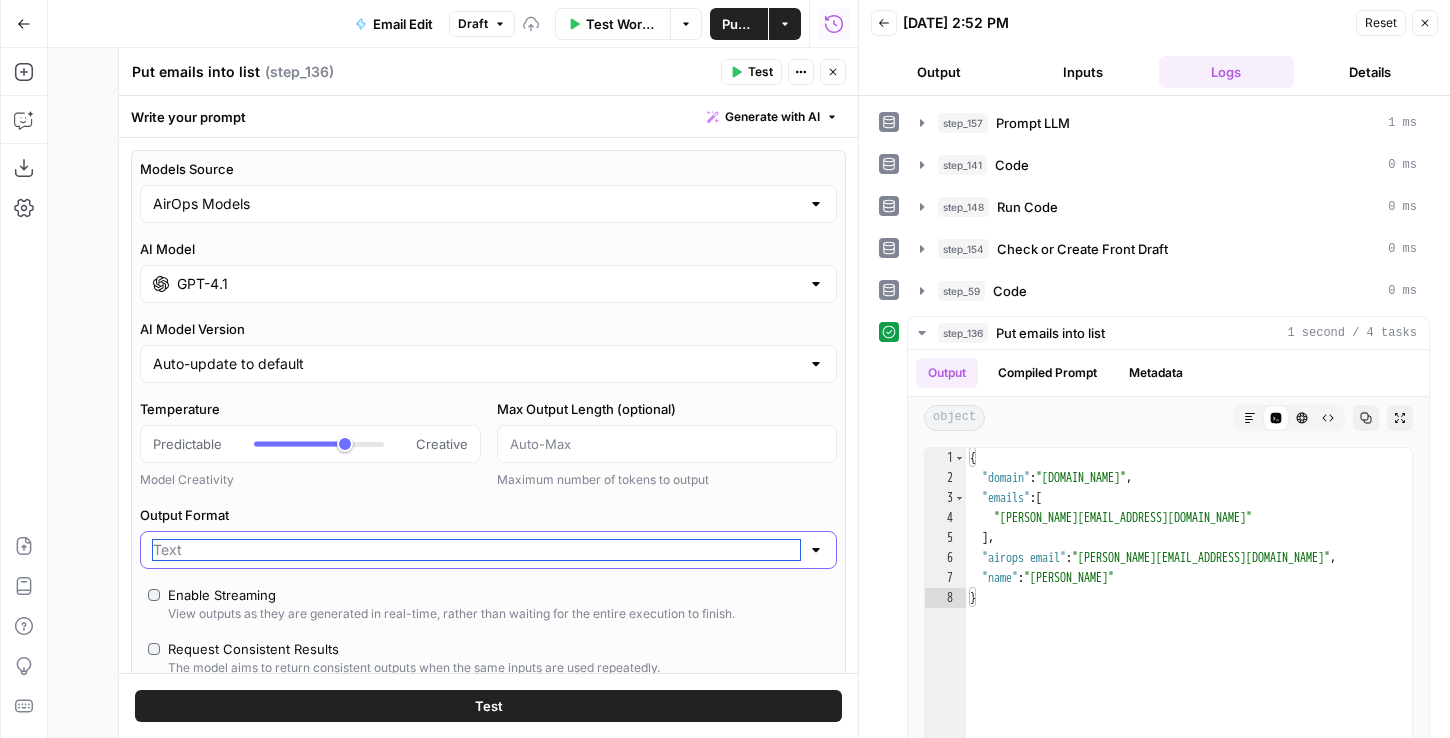 click on "Output Format" at bounding box center [476, 550] 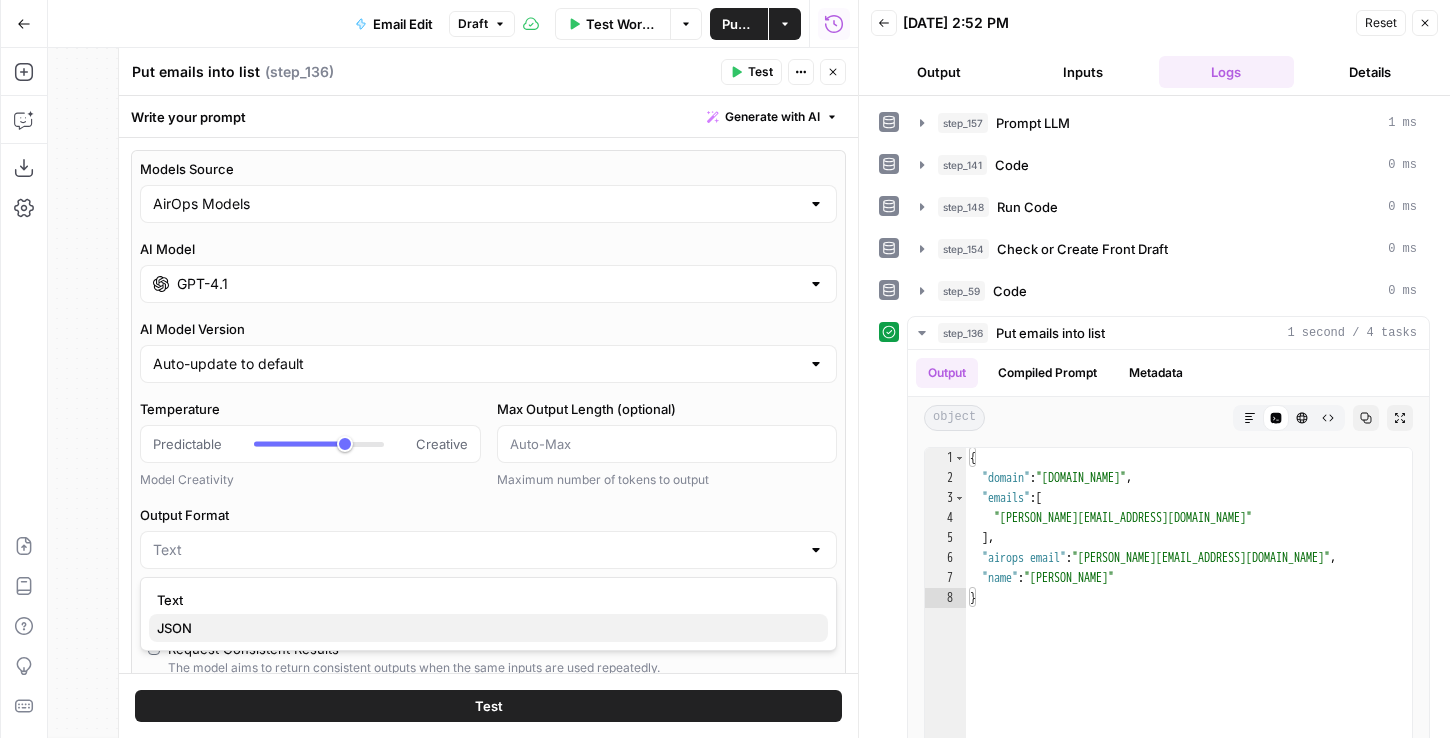 click on "JSON" at bounding box center [488, 628] 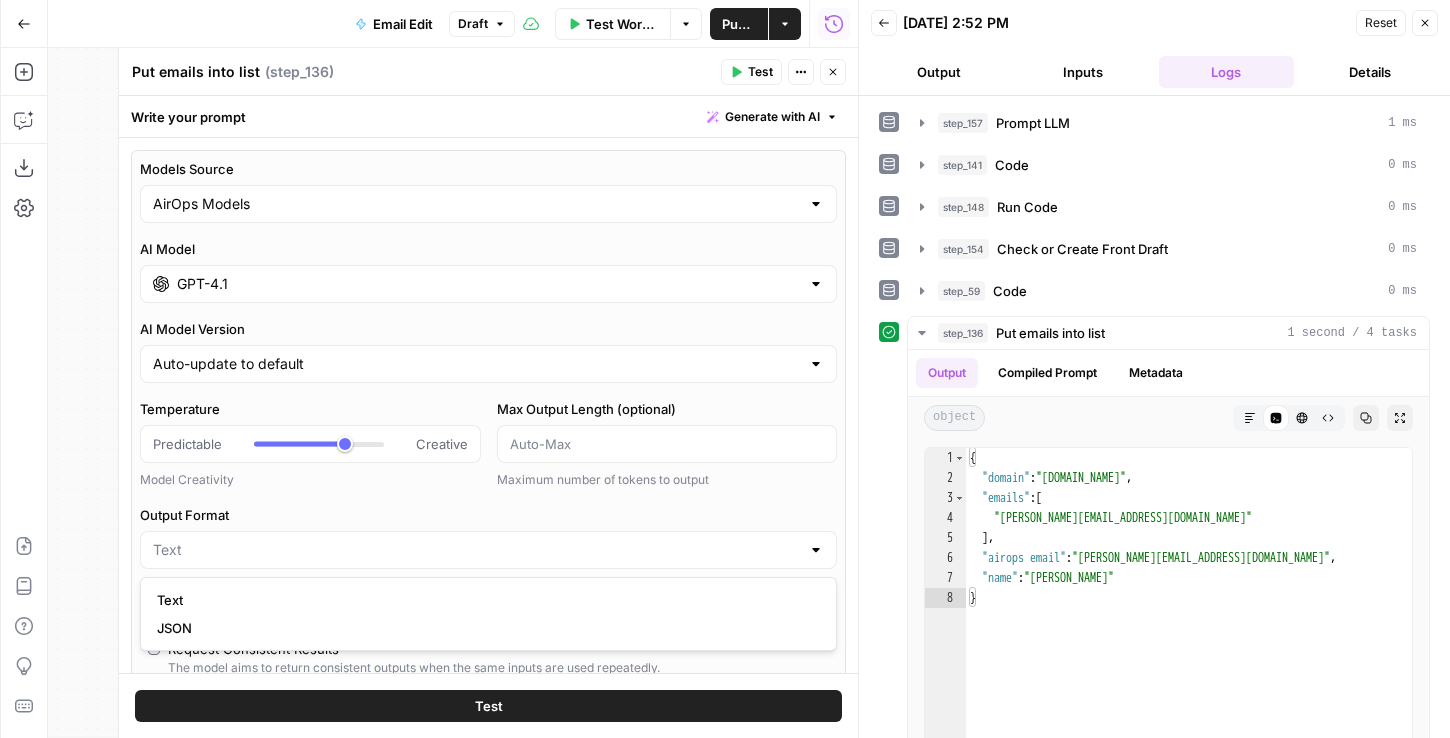 type on "JSON" 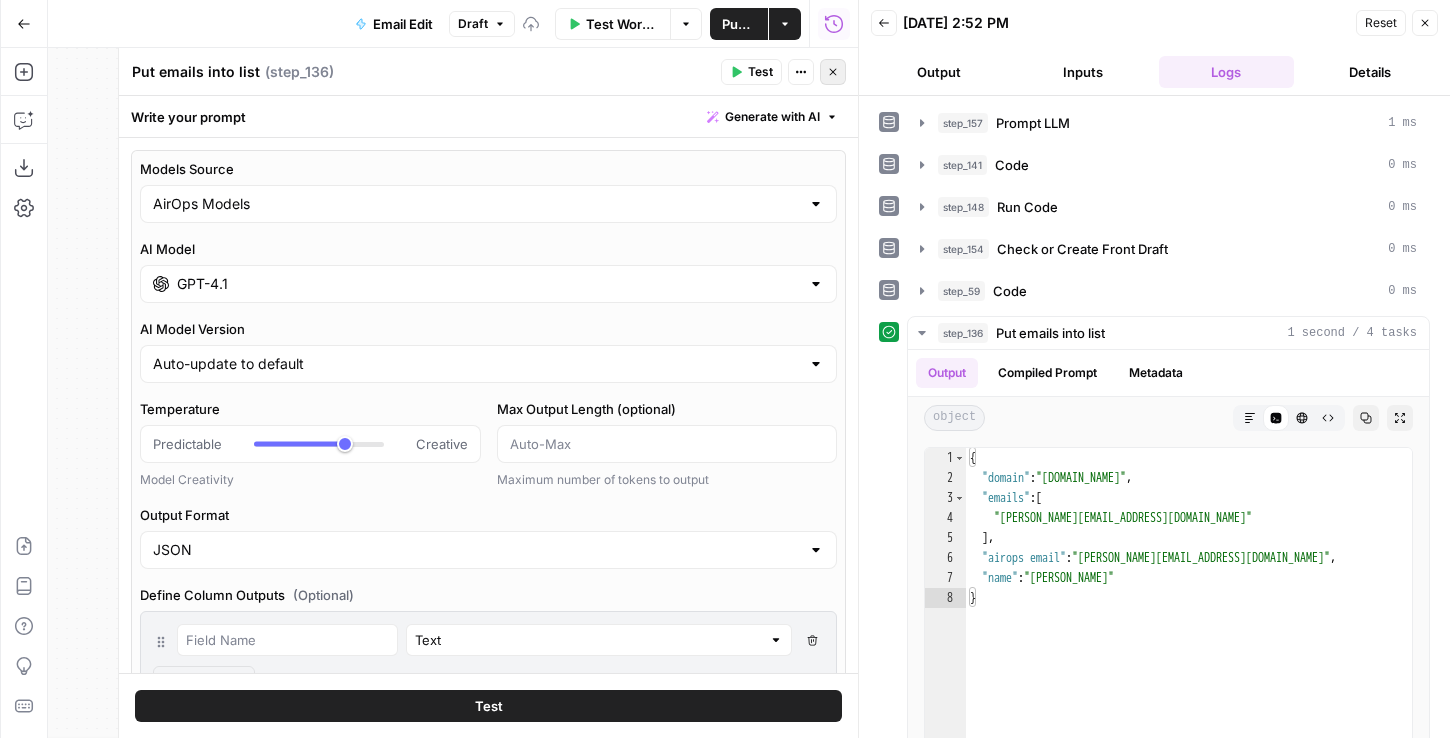 click 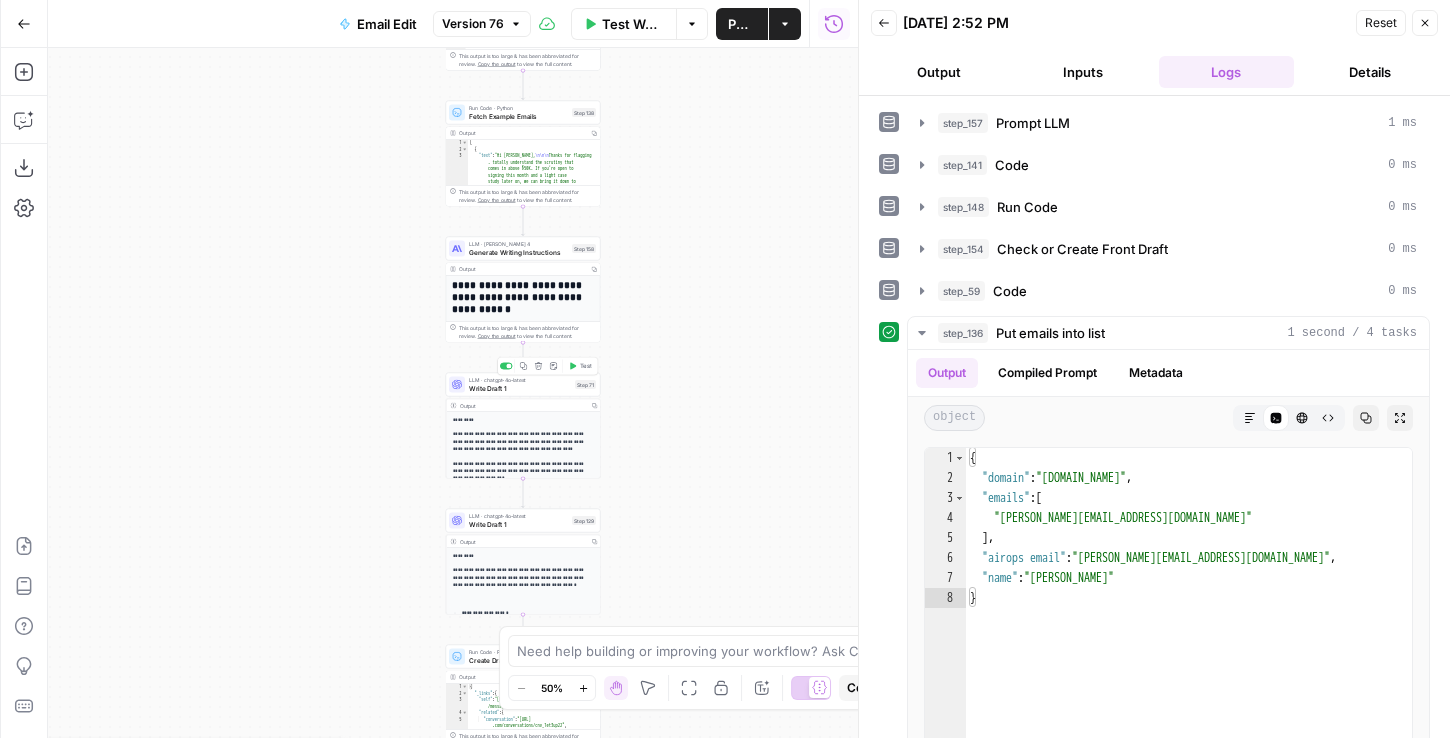 click on "Write Draft 1" at bounding box center (520, 388) 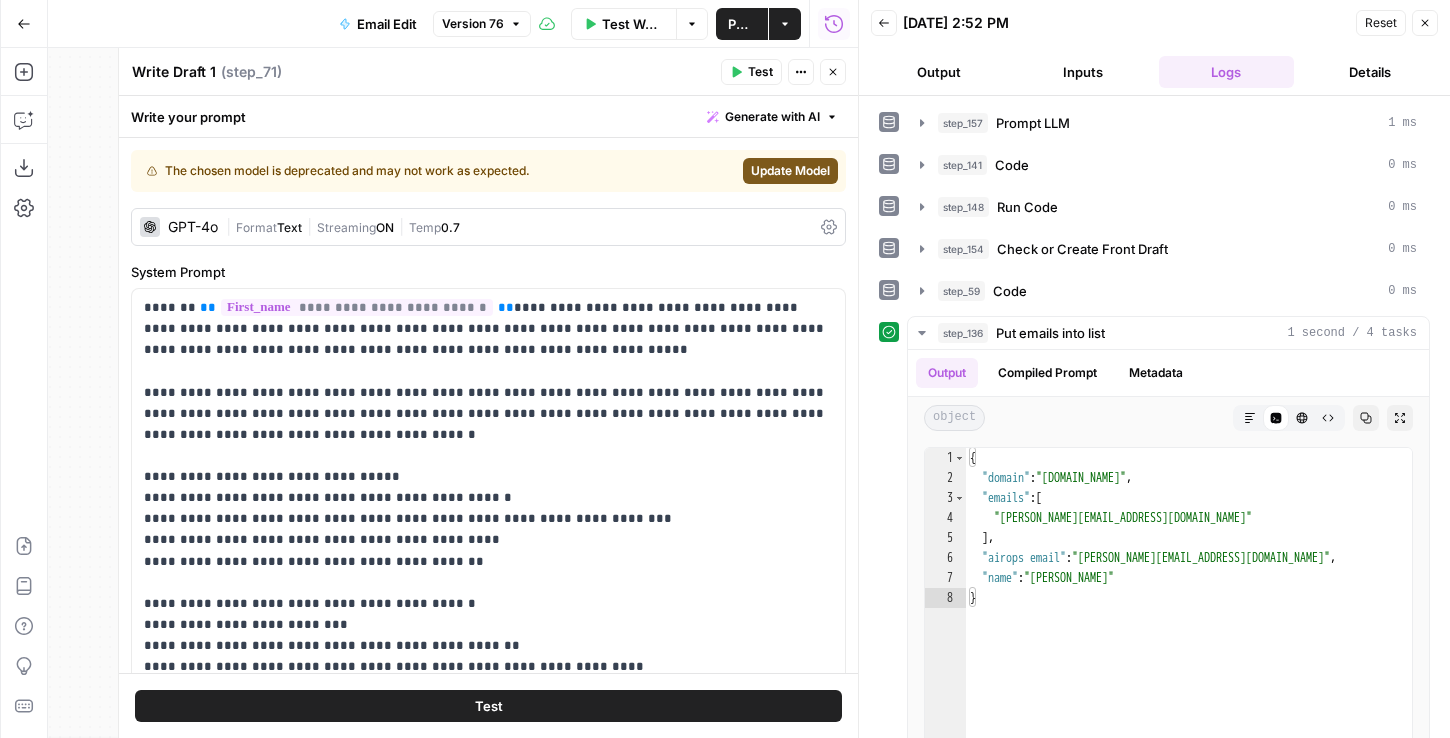 click on "GPT-4o   |   Format  Text   |   Streaming  ON   |   Temp  0.7" at bounding box center (488, 227) 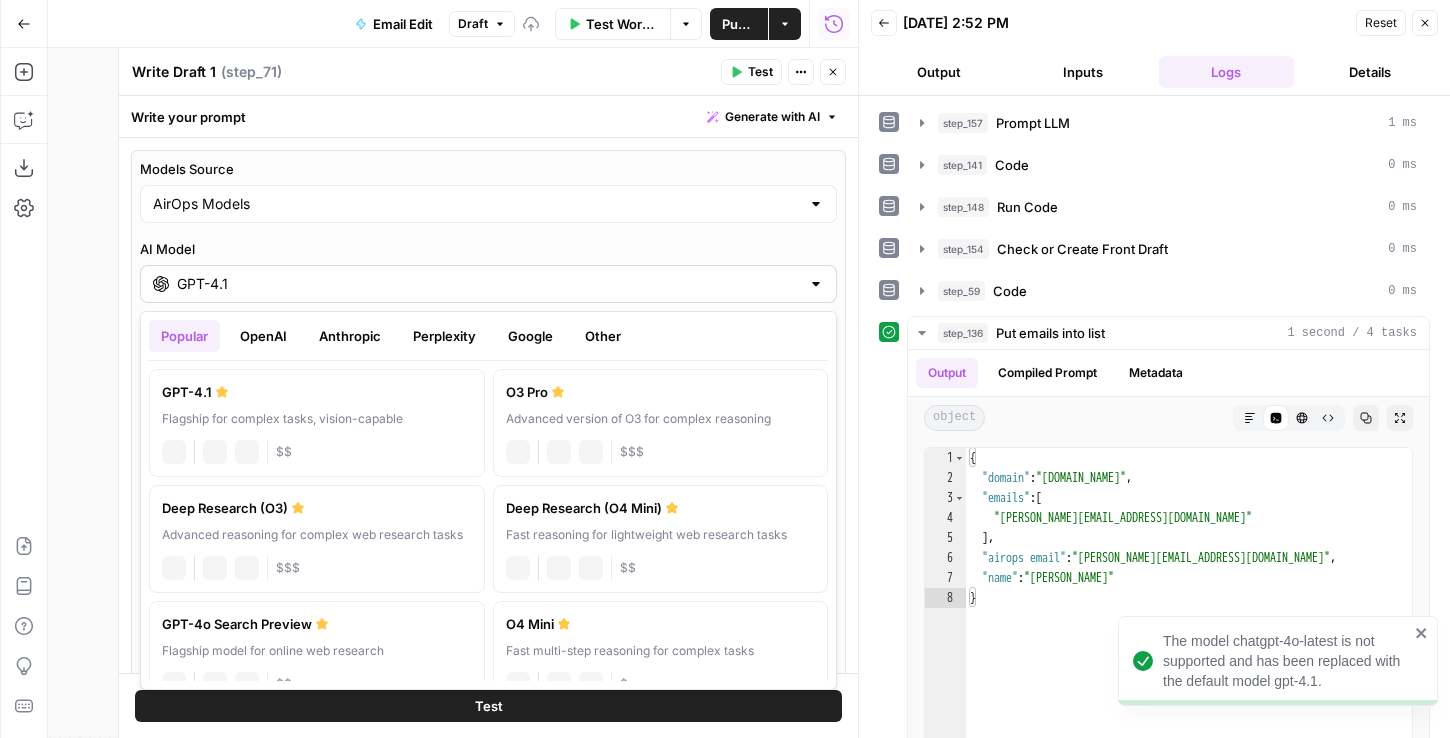 click on "GPT-4.1" at bounding box center [488, 284] 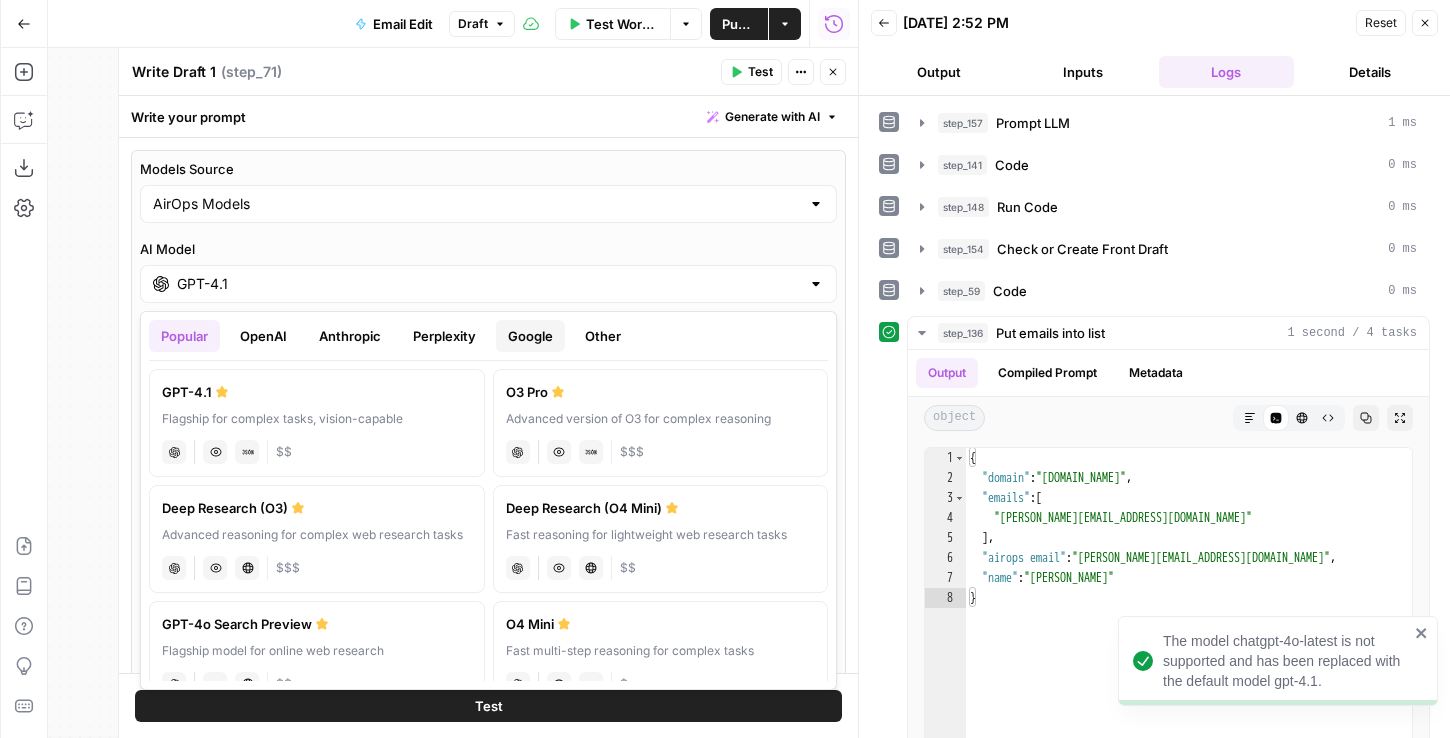 click on "Google" at bounding box center [530, 336] 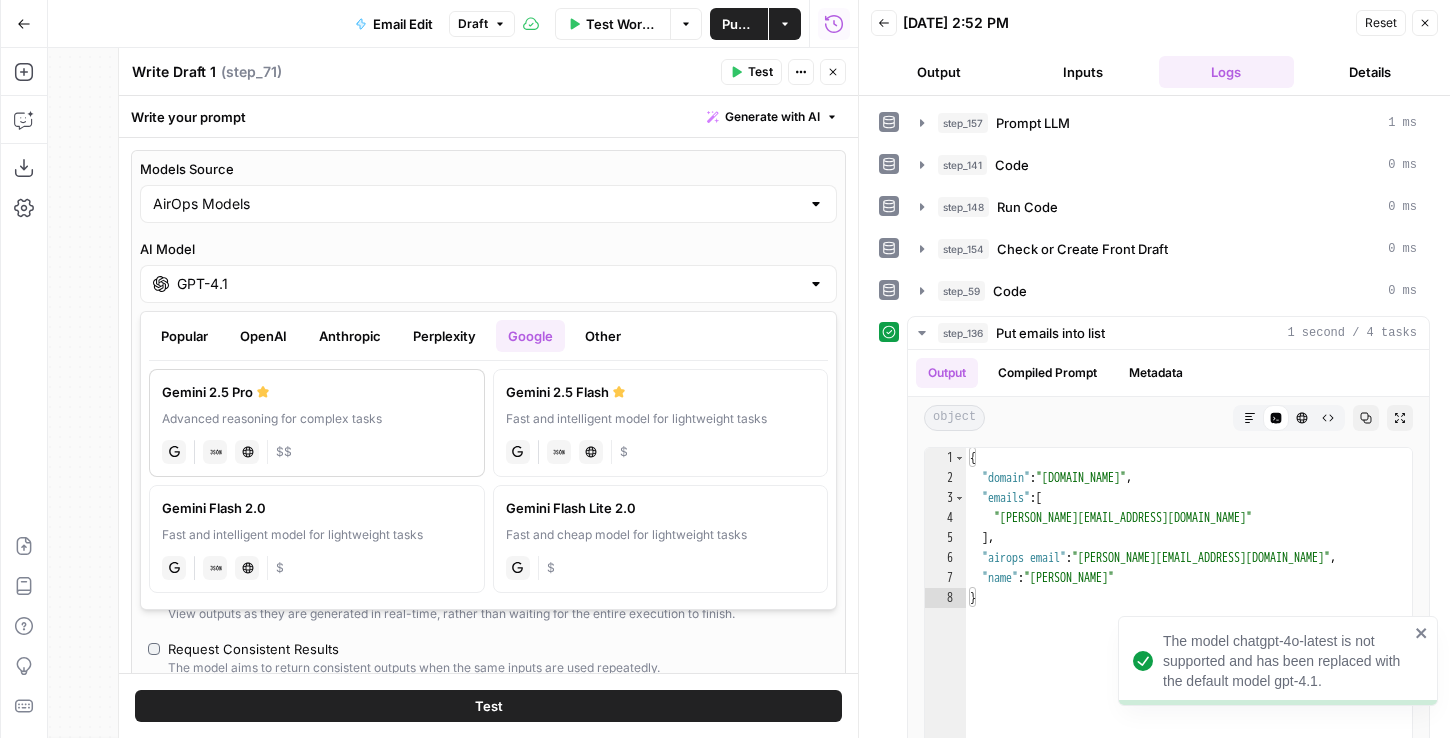click on "Gemini 2.5 Pro Advanced reasoning for complex tasks gemini JSON Mode Live Web Research $$" at bounding box center (317, 423) 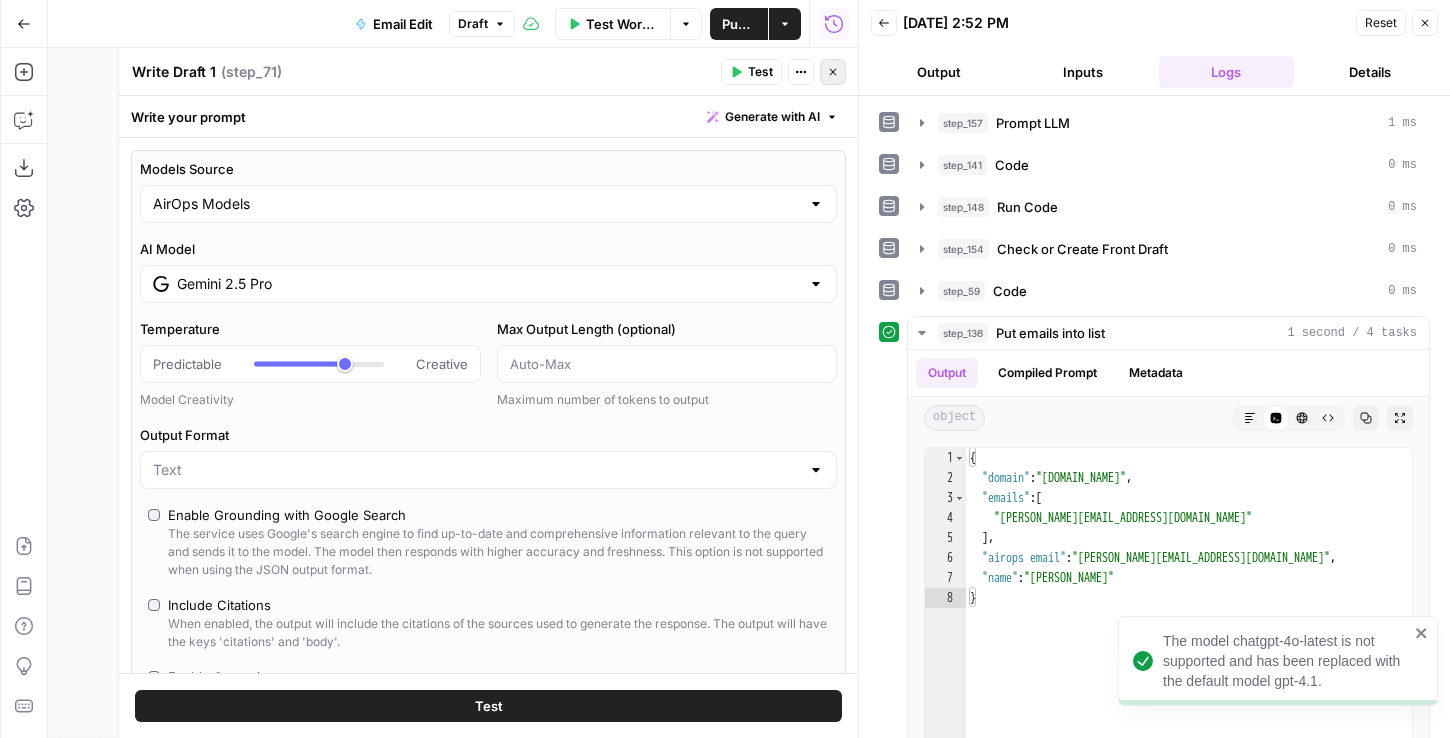 click 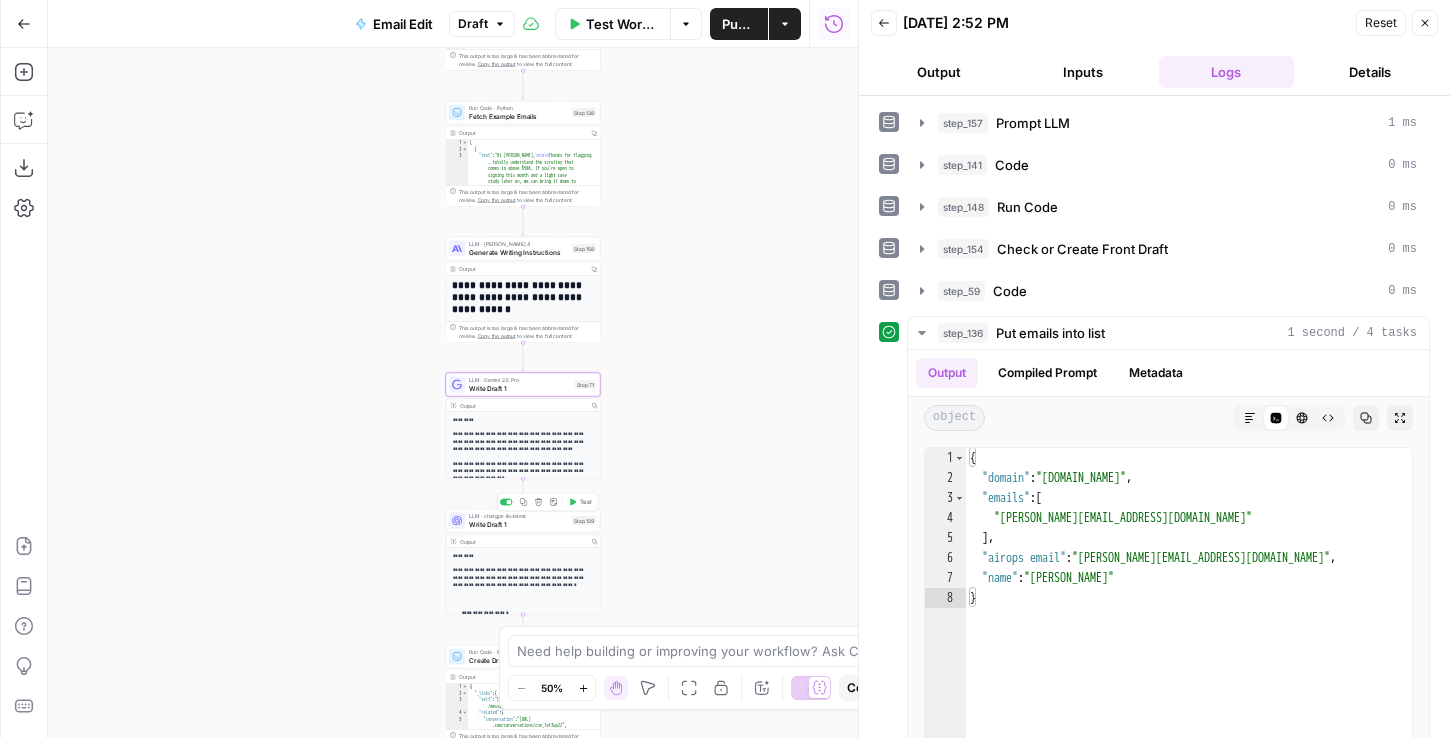 click on "Write Draft 1" at bounding box center (518, 524) 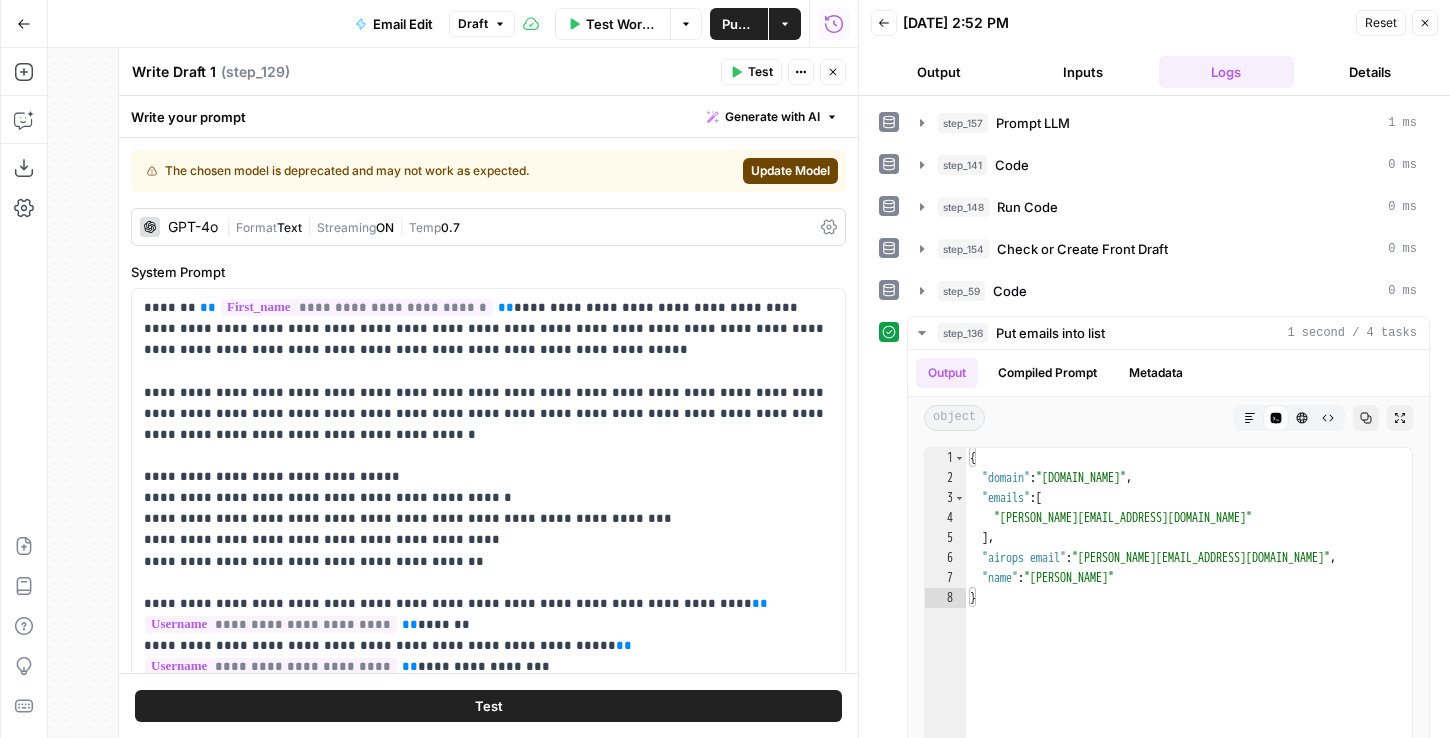 click on "Update Model" at bounding box center (790, 171) 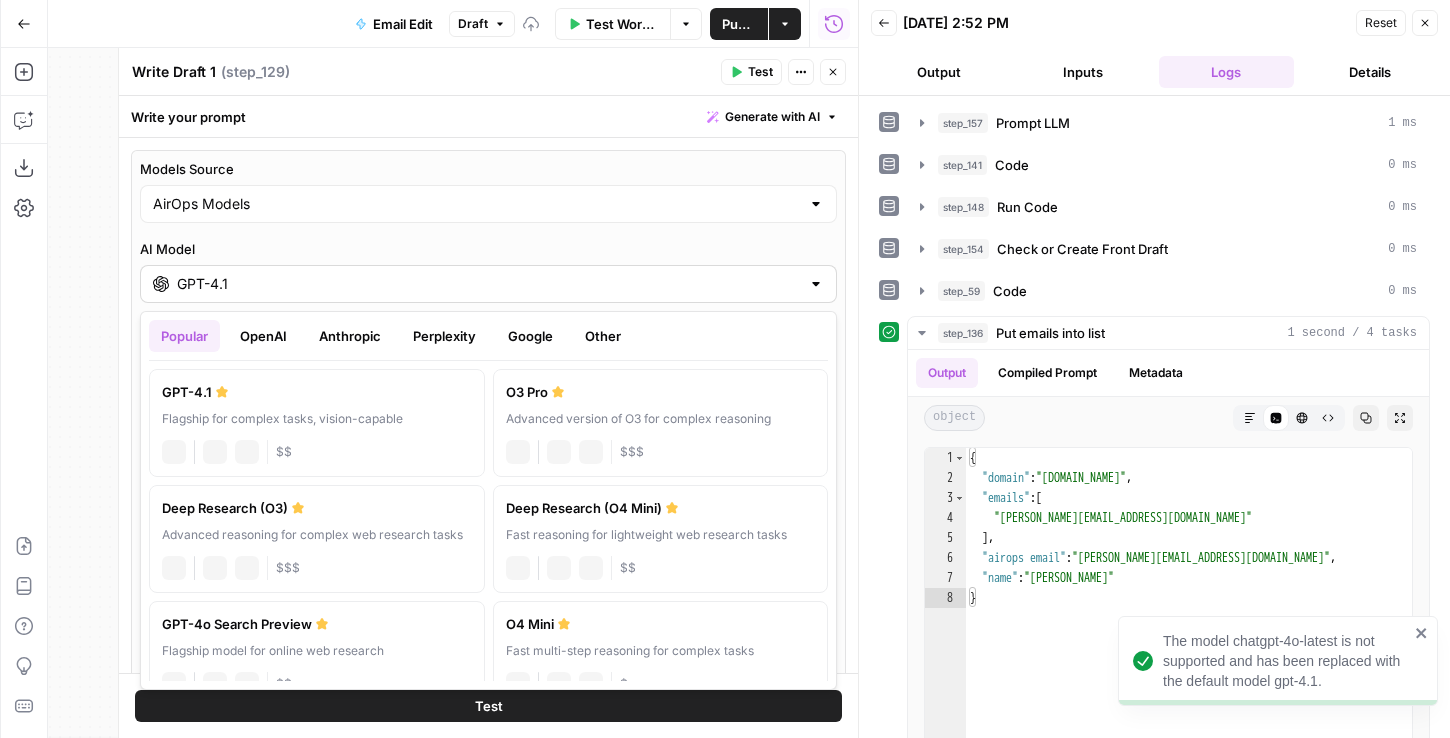 click on "GPT-4.1" at bounding box center (488, 284) 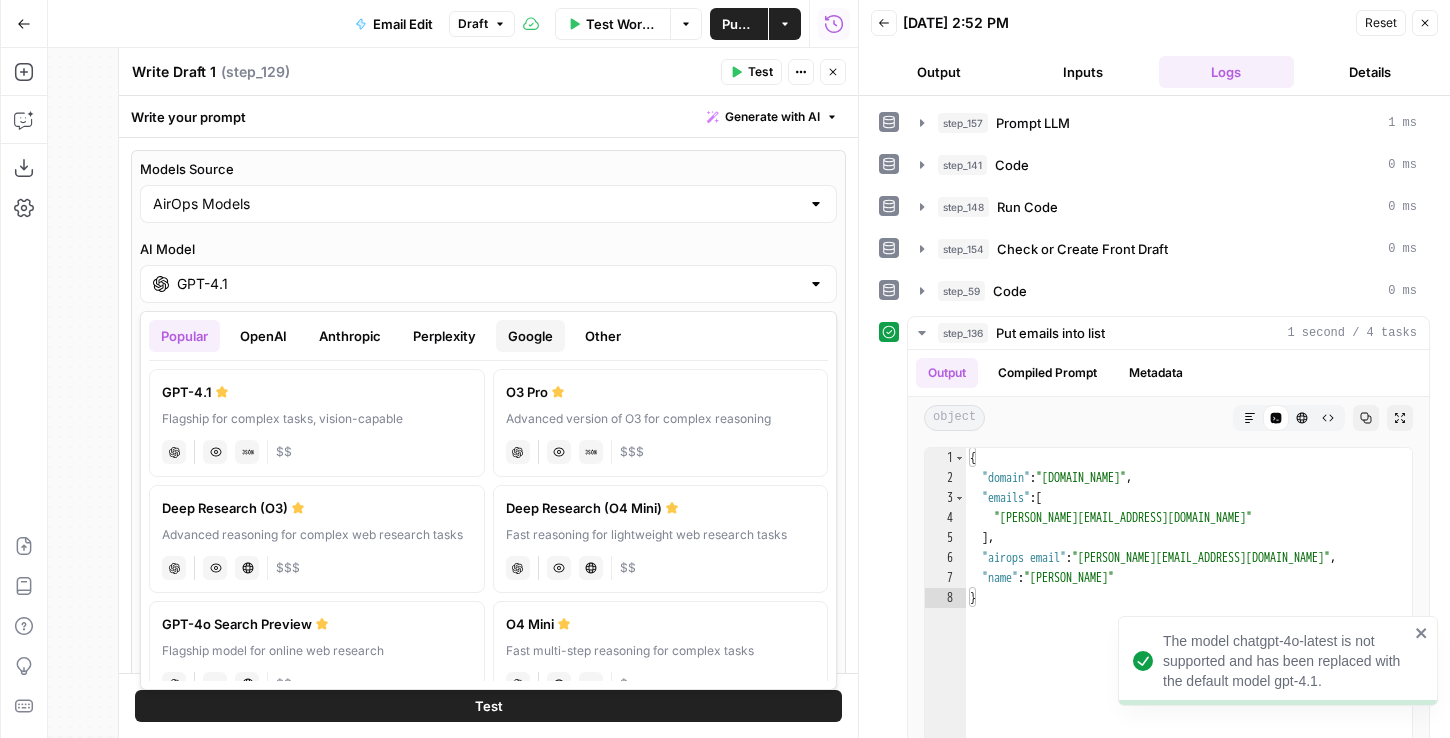 click on "Google" at bounding box center (530, 336) 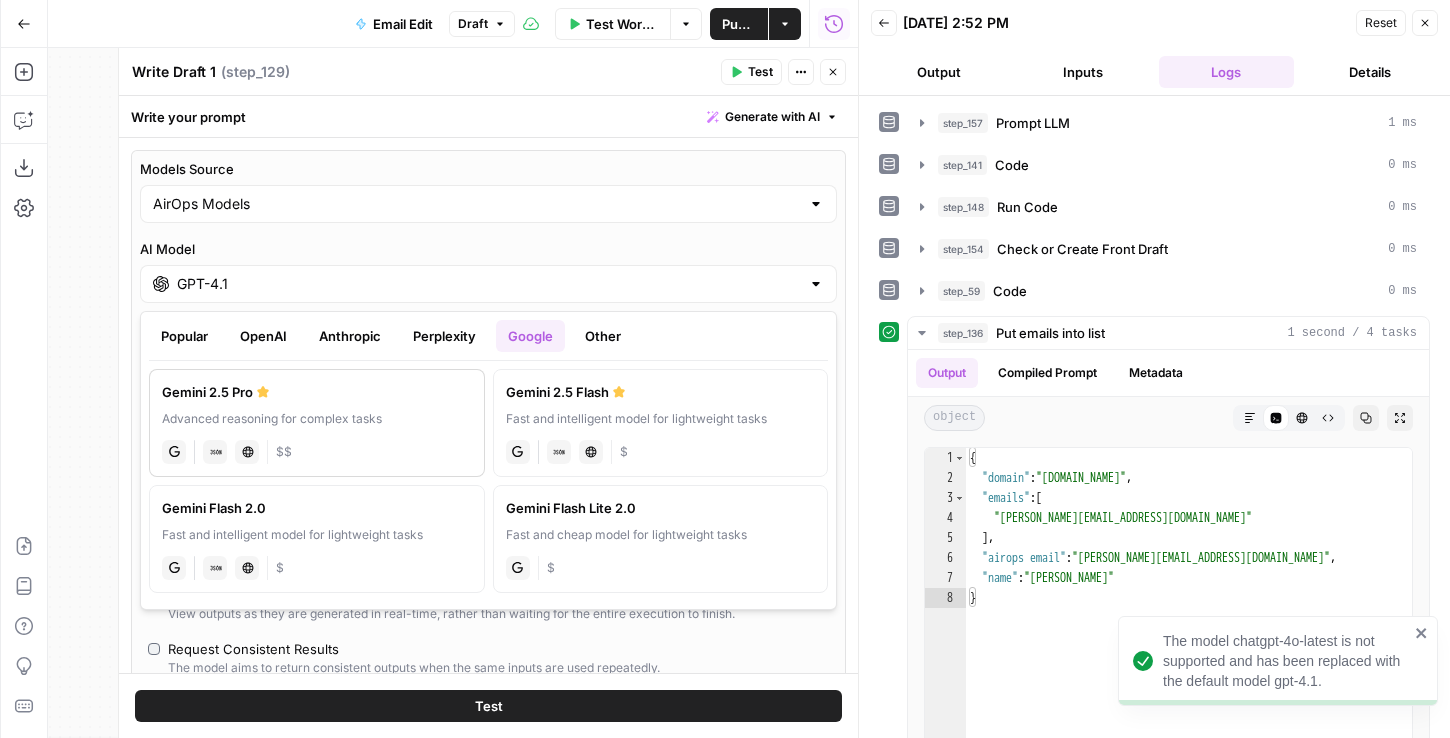 click on "Gemini 2.5 Pro Advanced reasoning for complex tasks gemini JSON Mode Live Web Research $$" at bounding box center [317, 423] 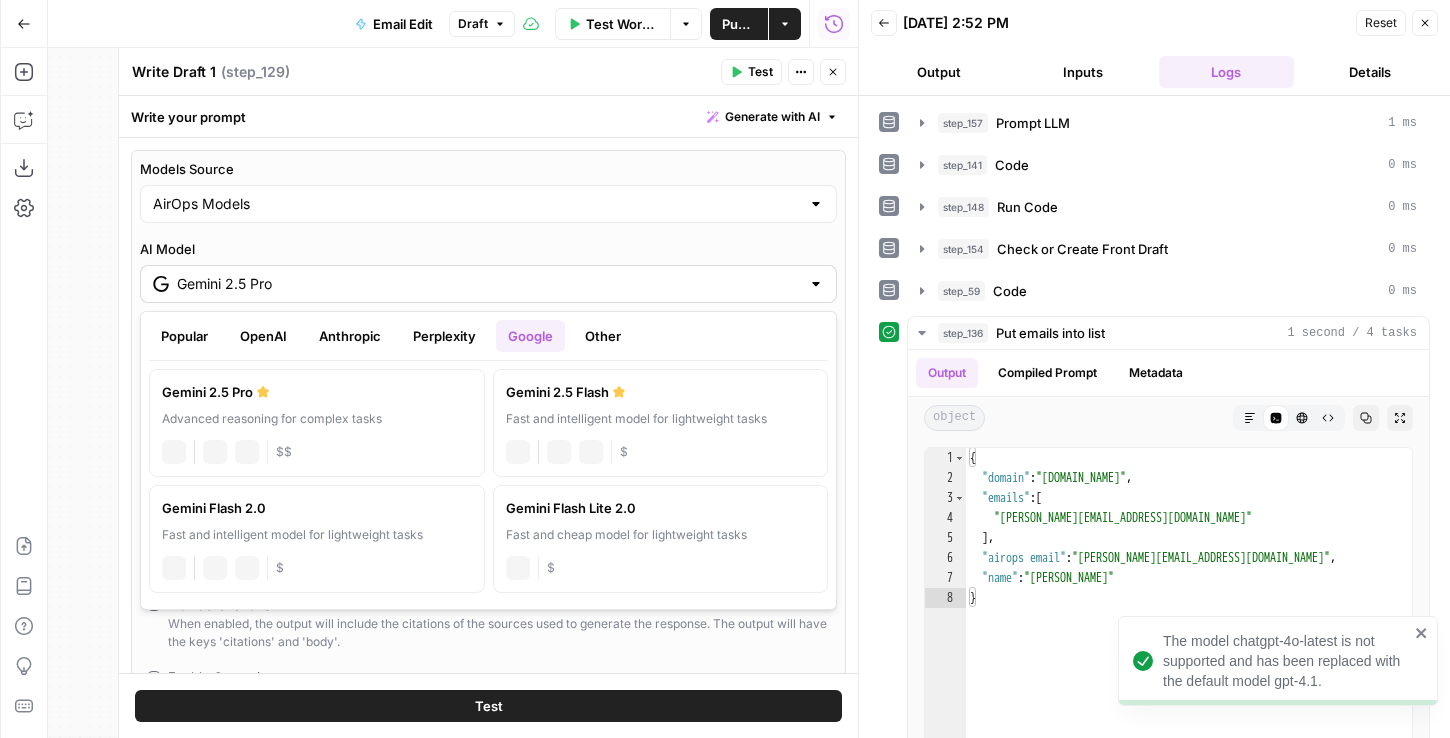 click on "Gemini 2.5 Pro" at bounding box center (488, 284) 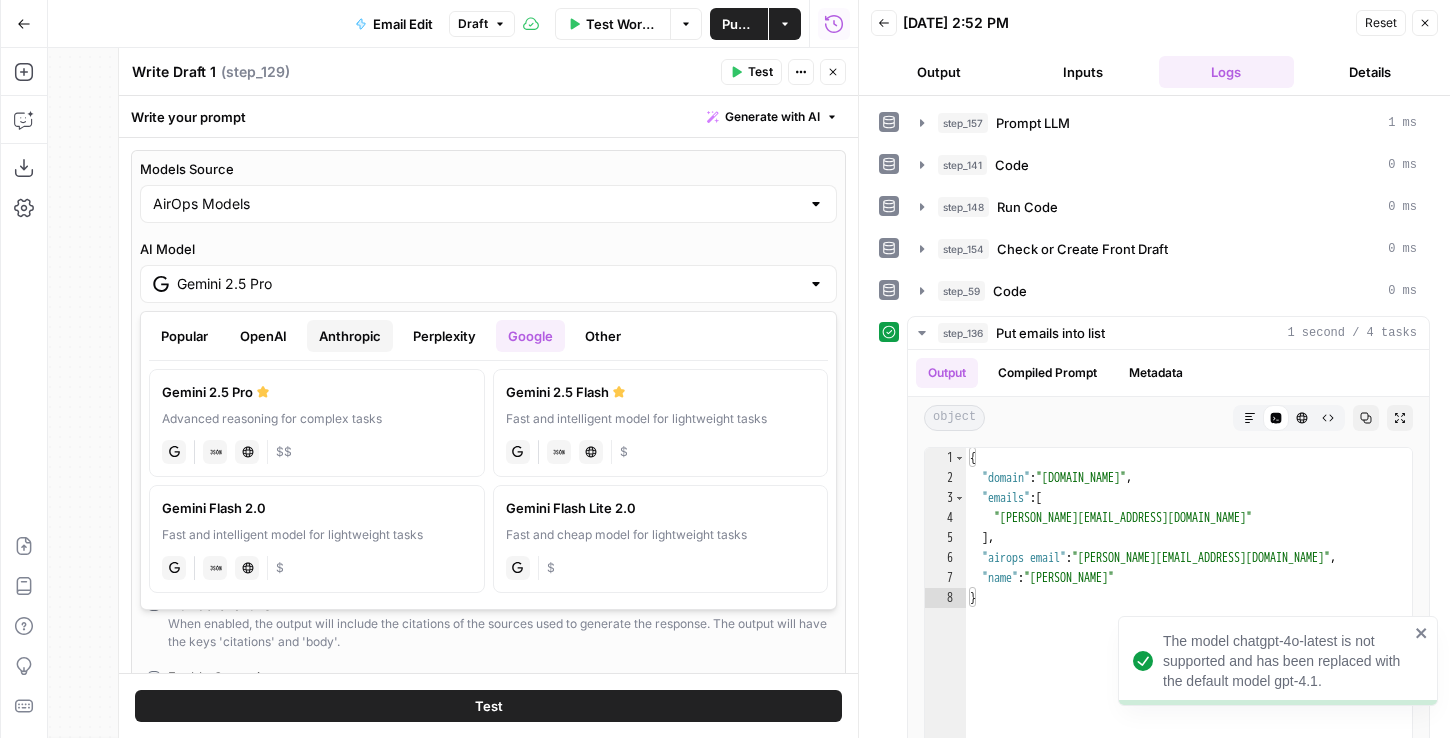 click on "Anthropic" at bounding box center [350, 336] 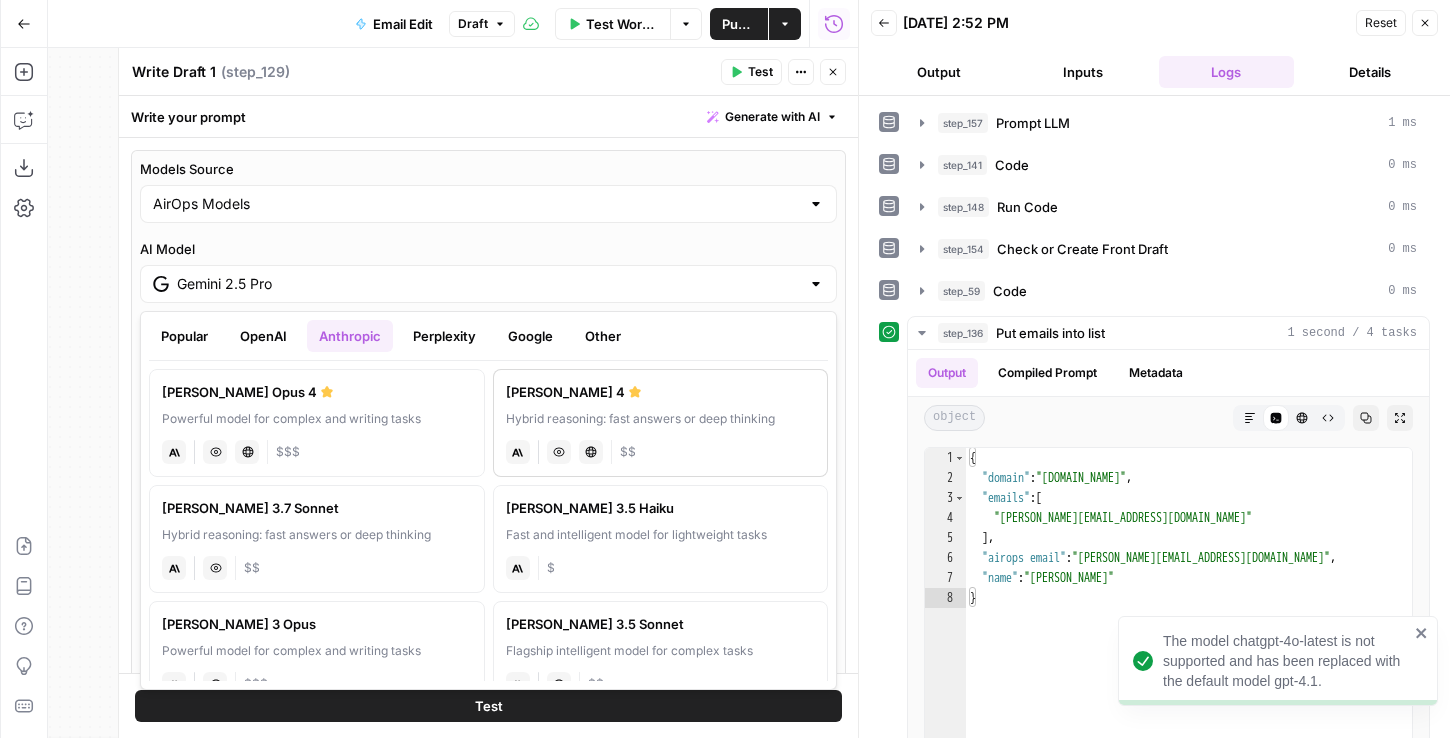 drag, startPoint x: 277, startPoint y: 403, endPoint x: 528, endPoint y: 394, distance: 251.1613 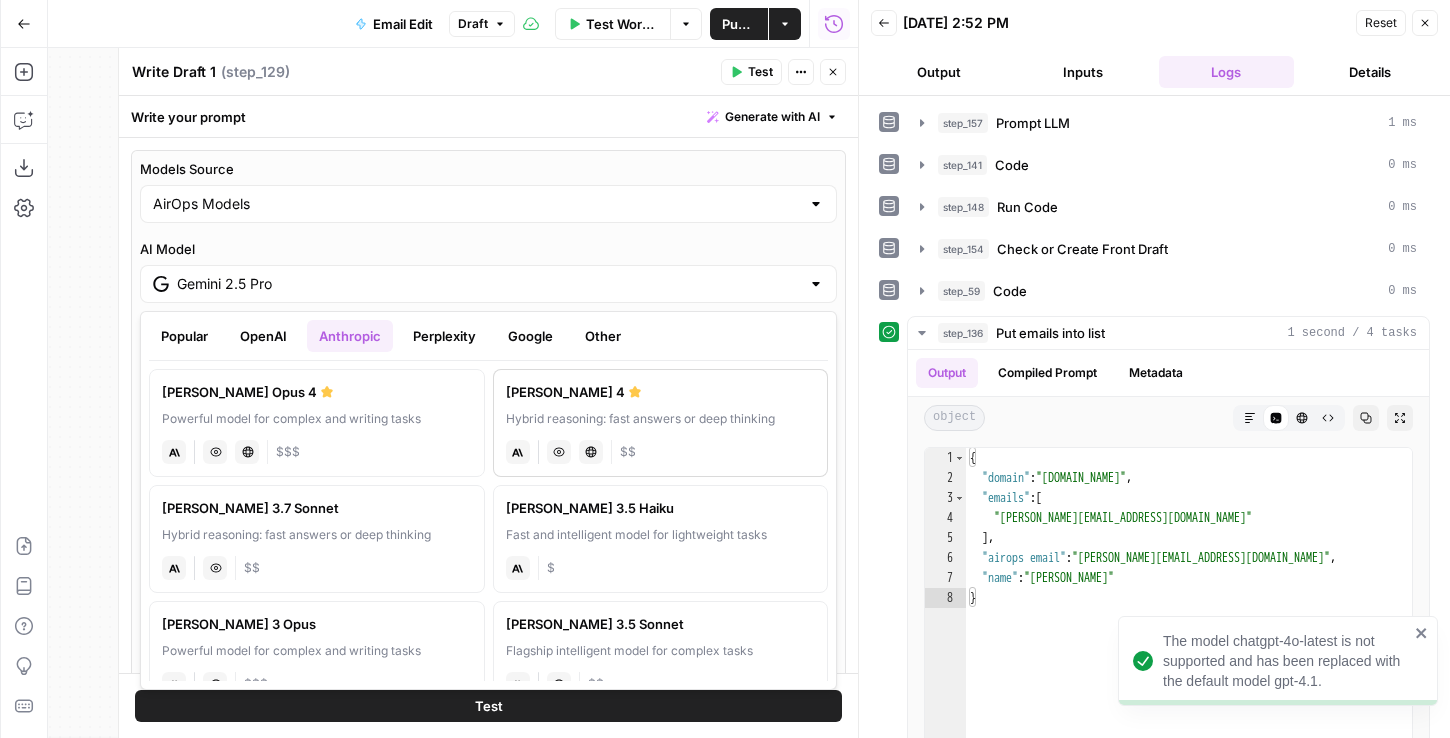 click on "Claude Opus 4 Powerful model for complex and writing tasks anthropic Vision Capabilities Live Web Research $$$ Claude Sonnet 4 Hybrid reasoning: fast answers or deep thinking anthropic Vision Capabilities Live Web Research $$ Claude 3.7 Sonnet Hybrid reasoning: fast answers or deep thinking anthropic Vision Capabilities $$ Claude 3.5 Haiku Fast and intelligent model for lightweight tasks anthropic $ Claude 3 Opus Powerful model for complex and writing tasks anthropic Vision Capabilities $$$ Claude 3.5 Sonnet Flagship intelligent model for complex tasks anthropic Vision Capabilities $$ Claude 3 Sonnet Balanced model for intelligence and speed anthropic Vision Capabilities $$ Claude 3 Haiku Fast and intelligent model for lightweight tasks anthropic Vision Capabilities $ Claude 2.0 (100k) Legacy model with improved accuracy anthropic $$ Claude 2.1 (200k) Legacy model with strong accuracy anthropic $$" at bounding box center (488, 521) 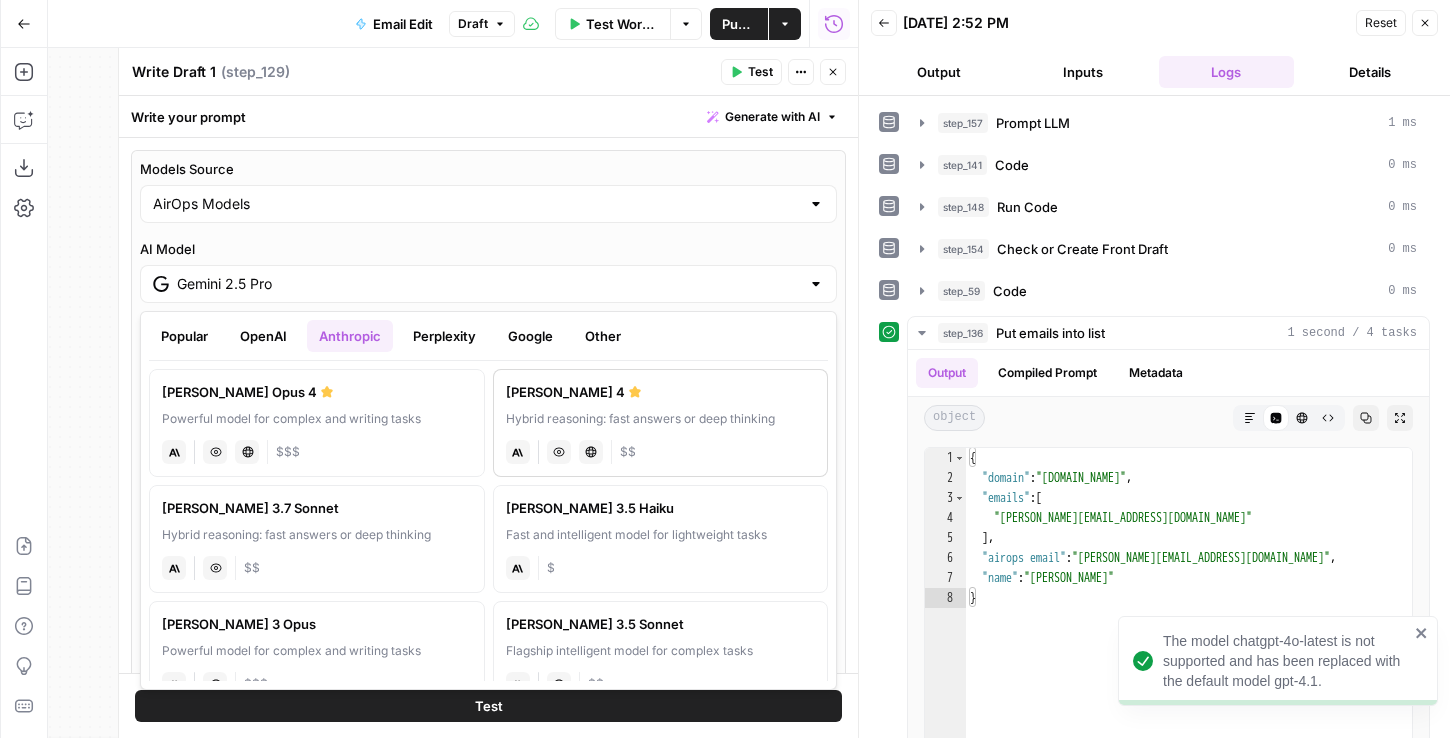 type on "Claude Sonnet 4" 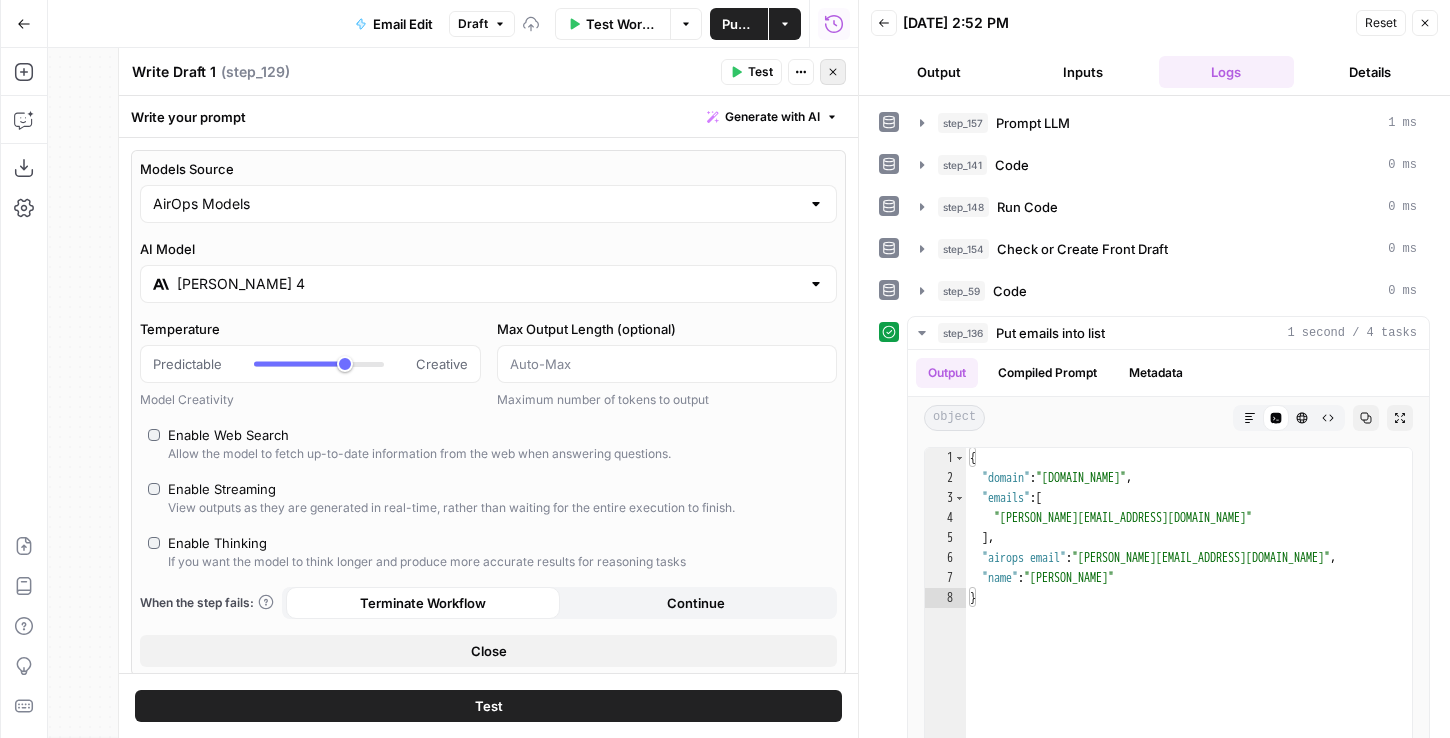 click on "Close" at bounding box center [833, 72] 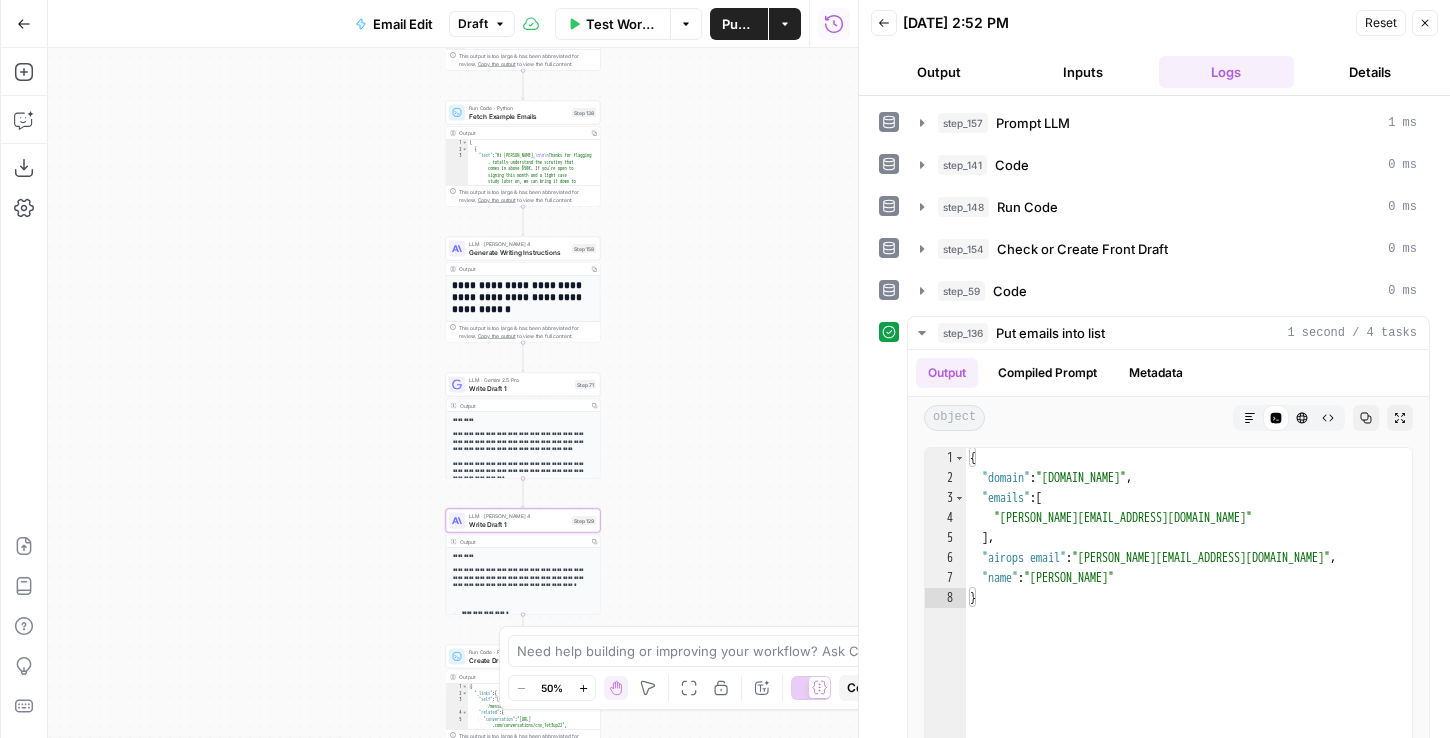 click on "Write Draft 1" at bounding box center [520, 388] 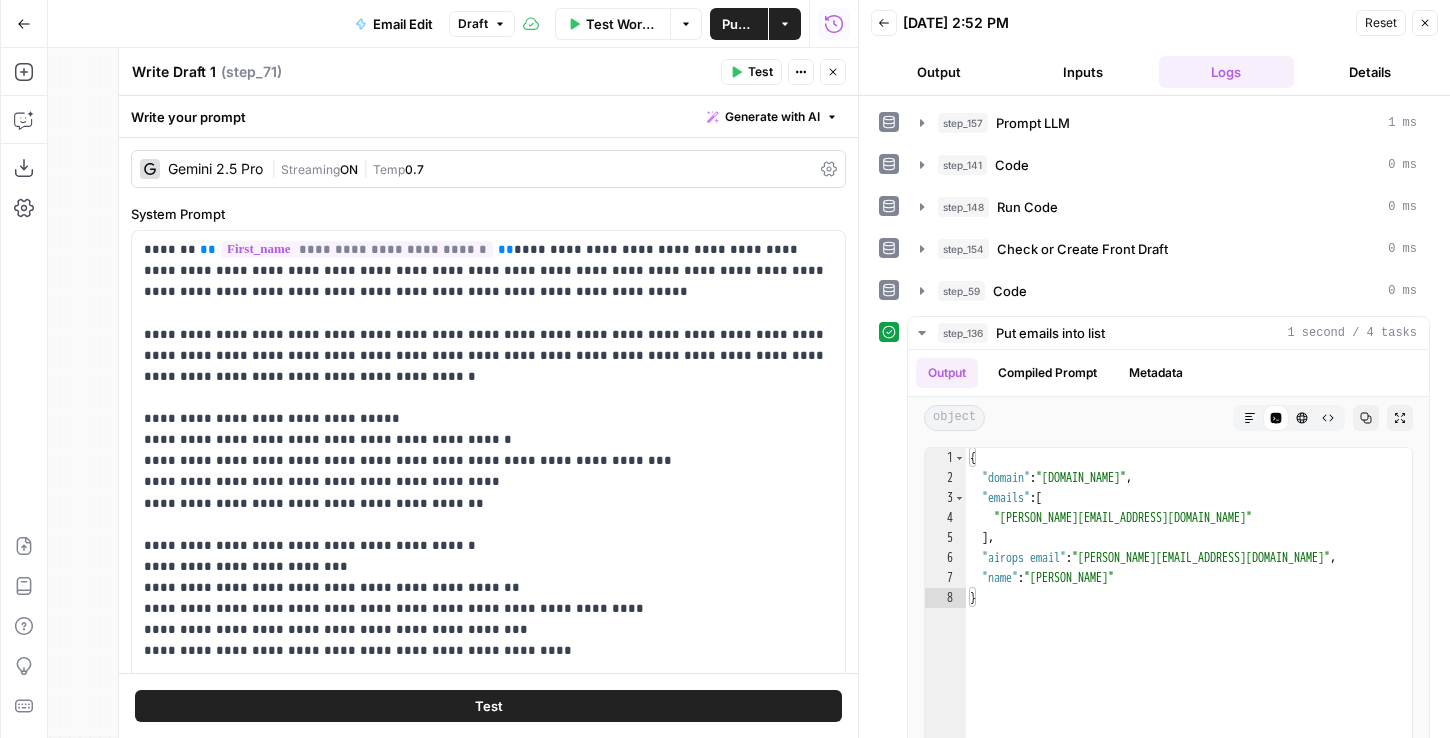 click on "Gemini 2.5 Pro   |   Streaming  ON   |   Temp  0.7" at bounding box center [488, 169] 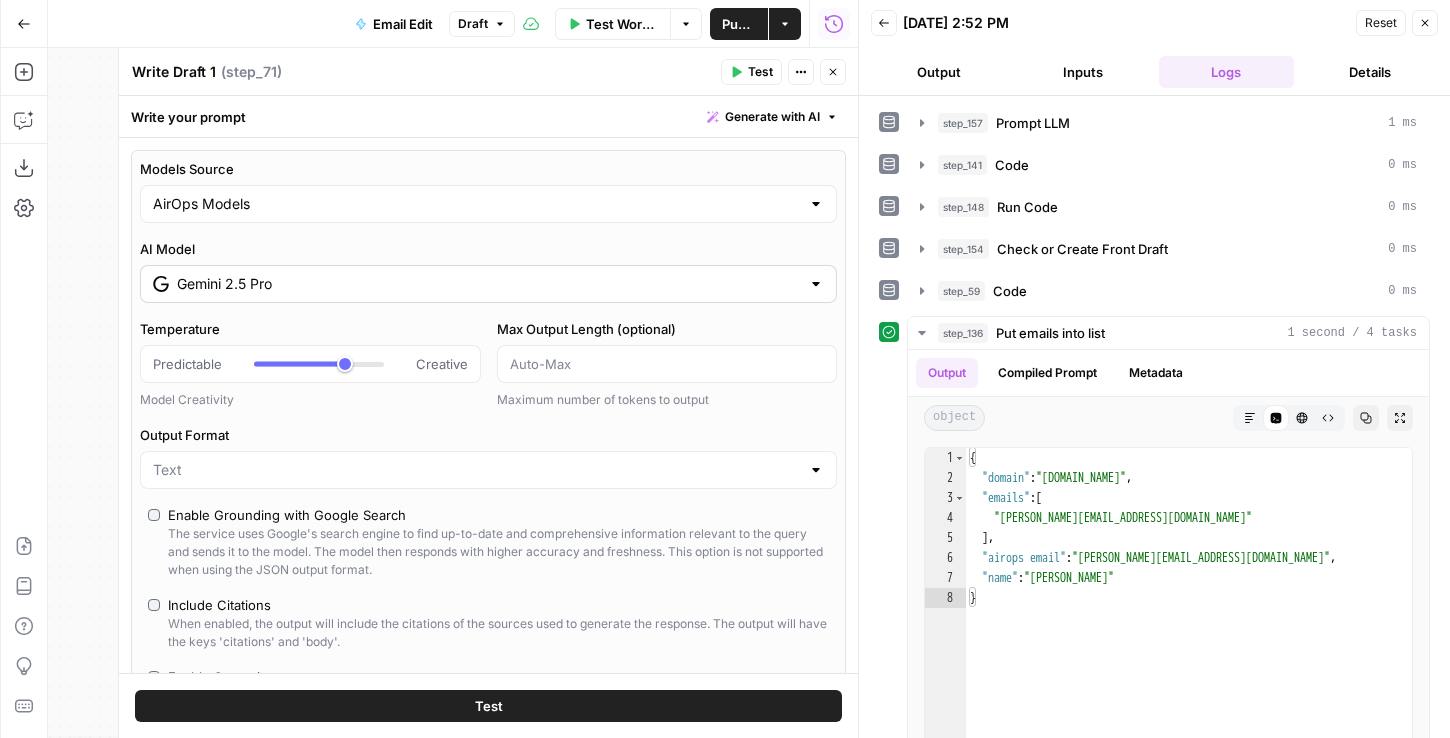click on "Gemini 2.5 Pro" at bounding box center [488, 284] 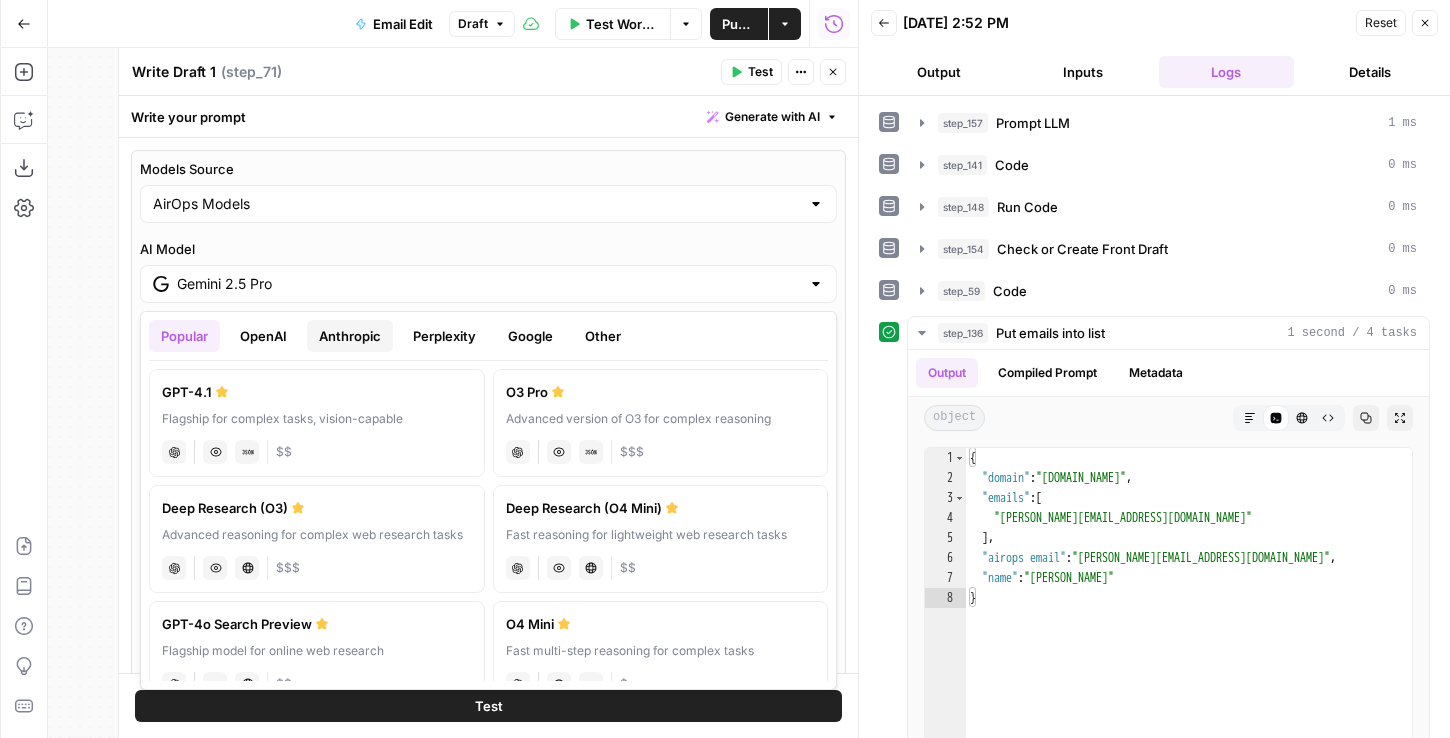 click on "Anthropic" at bounding box center (350, 336) 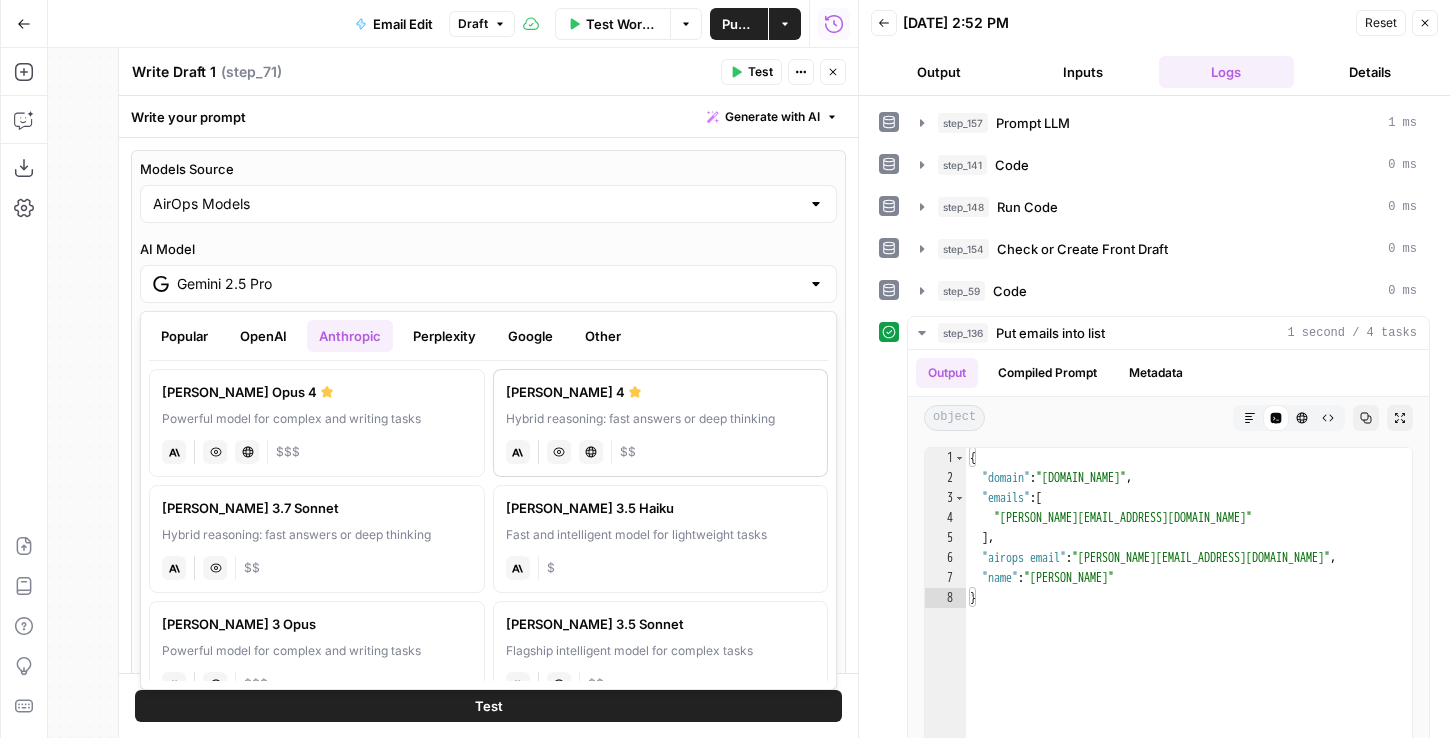 click on "Claude Sonnet 4" at bounding box center (661, 392) 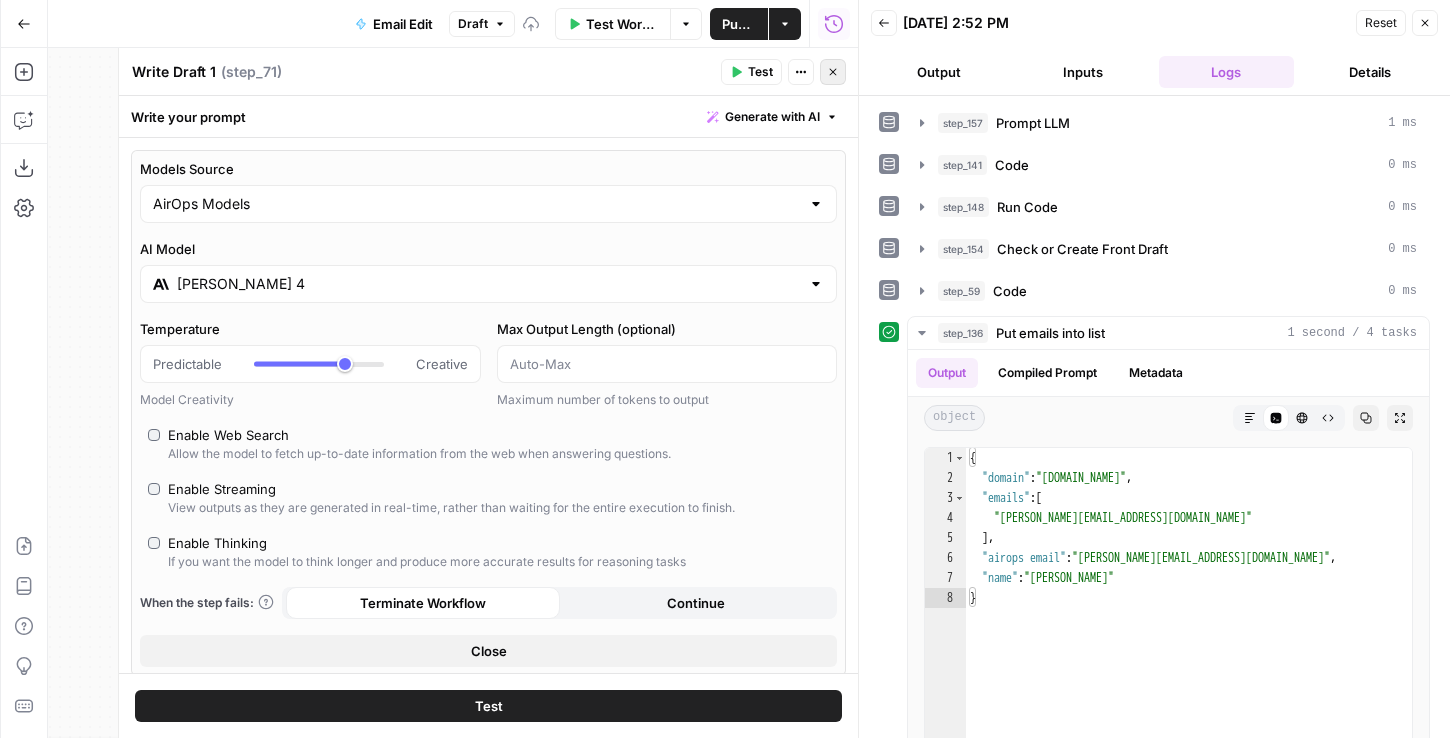 click on "Close" at bounding box center (833, 72) 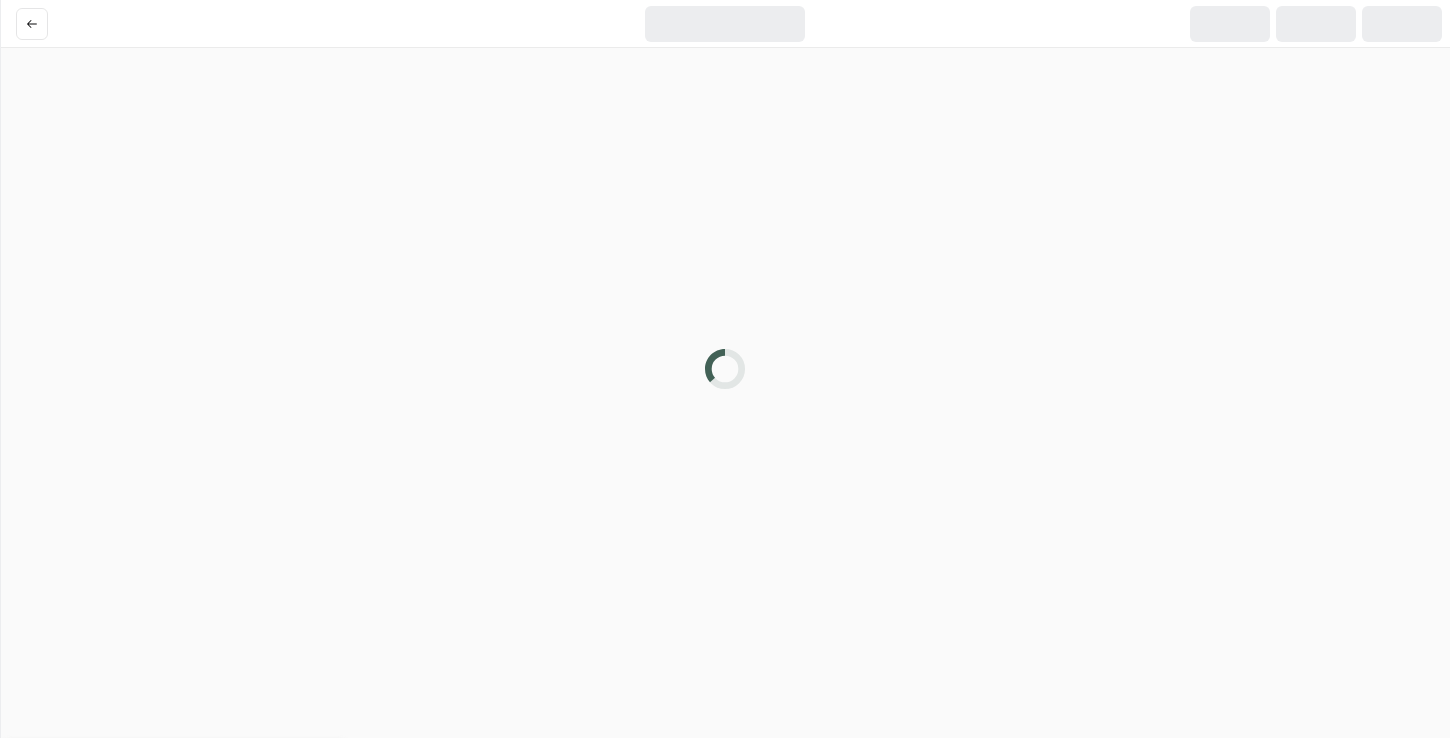 scroll, scrollTop: 0, scrollLeft: 0, axis: both 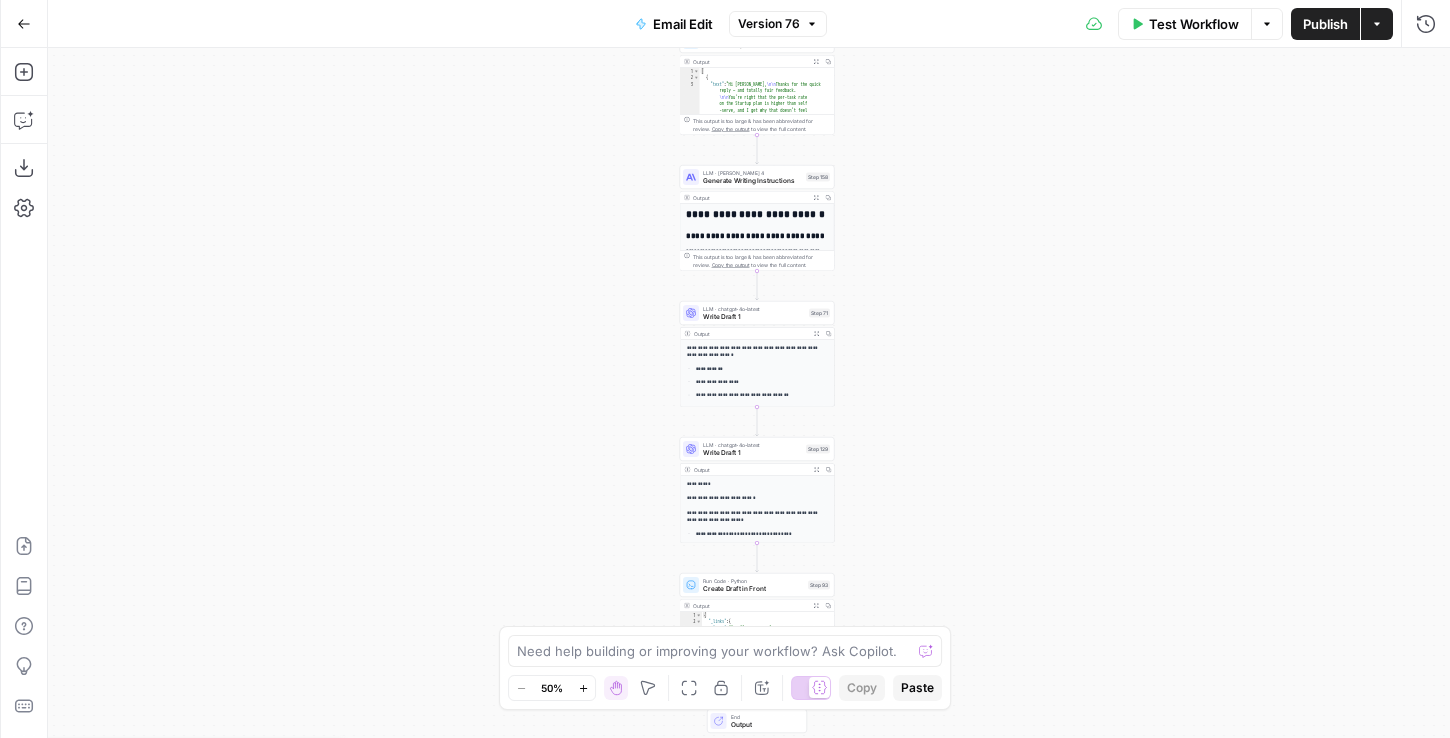 click on "Generate Writing Instructions" at bounding box center (752, 181) 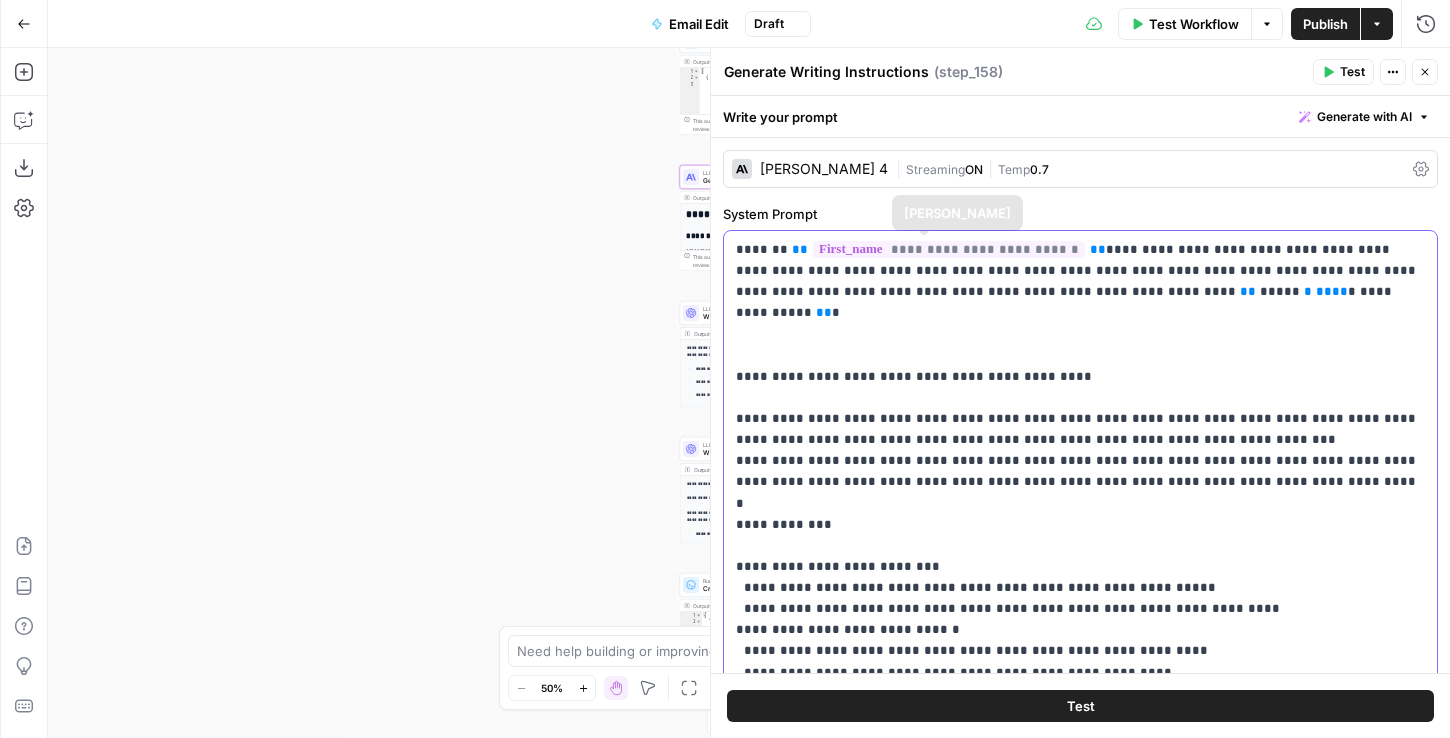 click on "**********" at bounding box center (1080, 873) 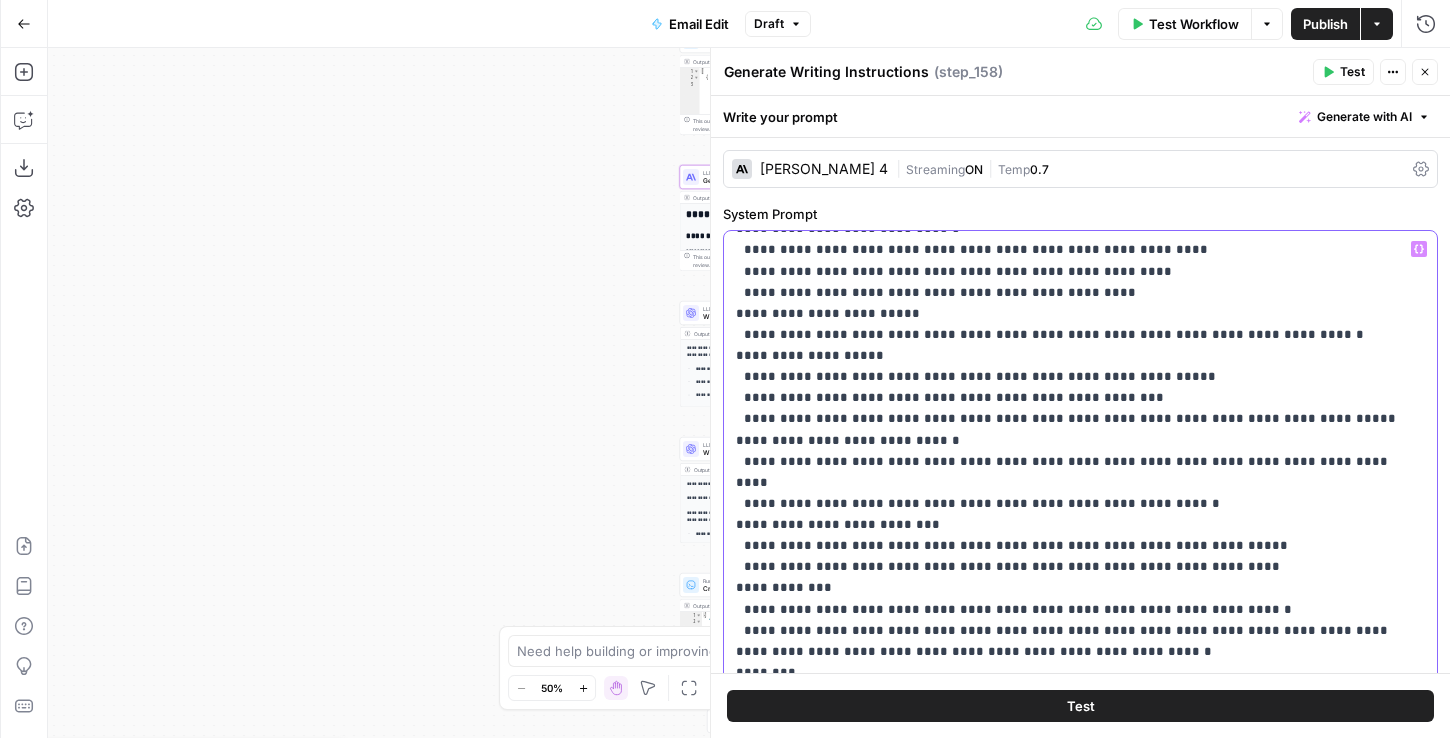 scroll, scrollTop: 469, scrollLeft: 0, axis: vertical 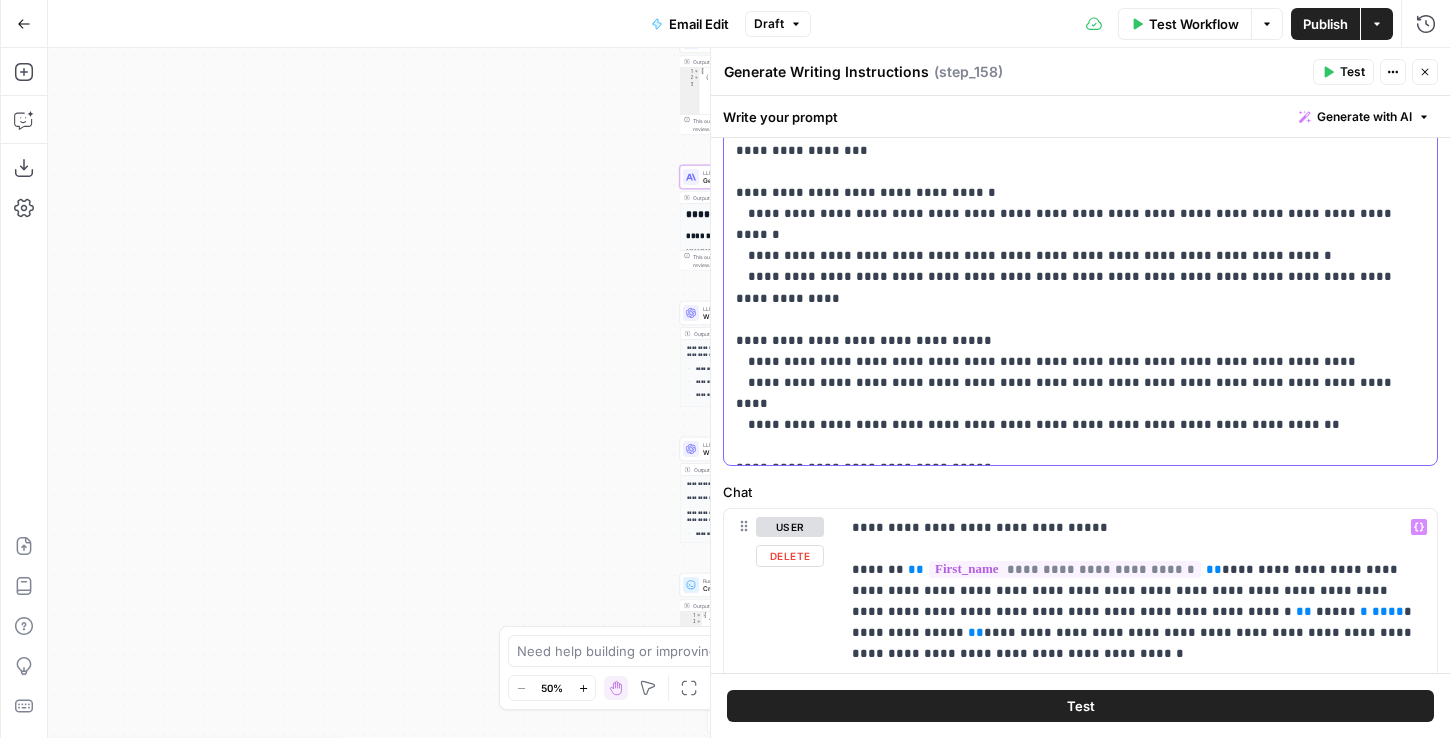 click on "**********" at bounding box center (1080, -177) 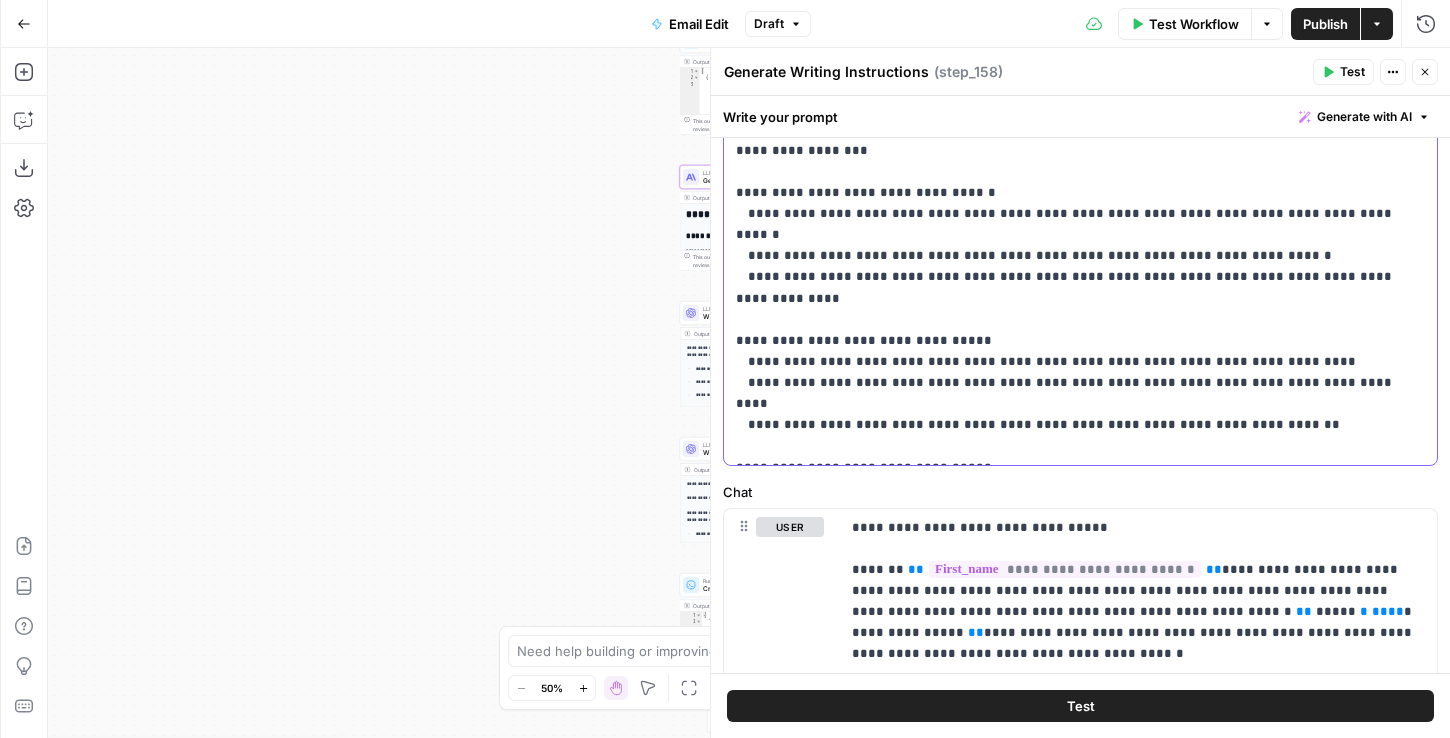 scroll, scrollTop: 448, scrollLeft: 0, axis: vertical 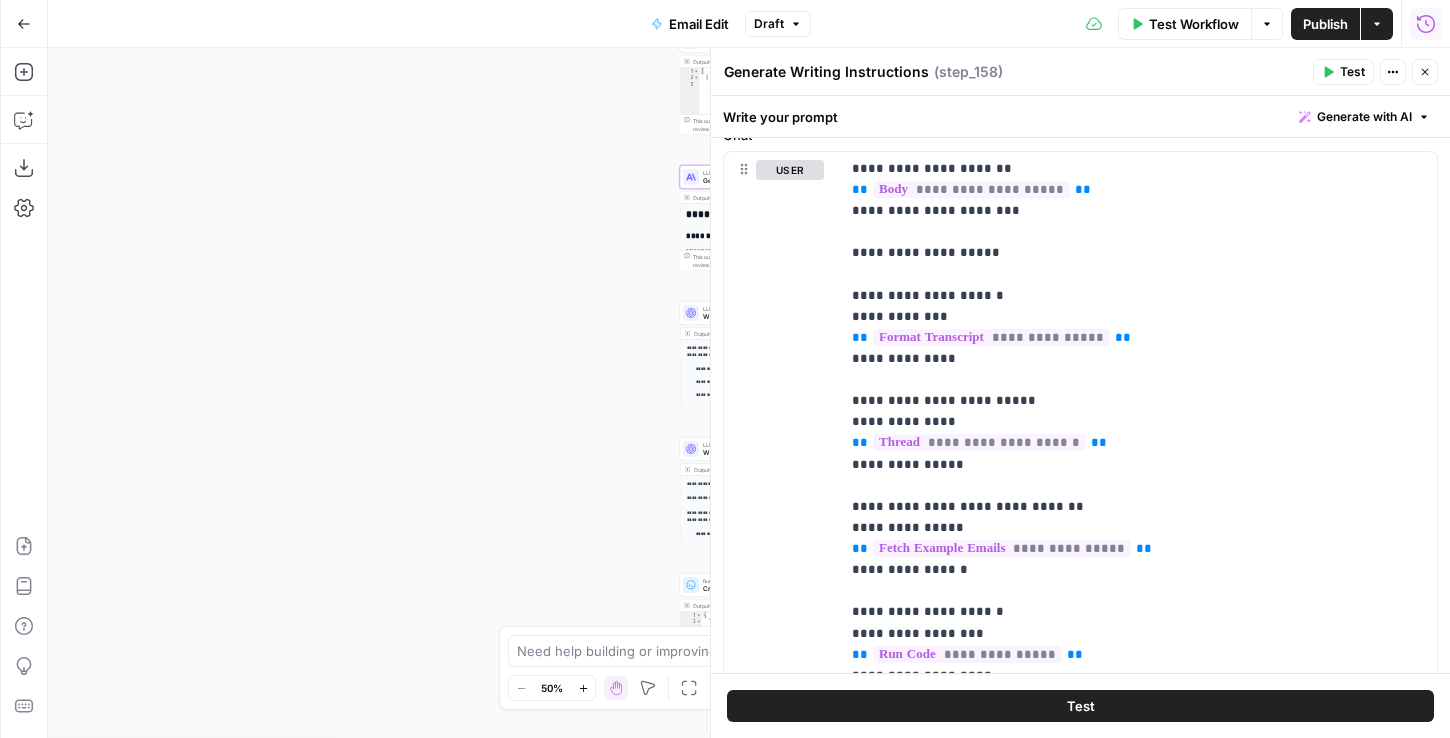 click 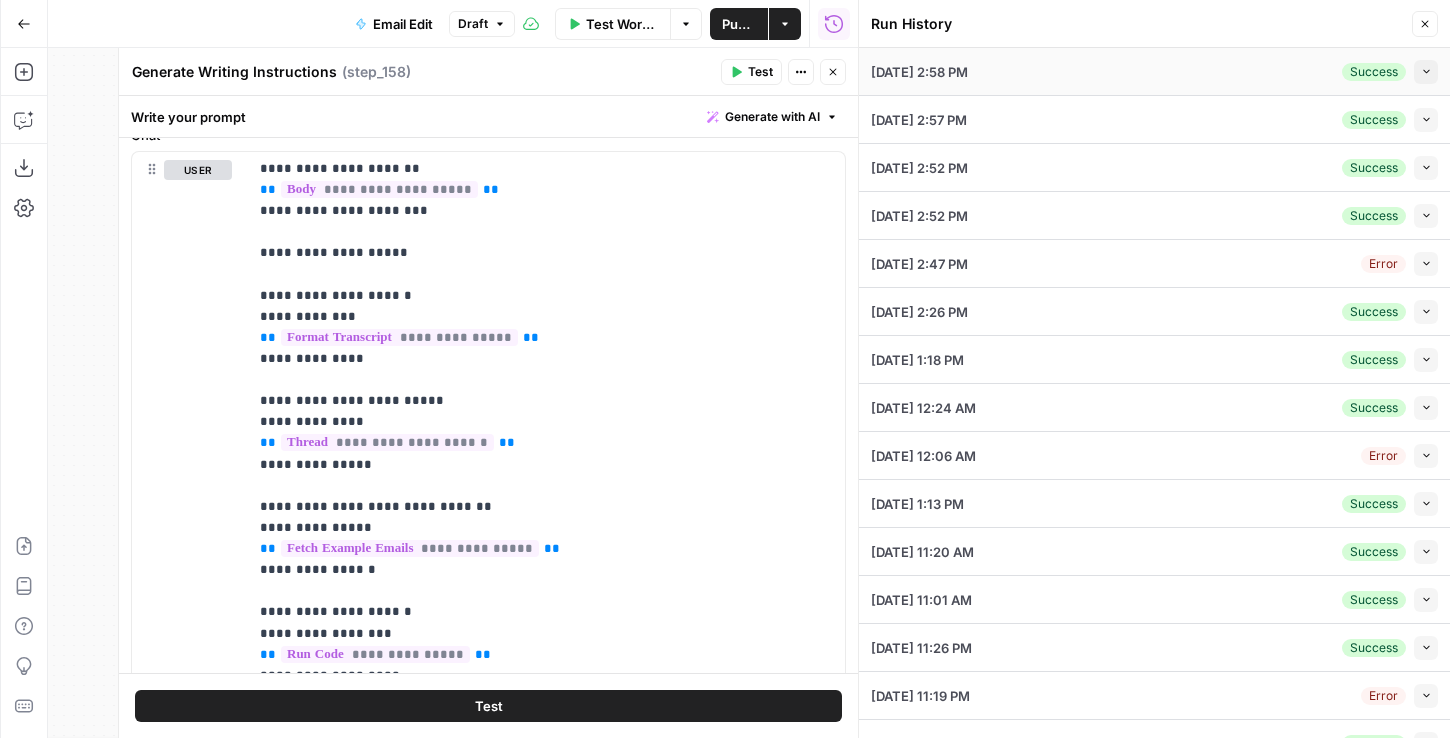 click on "07/08/25 at 2:58 PM Success Collapse" at bounding box center [1154, 71] 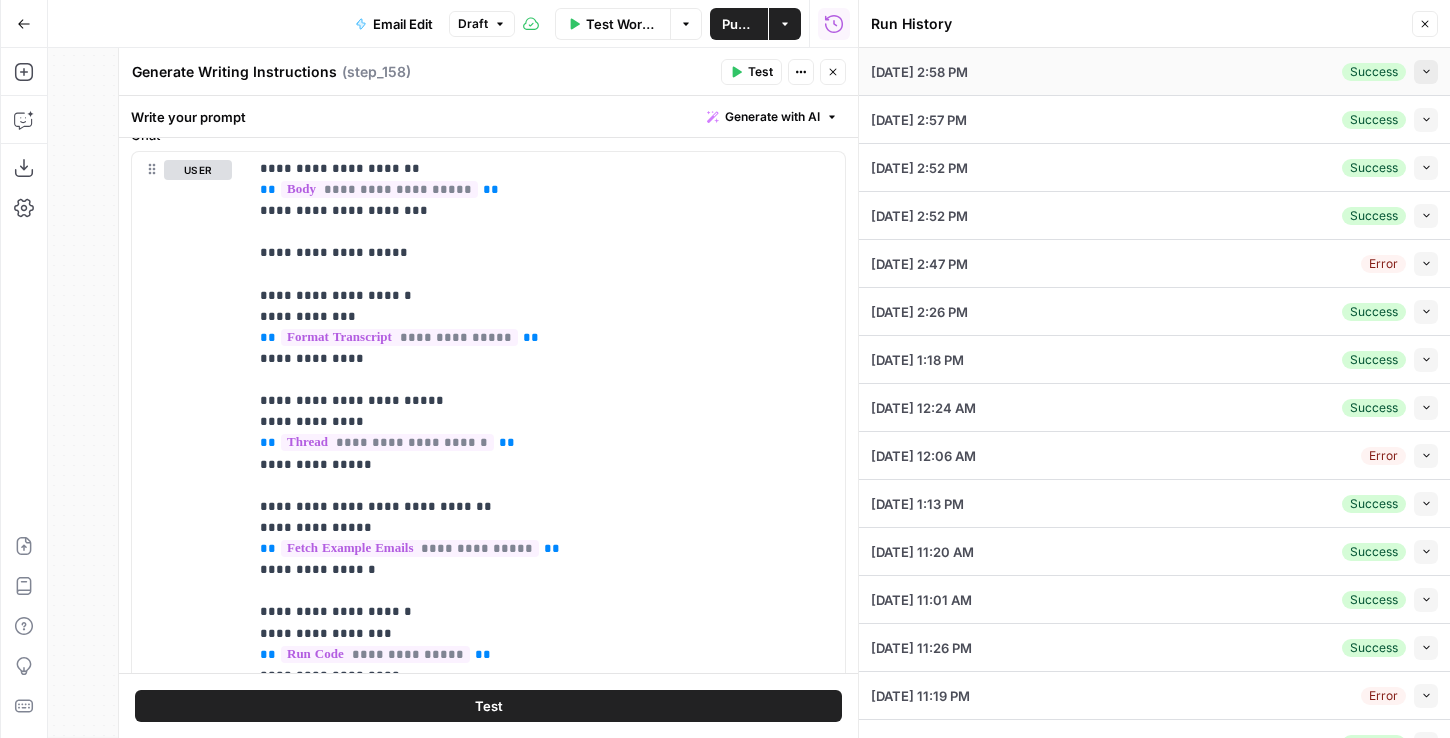 click 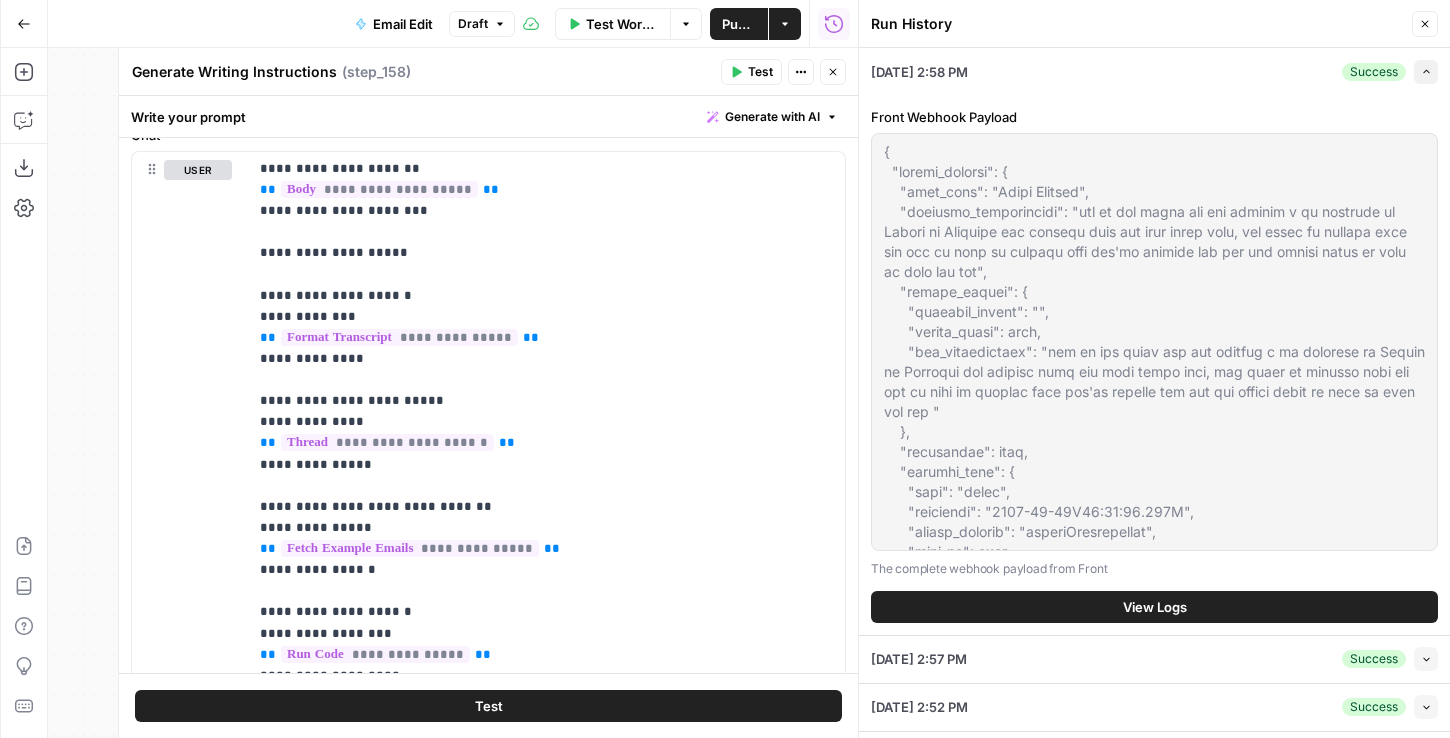 click on "Front Webhook Payload The complete webhook payload from Front View Logs" at bounding box center [1154, 365] 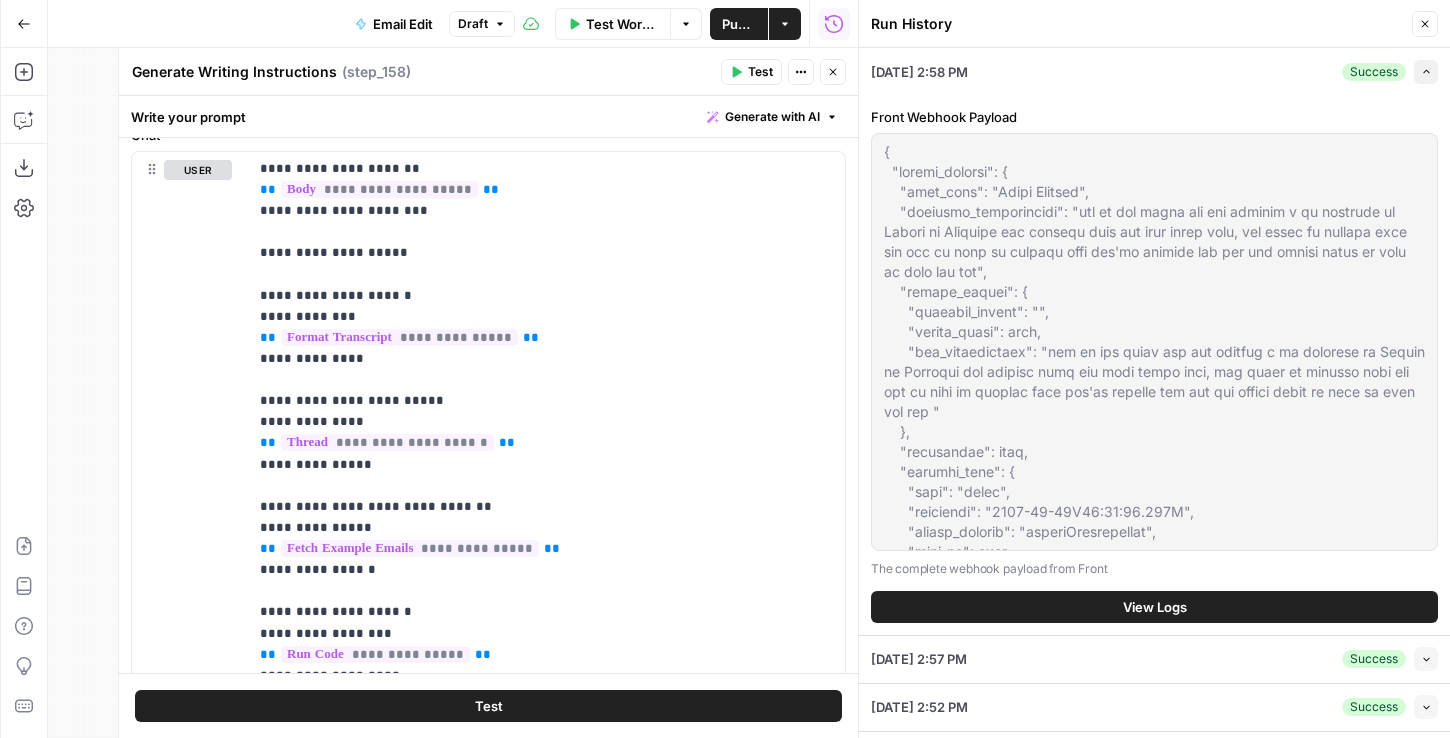 scroll, scrollTop: 96, scrollLeft: 0, axis: vertical 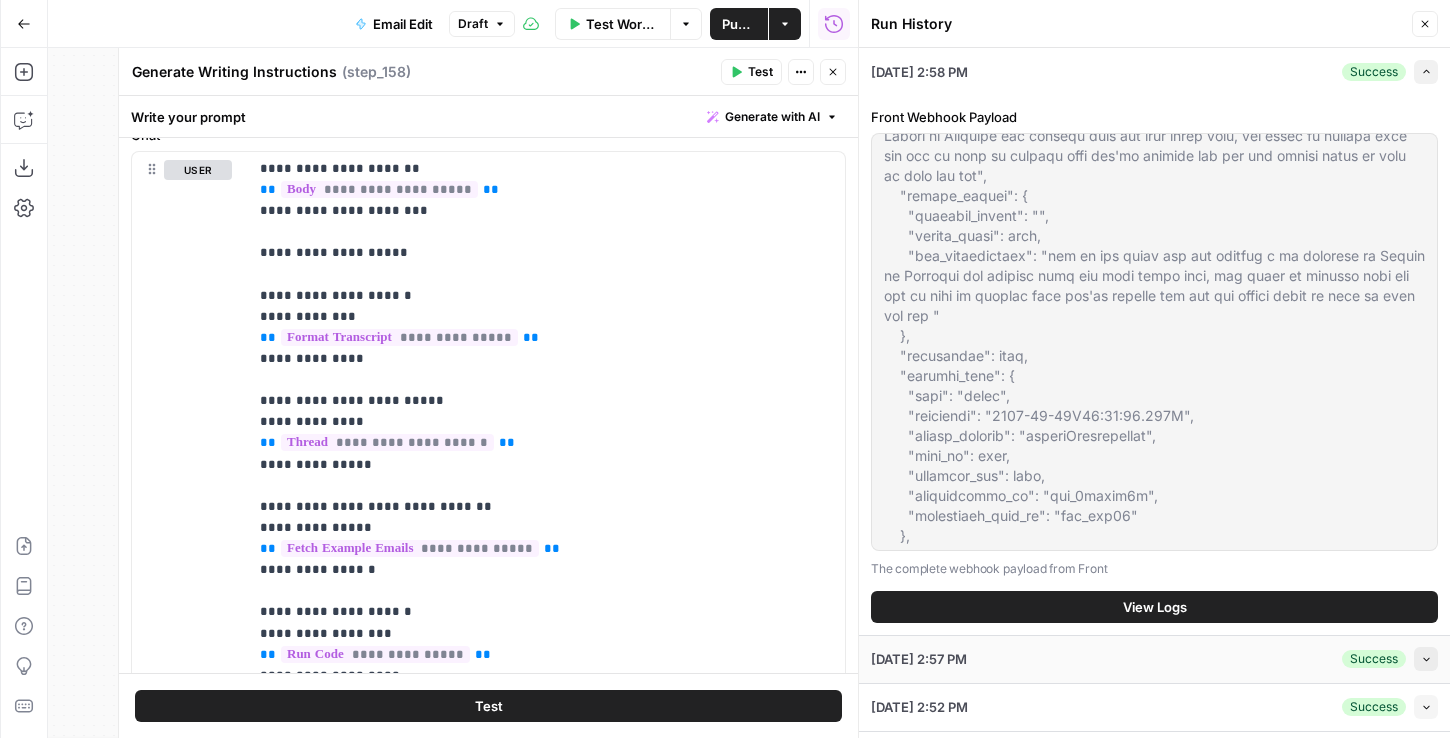 click on "Collapse" at bounding box center (1426, 659) 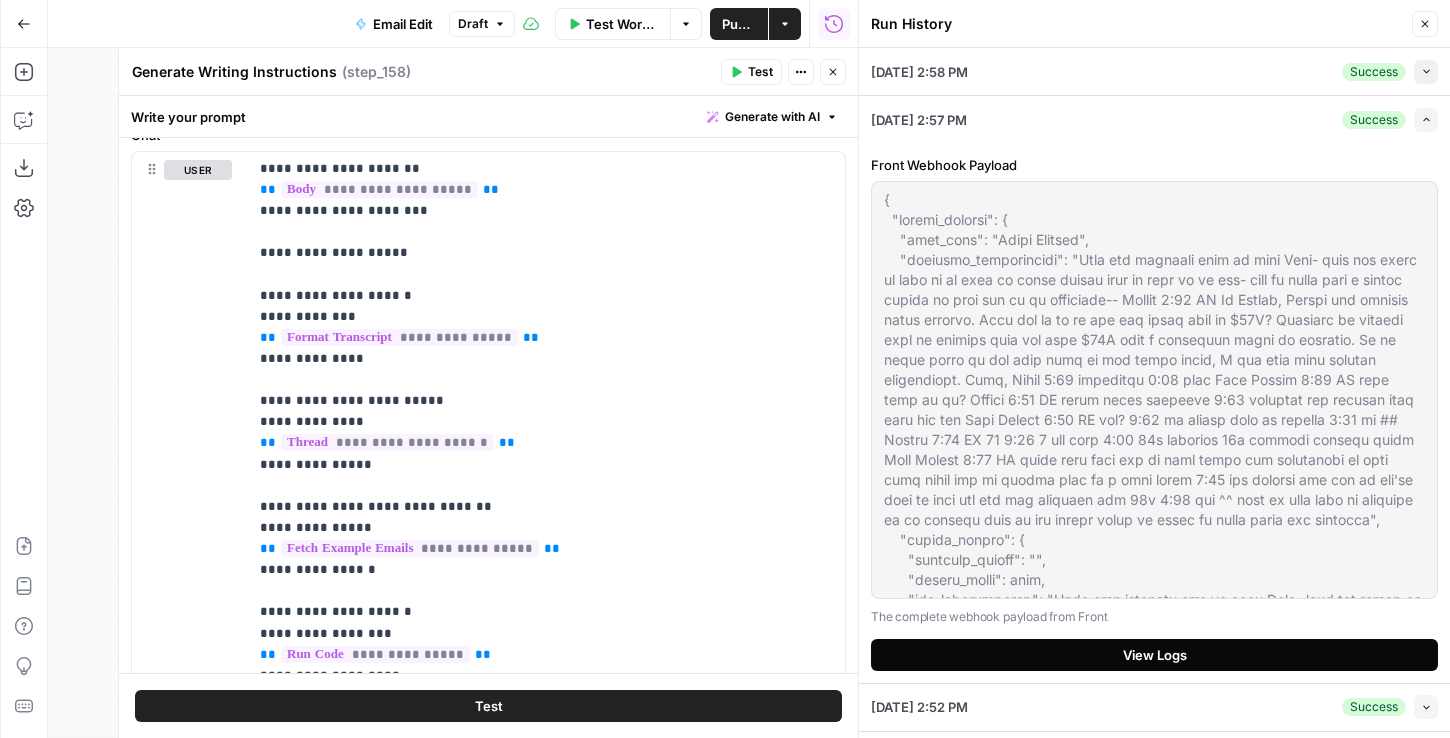 click on "View Logs" at bounding box center (1154, 655) 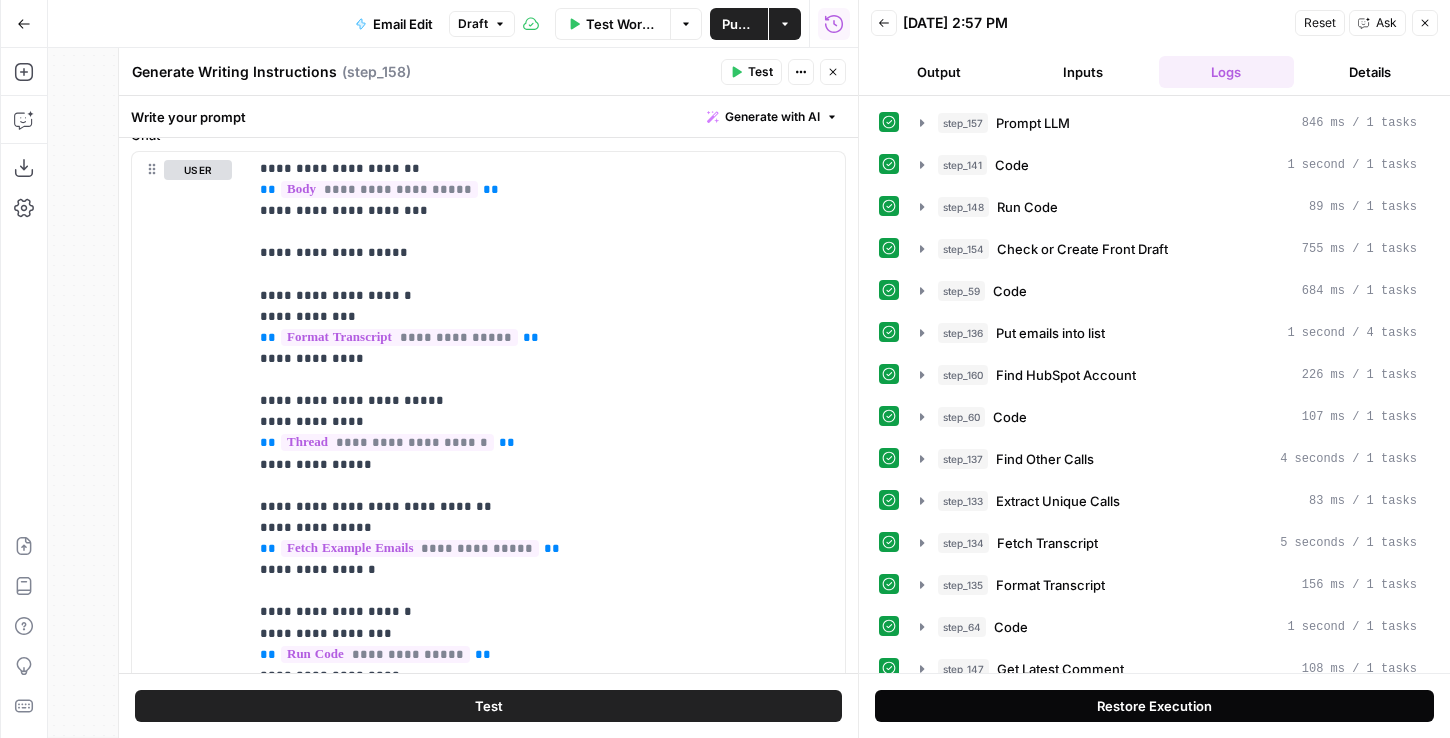 click on "Restore Execution" at bounding box center [1154, 706] 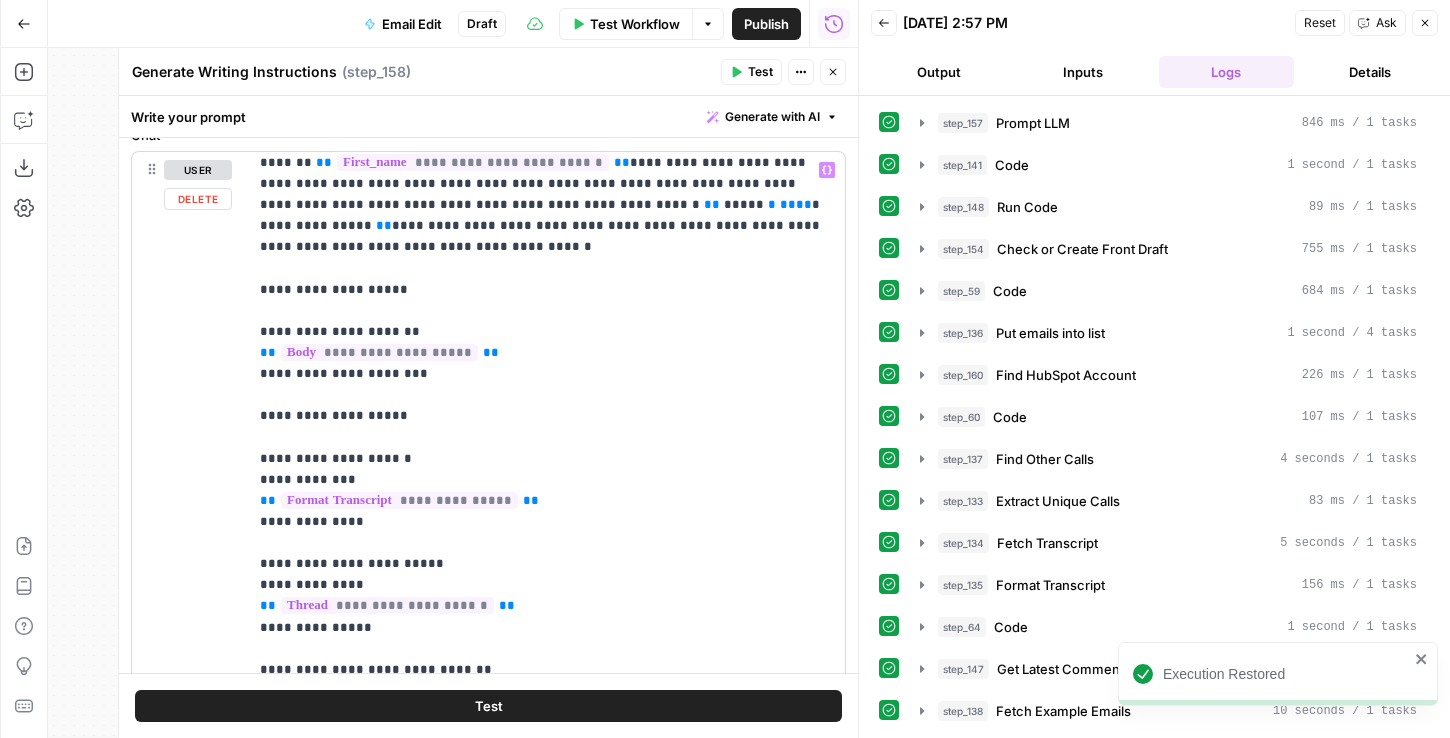 scroll, scrollTop: 51, scrollLeft: 0, axis: vertical 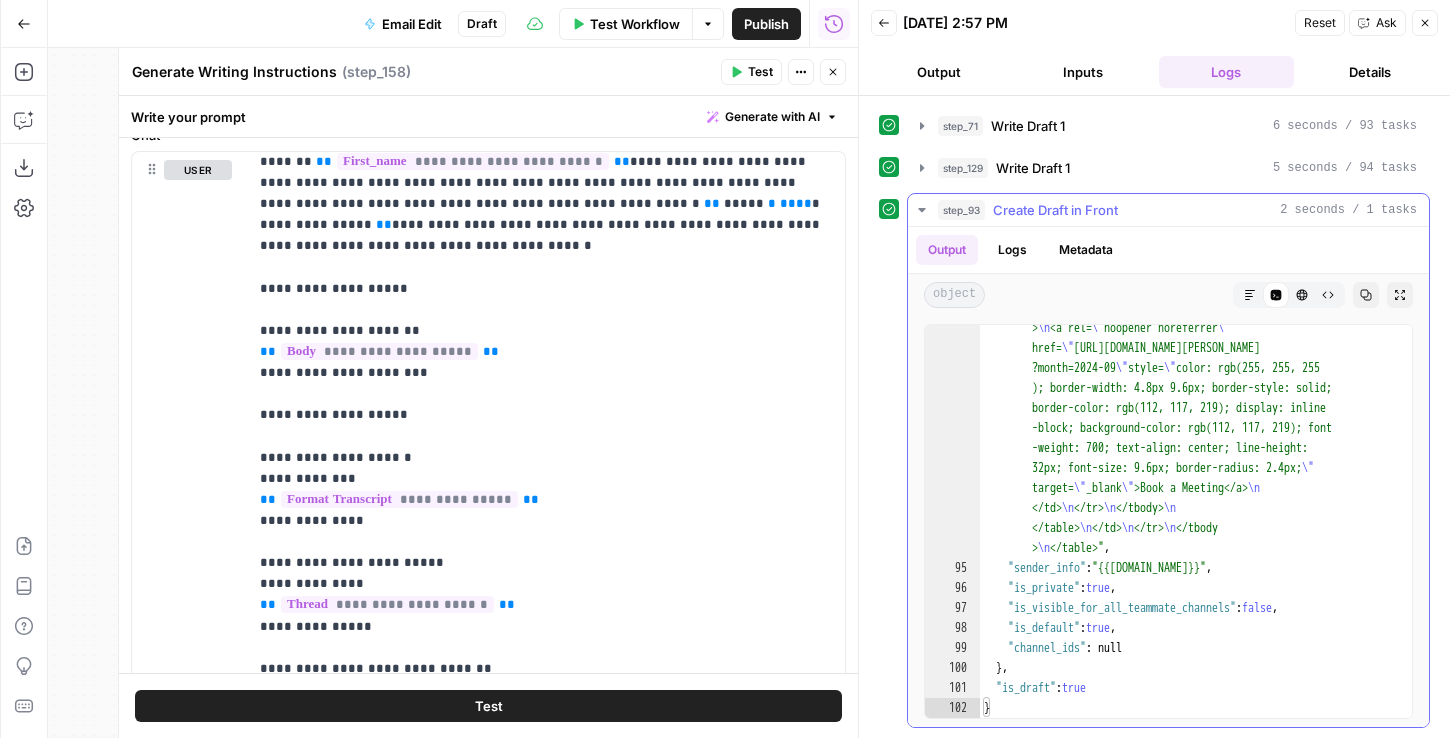type 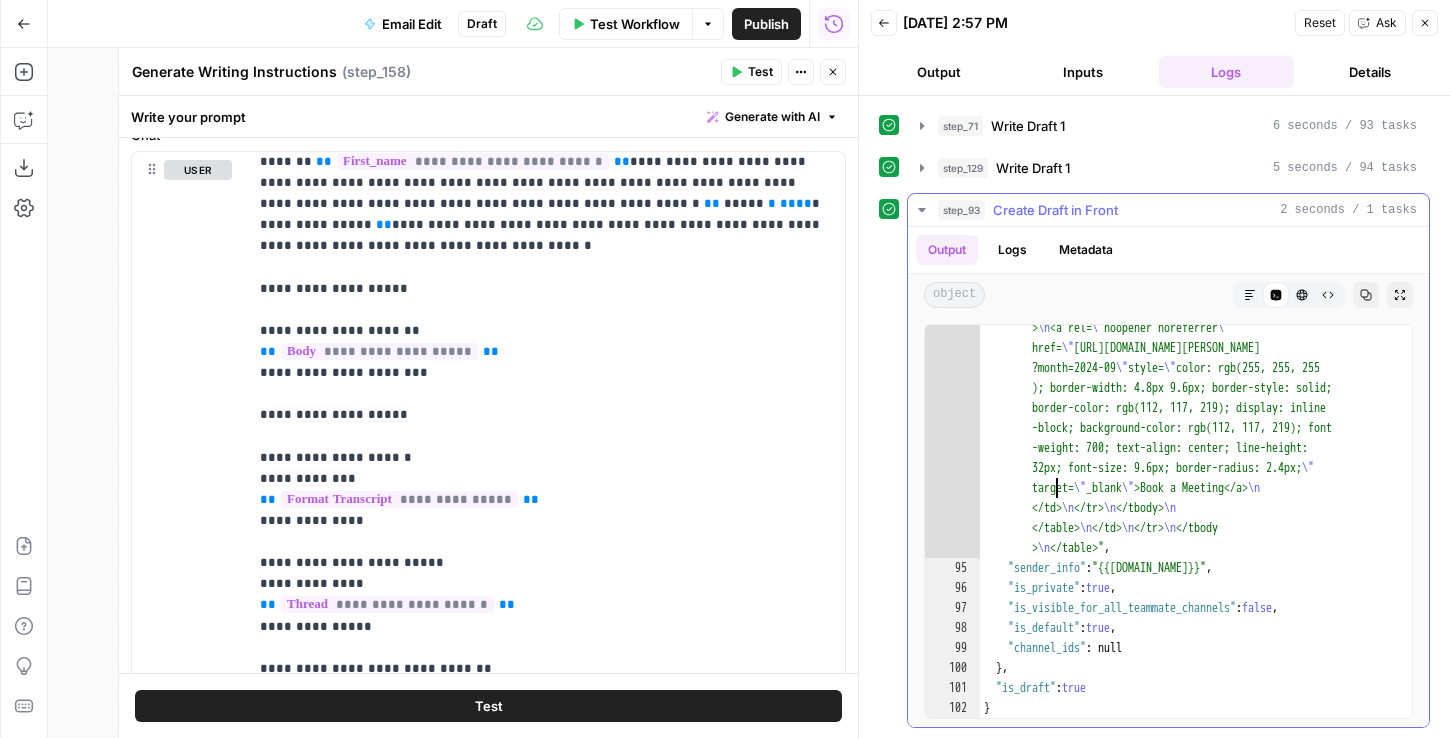 click on ""body" :  "<table style= \" background-color: transparent;           font-family: Arial, Helvetica, sans-serif; font          -size: medium; \"  cellpadding= \" 0 \"  cellspacing          = \" 0 \"  border= \" 0 \" > \n   <tbody> \n     <tr> \n                 <td style= \" margin: 0px; vertical-align: middle; \"          > \n         <table cellpadding= \" 0 \"  cellspacing          = \" 0 \"  border= \" 0 \" > \n           <tbody> \n                       <tr> \n               <td style= \" margin: 0px; \"          > \n                 <h2 style= \" margin: 0px; font          -size: 18px; \" >Nicole&nbsp;Guercia</h2> \n                           <div style= \" font-size: 14px; line-height:           22px; \" >Sr. Account Executive</div> \n                           <div style= \" font-size: 14px; line-height: 22px          ; \" >AirOps</div> \n               </td> \n                      \" >" at bounding box center [1196, -296] 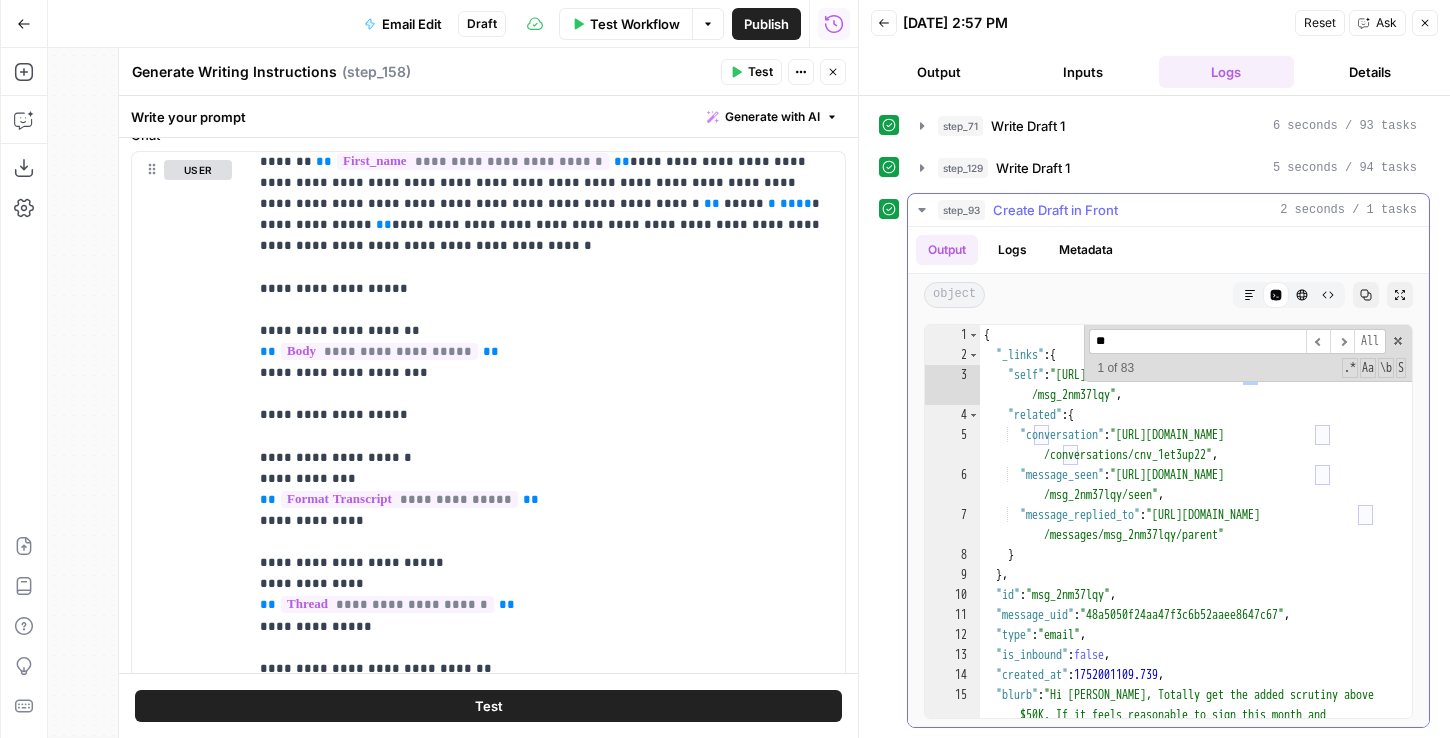scroll, scrollTop: 0, scrollLeft: 0, axis: both 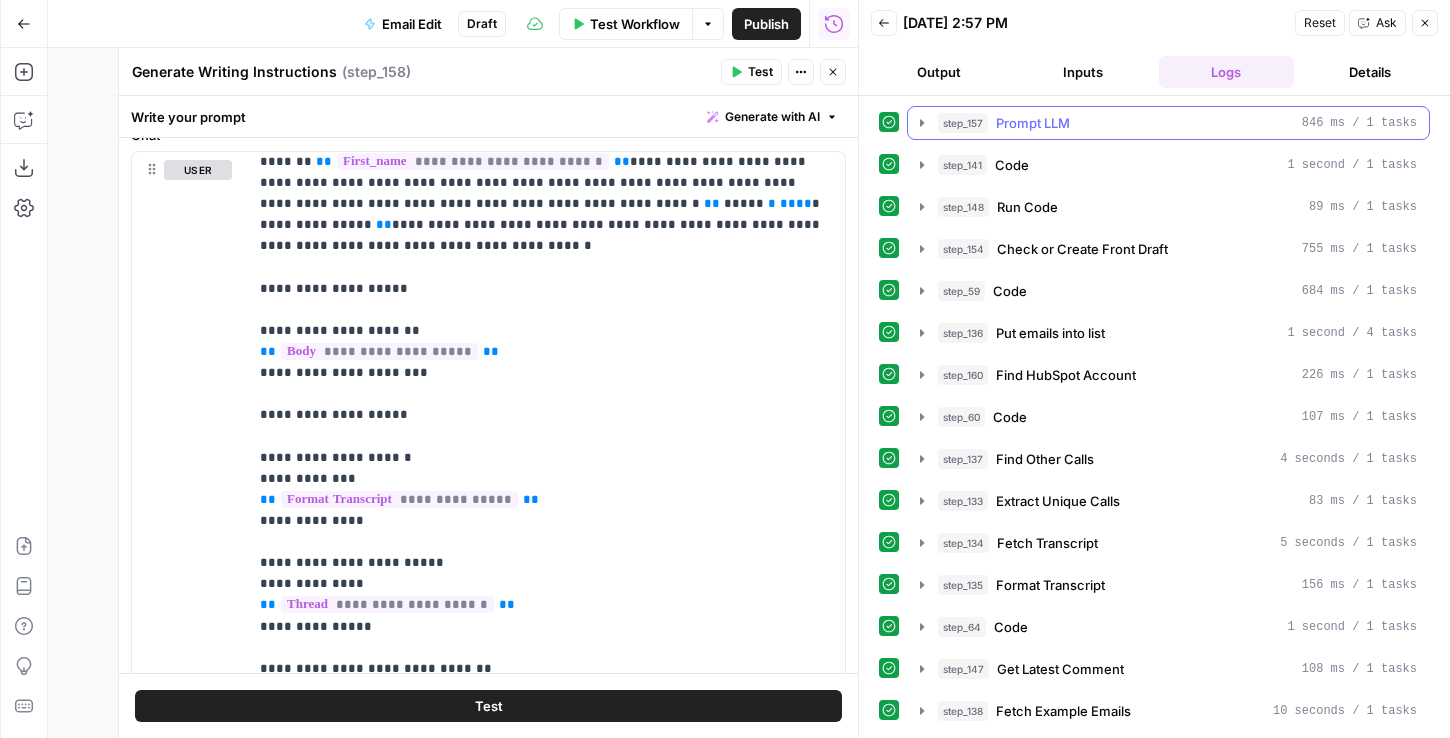 type on "***" 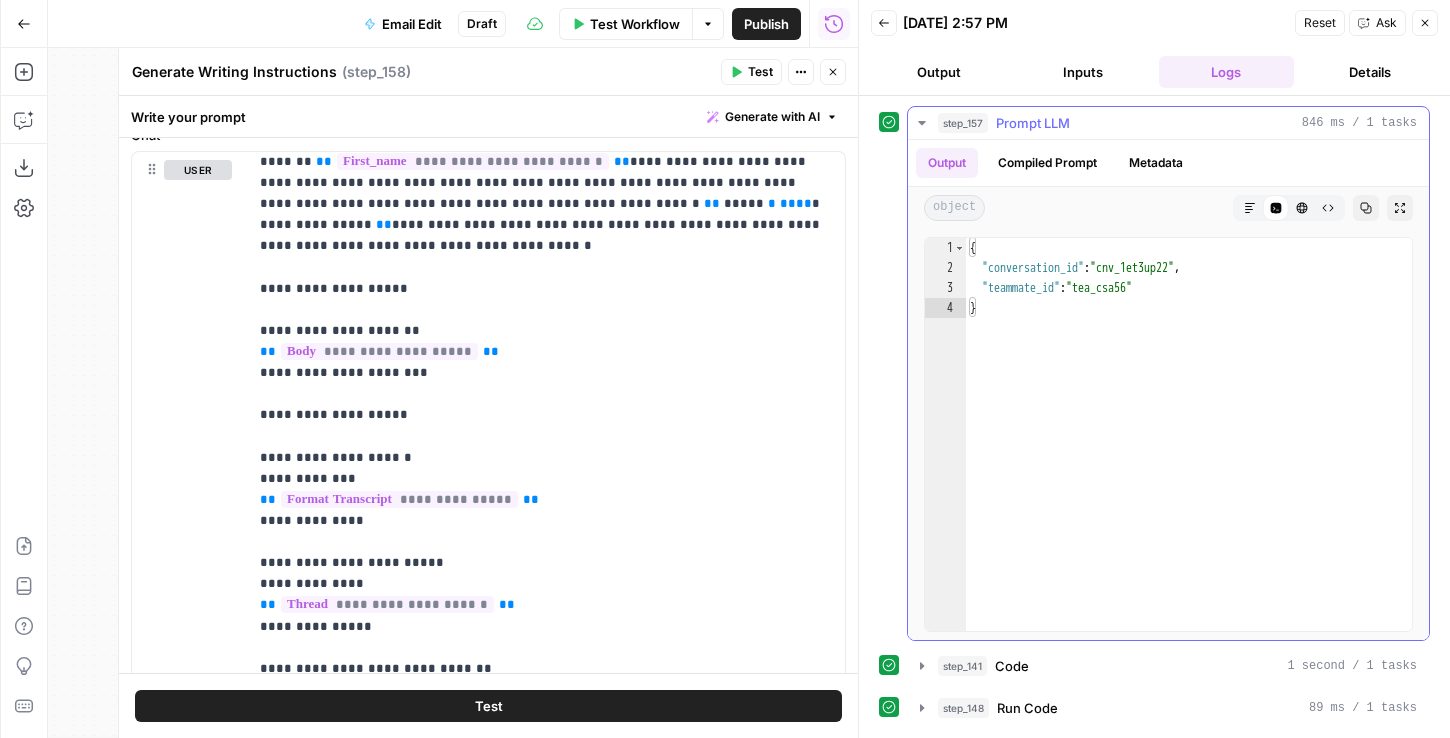 click on "step_157 Prompt LLM 846 ms / 1 tasks" at bounding box center (1177, 123) 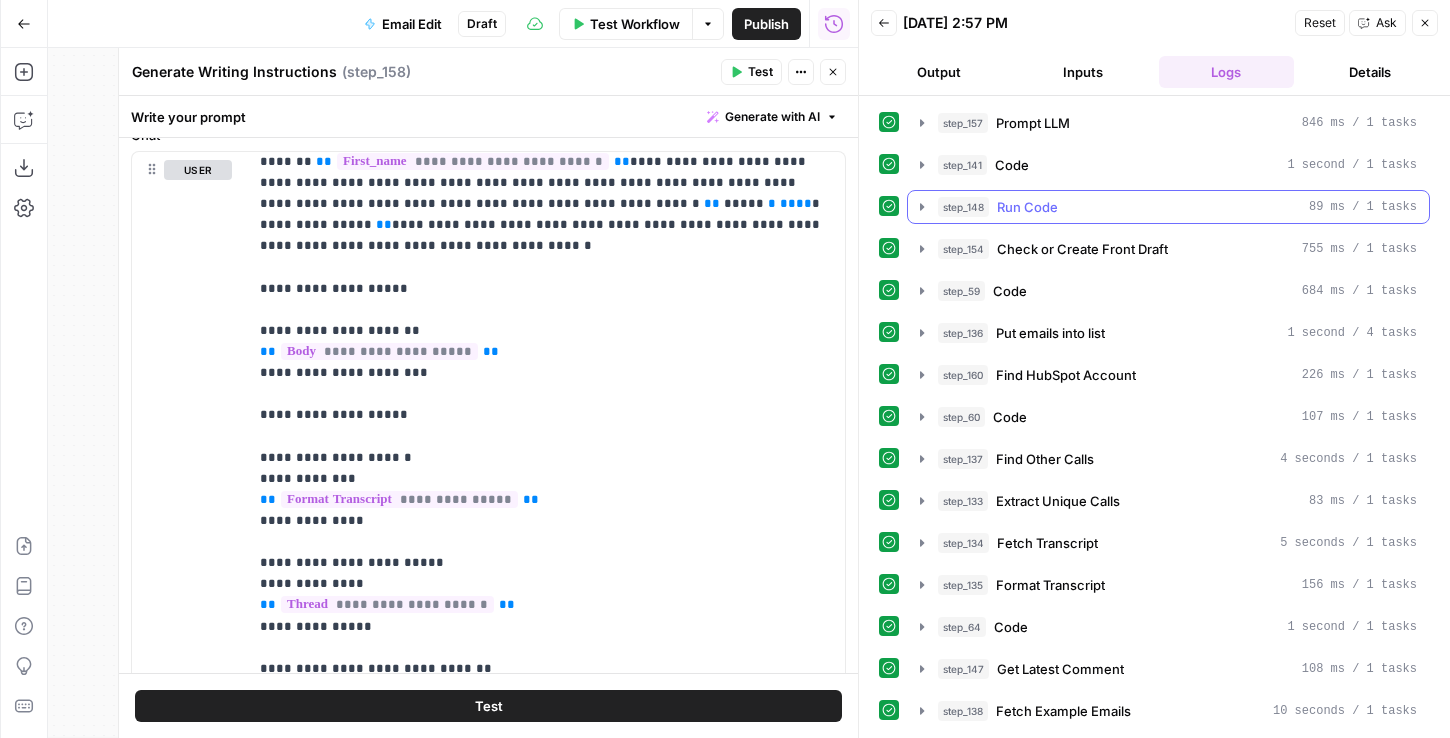 click on "step_148 Run Code 89 ms / 1 tasks" at bounding box center (1168, 207) 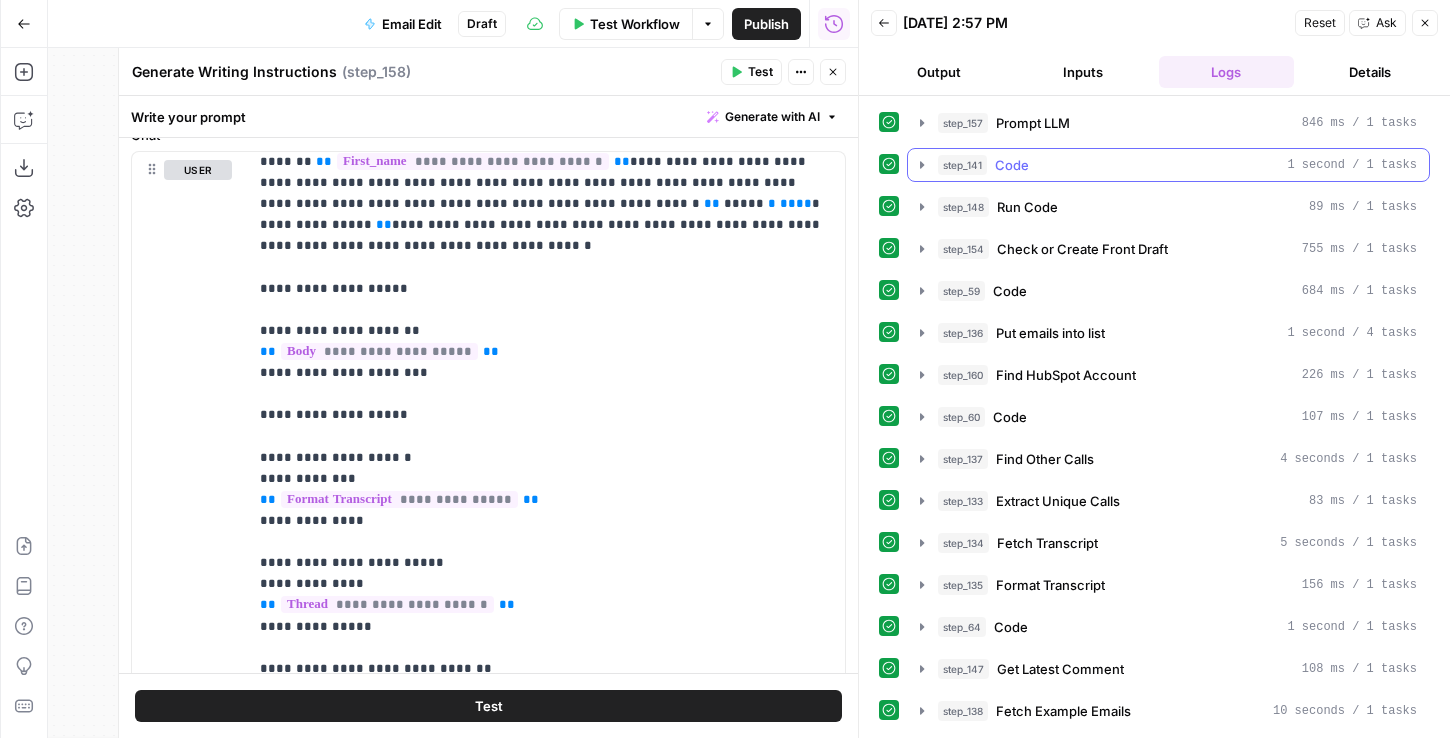 click on "step_141" at bounding box center [962, 165] 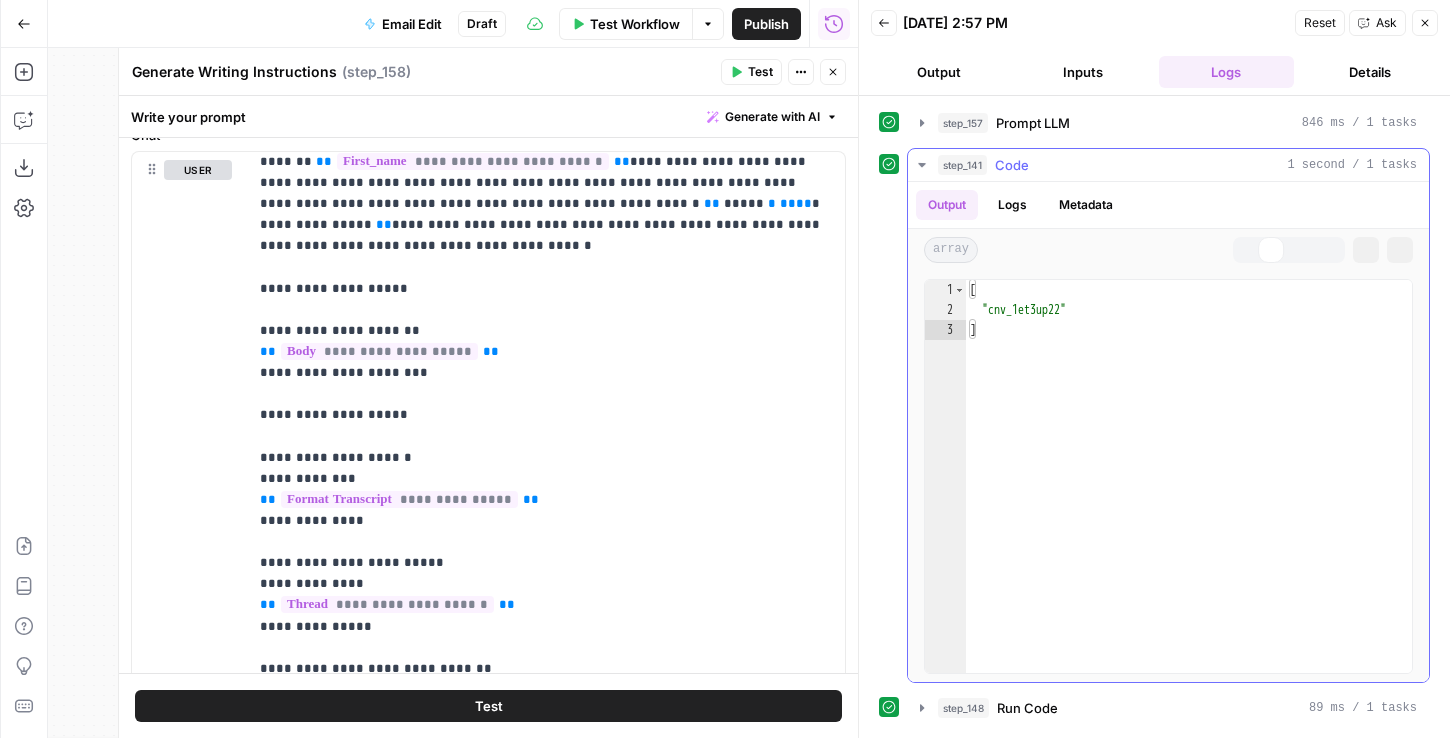 click on "step_141" at bounding box center (962, 165) 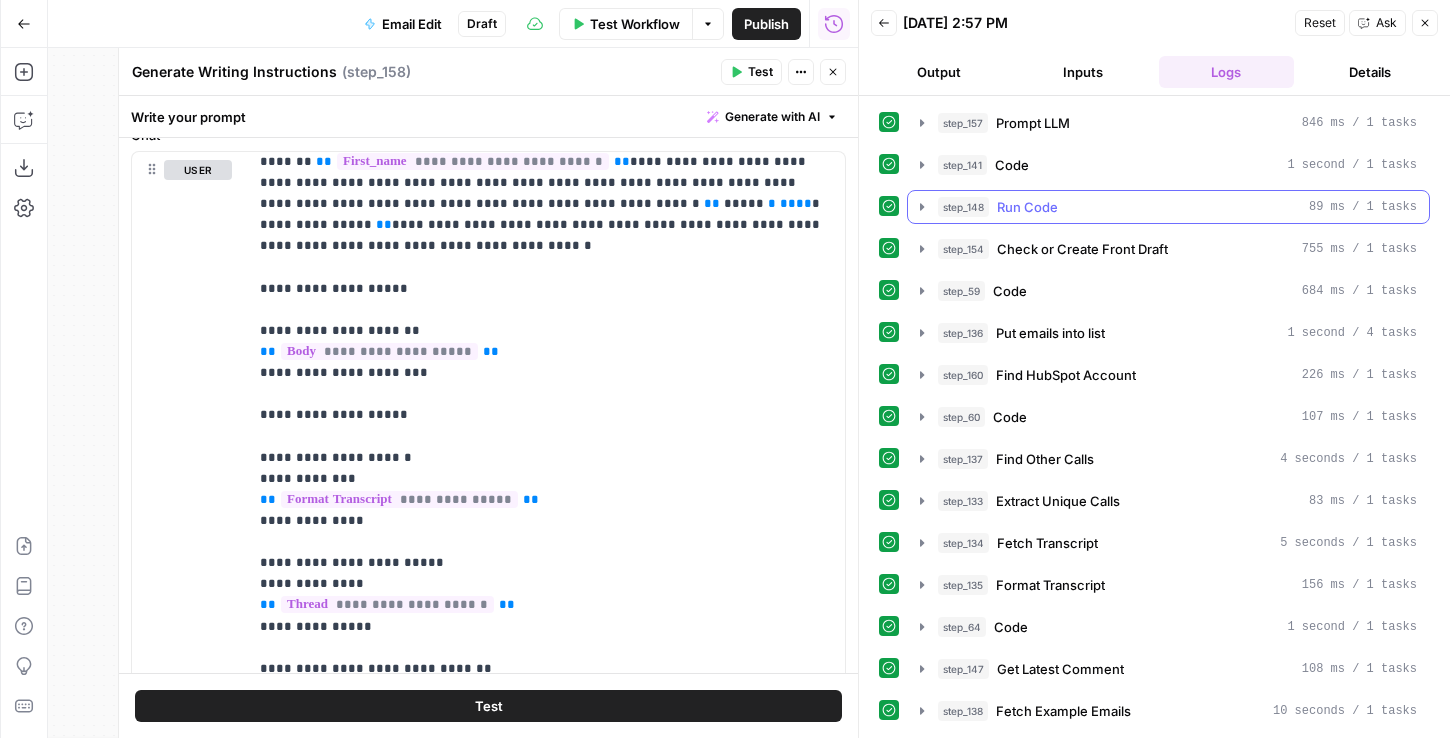 click on "step_148" at bounding box center (963, 207) 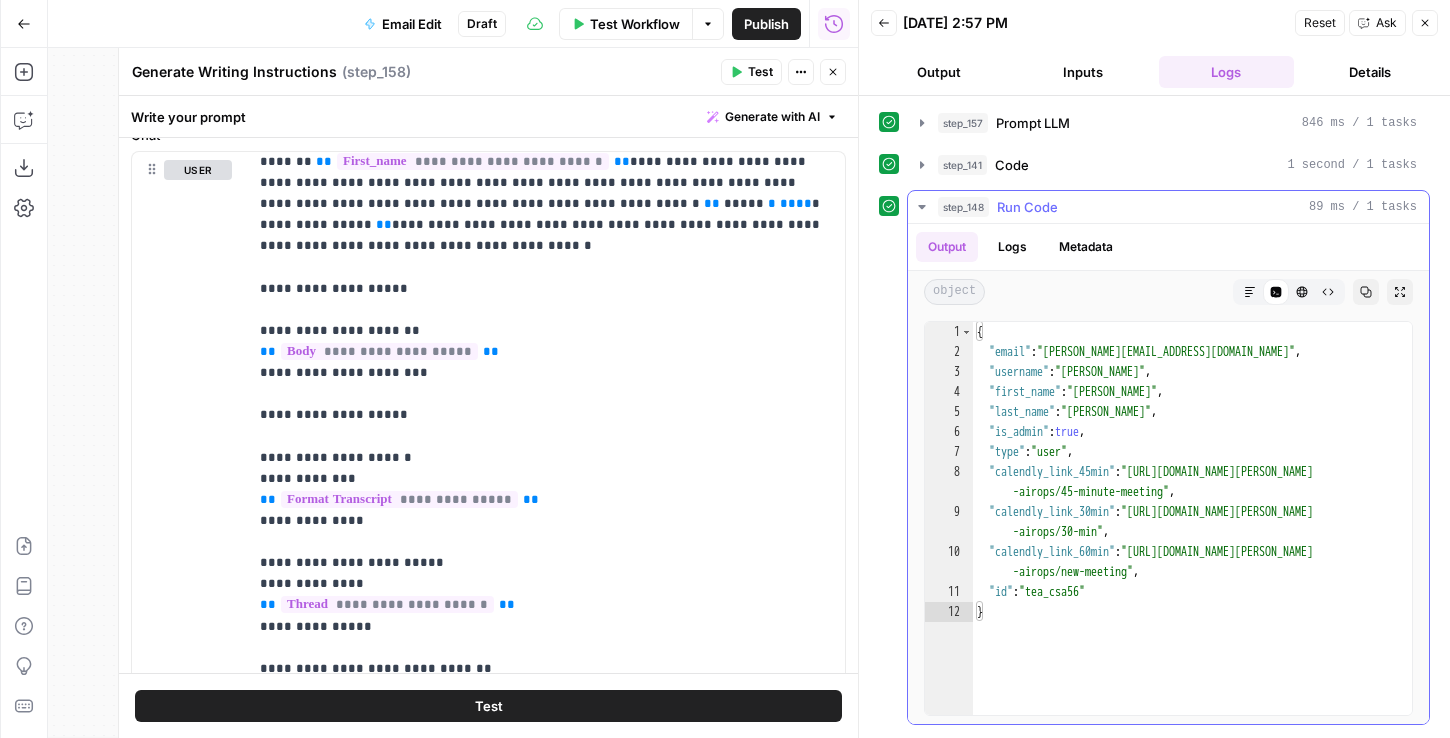 click on "step_148" at bounding box center [963, 207] 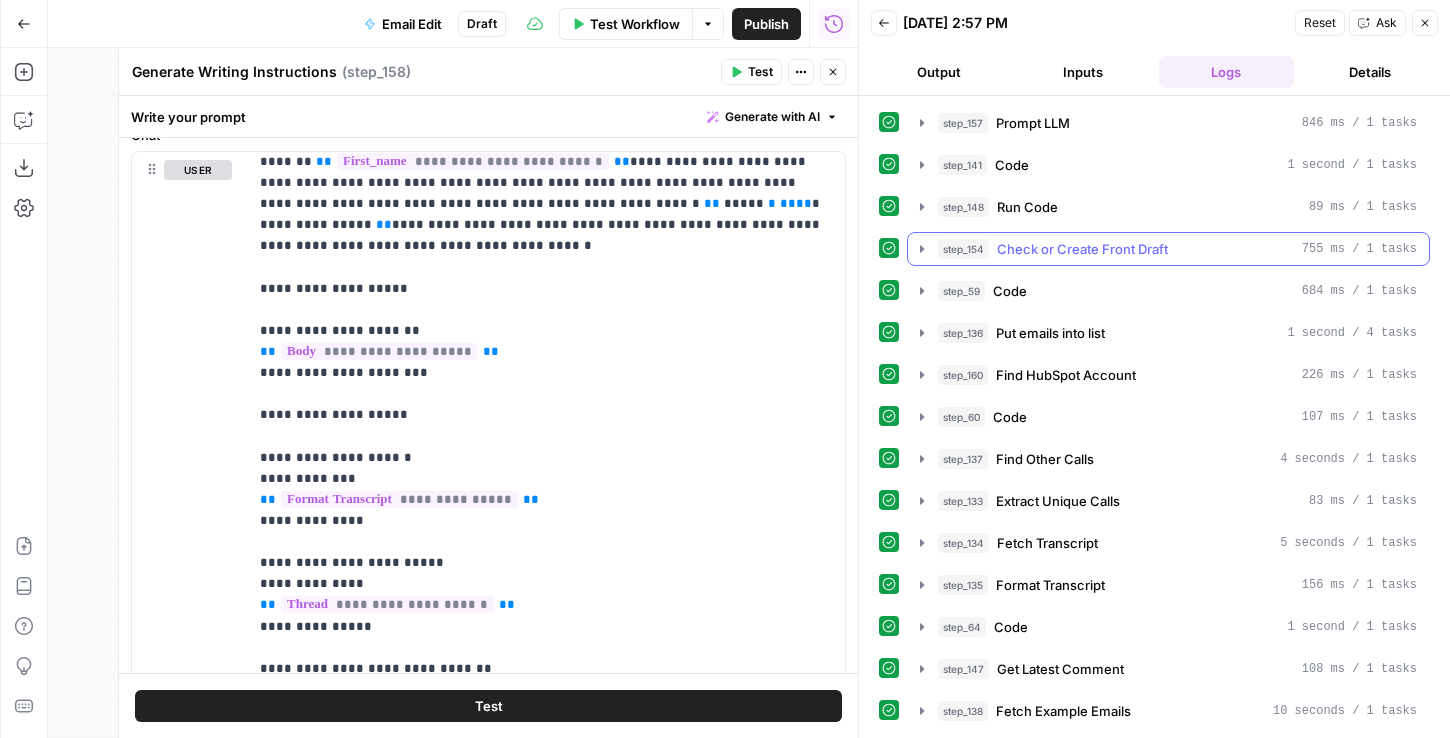 click on "step_154" at bounding box center (963, 249) 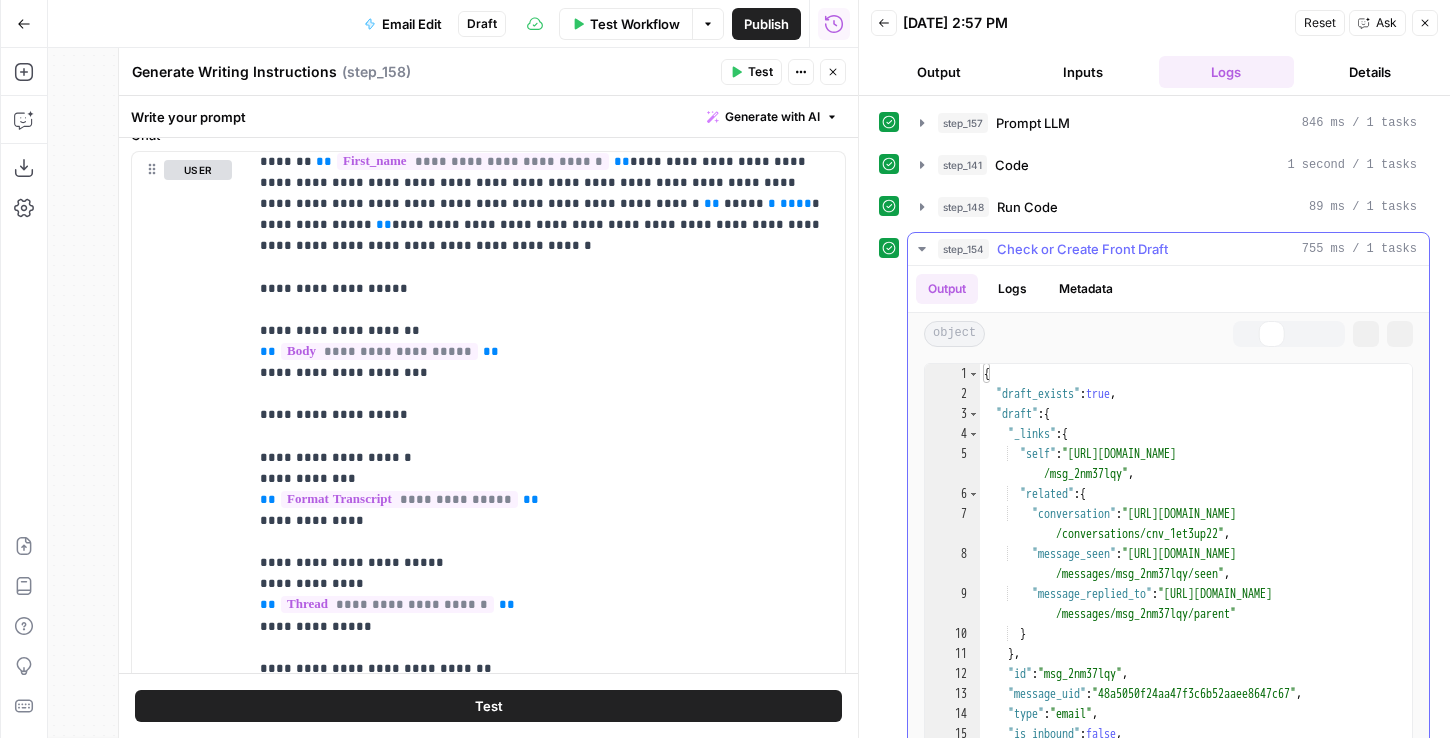 click on "step_154" at bounding box center (963, 249) 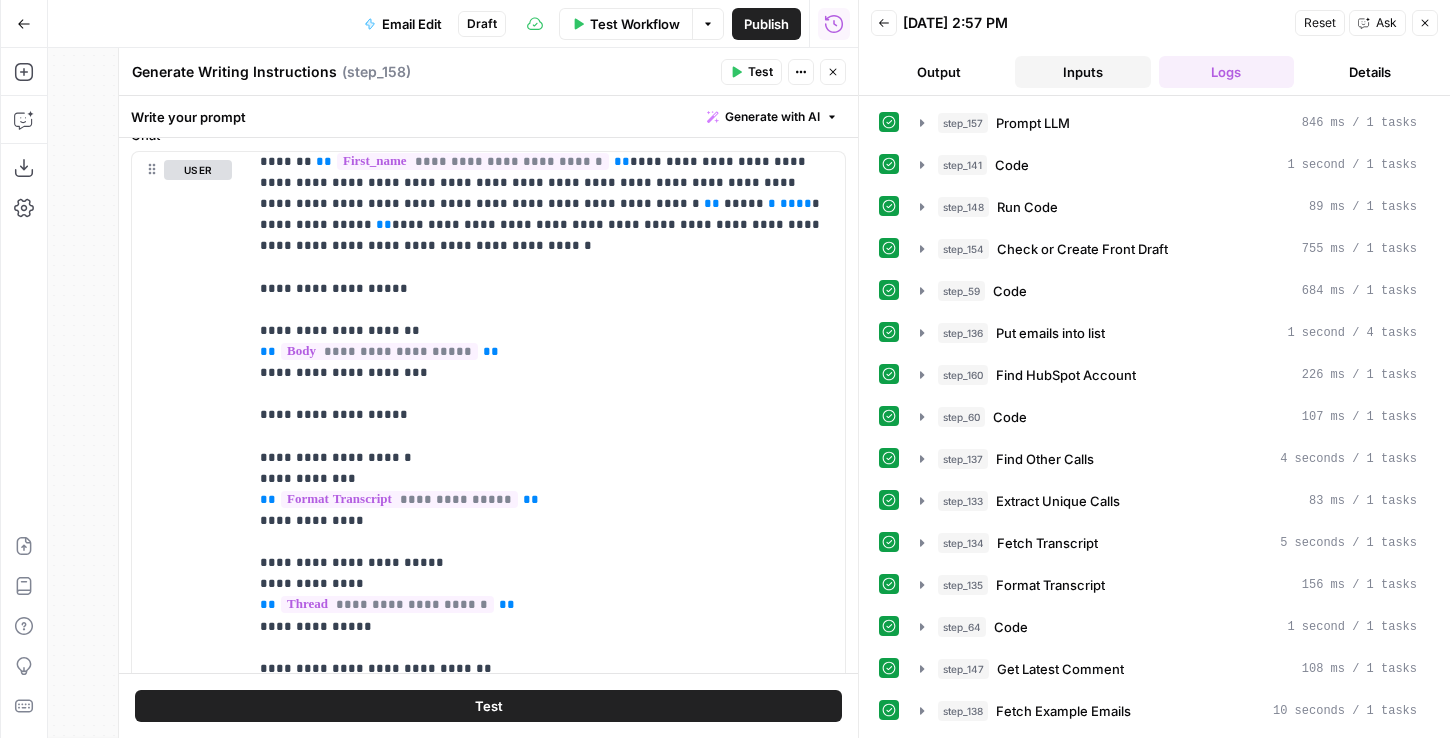 click on "Inputs" at bounding box center (1083, 72) 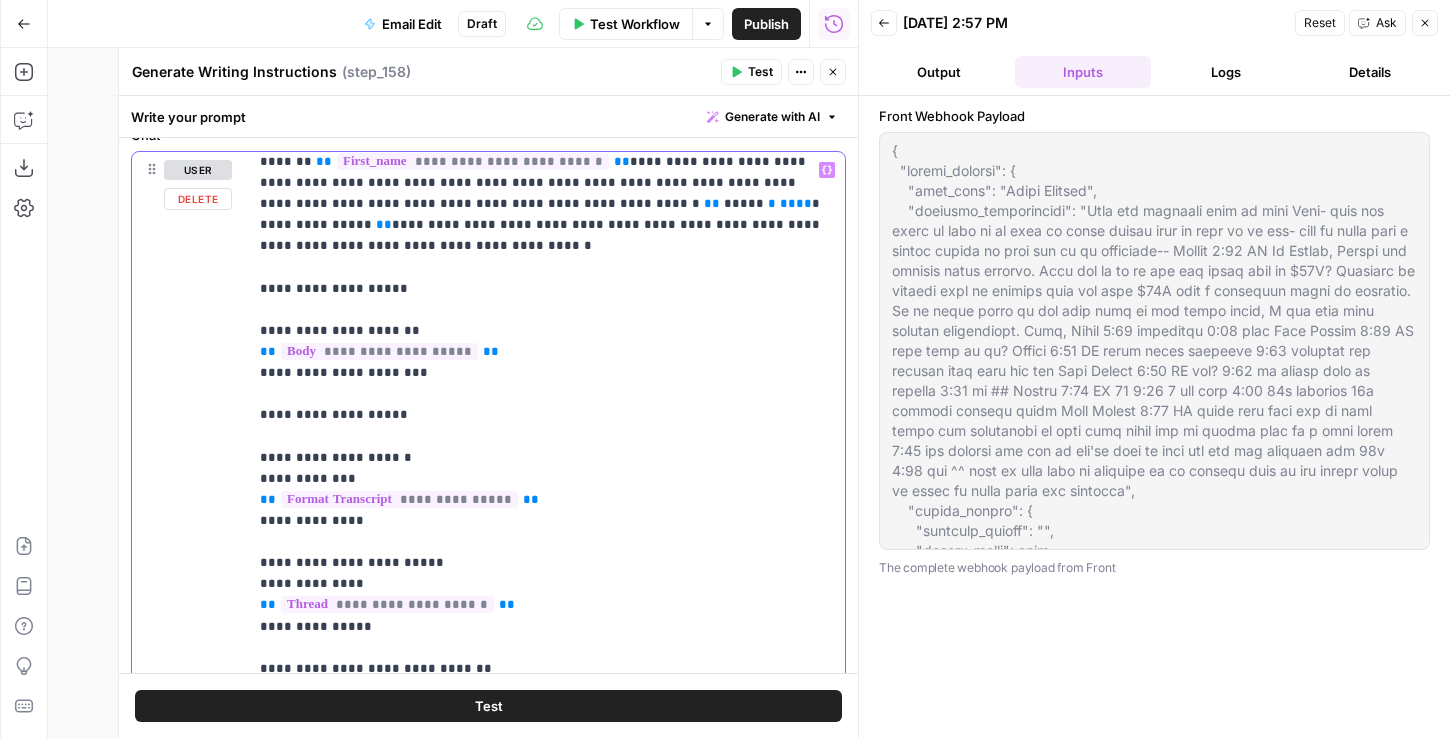click on "**********" at bounding box center (546, 1007) 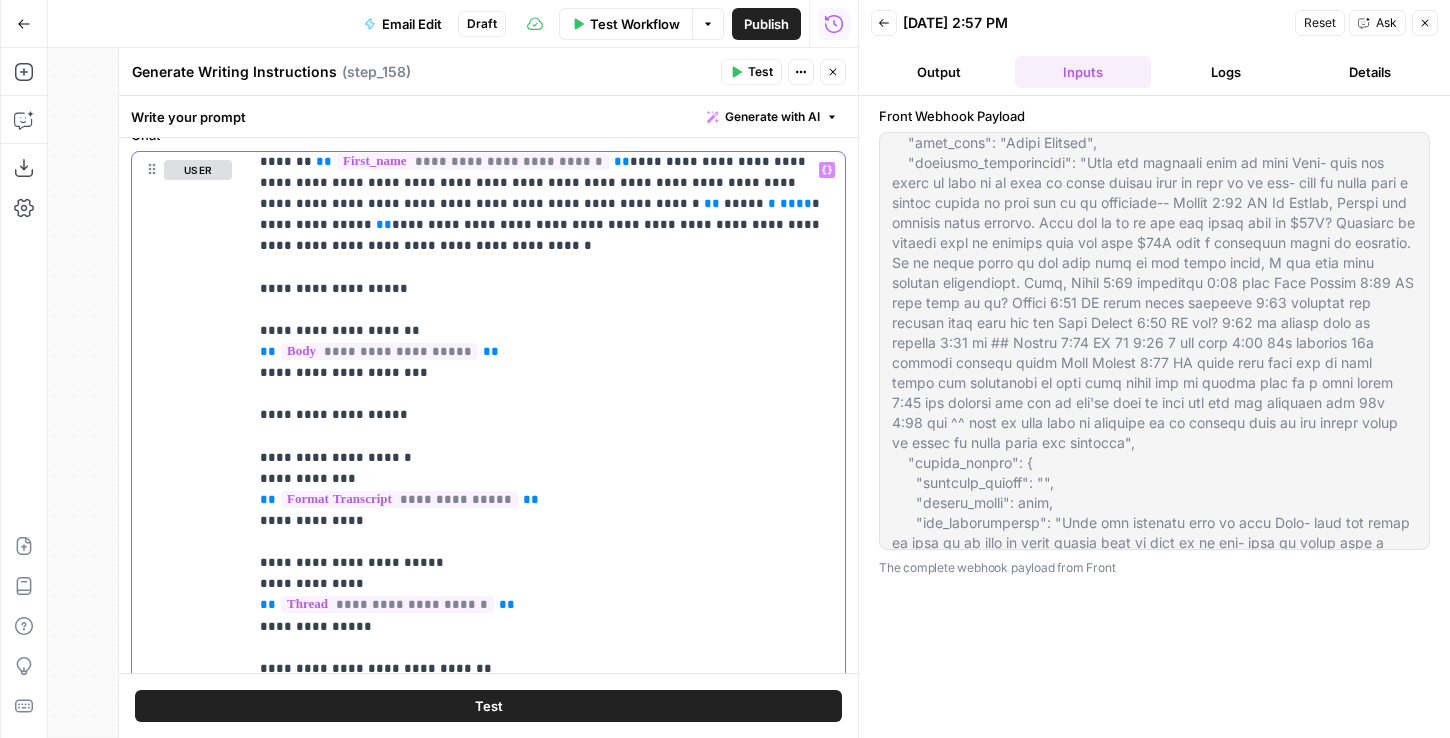 scroll, scrollTop: 0, scrollLeft: 0, axis: both 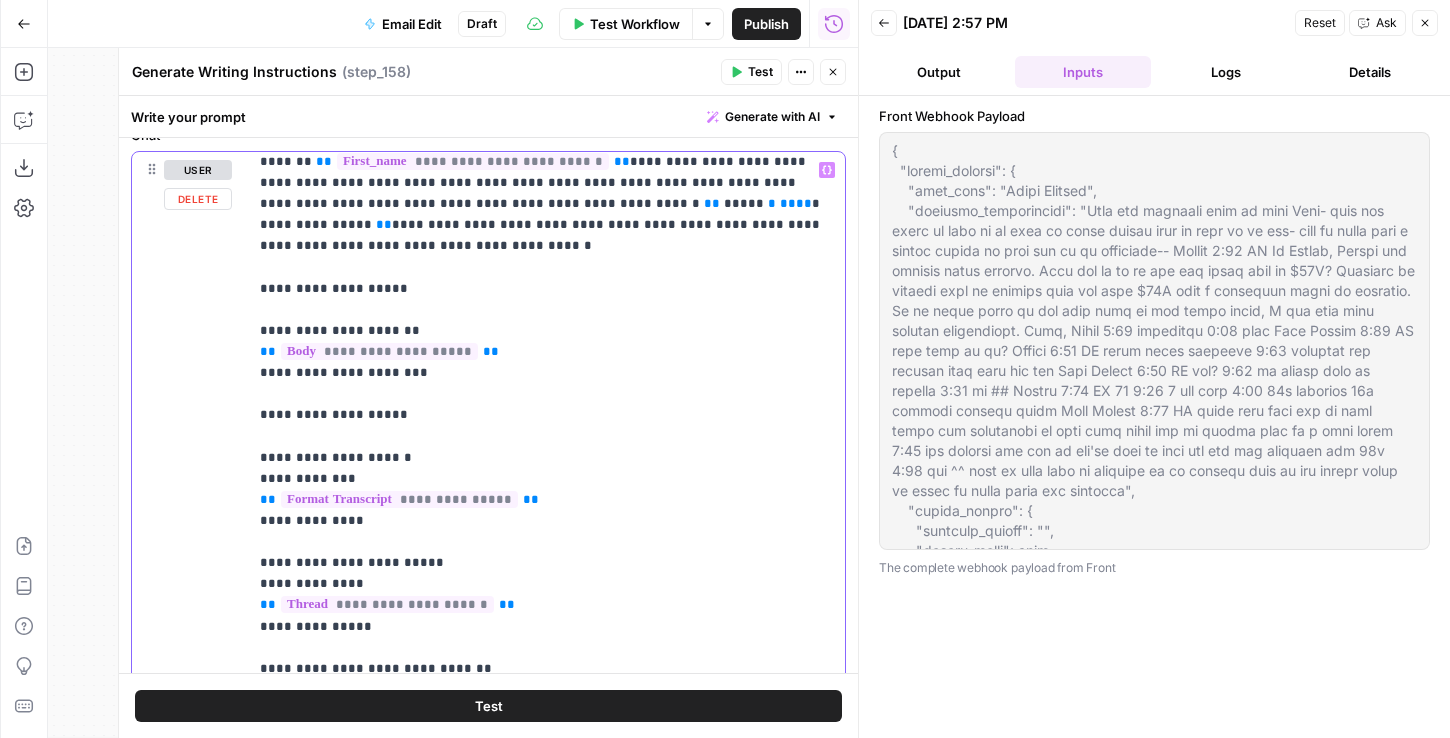 click on "**********" at bounding box center [546, 1007] 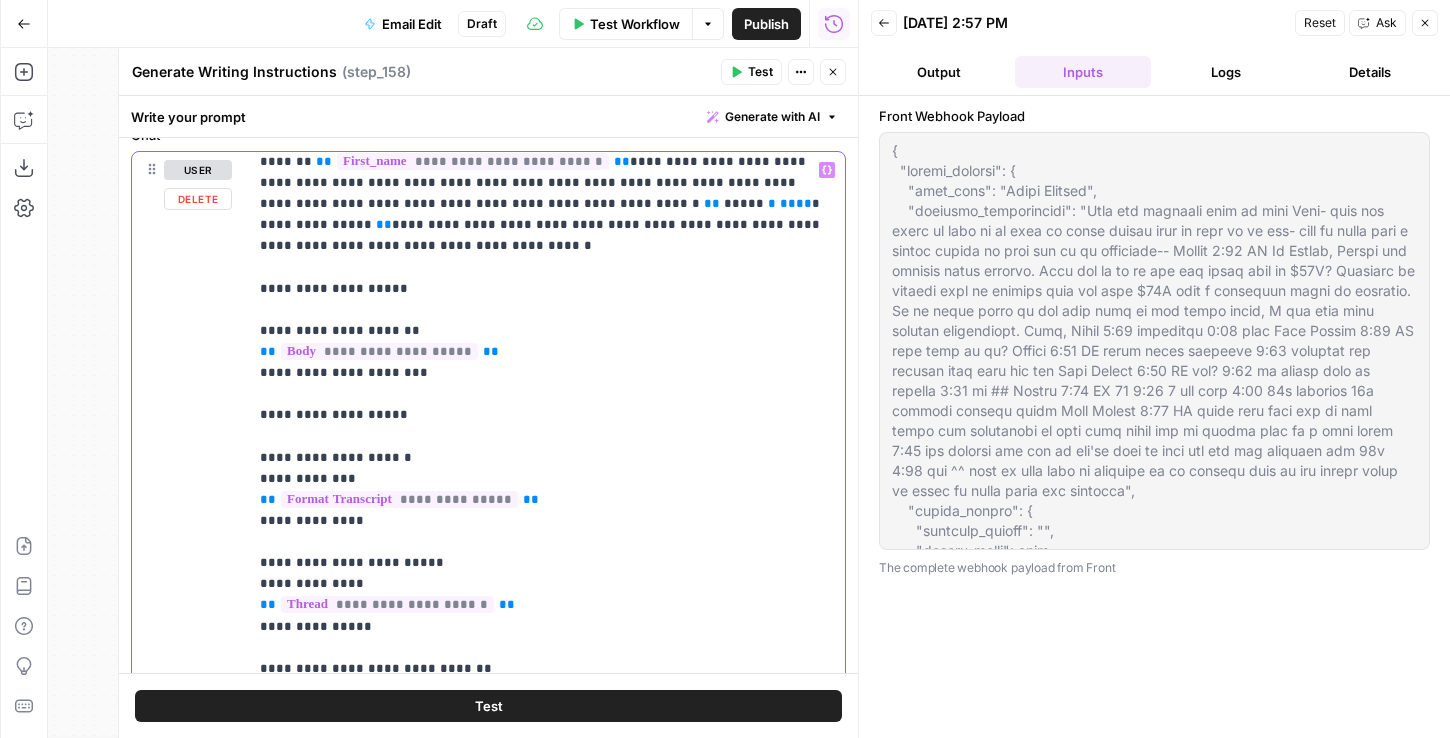 click on "**********" at bounding box center (546, 1007) 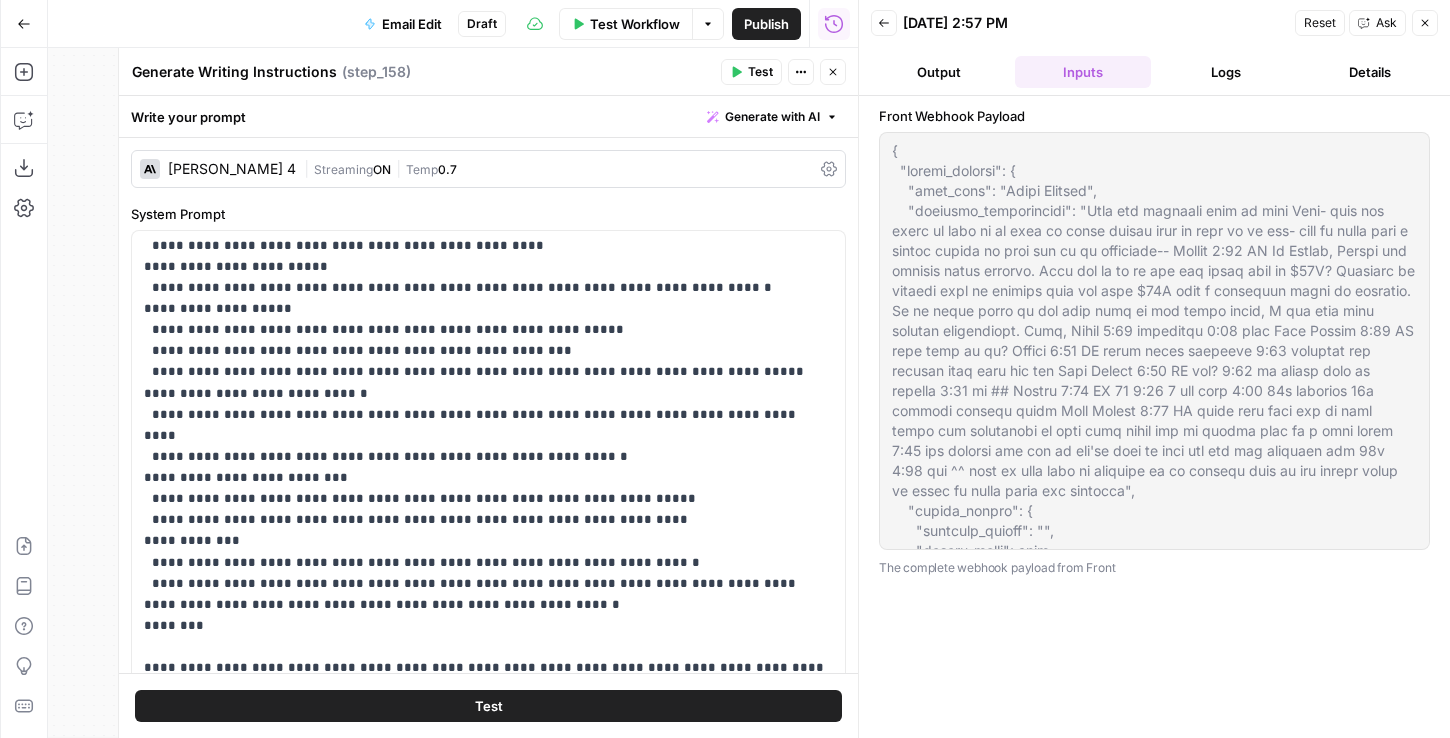 scroll, scrollTop: 396, scrollLeft: 0, axis: vertical 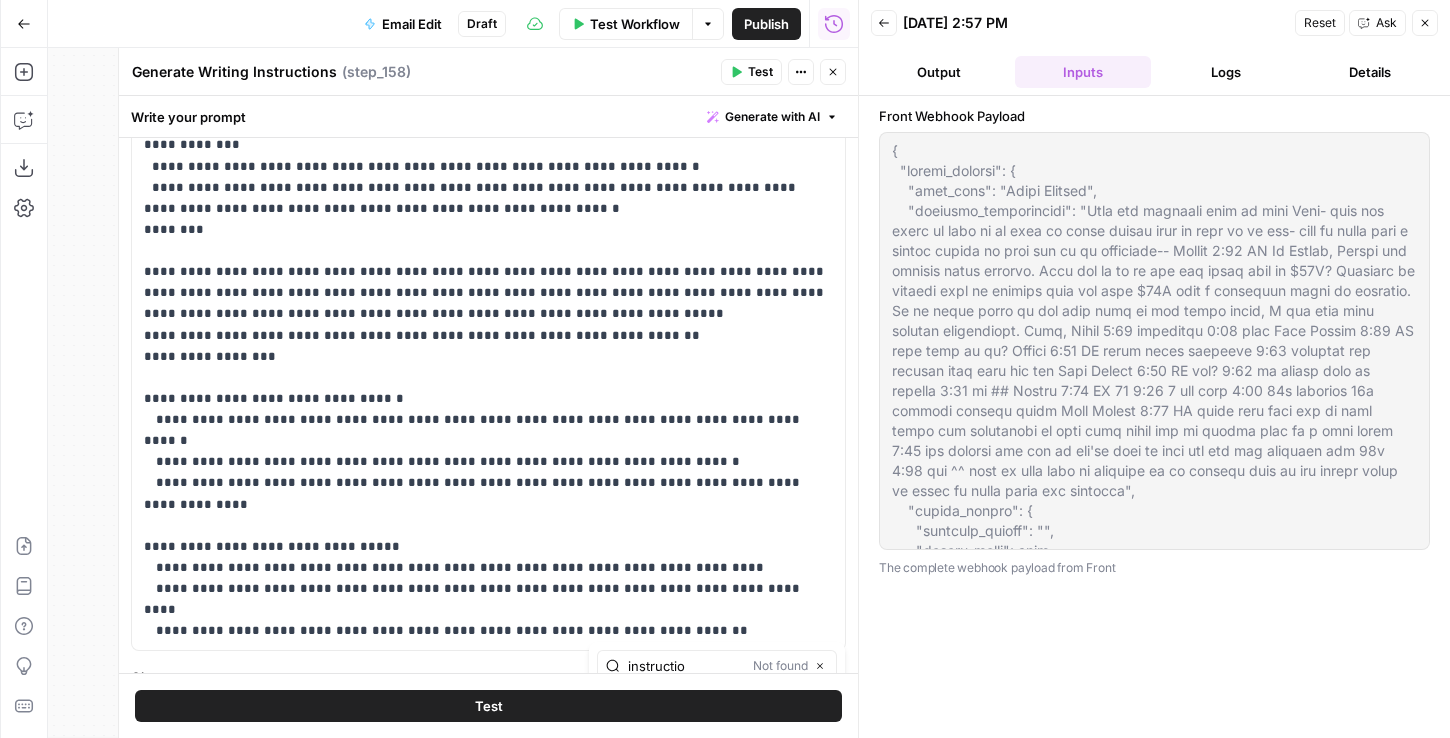 type on "instructio" 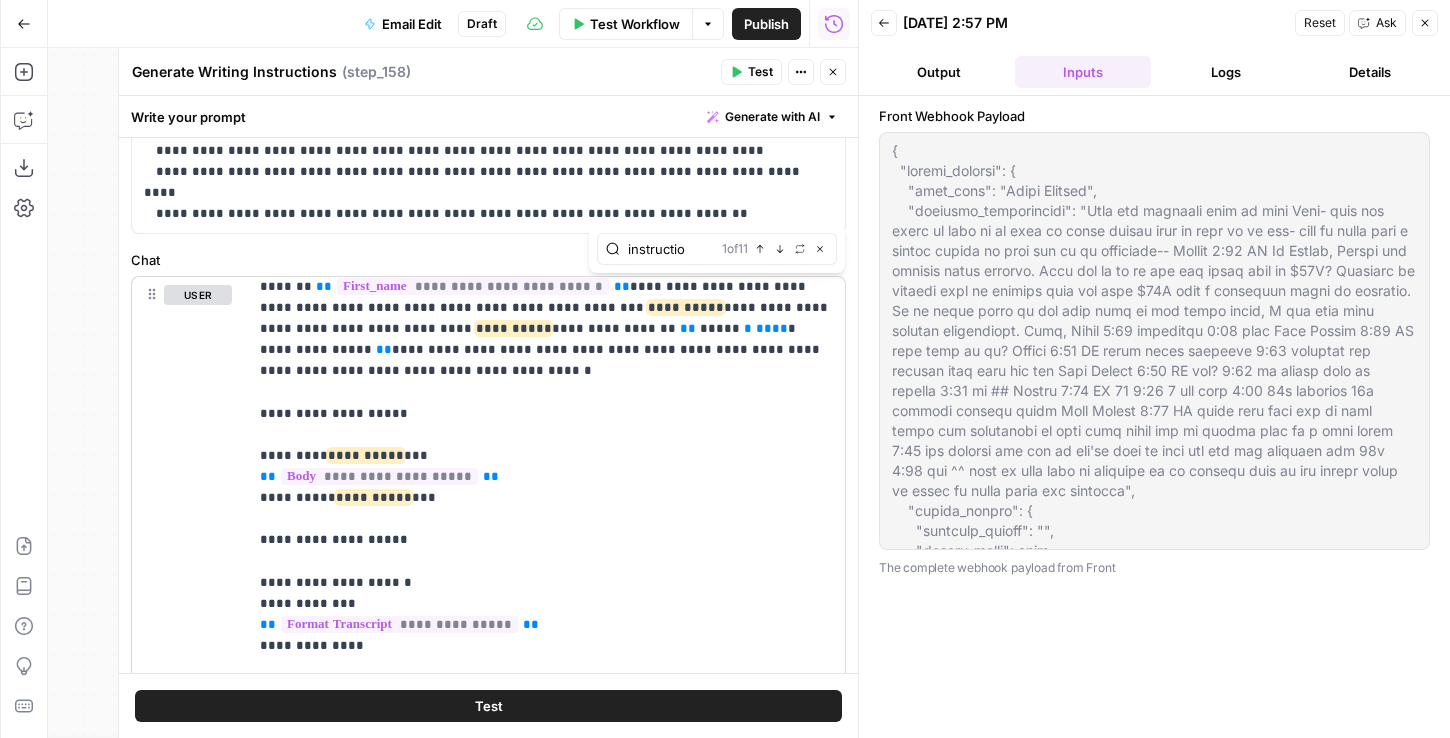 scroll, scrollTop: 837, scrollLeft: 0, axis: vertical 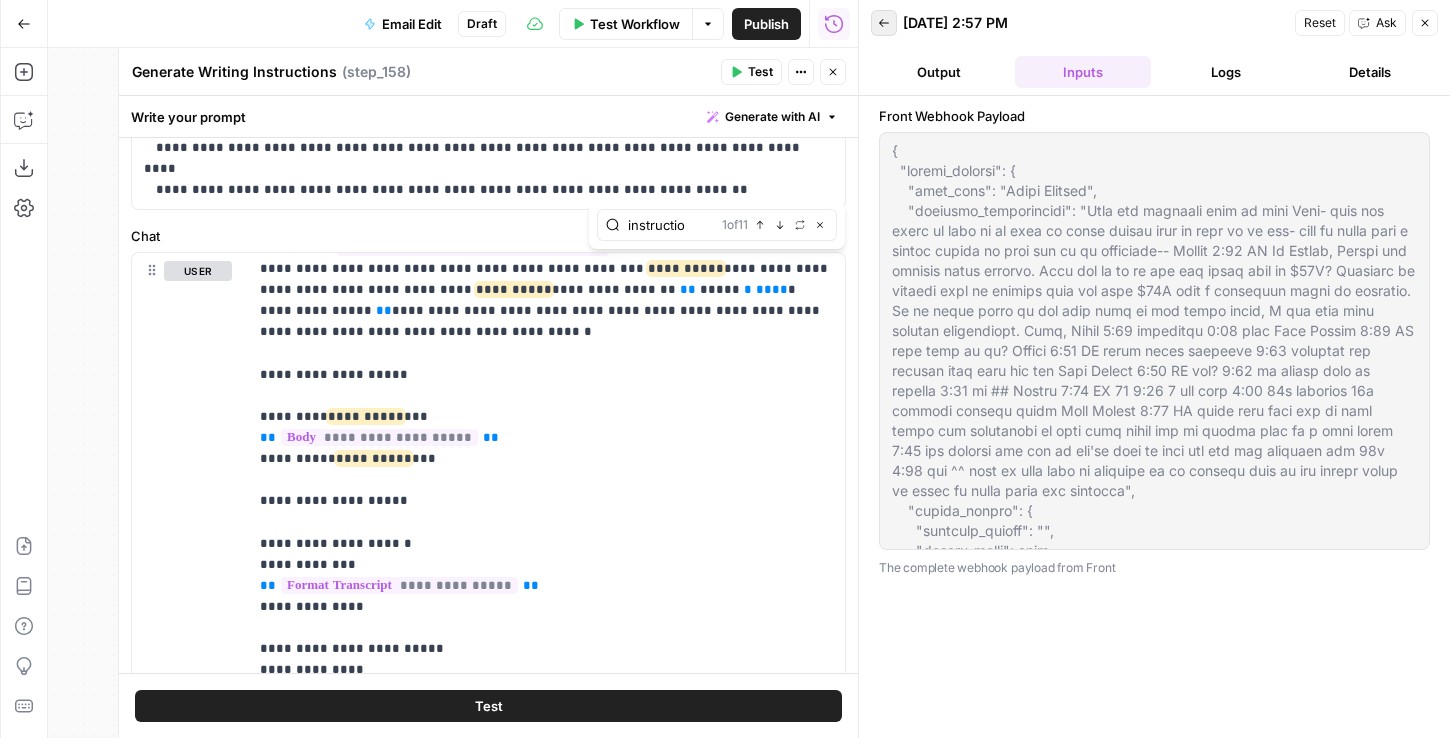 click on "Back" at bounding box center (884, 23) 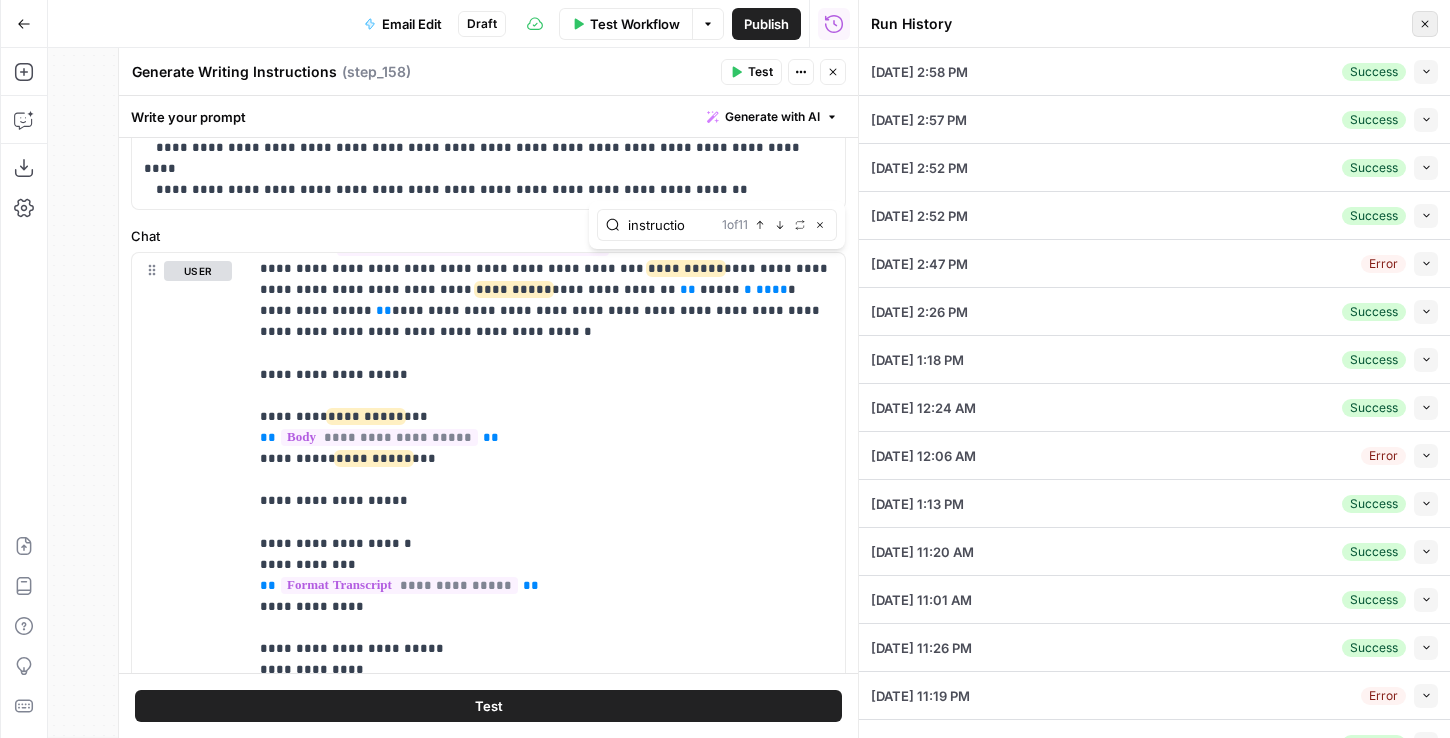click on "Close" at bounding box center [1425, 24] 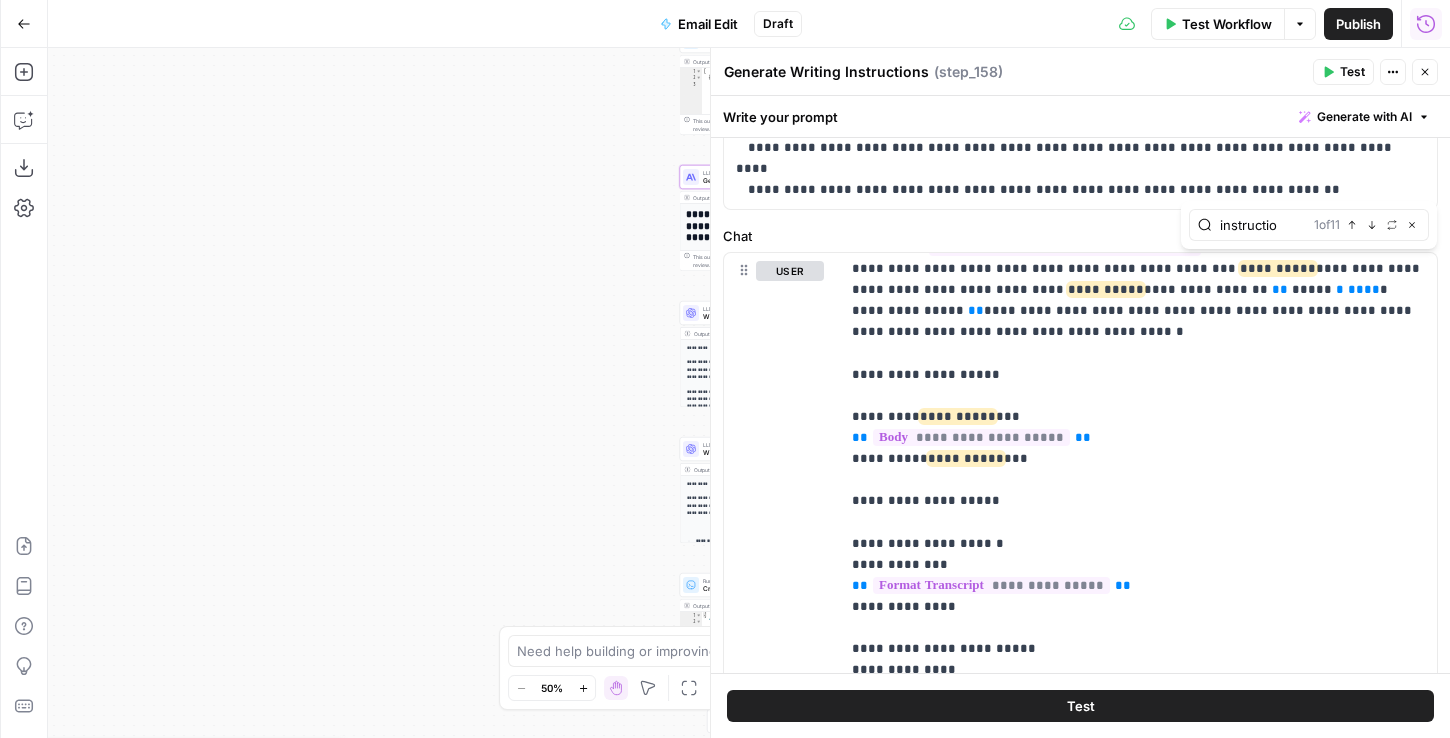 click 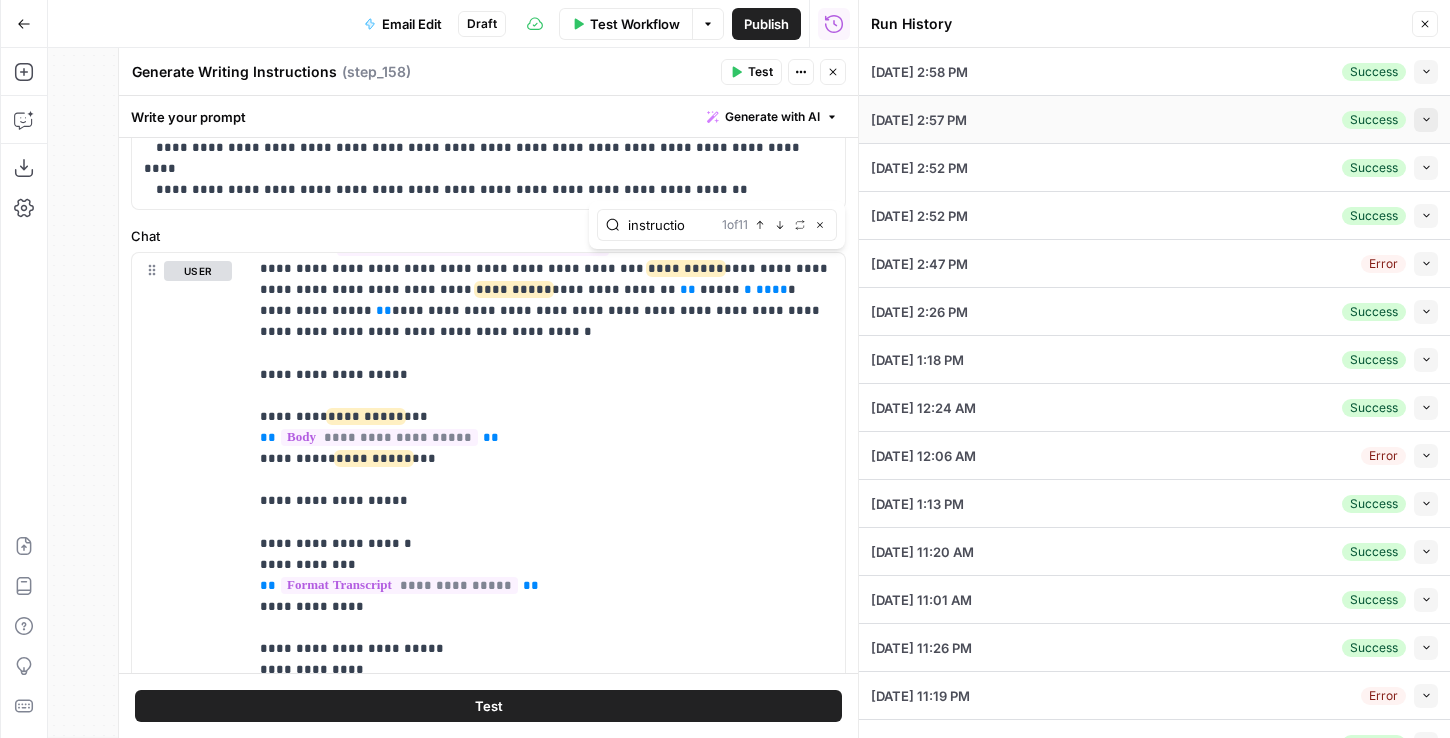 click 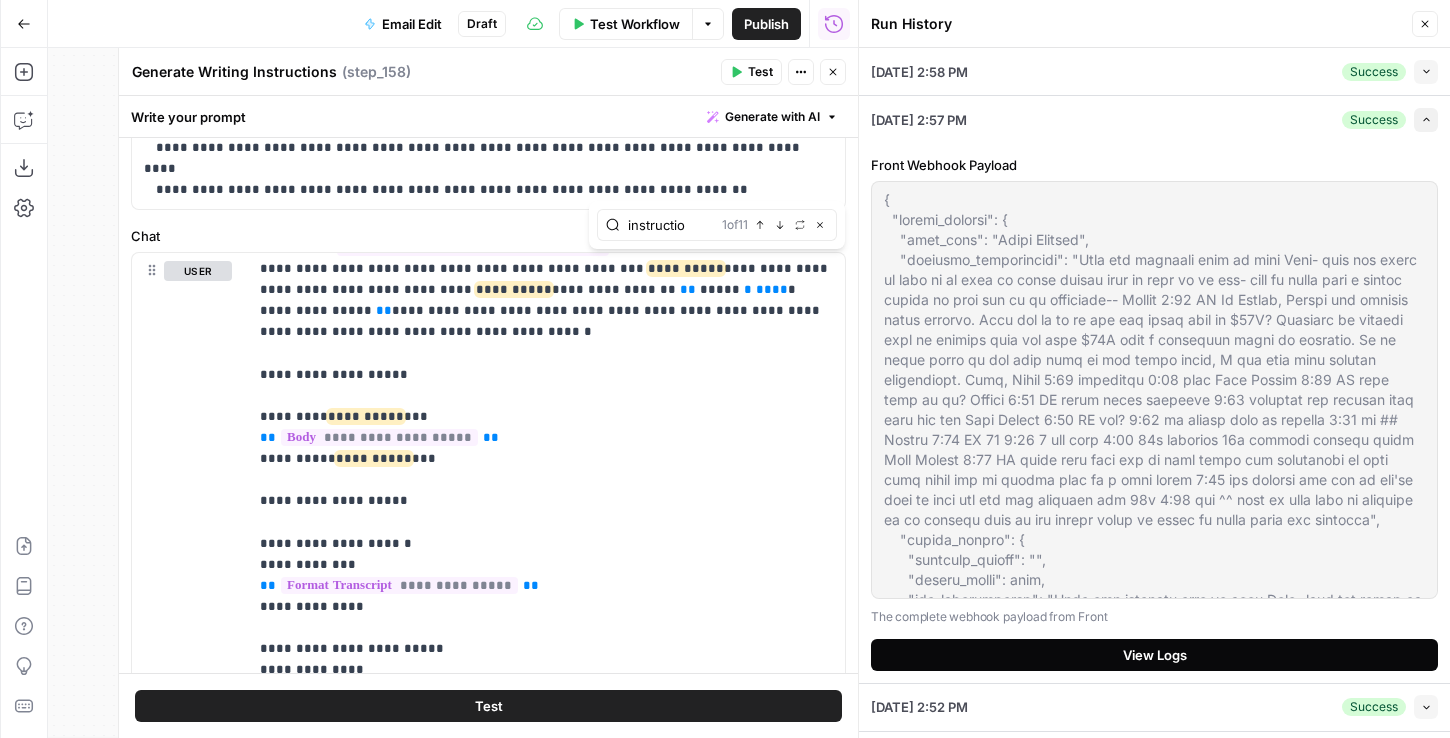 click on "View Logs" at bounding box center [1154, 655] 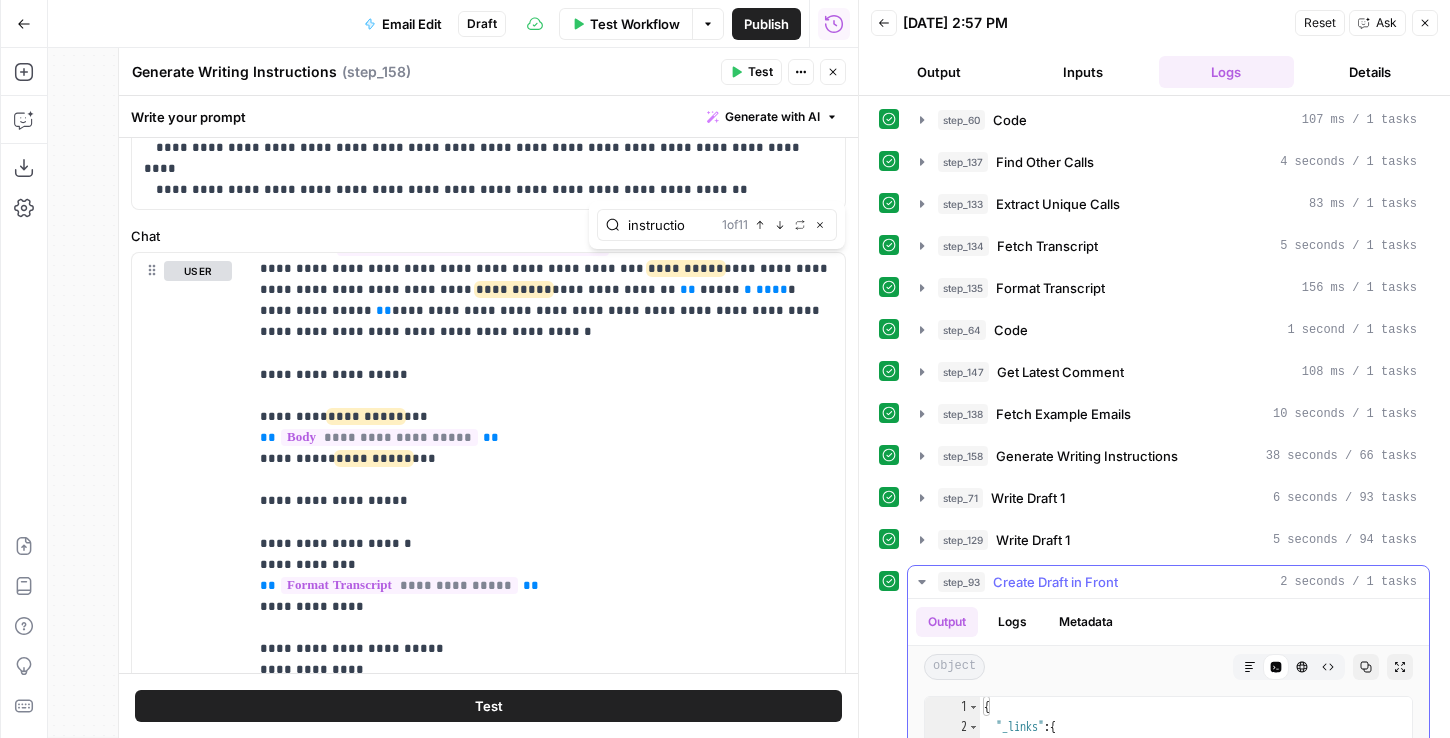 scroll, scrollTop: 399, scrollLeft: 0, axis: vertical 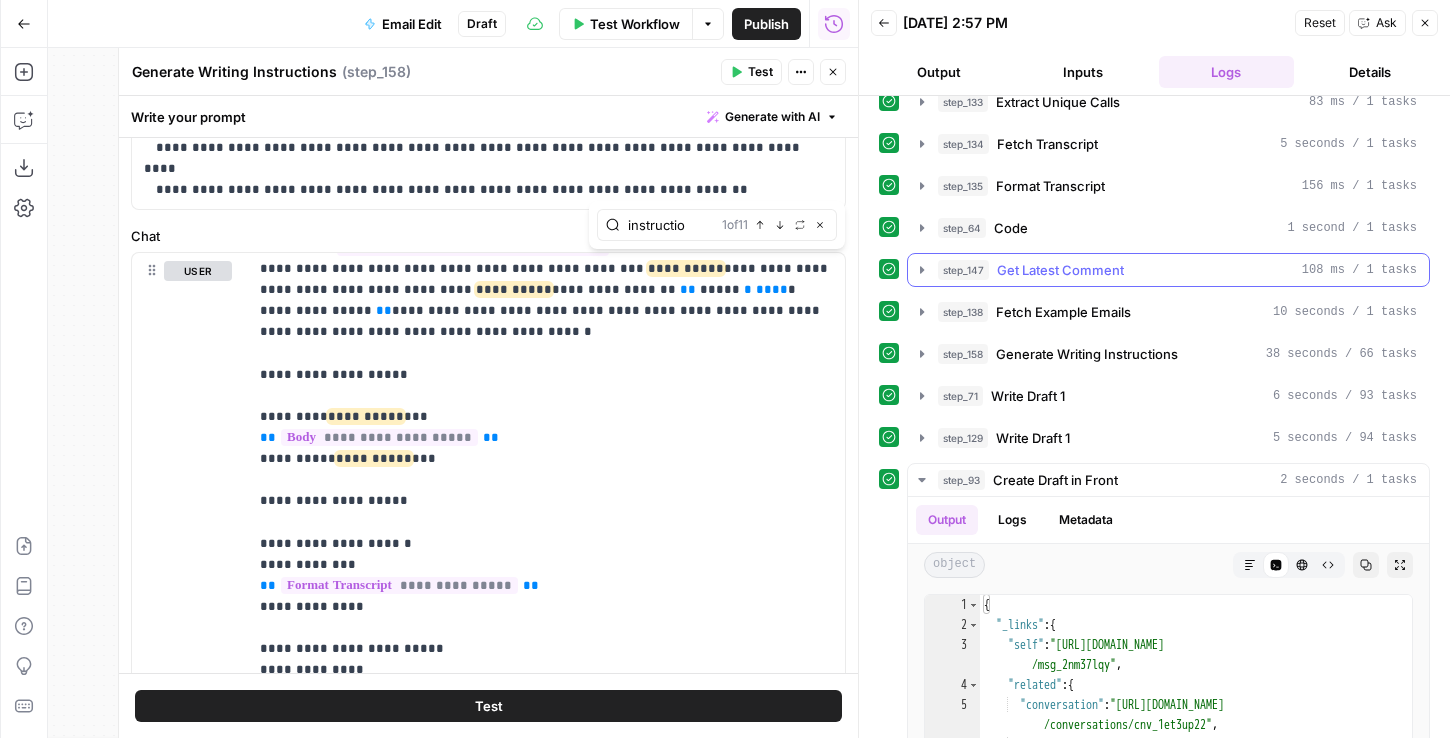 click on "Get Latest Comment" at bounding box center [1060, 270] 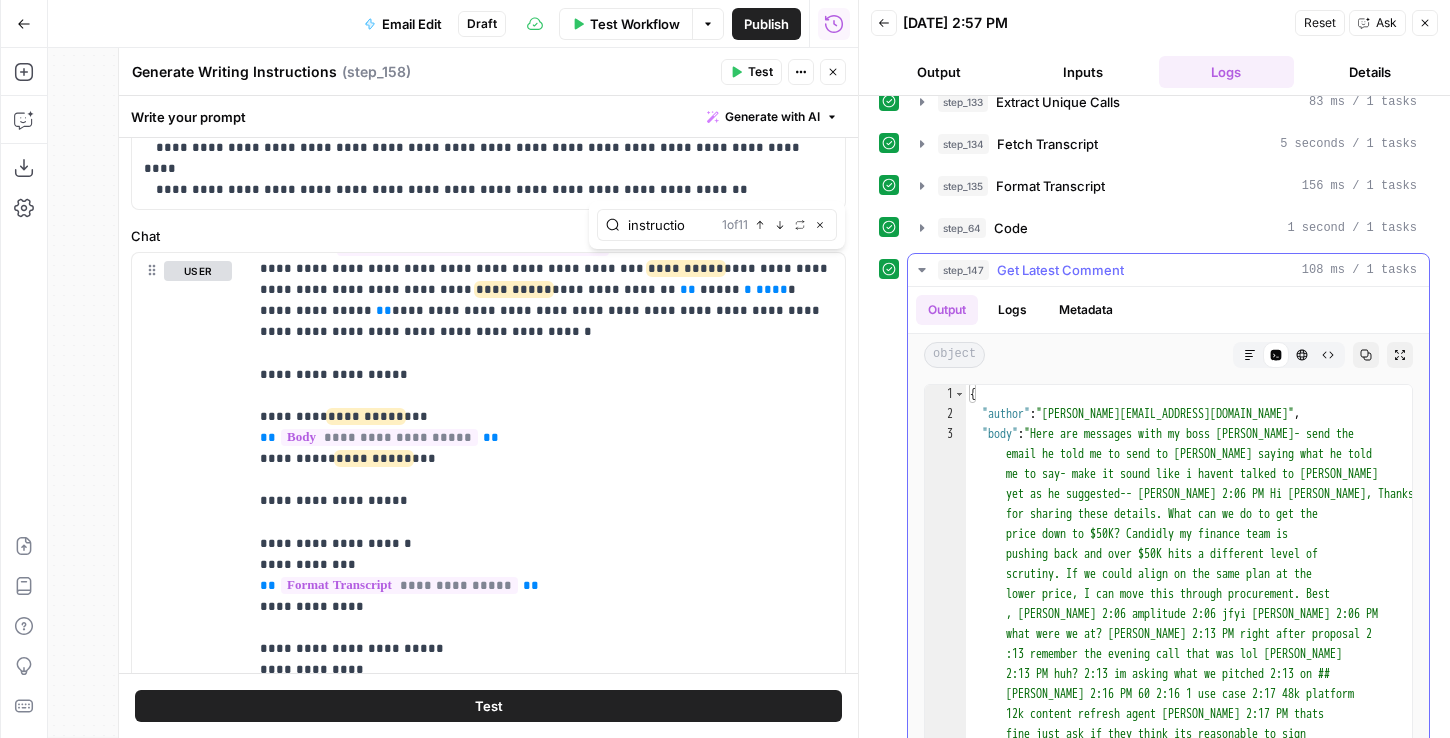 scroll, scrollTop: 107, scrollLeft: 0, axis: vertical 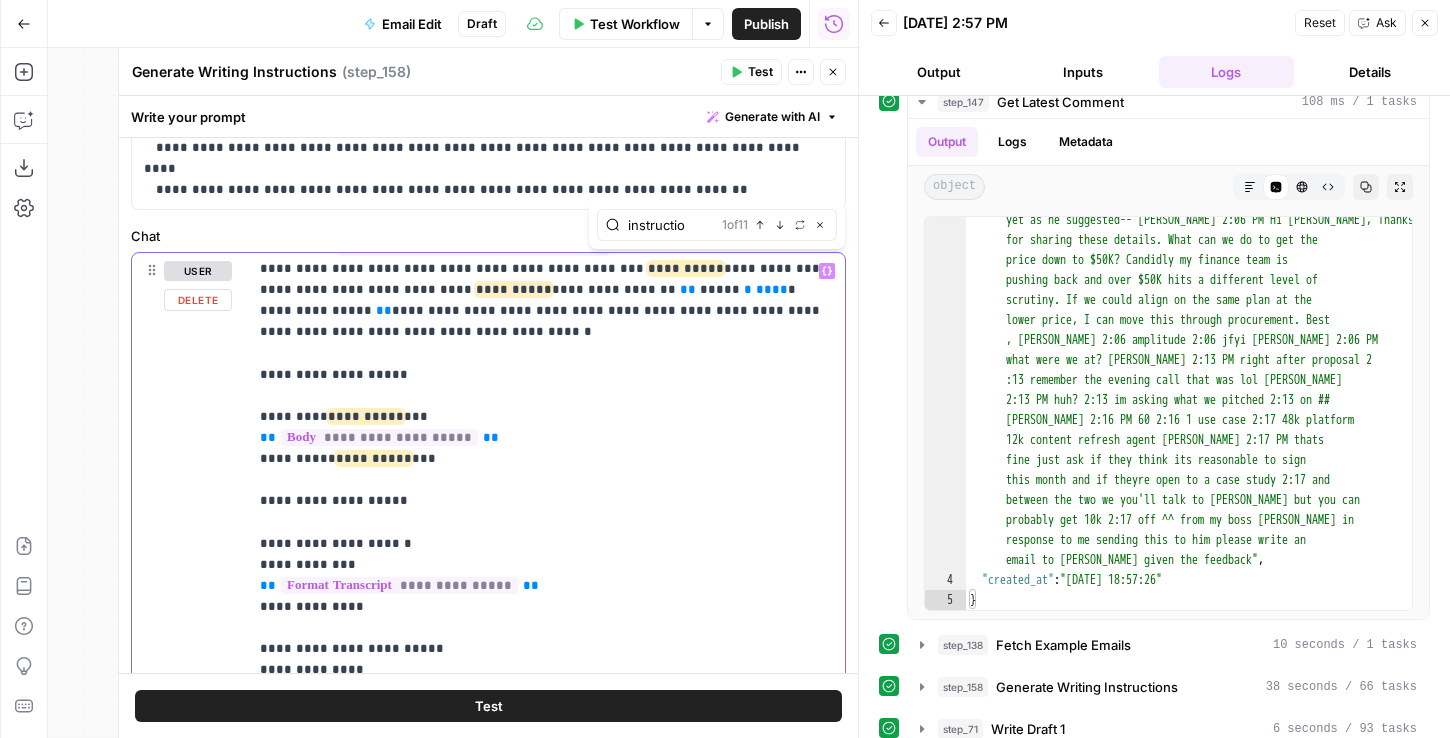 click on "**********" at bounding box center [546, 1093] 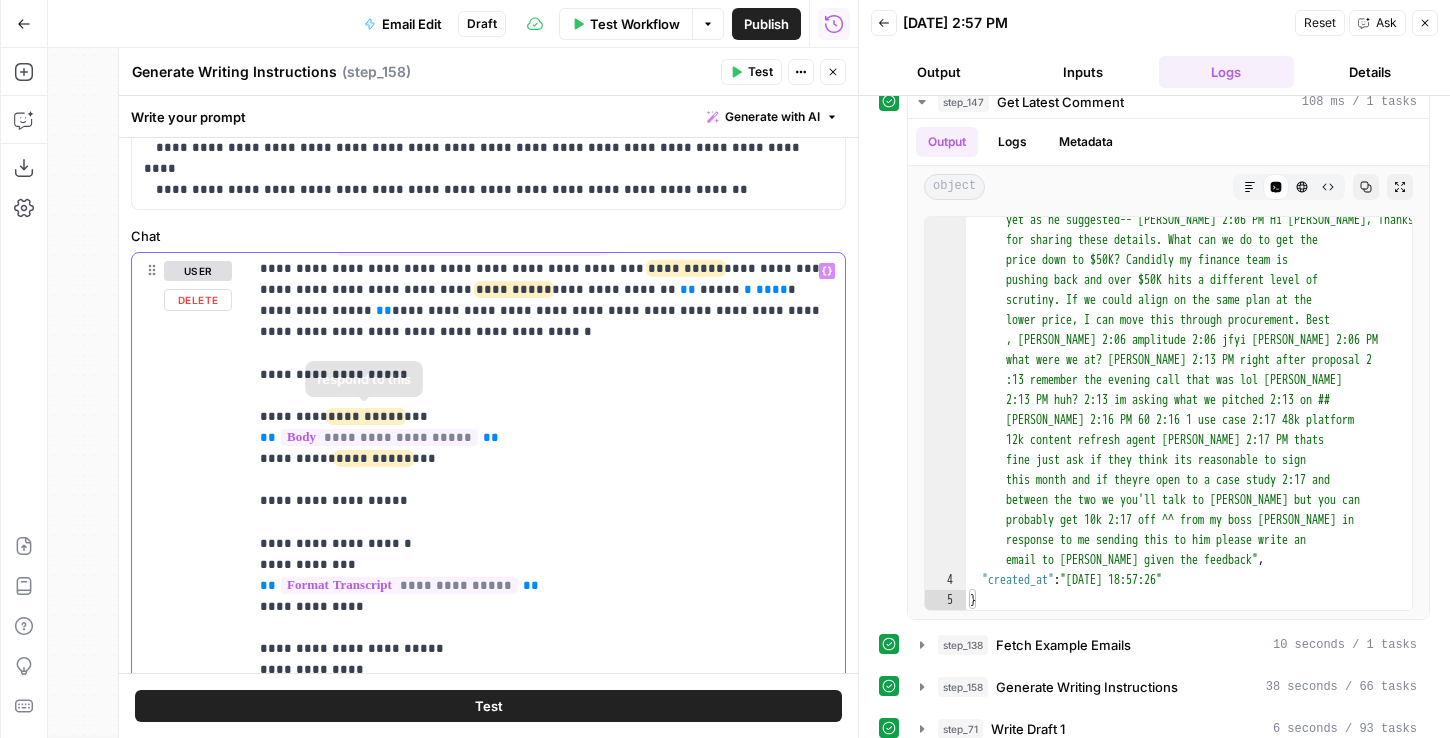click on "**********" at bounding box center [546, 1093] 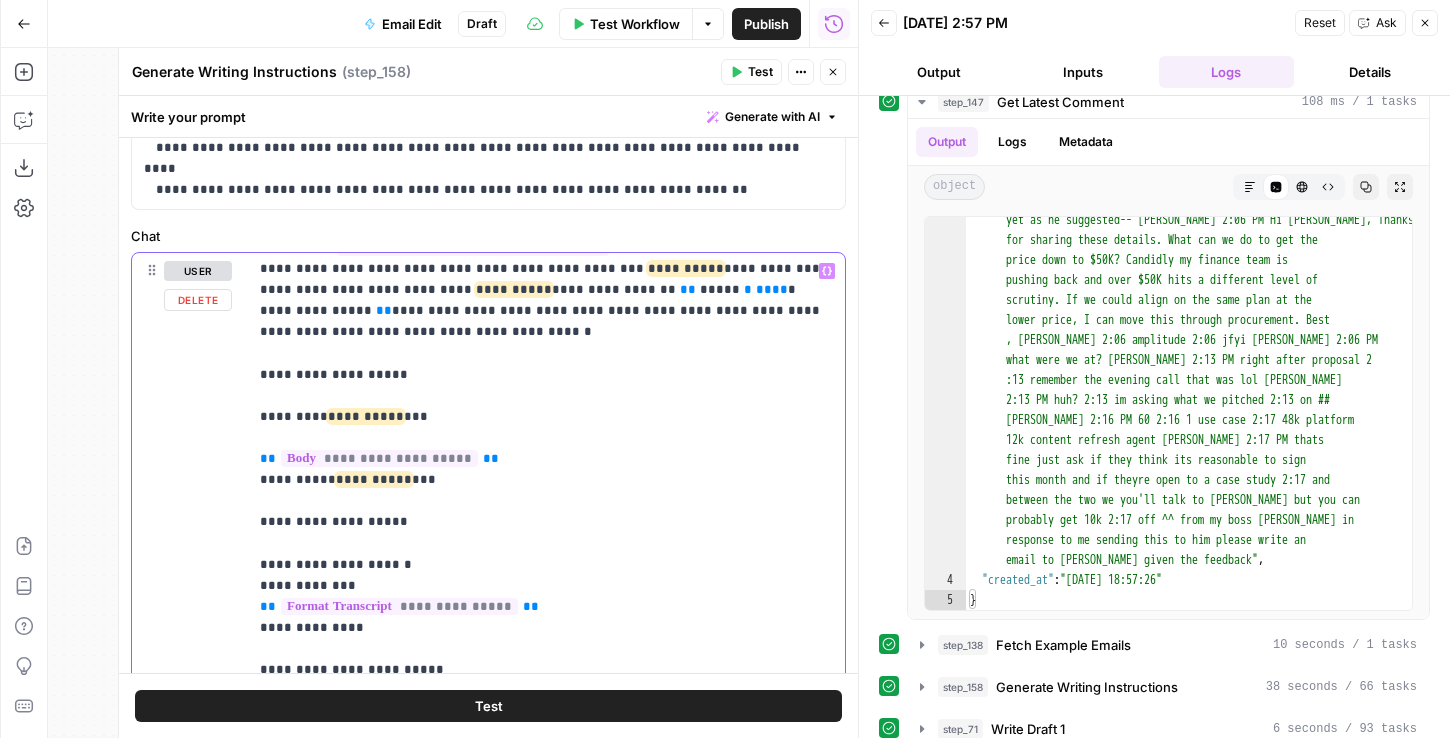 type 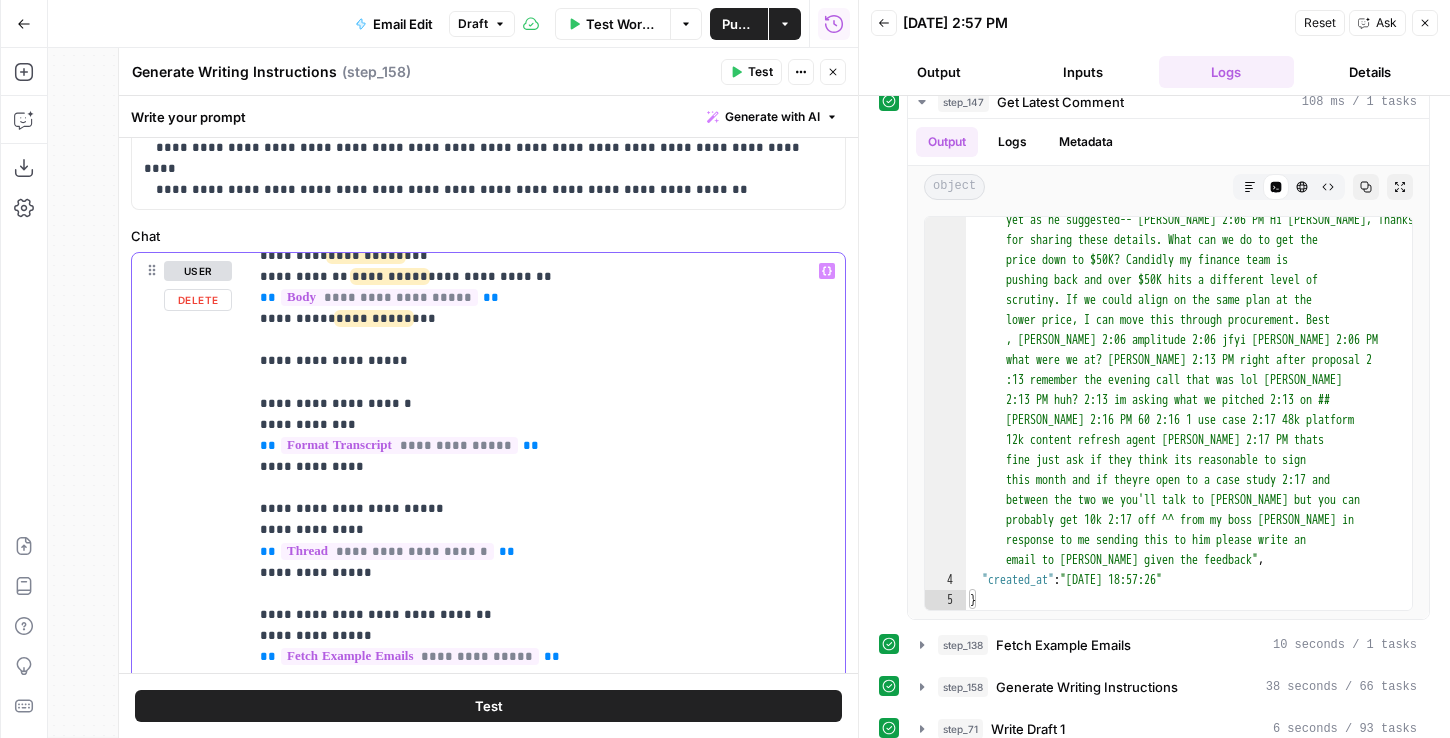 scroll, scrollTop: 188, scrollLeft: 0, axis: vertical 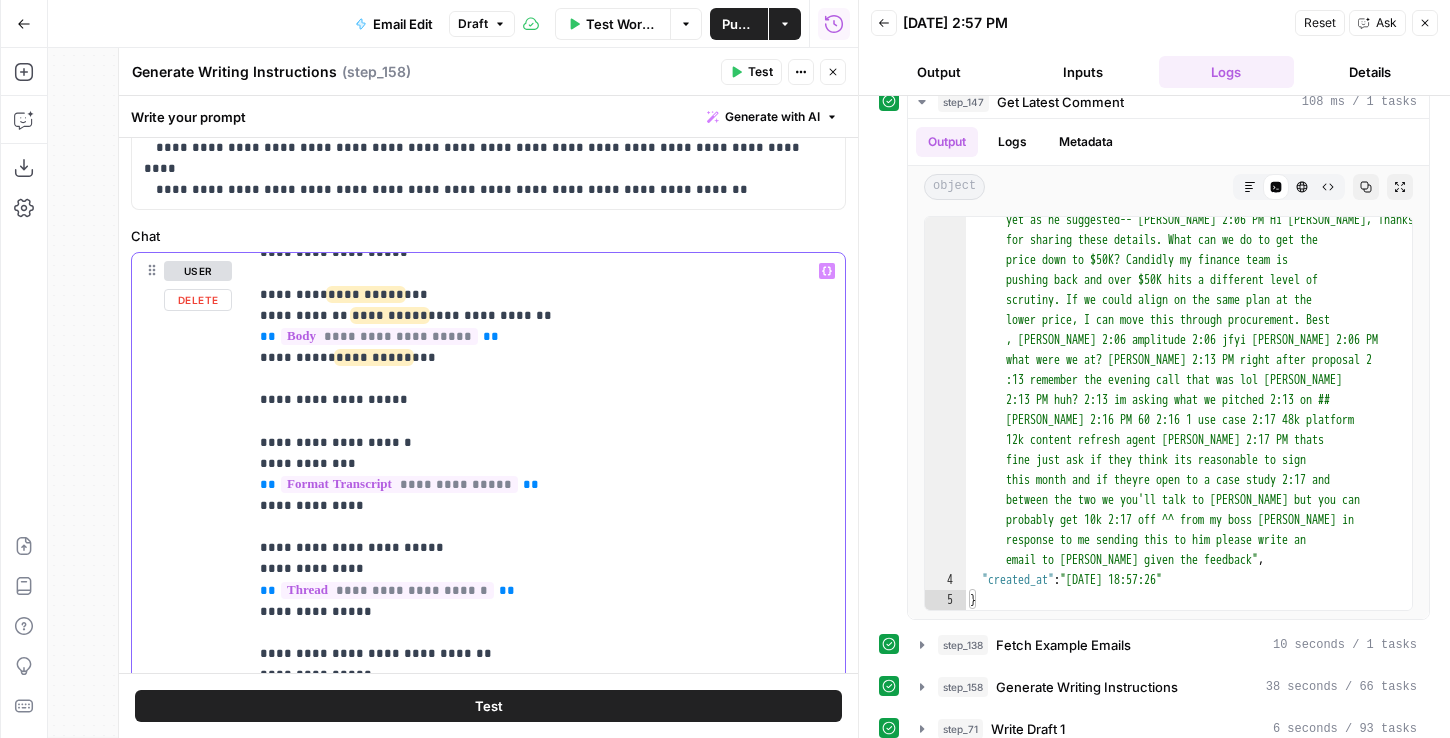 click on "**********" at bounding box center (546, 981) 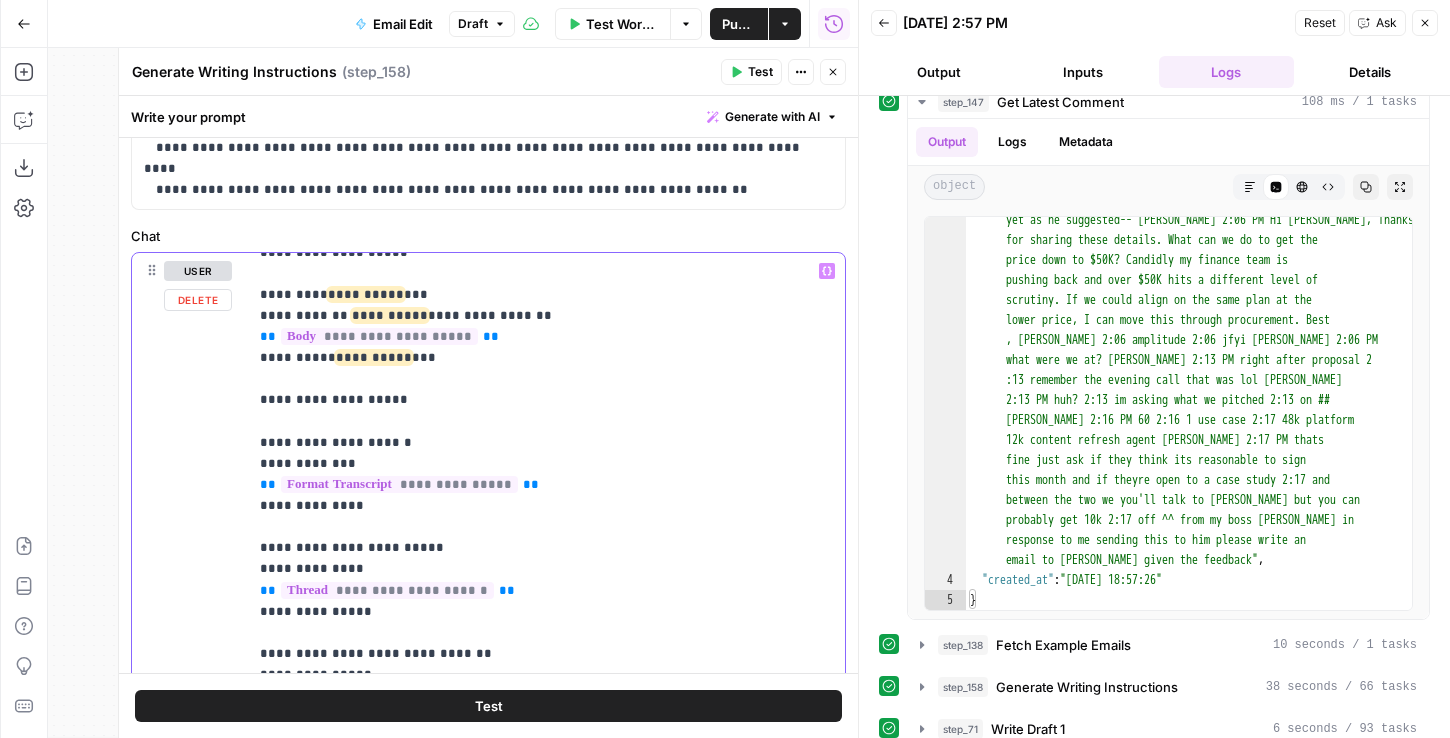 click on "**********" at bounding box center [546, 981] 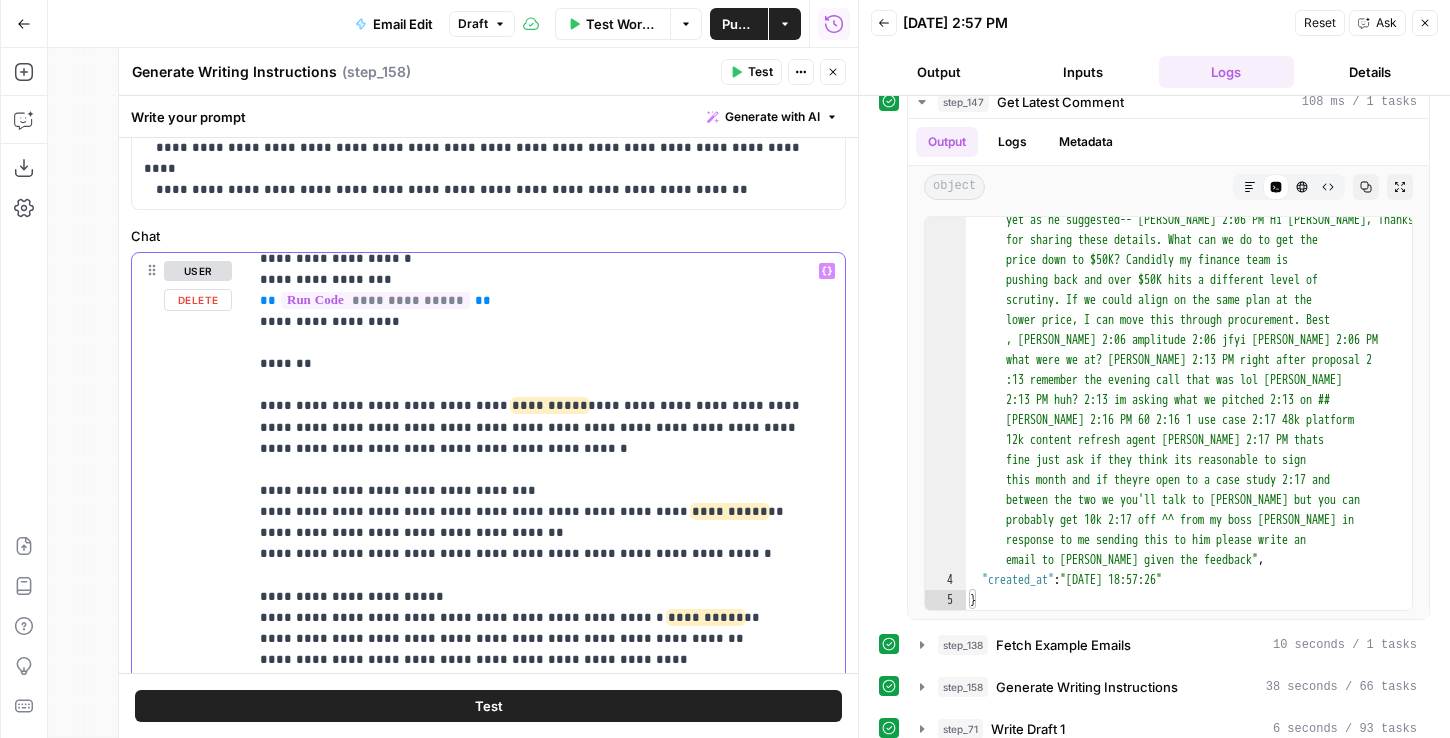 scroll, scrollTop: 718, scrollLeft: 0, axis: vertical 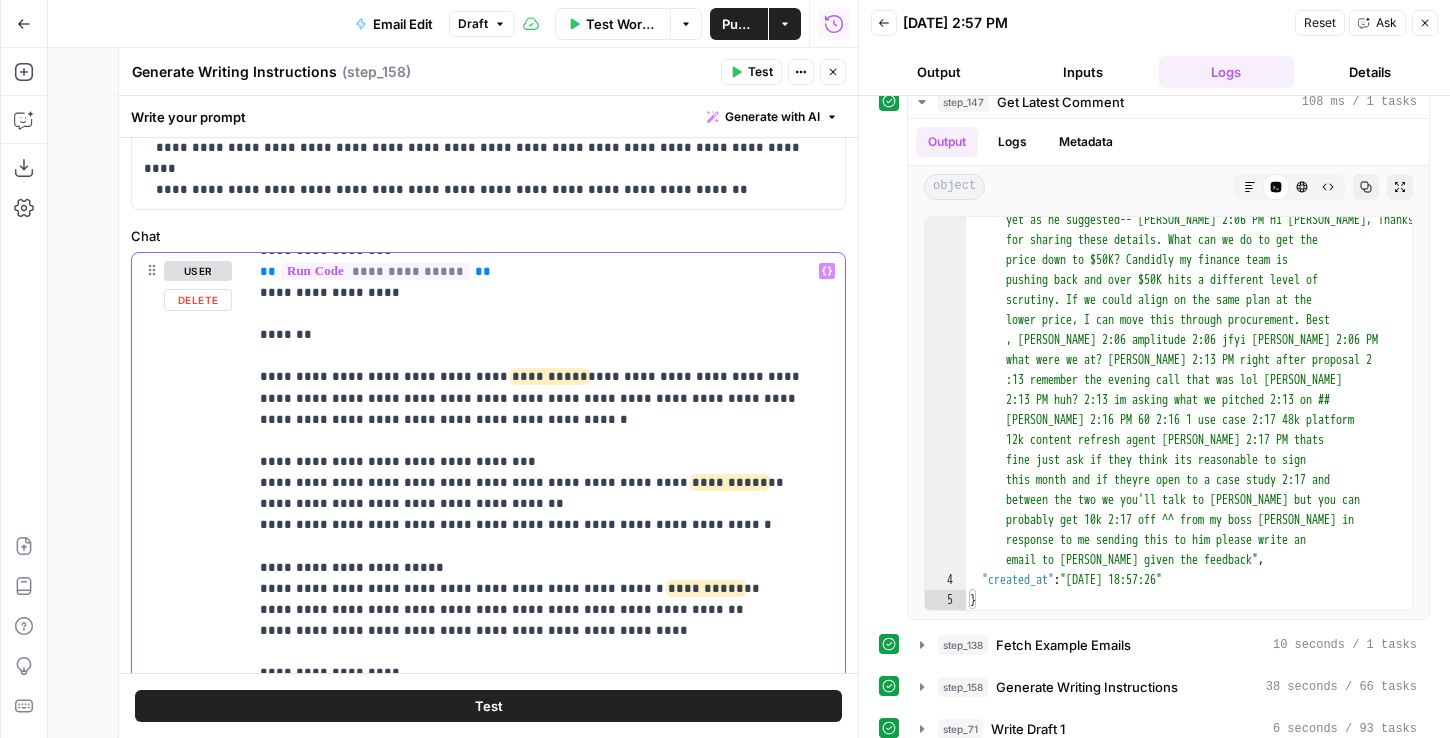 click on "**********" at bounding box center [546, 451] 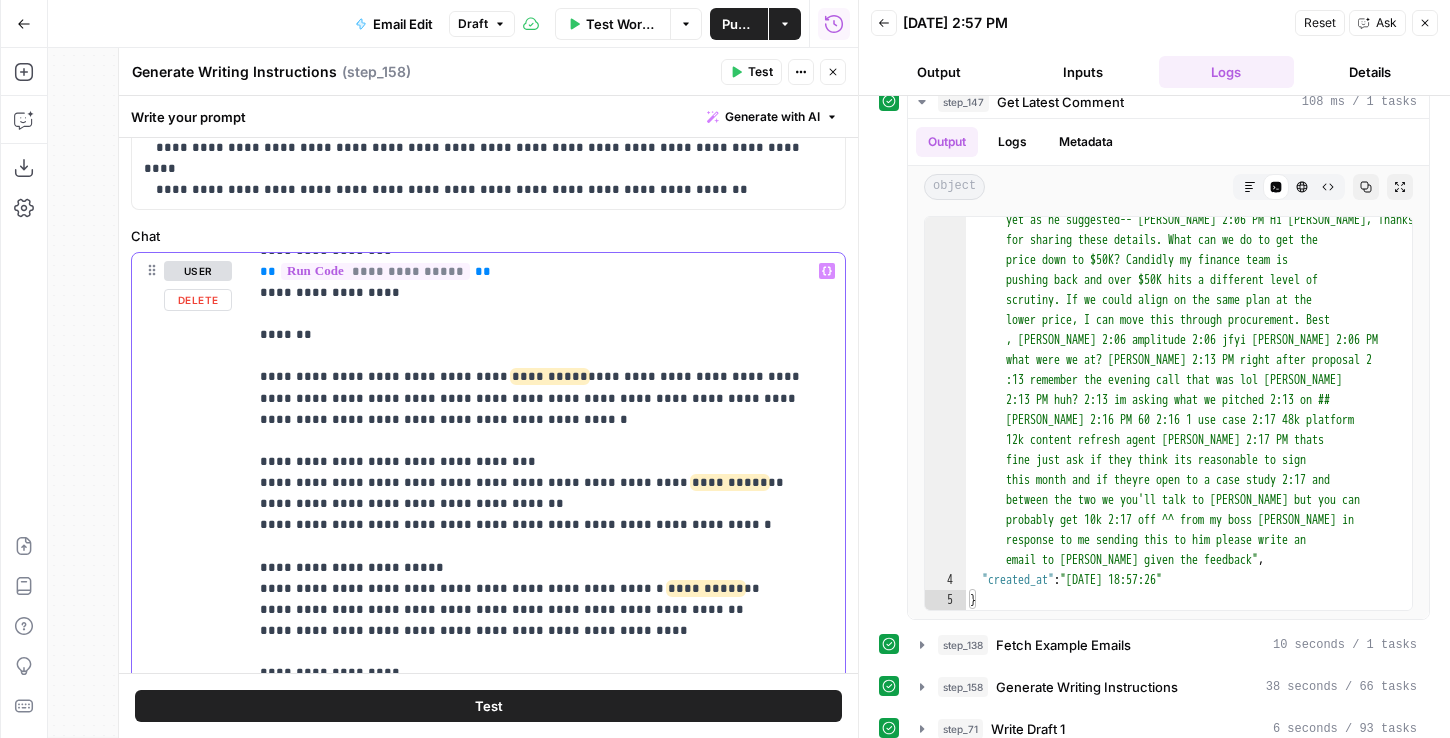 click on "**********" at bounding box center [546, 451] 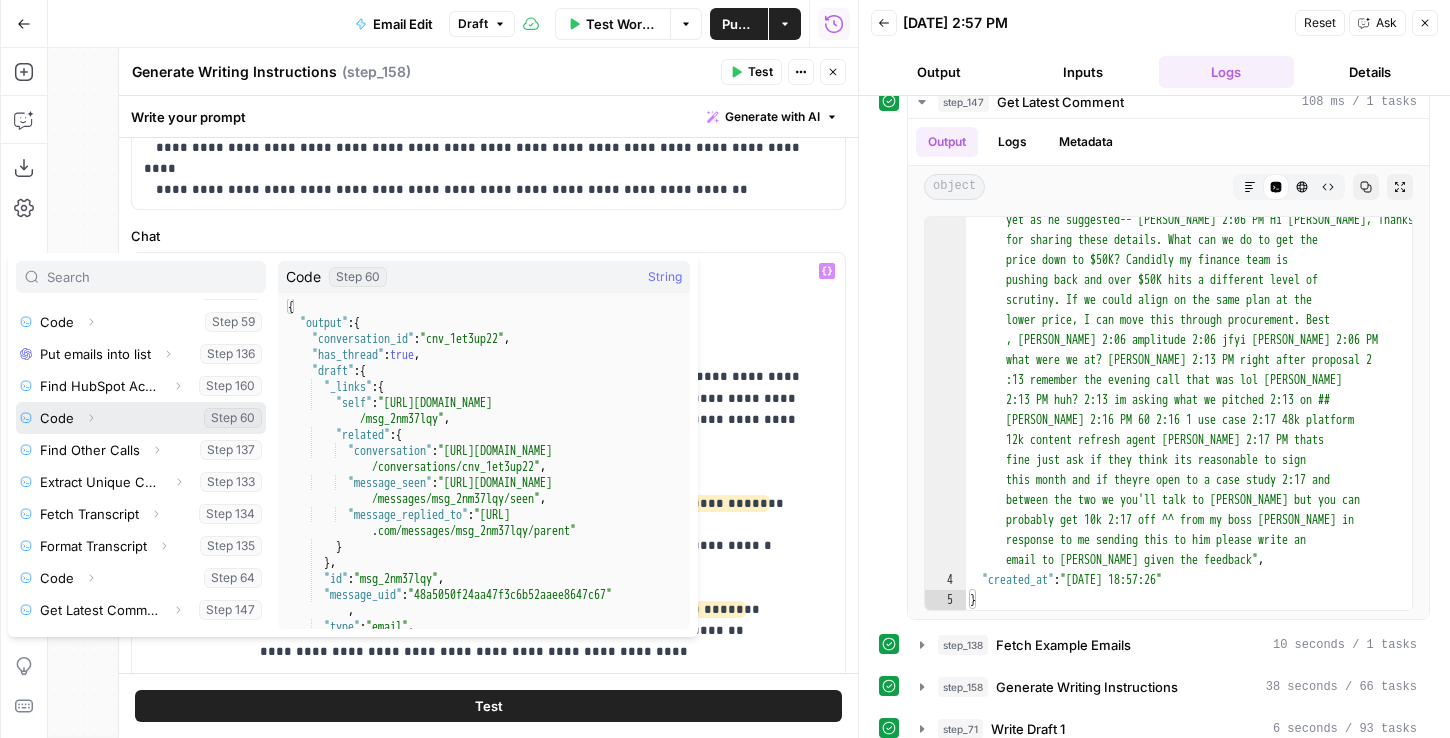 scroll, scrollTop: 374, scrollLeft: 0, axis: vertical 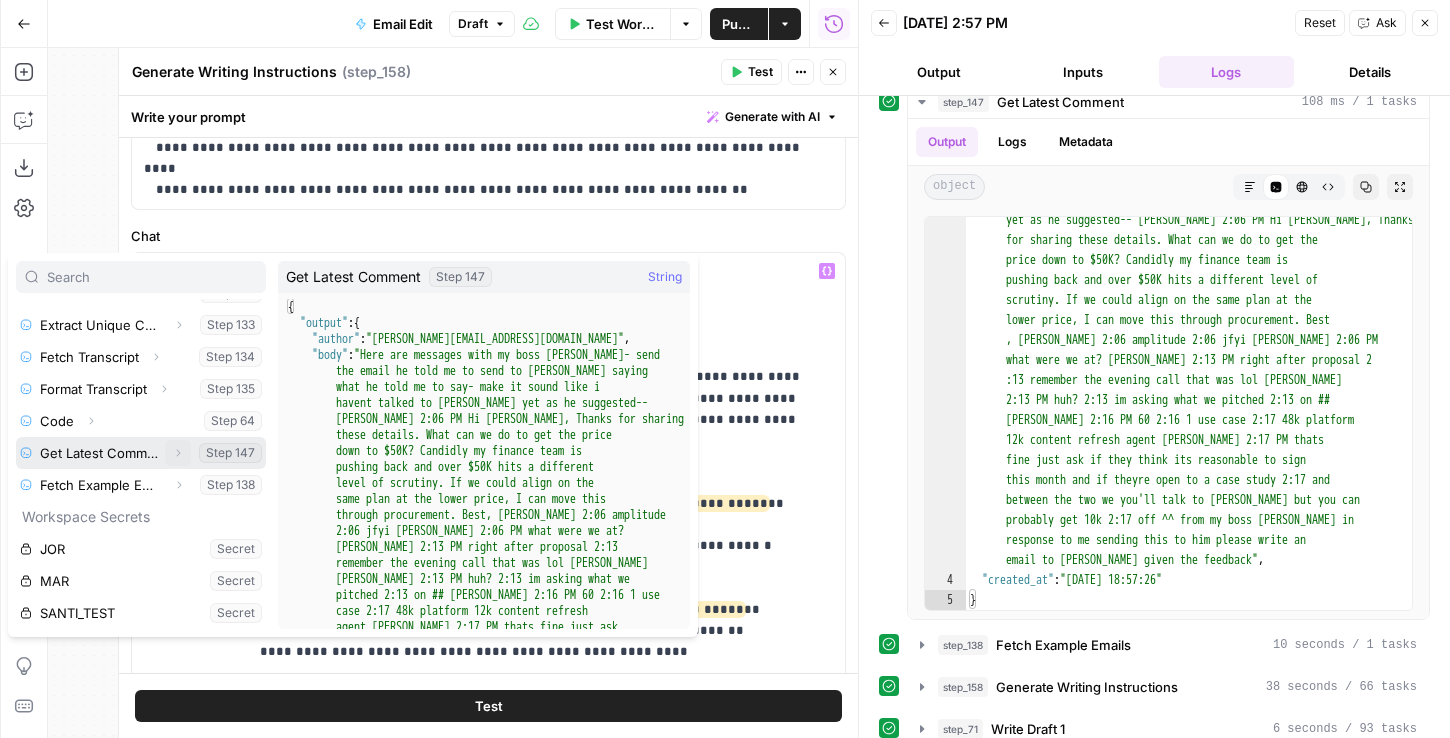 click 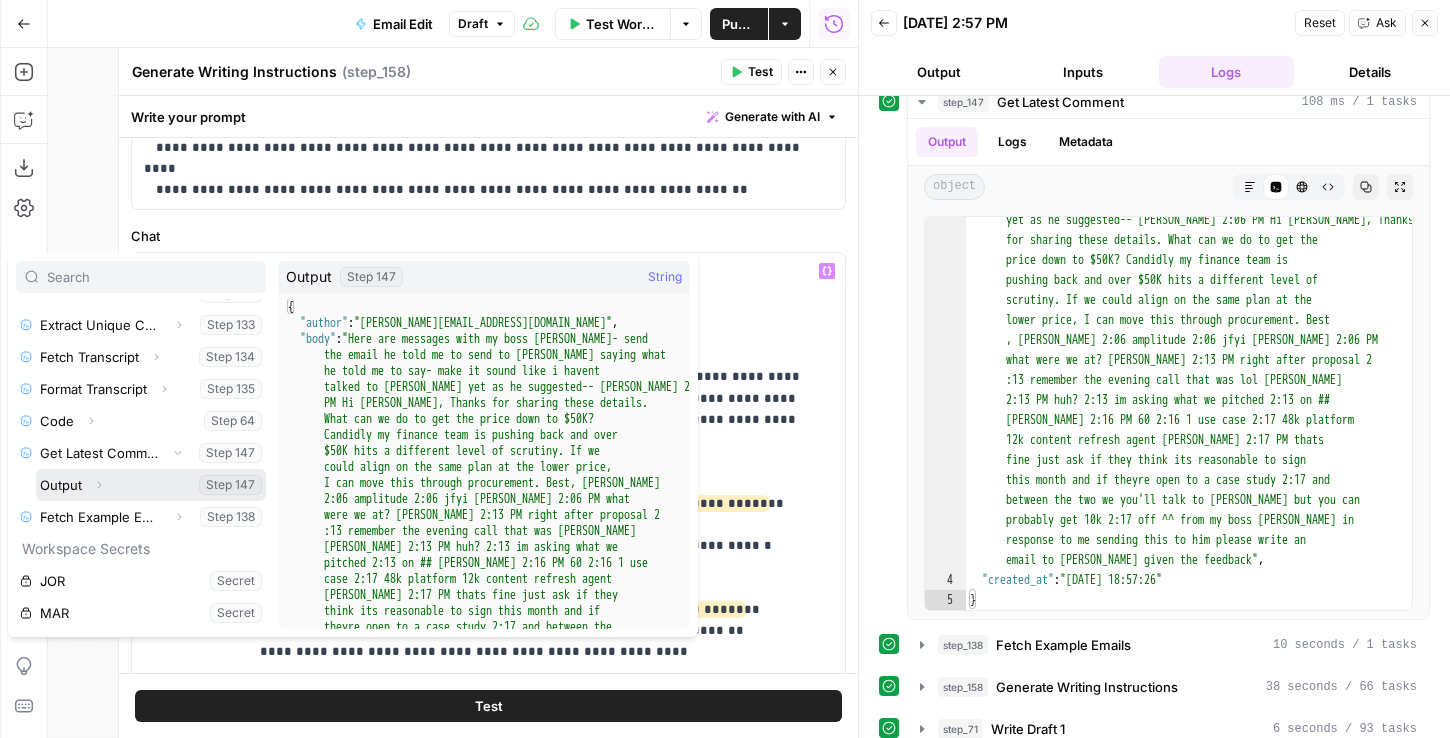 click at bounding box center [151, 485] 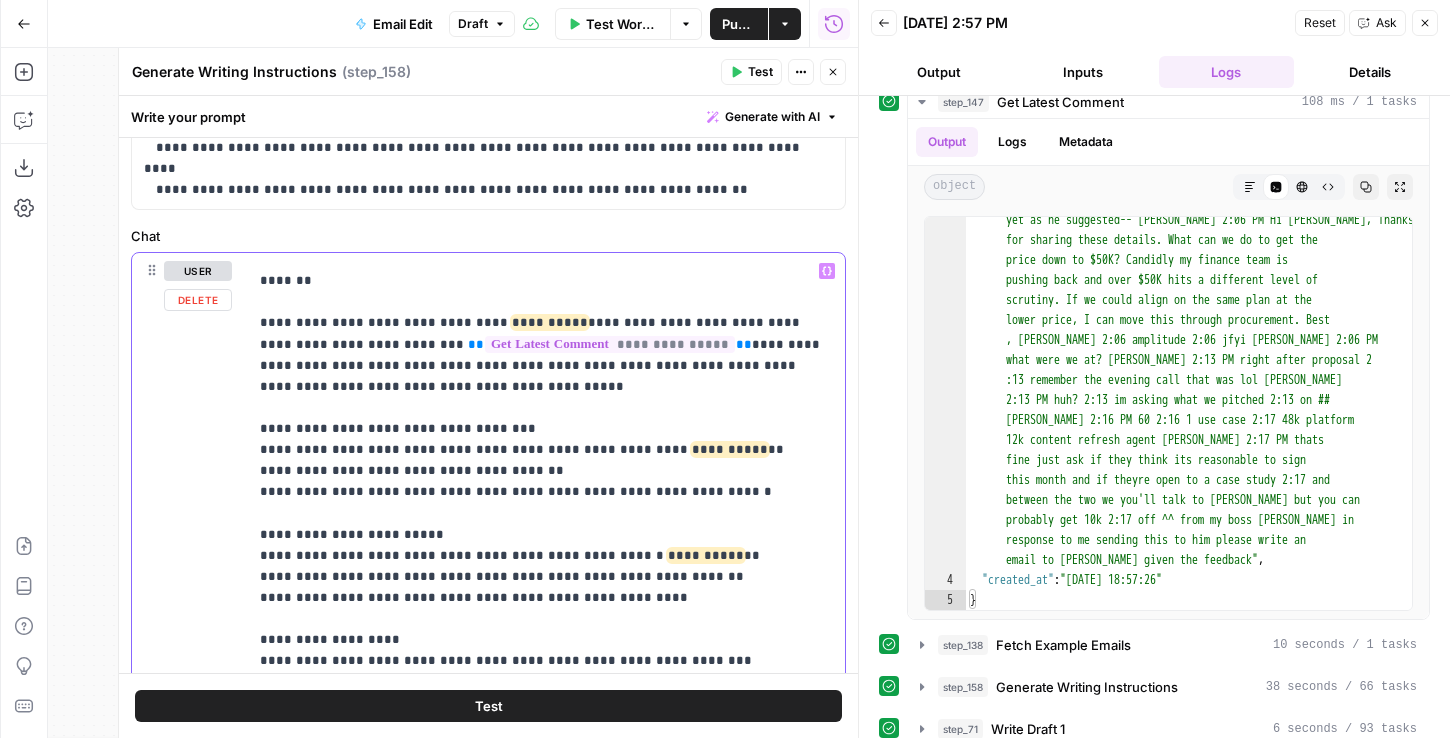scroll, scrollTop: 1018, scrollLeft: 0, axis: vertical 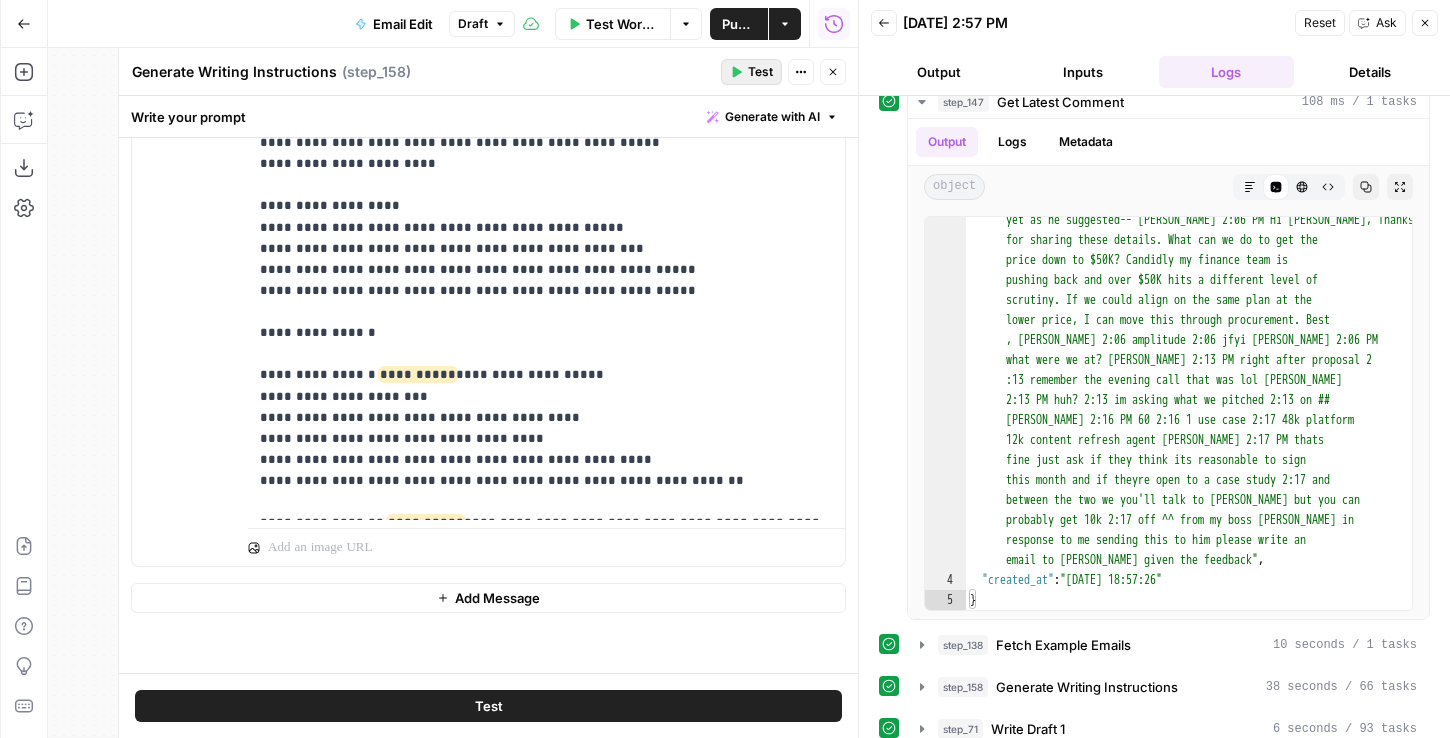 click on "Test" at bounding box center (760, 72) 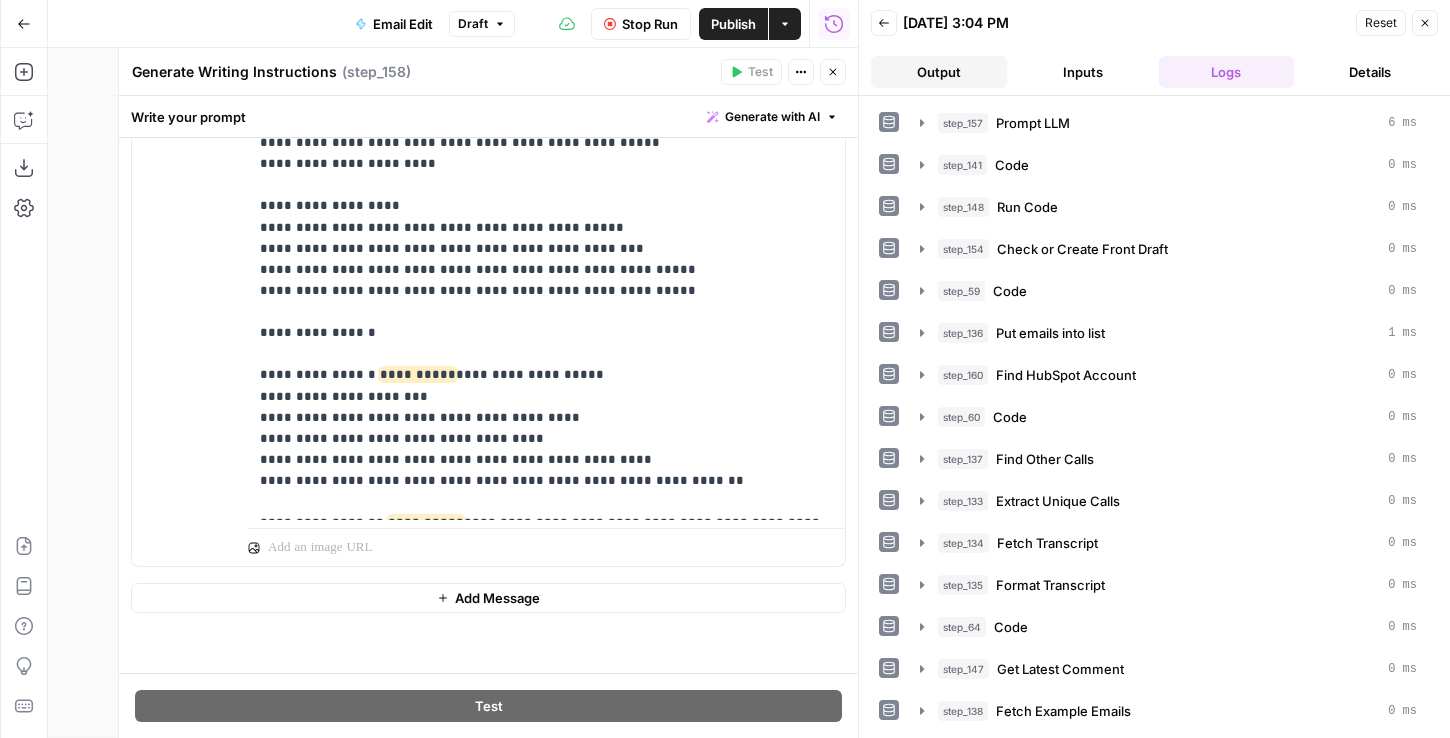 click on "Output" at bounding box center [939, 72] 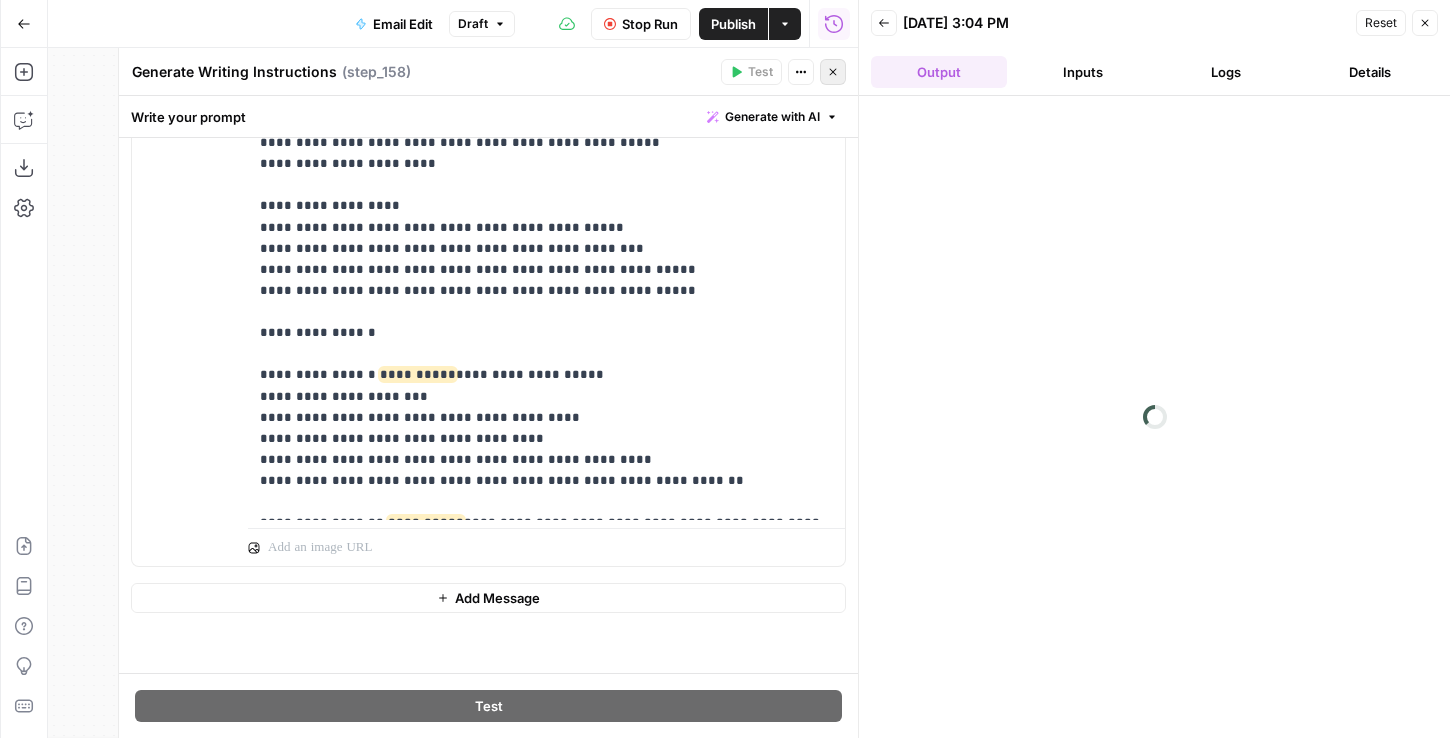 click 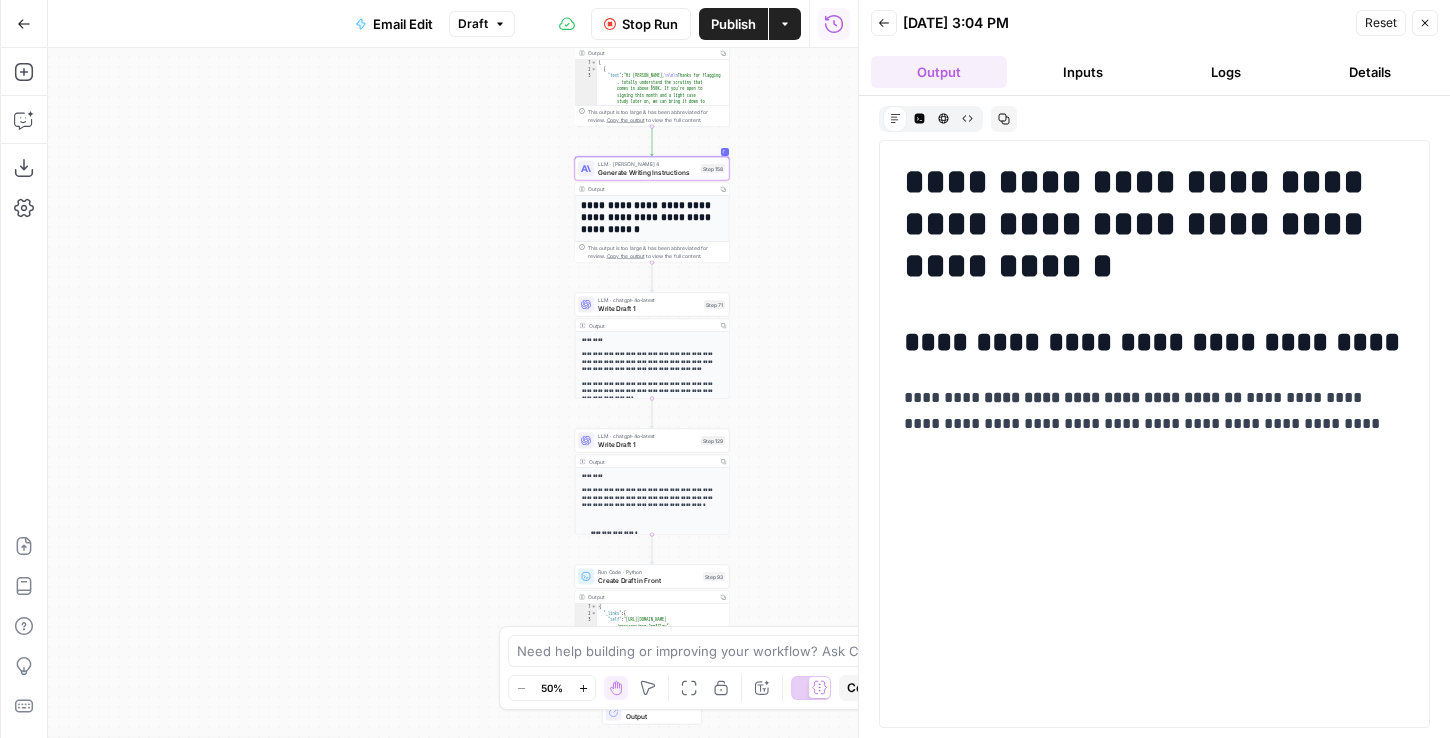click on "Write Draft 1" at bounding box center (649, 308) 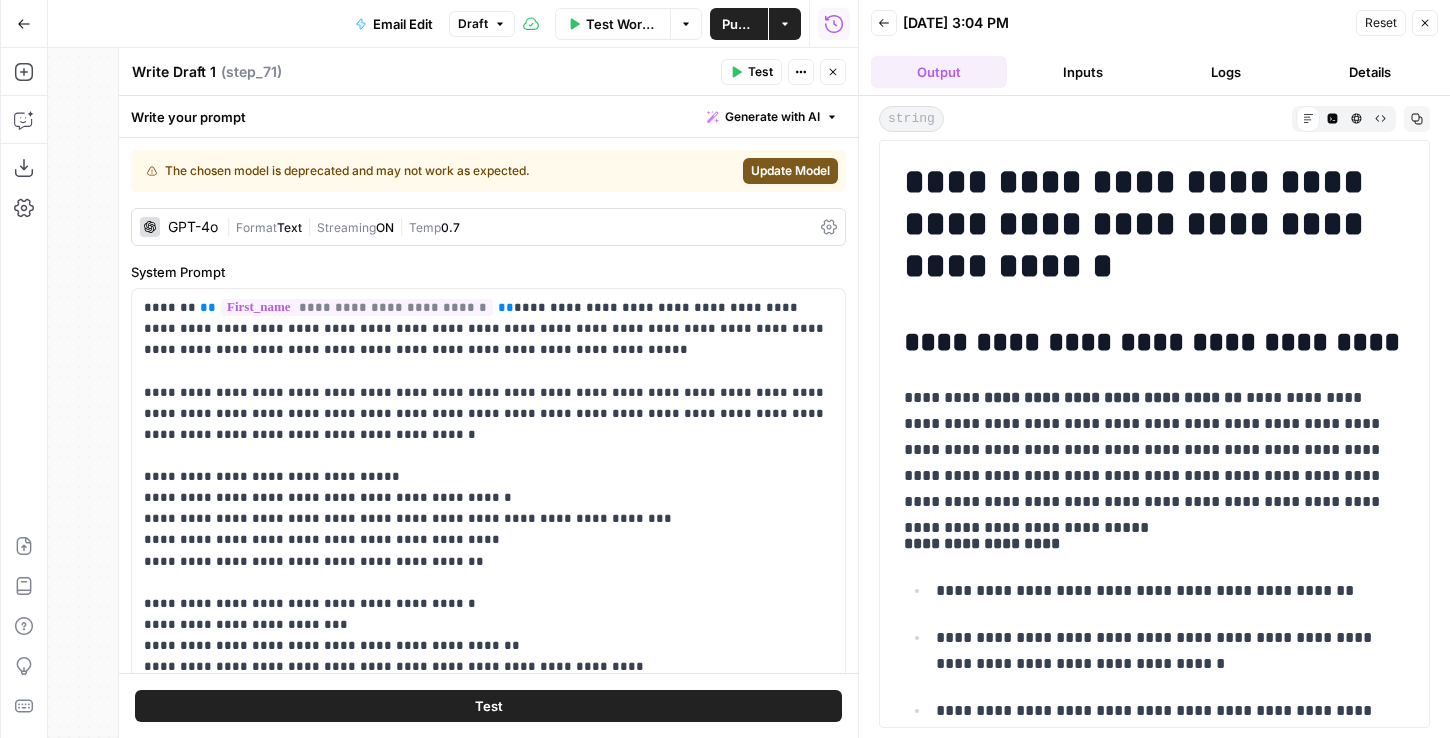 drag, startPoint x: 387, startPoint y: 230, endPoint x: 587, endPoint y: 193, distance: 203.3937 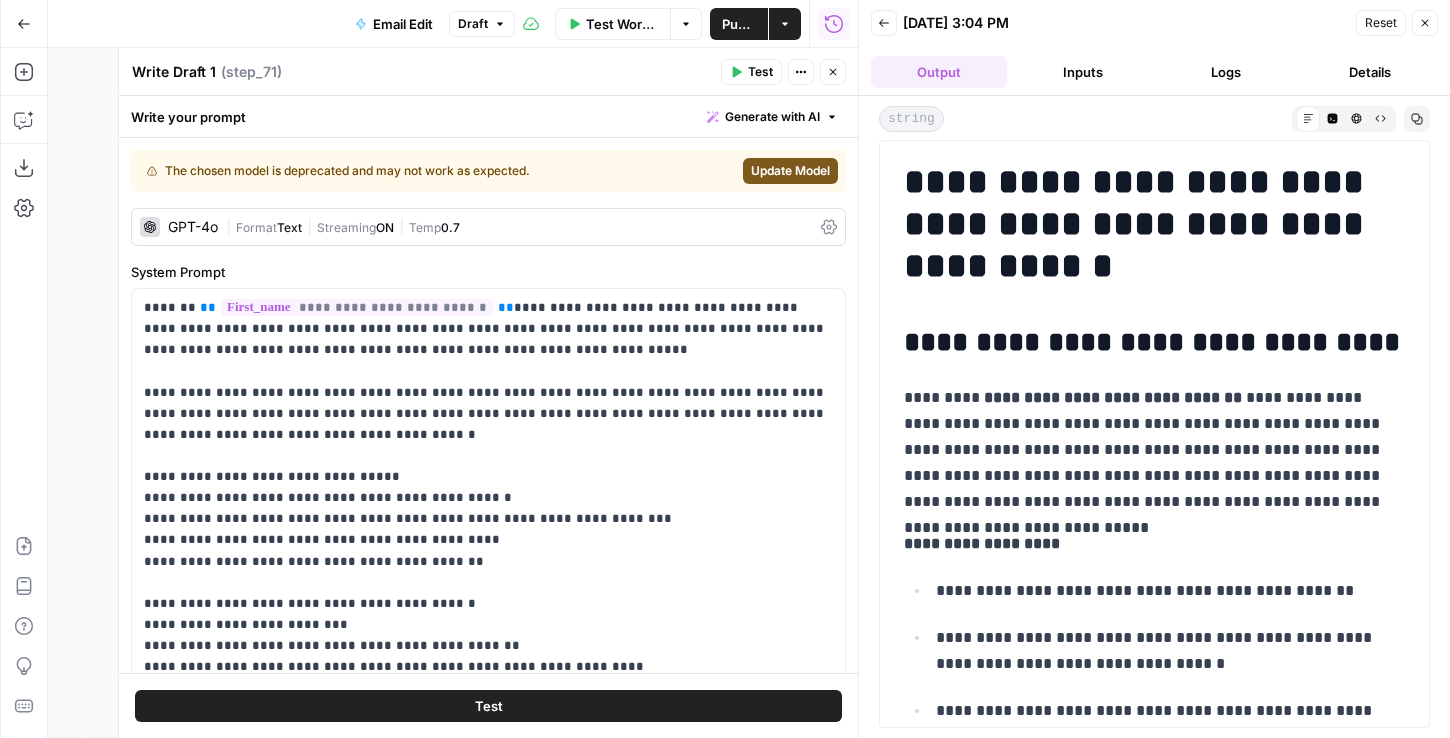 click on "**********" at bounding box center (488, 405) 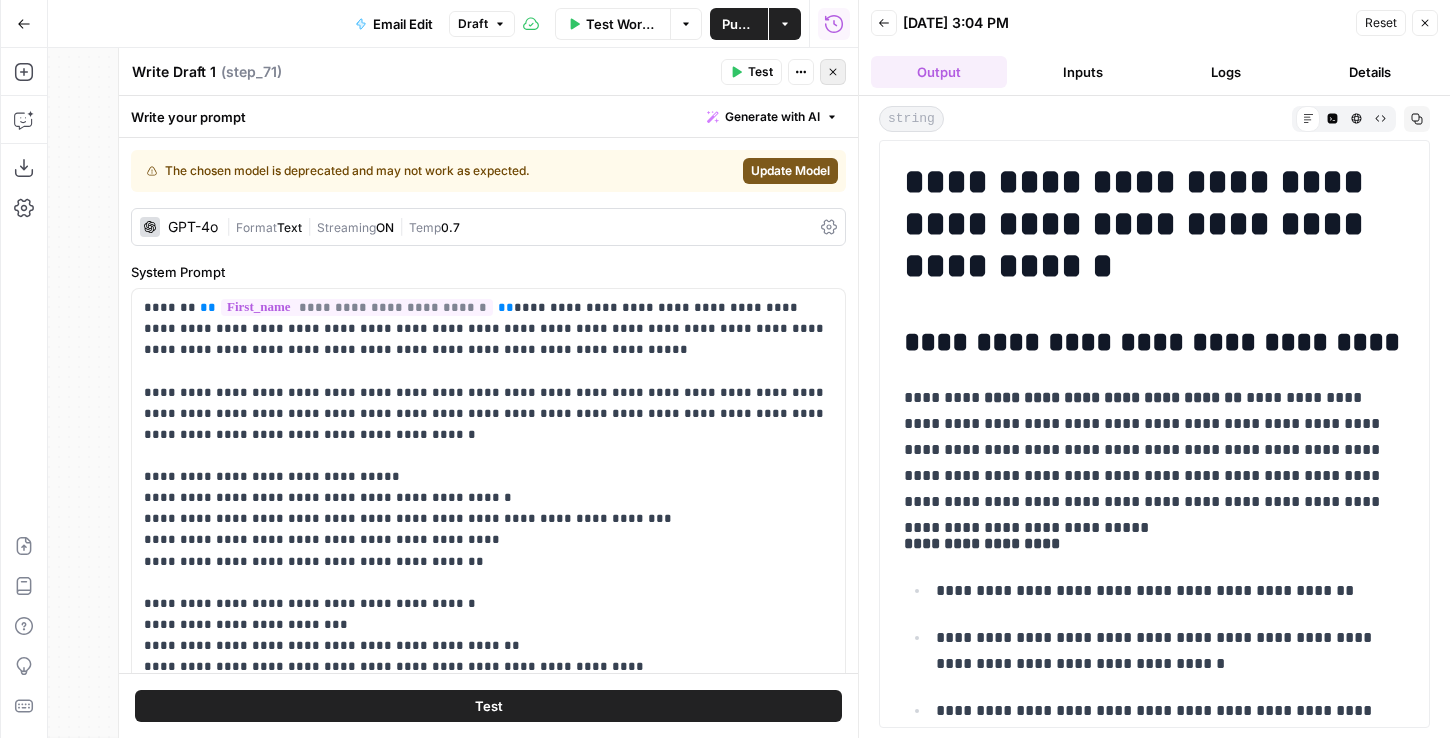 click on "Close" at bounding box center [833, 72] 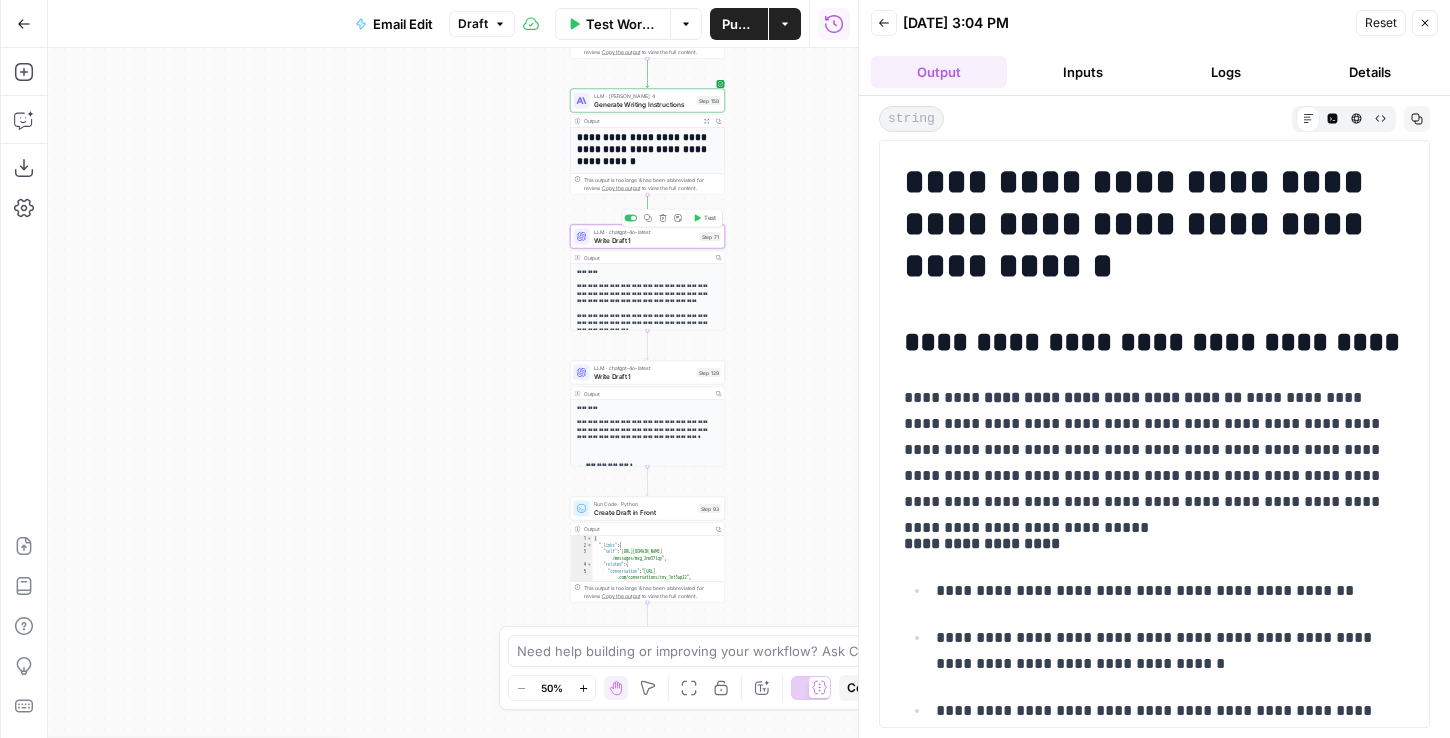 click on "LLM · chatgpt-4o-latest Write Draft 1 Step 71 Copy step Delete step Add Note Test" at bounding box center (647, 237) 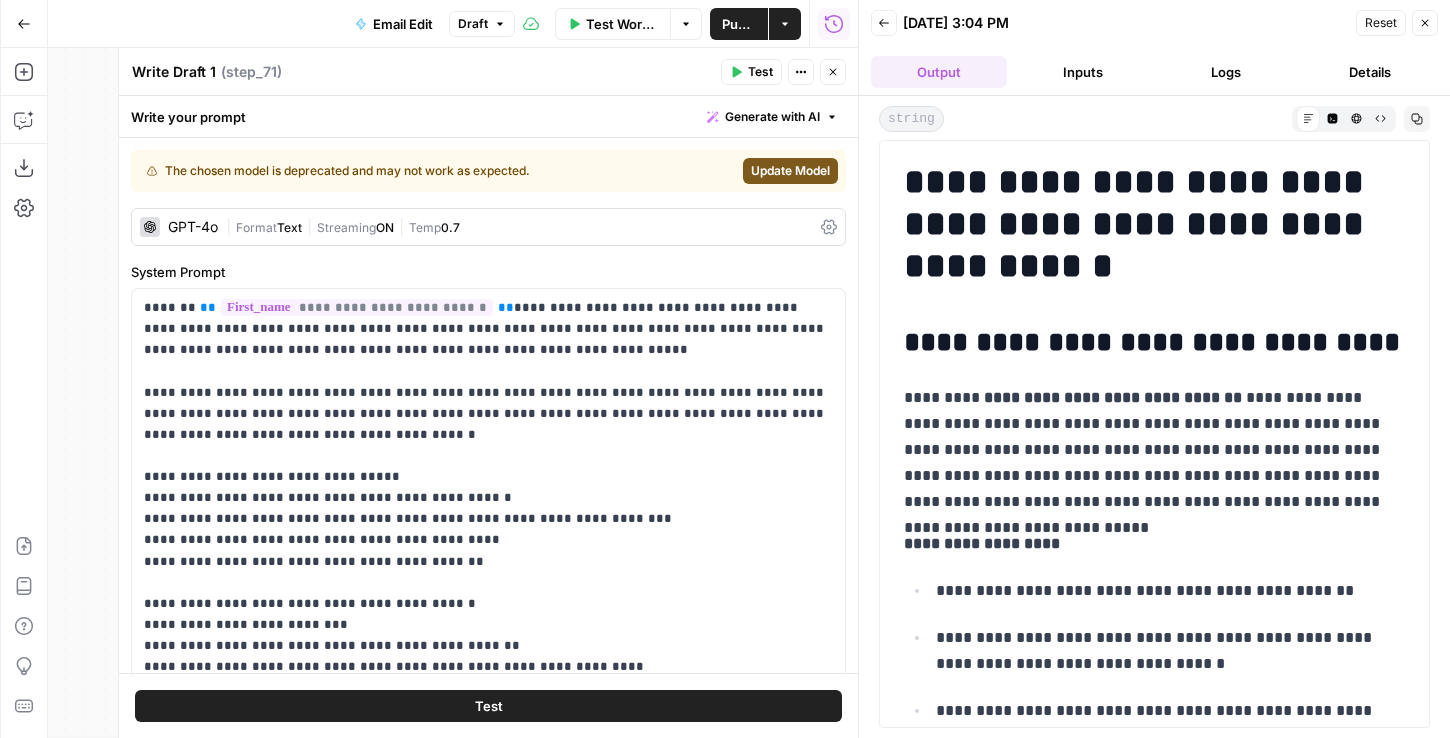 click on "**********" at bounding box center [488, 405] 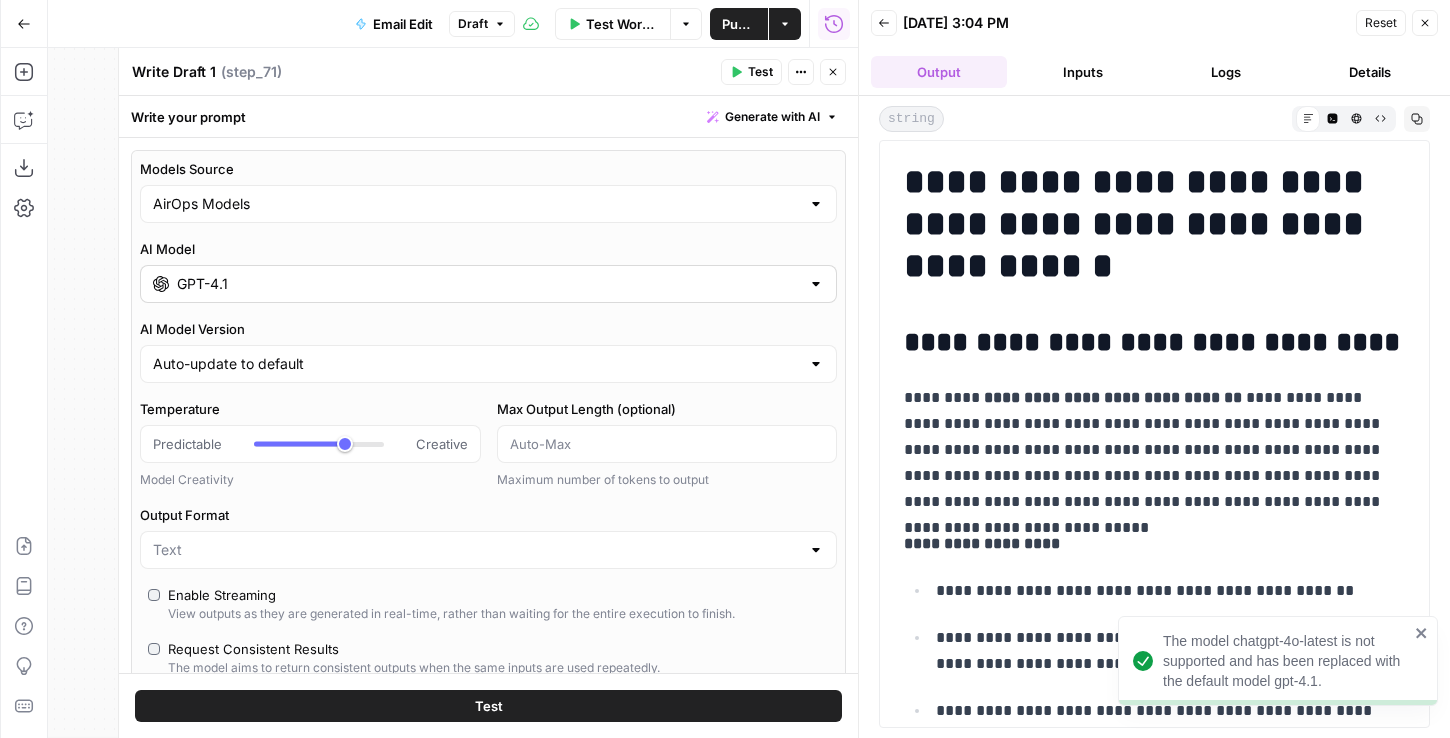 click on "GPT-4.1" at bounding box center [488, 284] 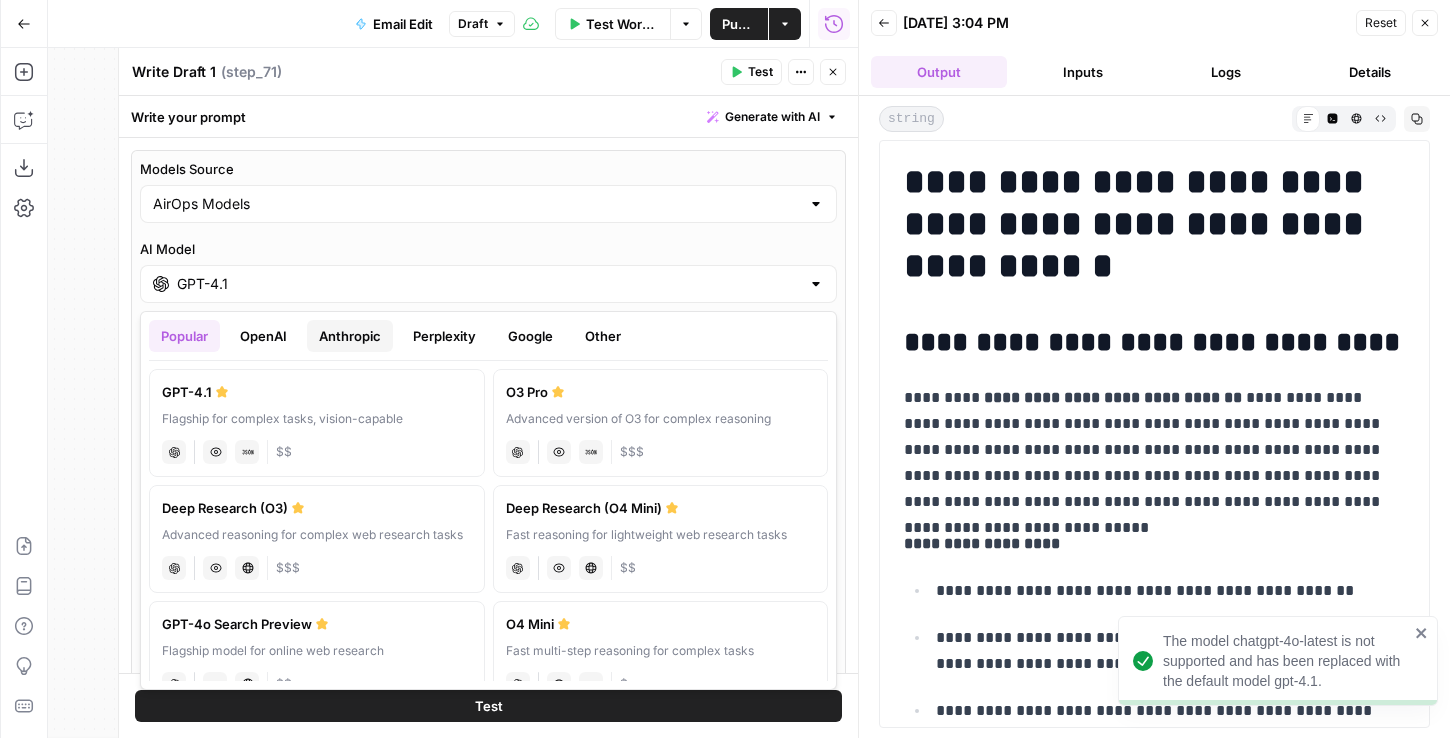 click on "Anthropic" at bounding box center (350, 336) 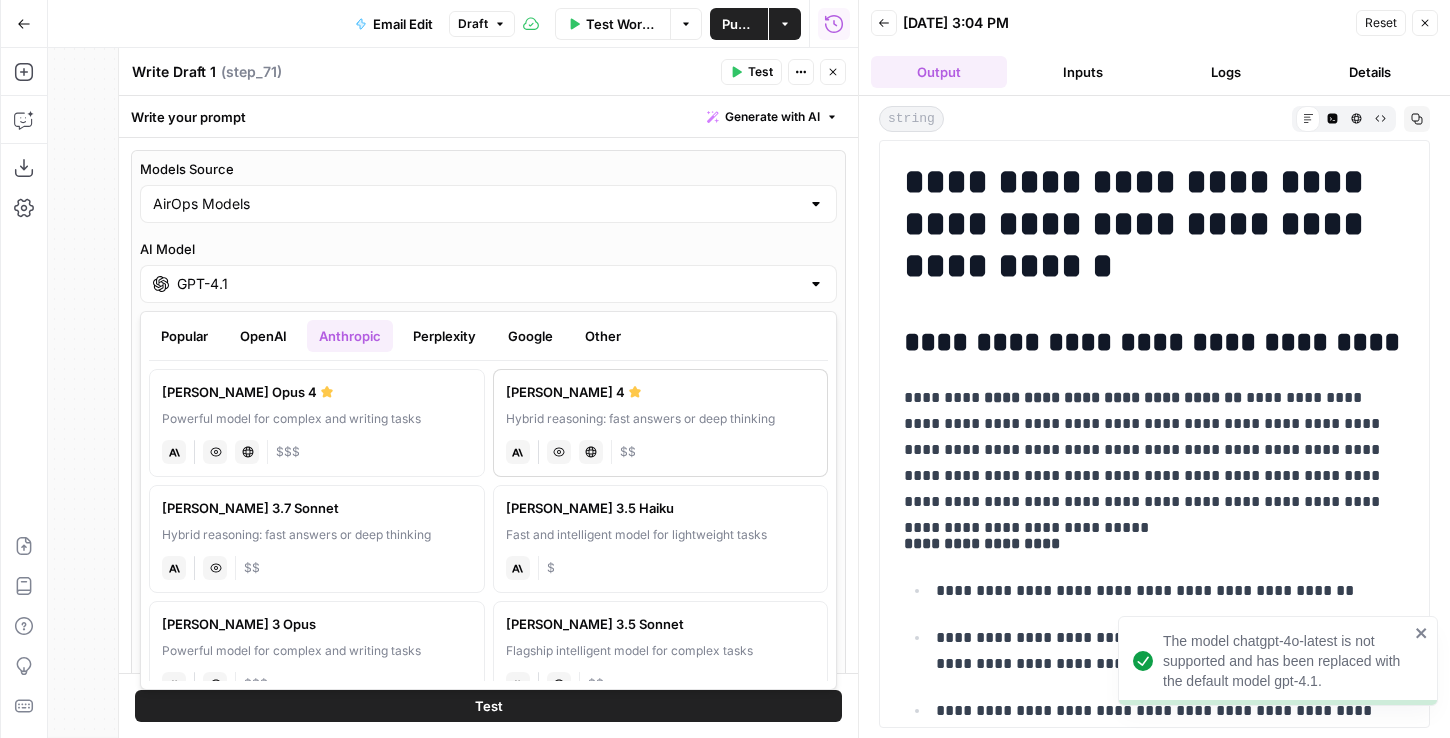 click on "Hybrid reasoning: fast answers or deep thinking" at bounding box center (661, 419) 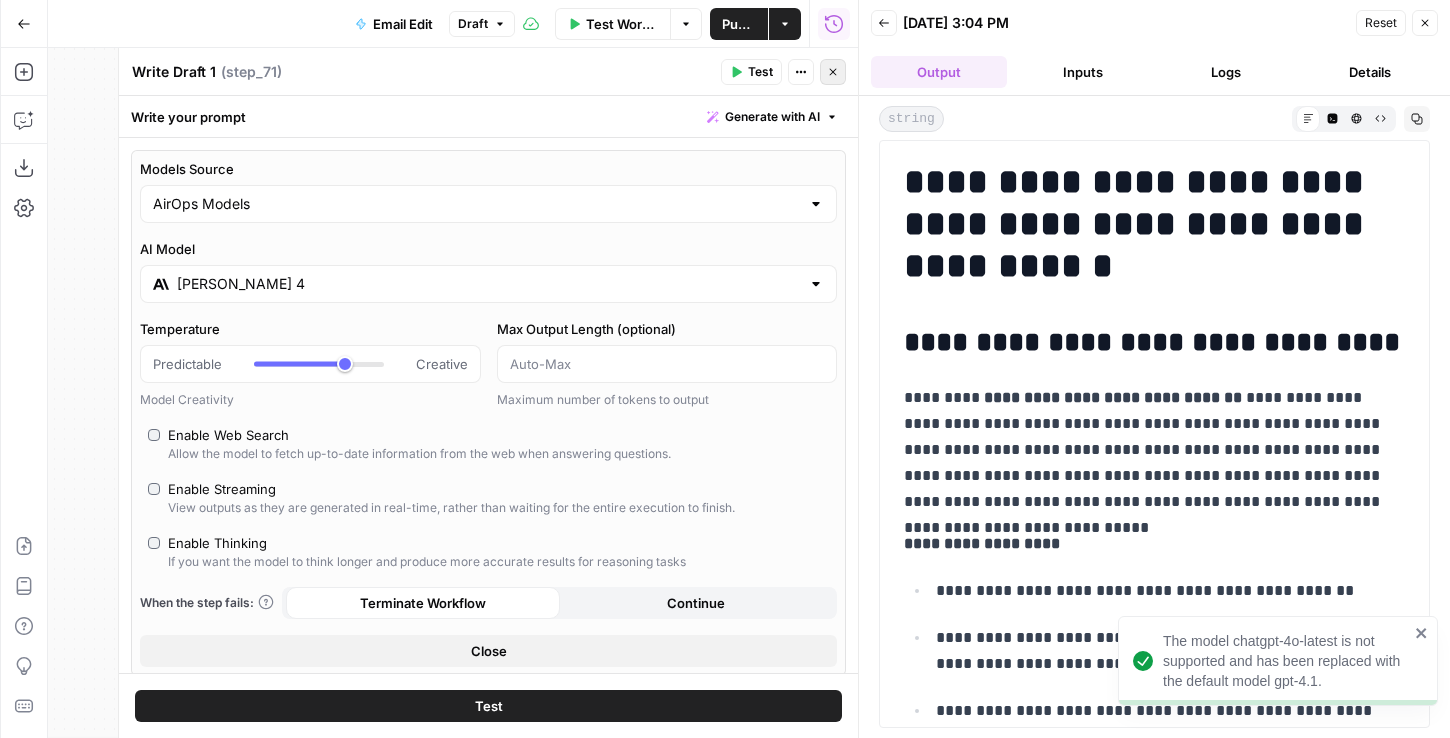 click 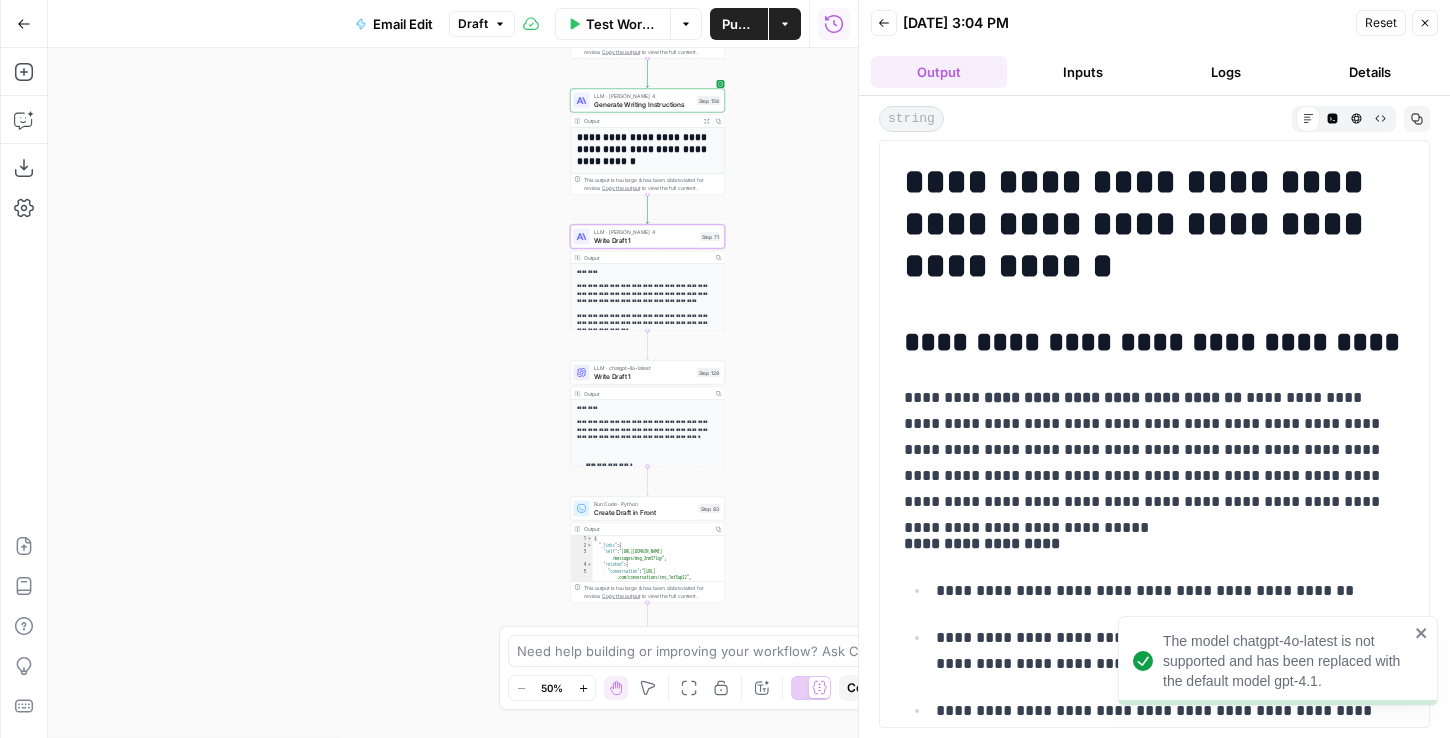 click on "LLM · chatgpt-4o-latest Write Draft 1 Step 129 Copy step Delete step Add Note Test" at bounding box center (647, 373) 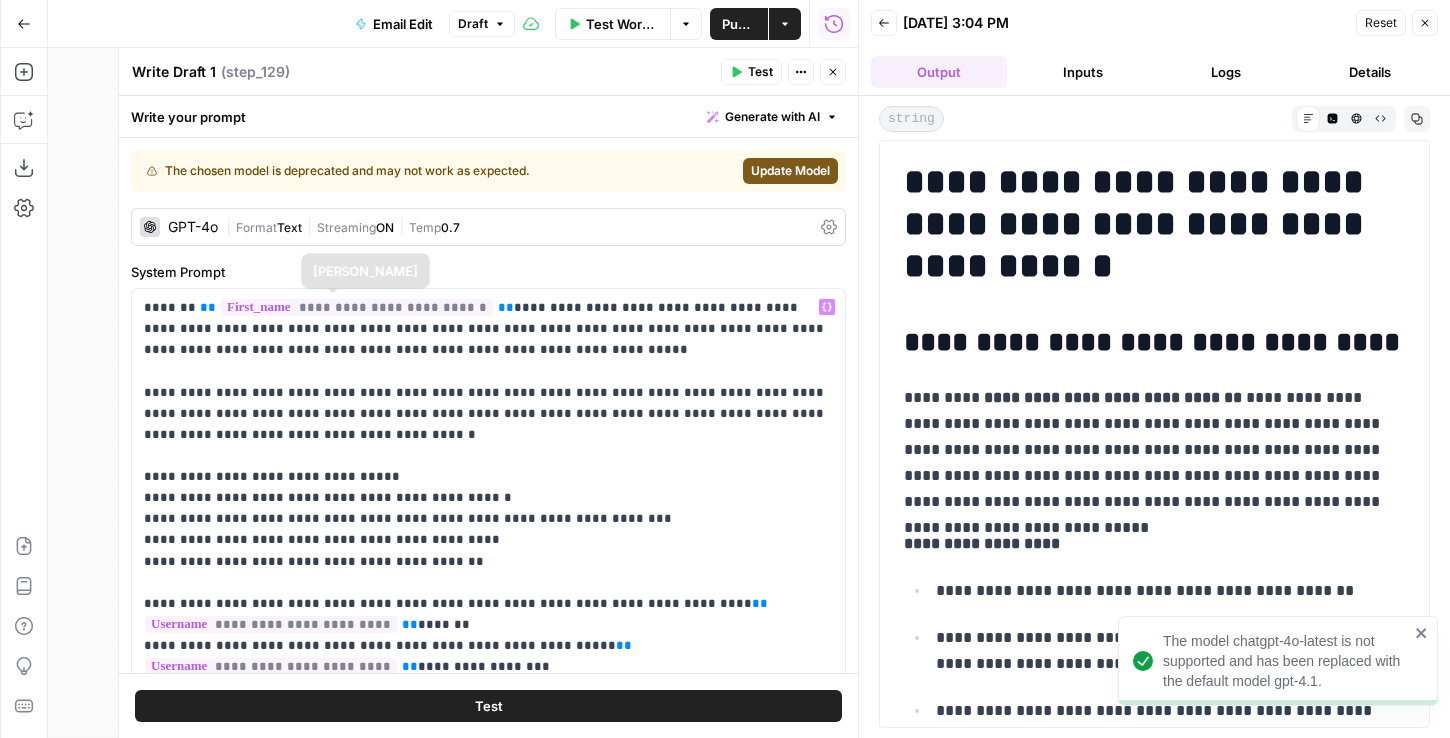 click on "**********" at bounding box center [488, 405] 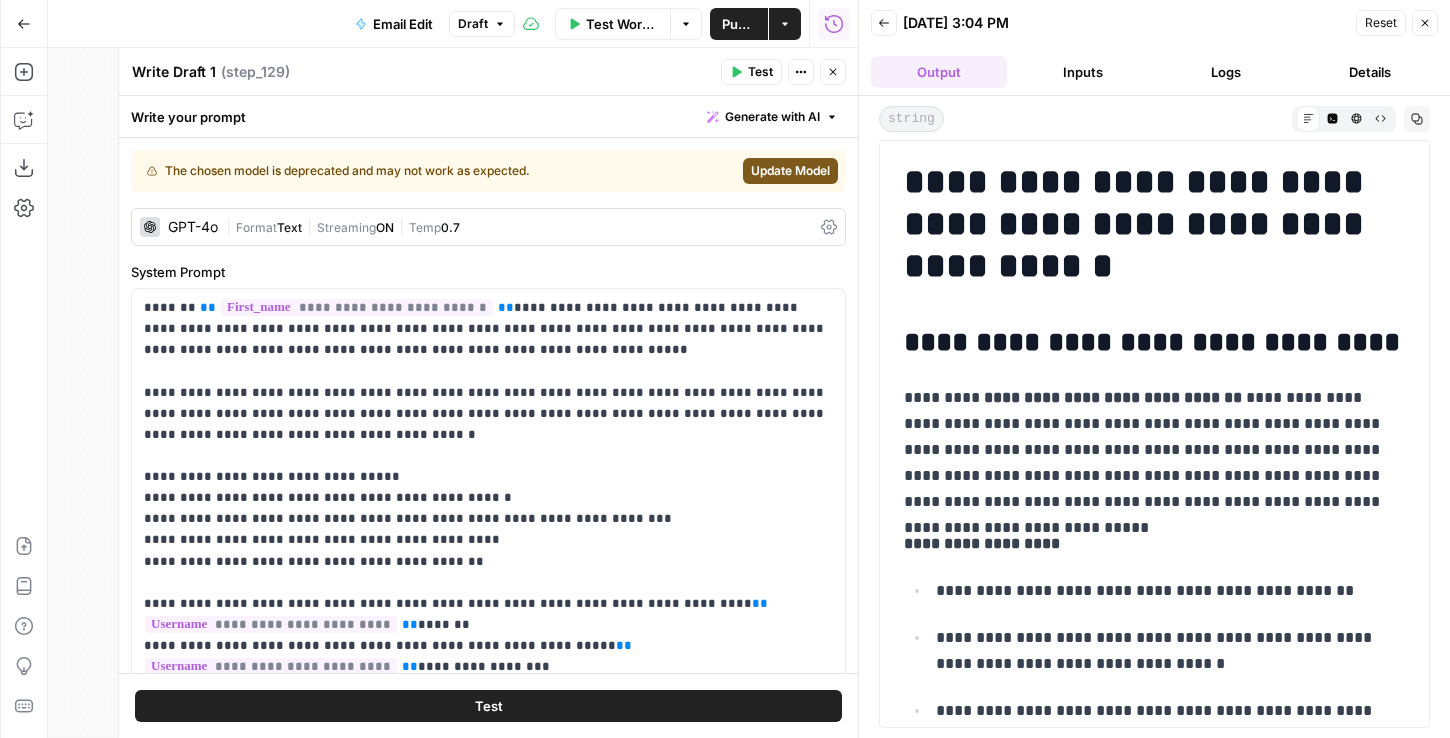 click on "|   Format  Text   |   Streaming  ON   |   Temp  0.7" at bounding box center (519, 227) 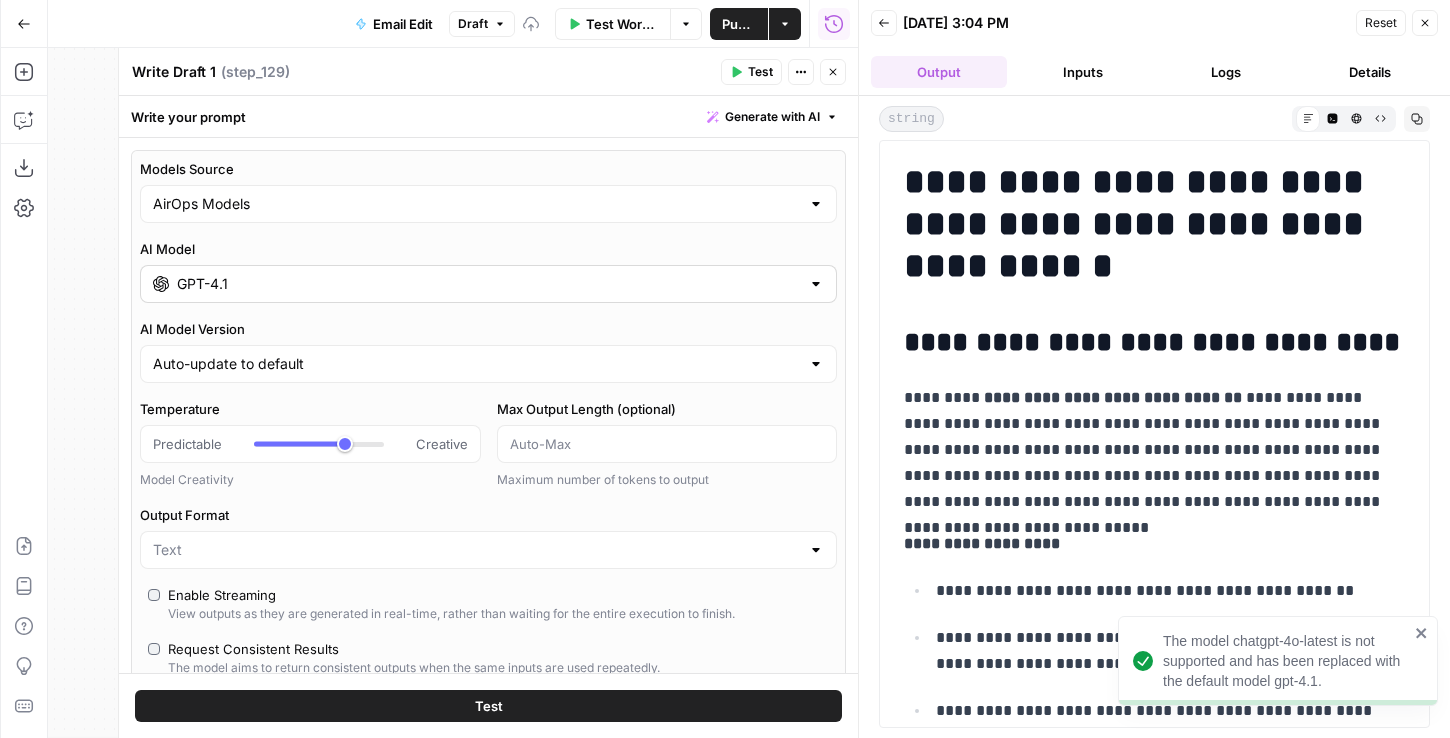 click on "GPT-4.1" at bounding box center [488, 284] 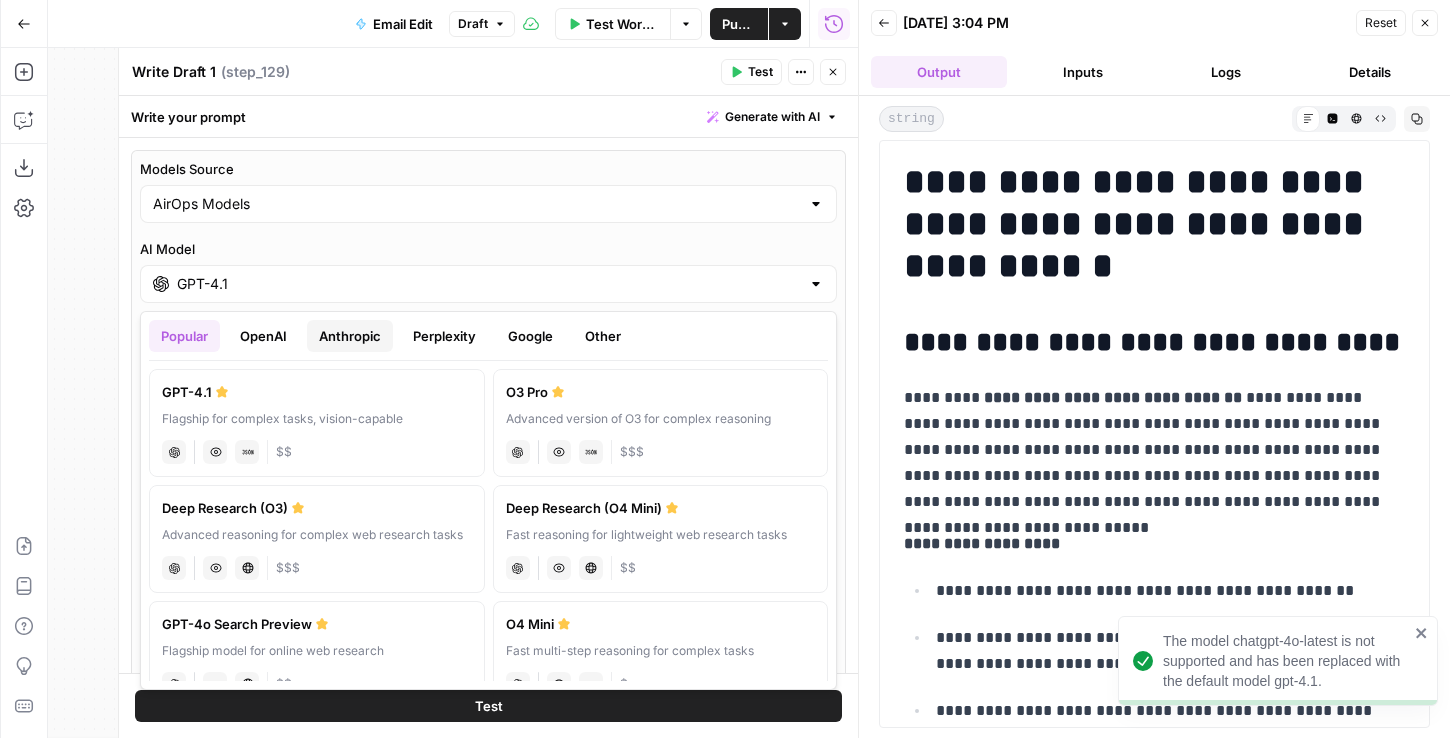 click on "Anthropic" at bounding box center (350, 336) 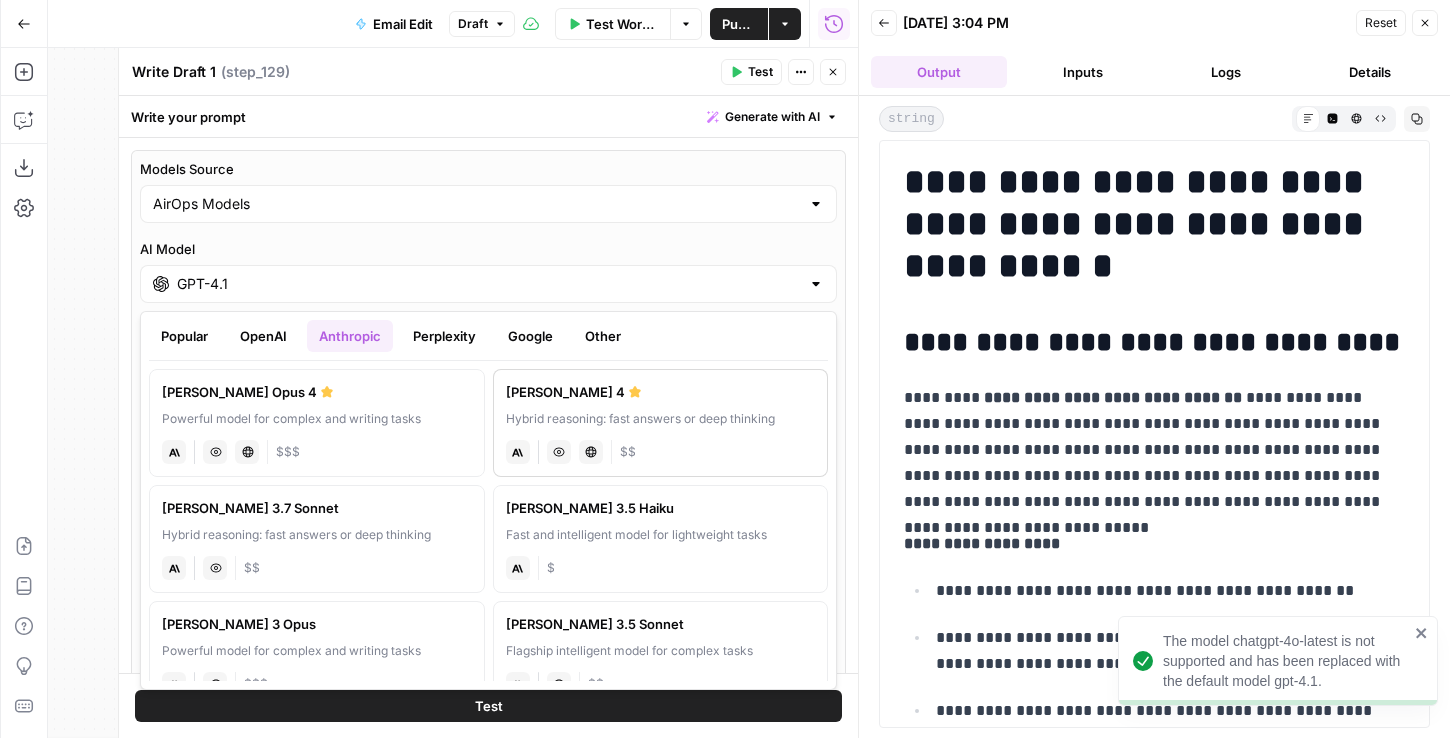 click on "Claude Sonnet 4 Hybrid reasoning: fast answers or deep thinking anthropic Vision Capabilities Live Web Research $$" at bounding box center (661, 423) 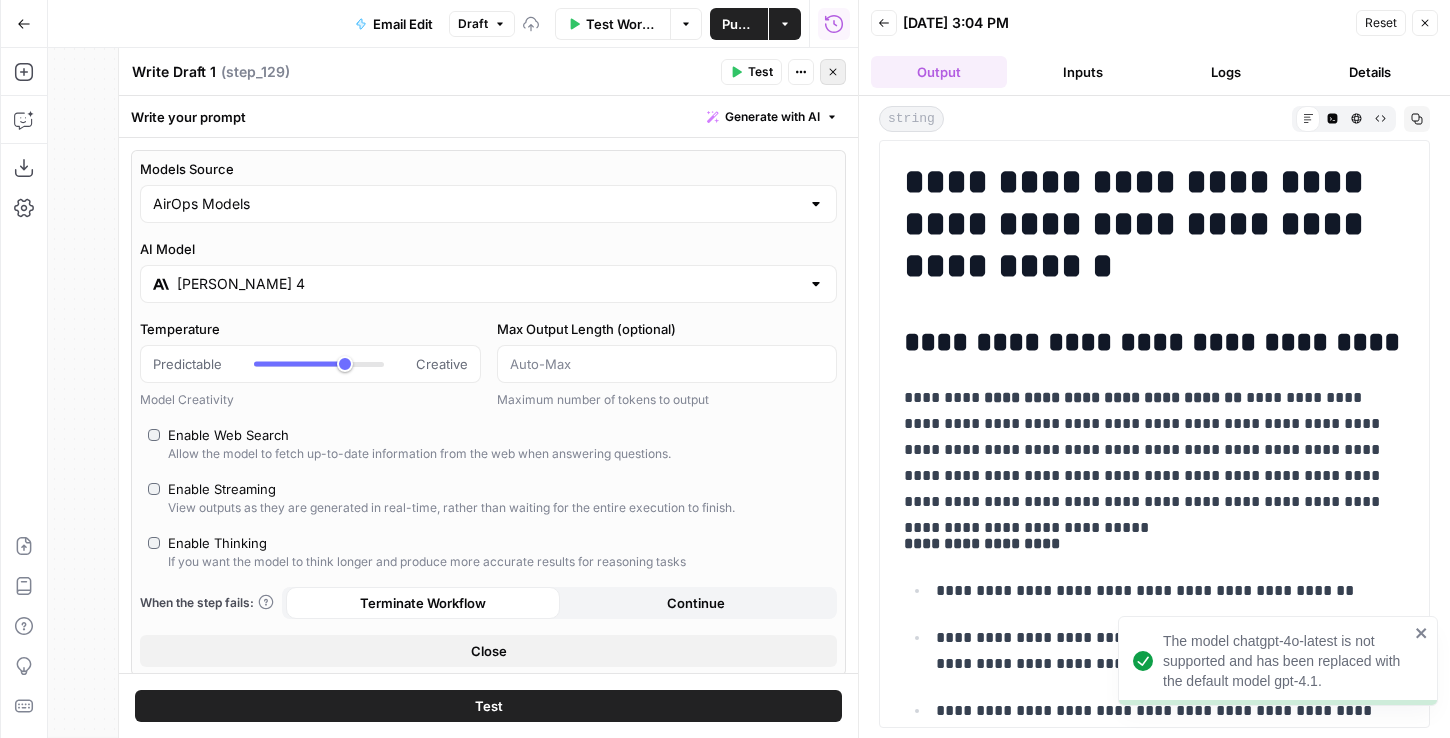 click 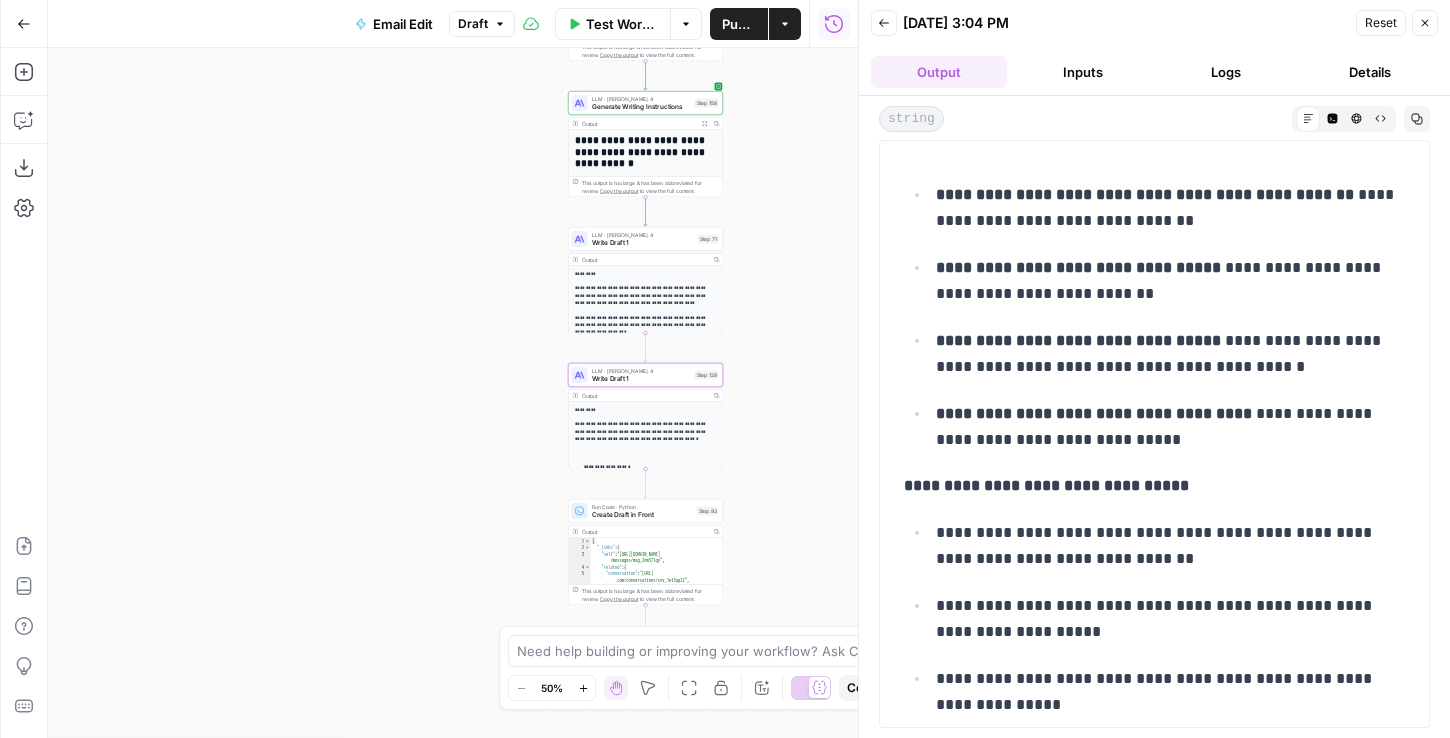 scroll, scrollTop: 970, scrollLeft: 0, axis: vertical 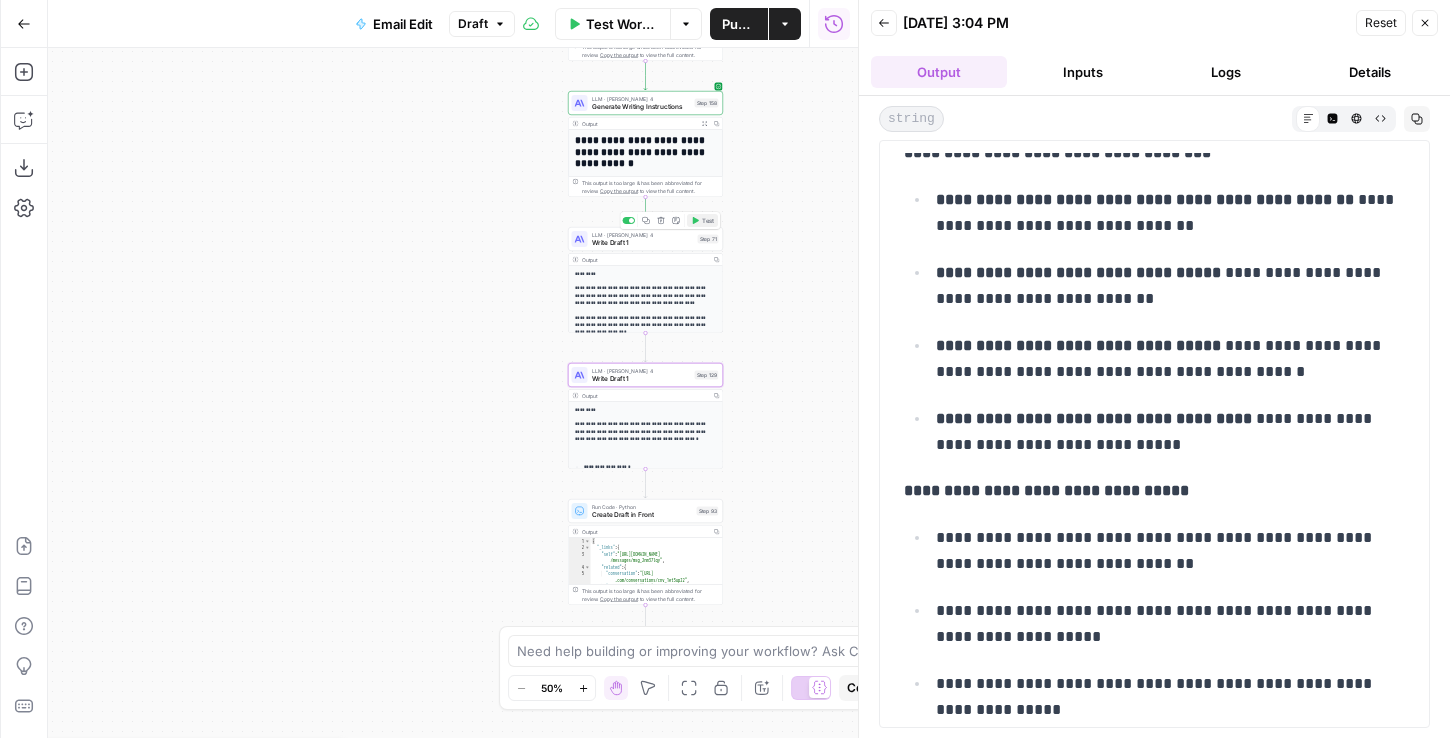click on "Test" at bounding box center [708, 220] 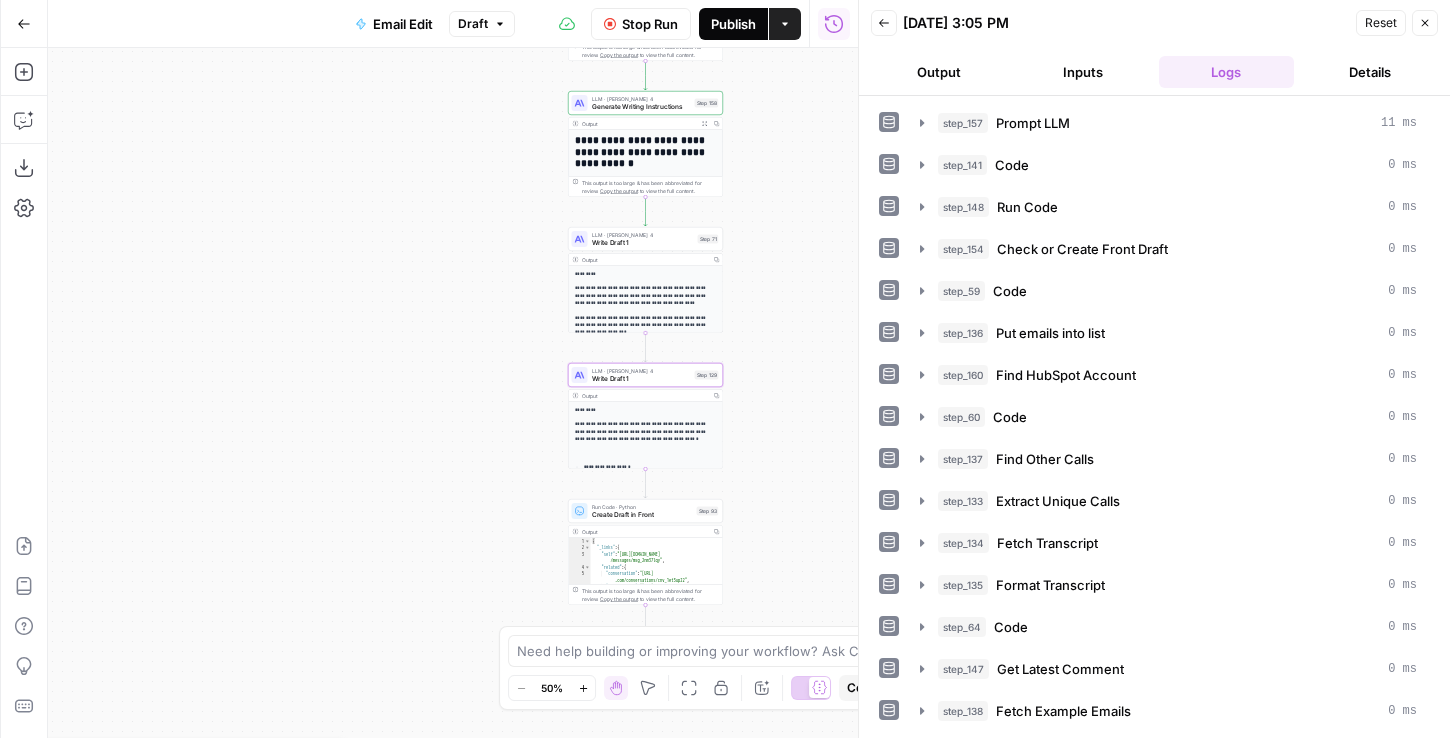 click on "Publish" at bounding box center [733, 24] 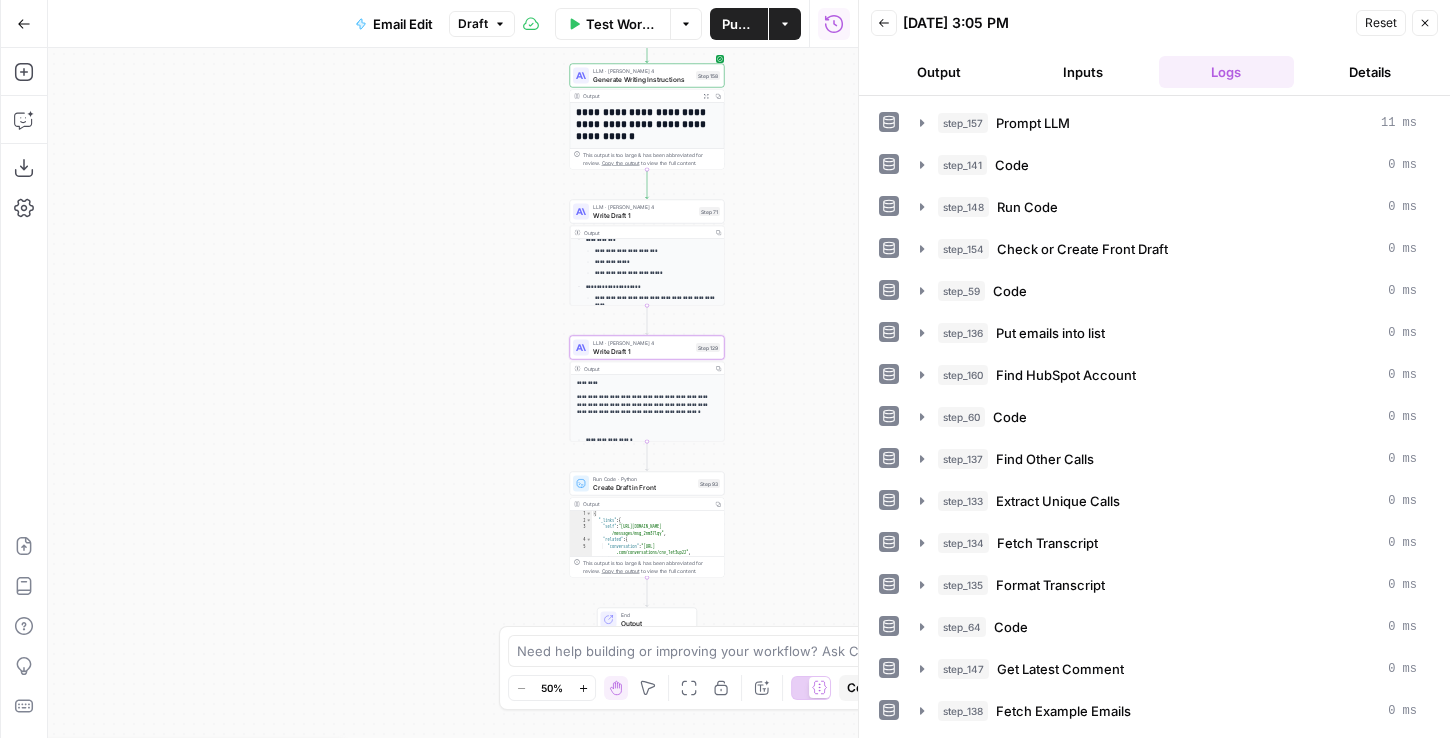 scroll, scrollTop: 242, scrollLeft: 0, axis: vertical 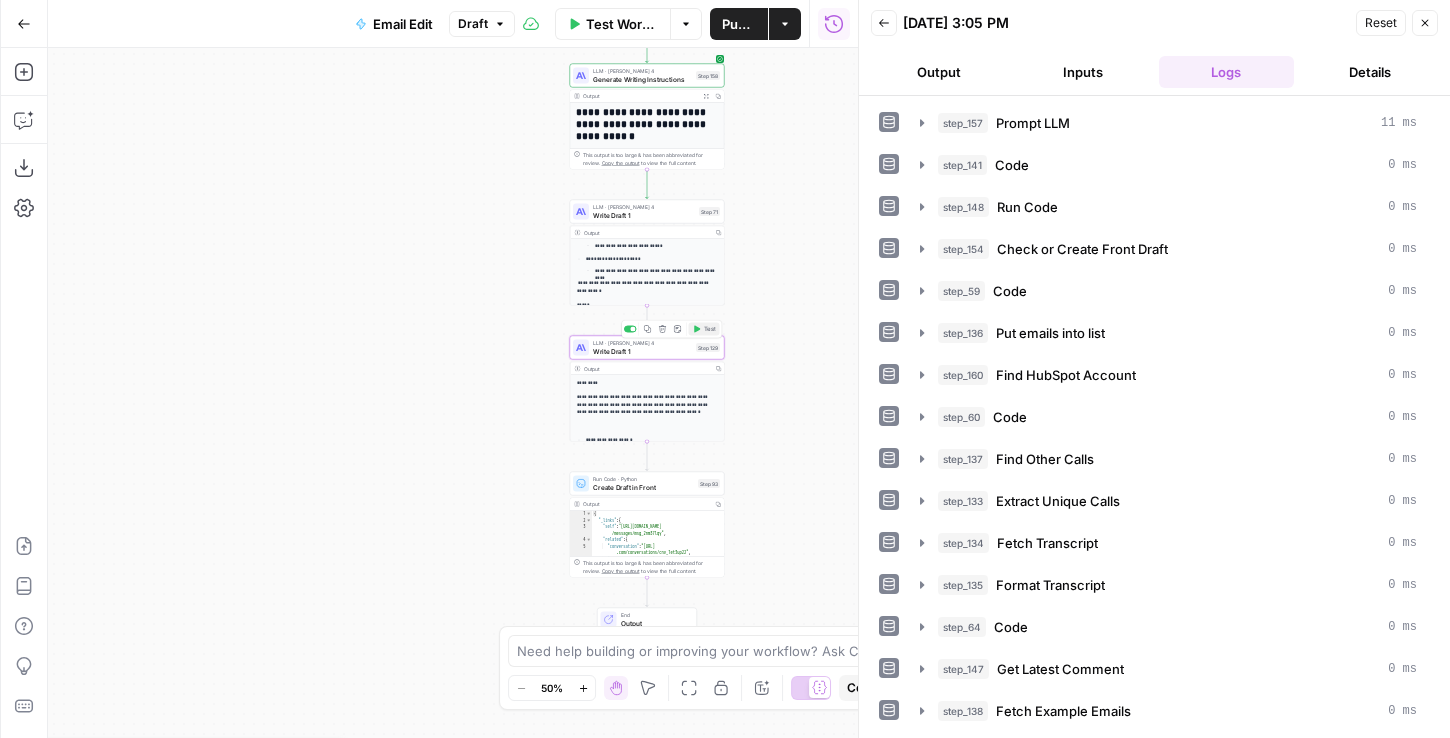 click on "Test" at bounding box center (710, 329) 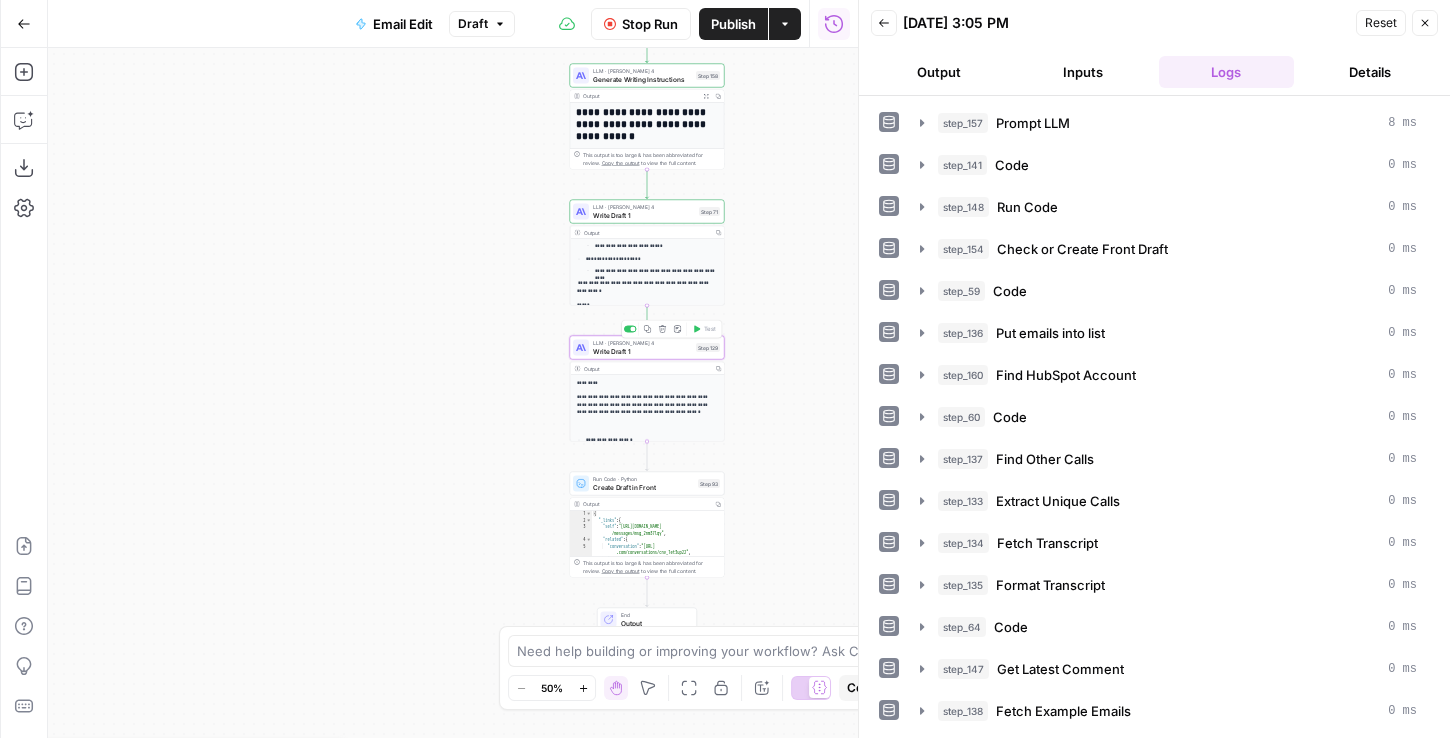 click on "Output" at bounding box center (646, 368) 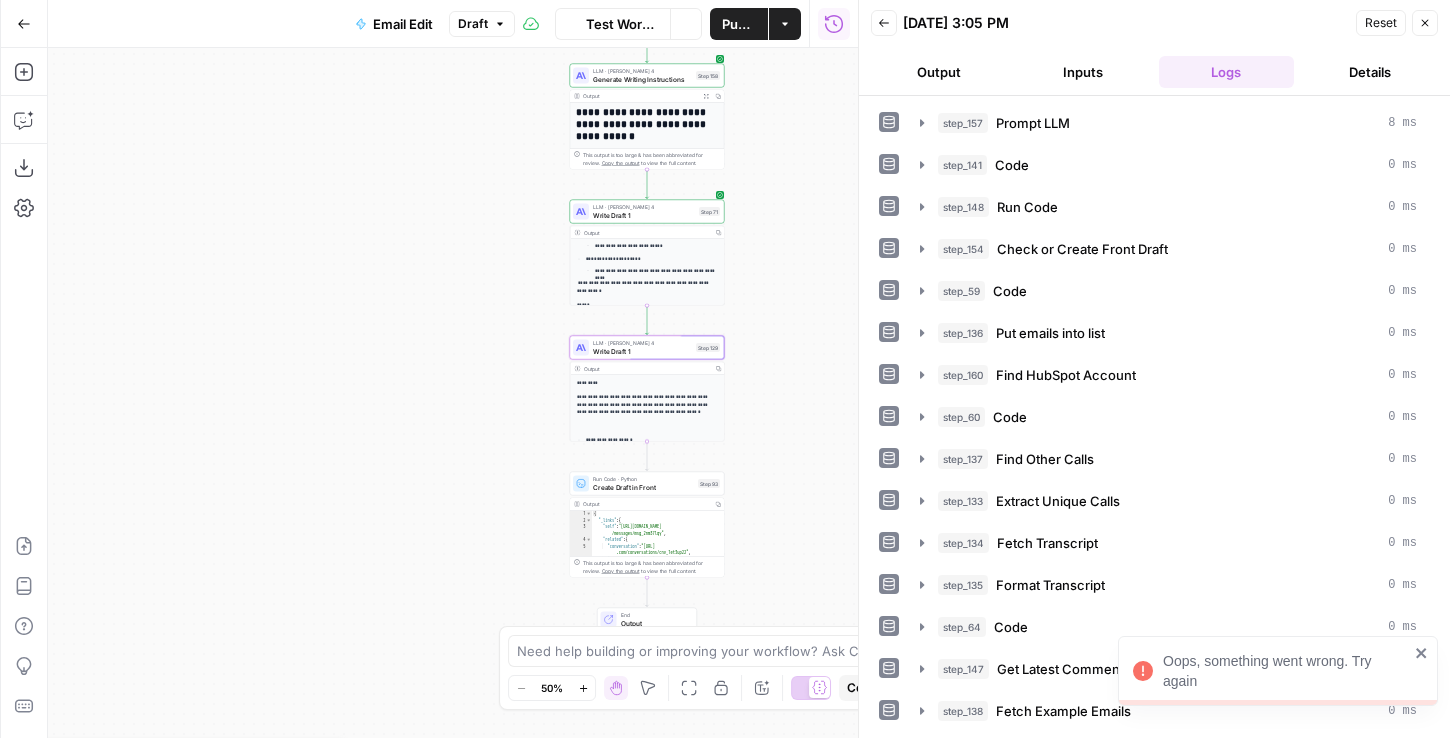 click on "Write Draft 1" at bounding box center (642, 351) 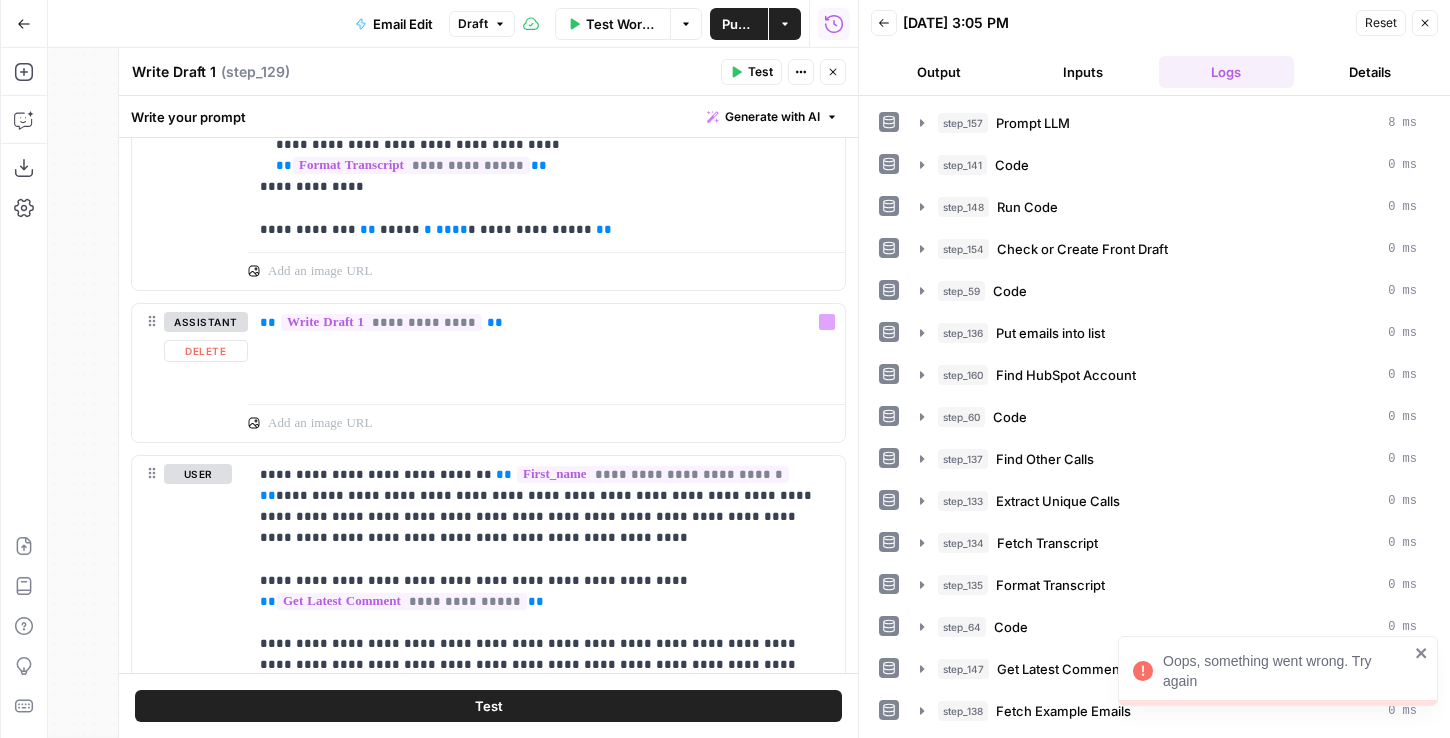 scroll, scrollTop: 1807, scrollLeft: 0, axis: vertical 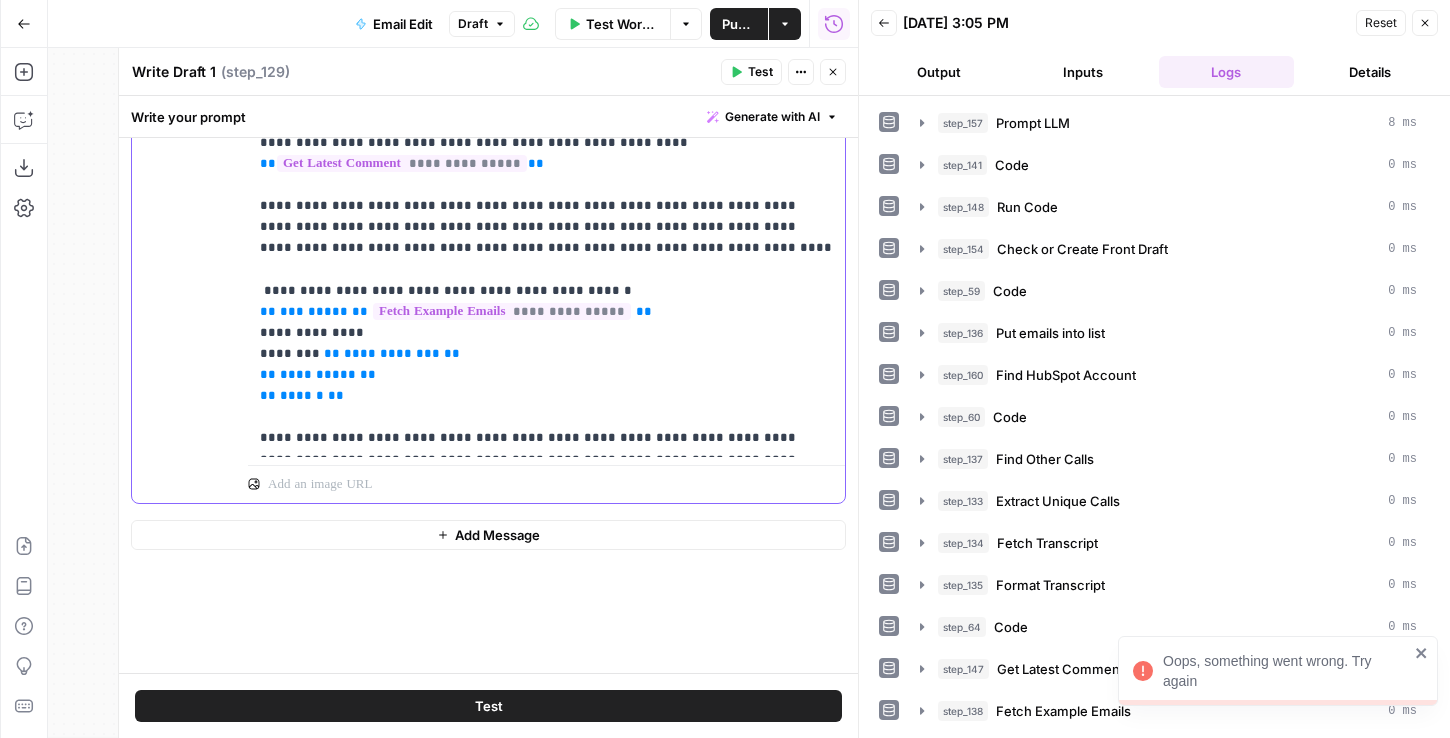 click on "**********" at bounding box center (546, 237) 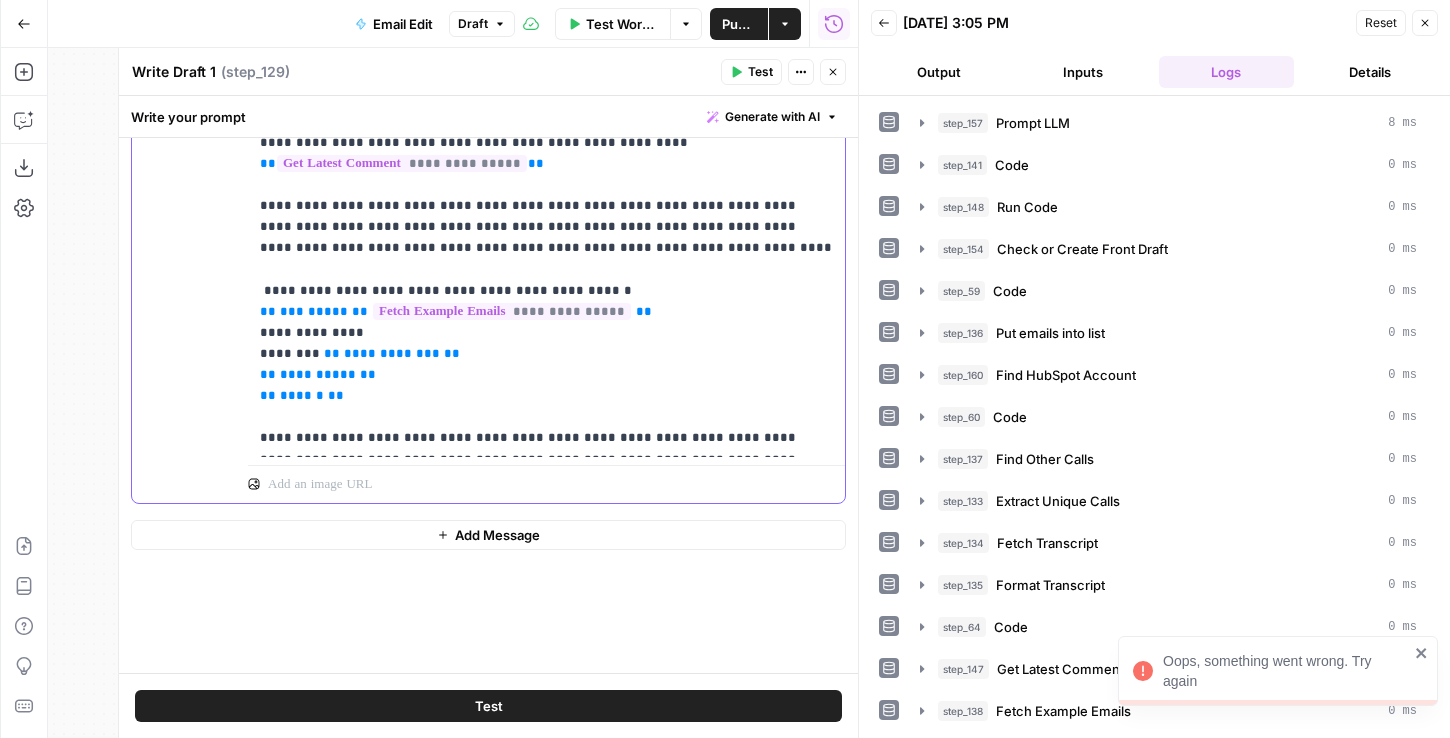 type 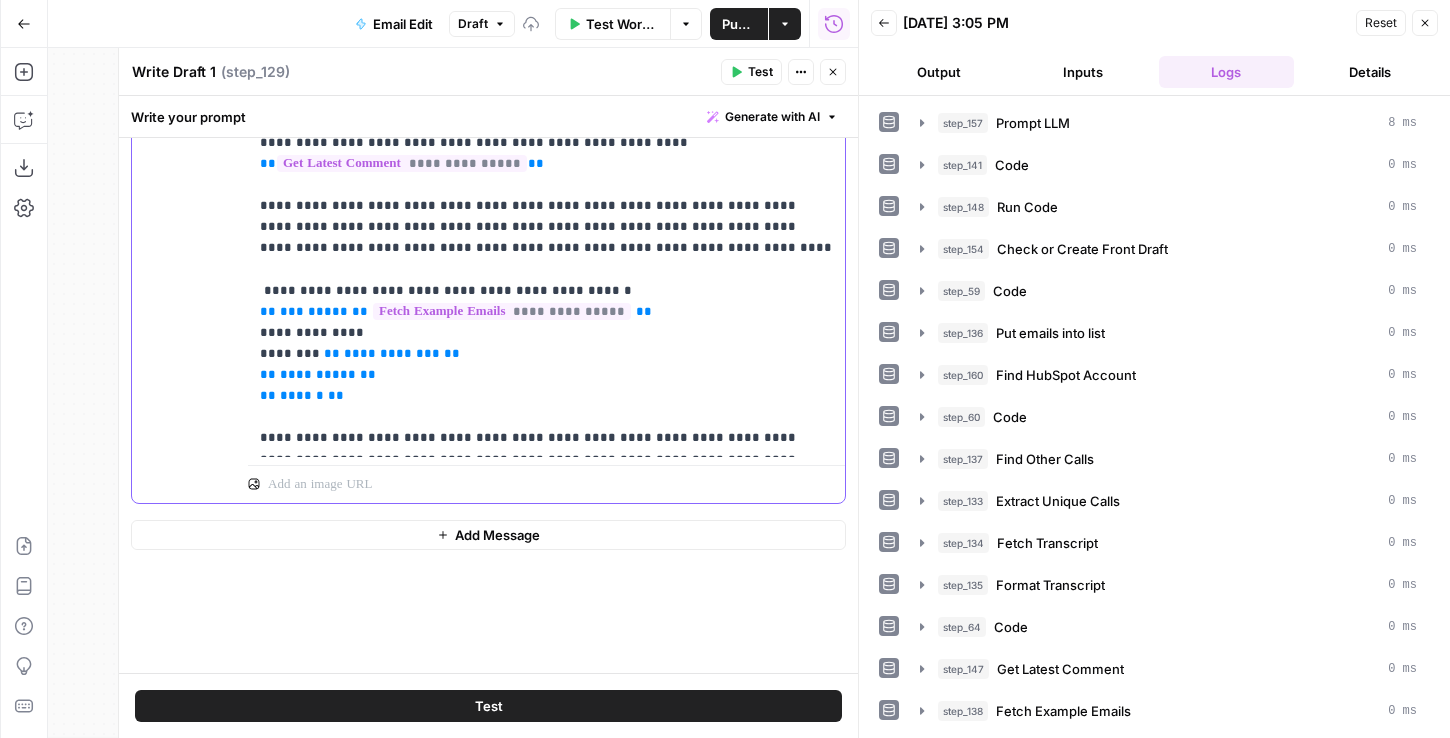 scroll, scrollTop: 1445, scrollLeft: 0, axis: vertical 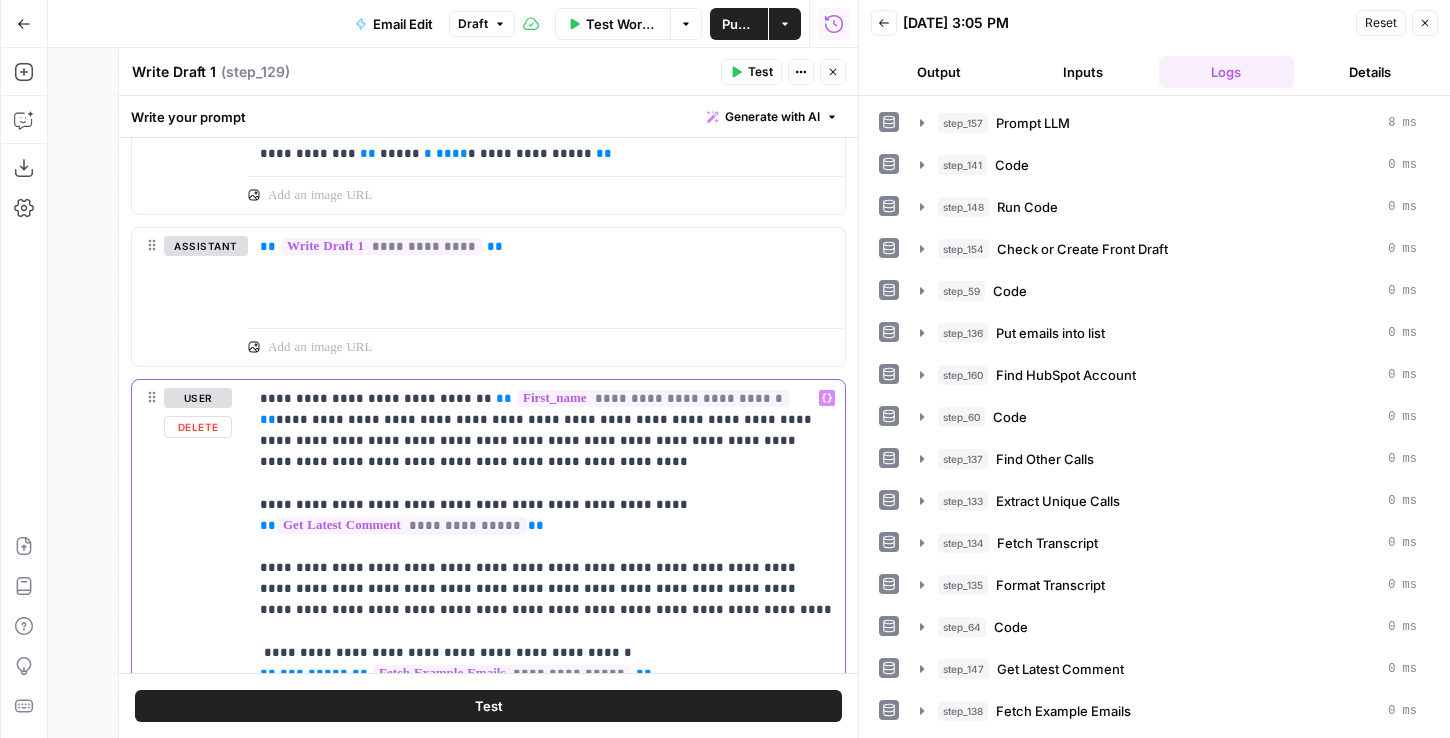 click on "**********" at bounding box center (546, 599) 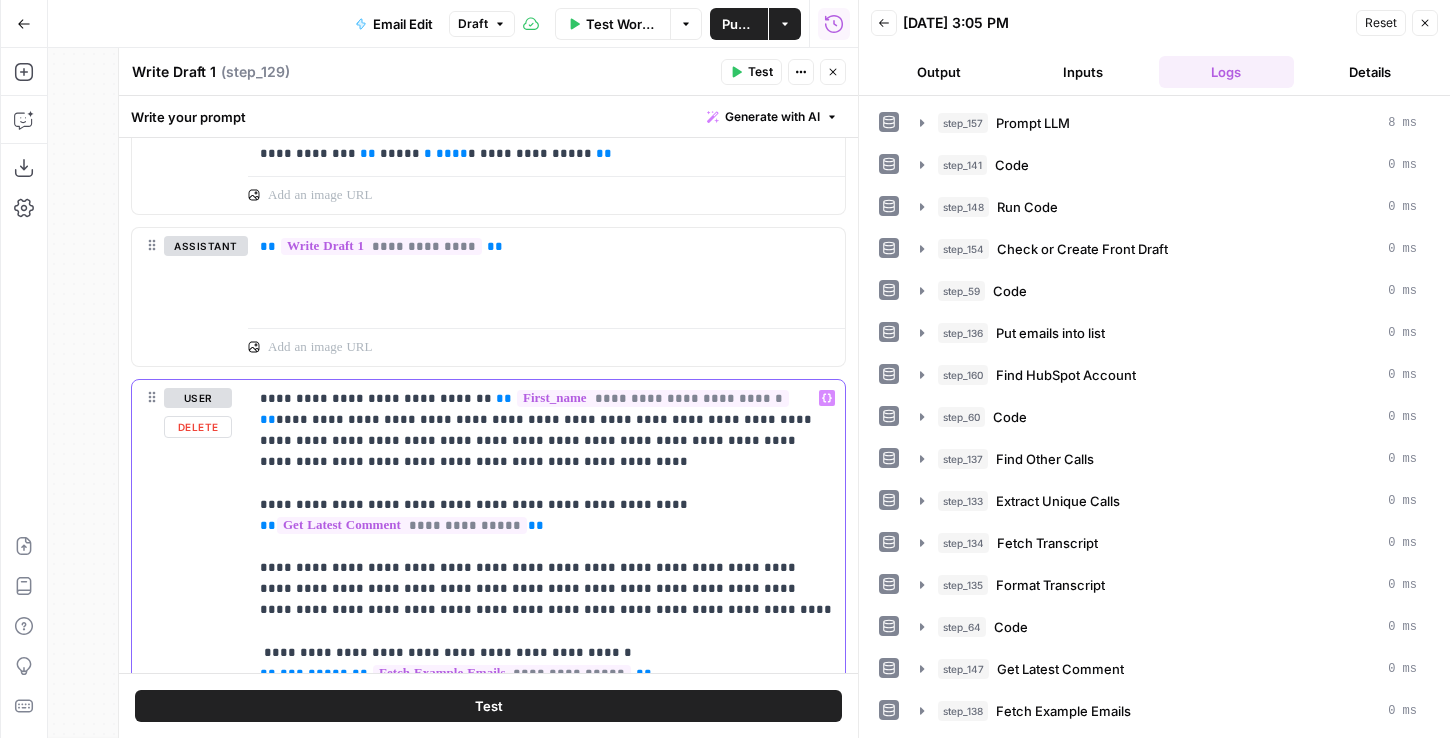 click on "**********" at bounding box center (488, 622) 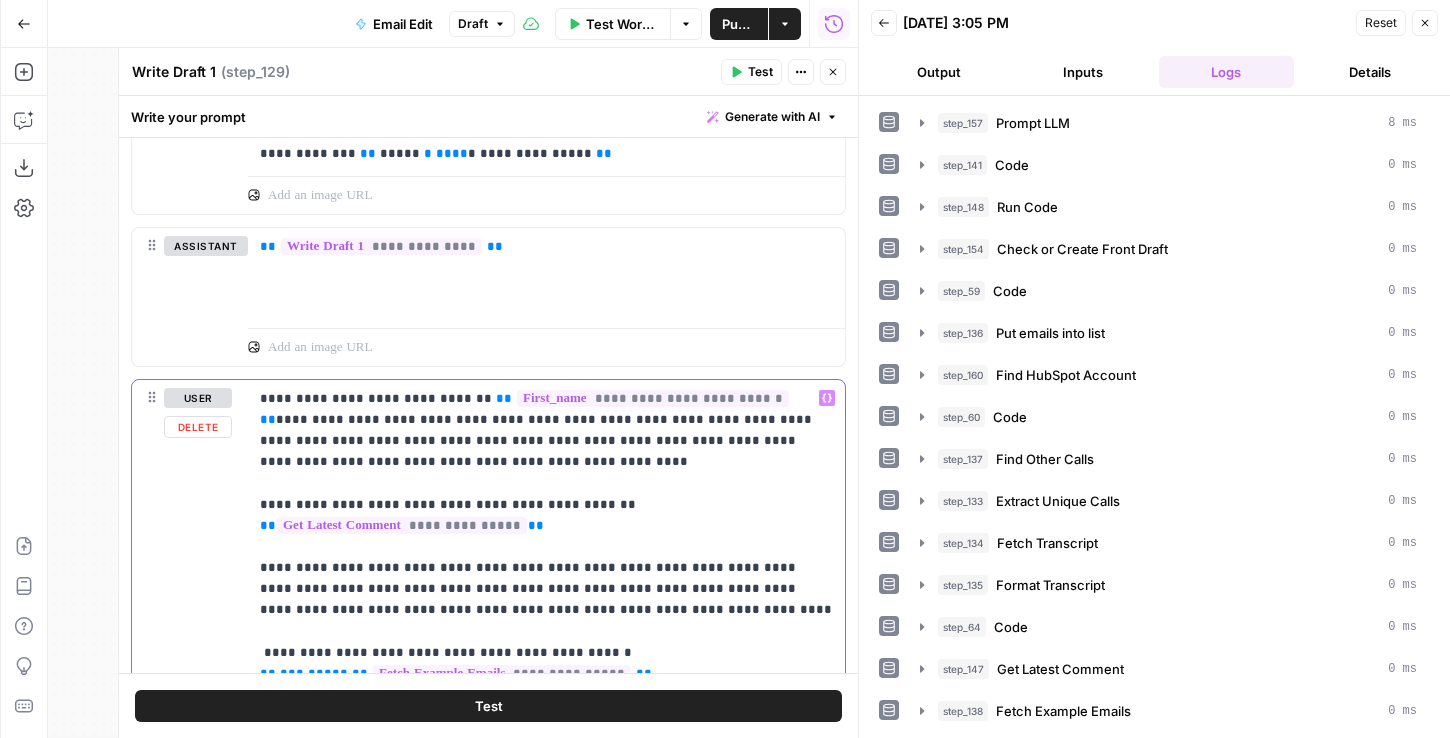 click on "**********" at bounding box center [546, 599] 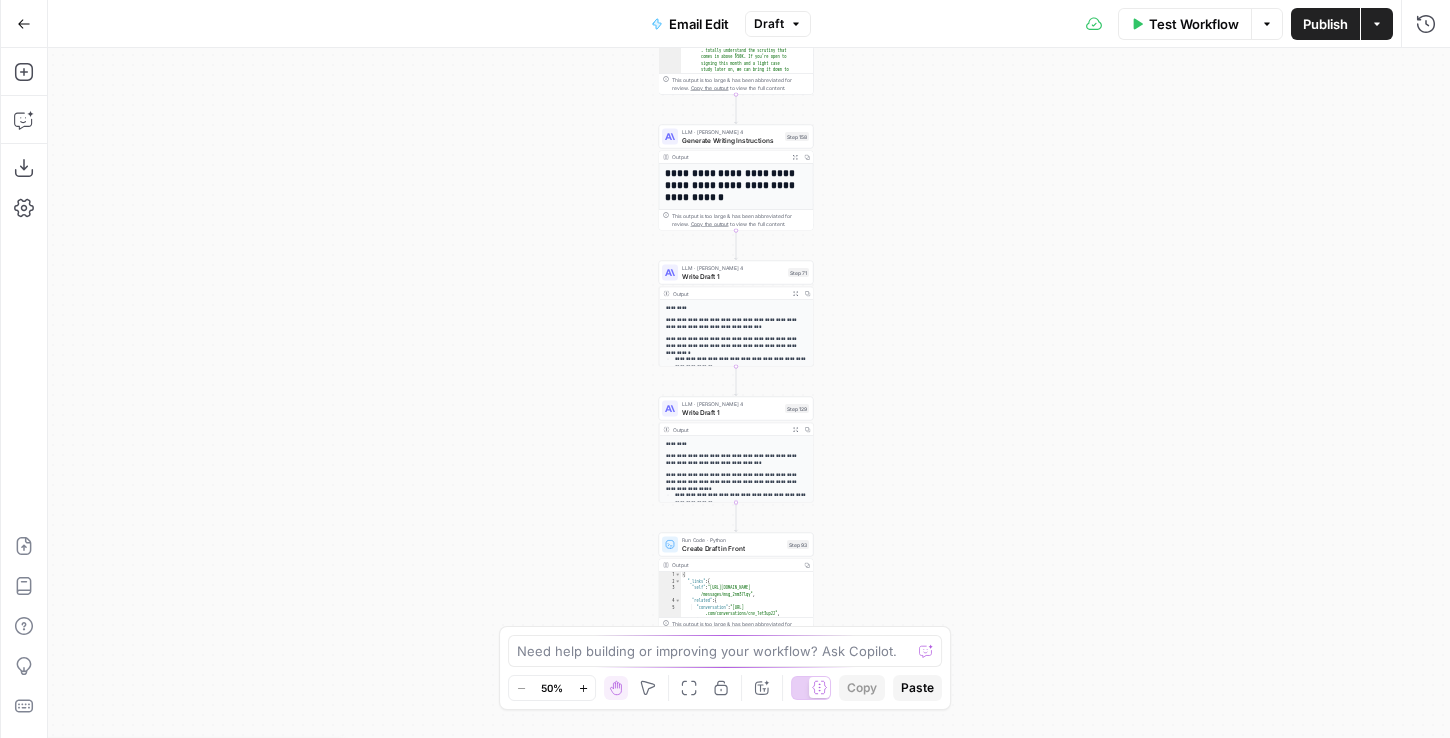 click on "Write Draft 1" at bounding box center (731, 412) 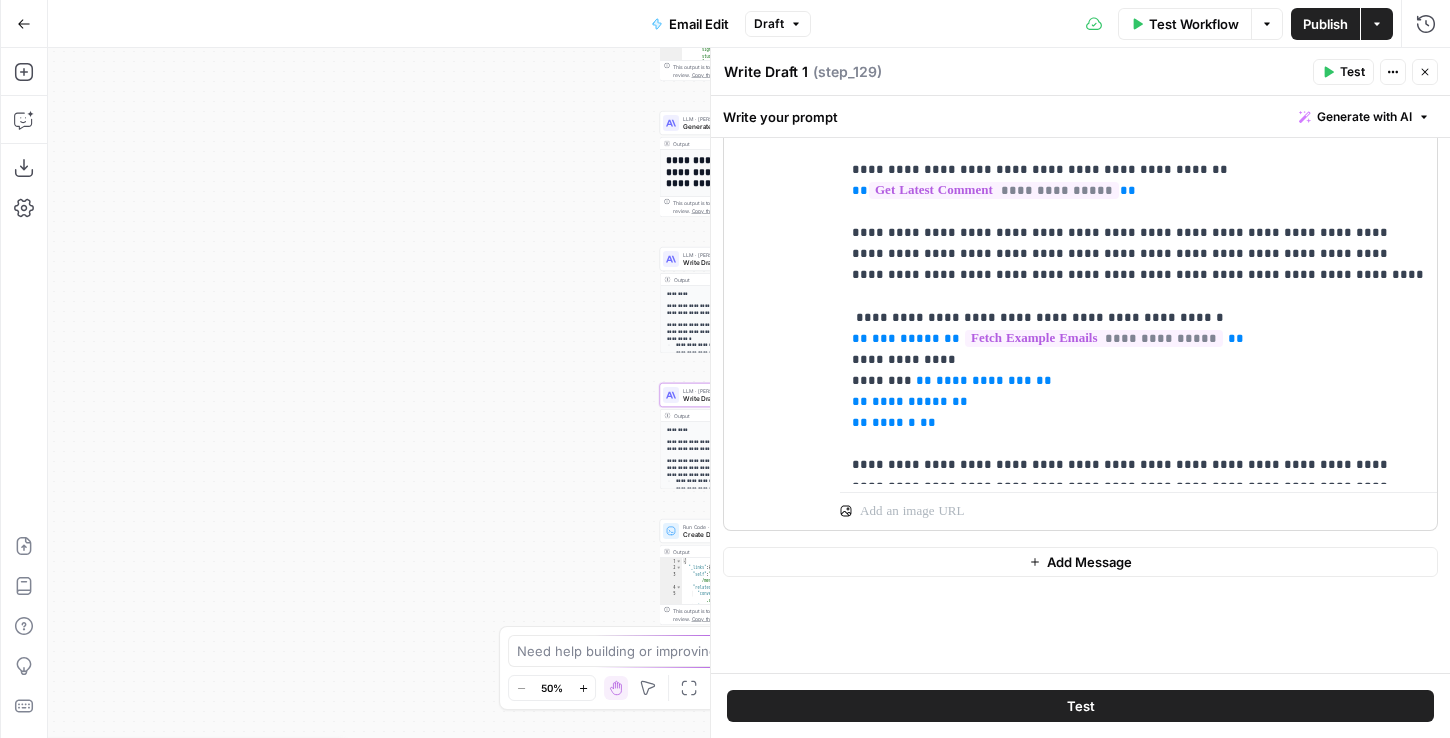 scroll, scrollTop: 1776, scrollLeft: 0, axis: vertical 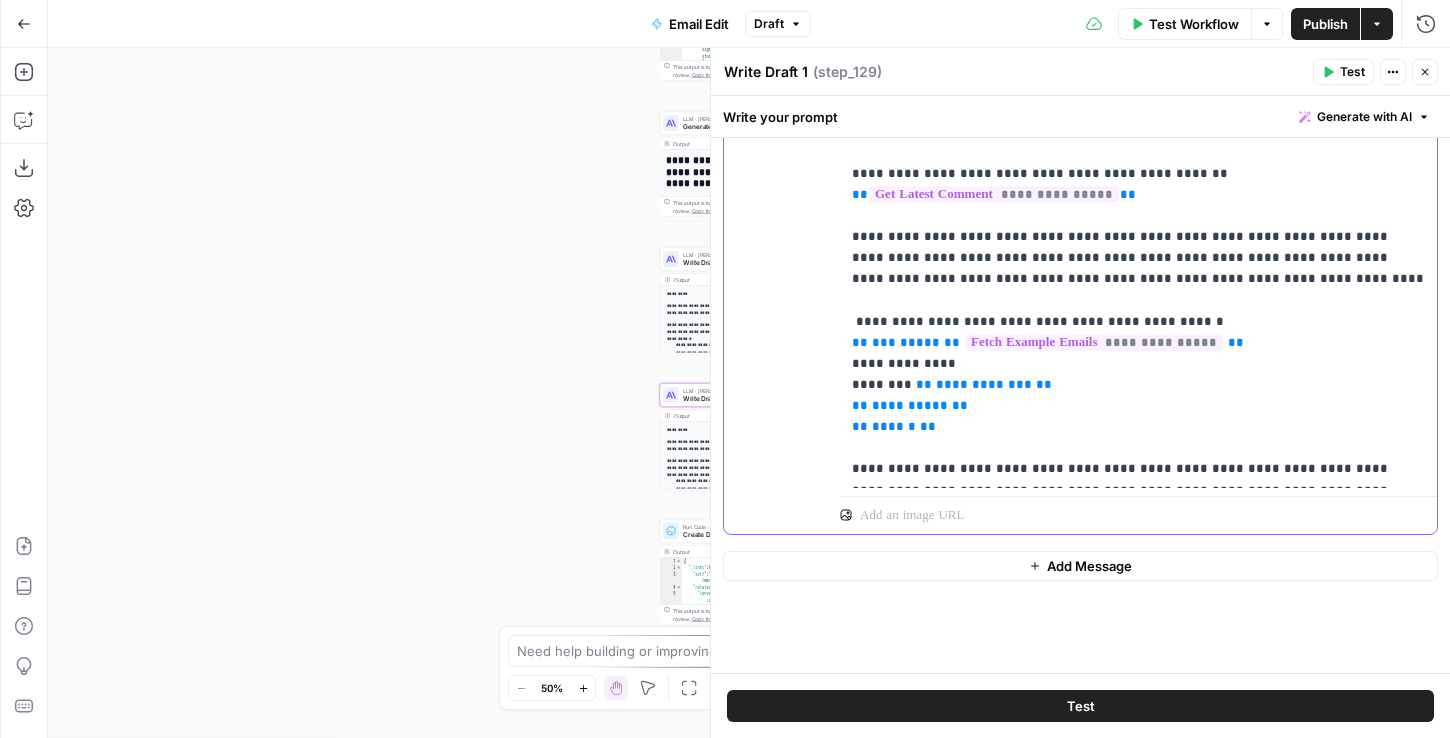 click on "**********" at bounding box center (1138, 268) 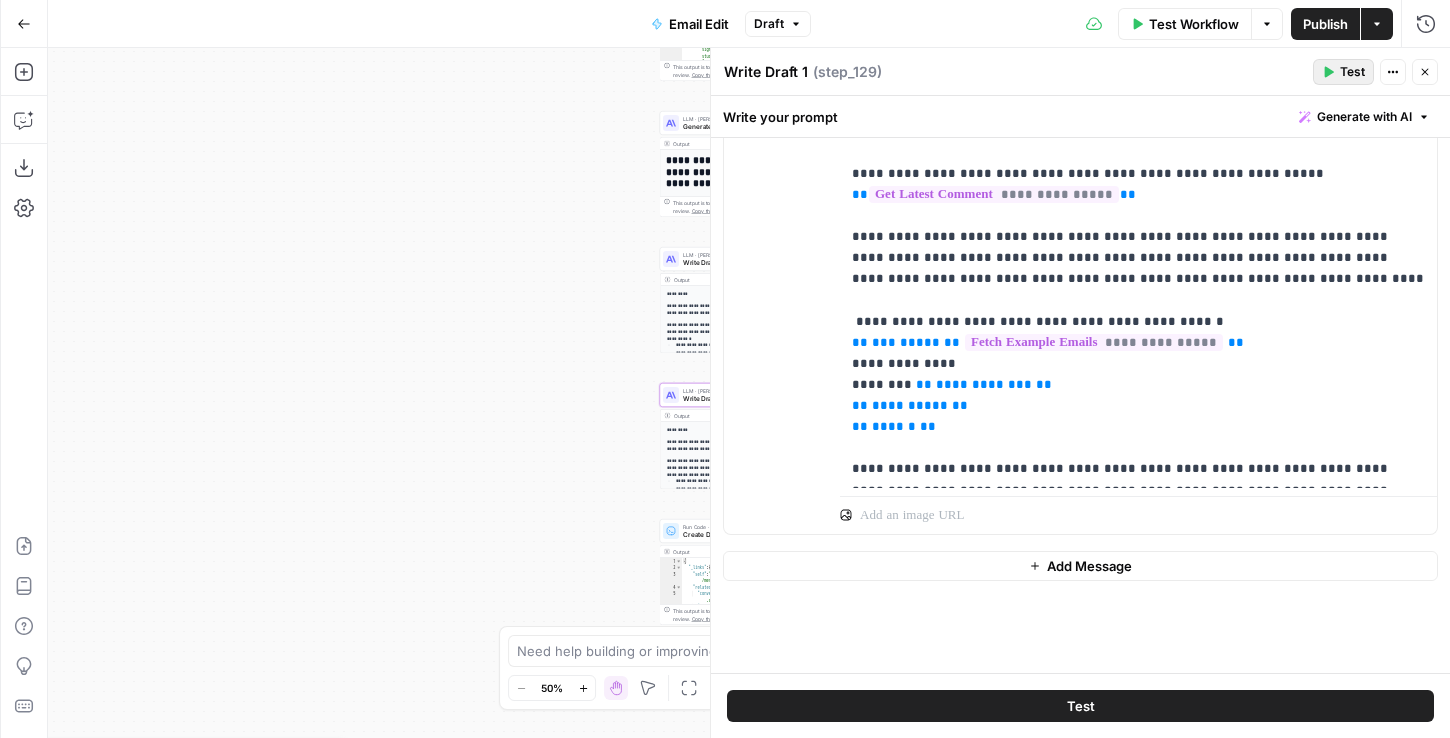 click on "Test" at bounding box center [1352, 72] 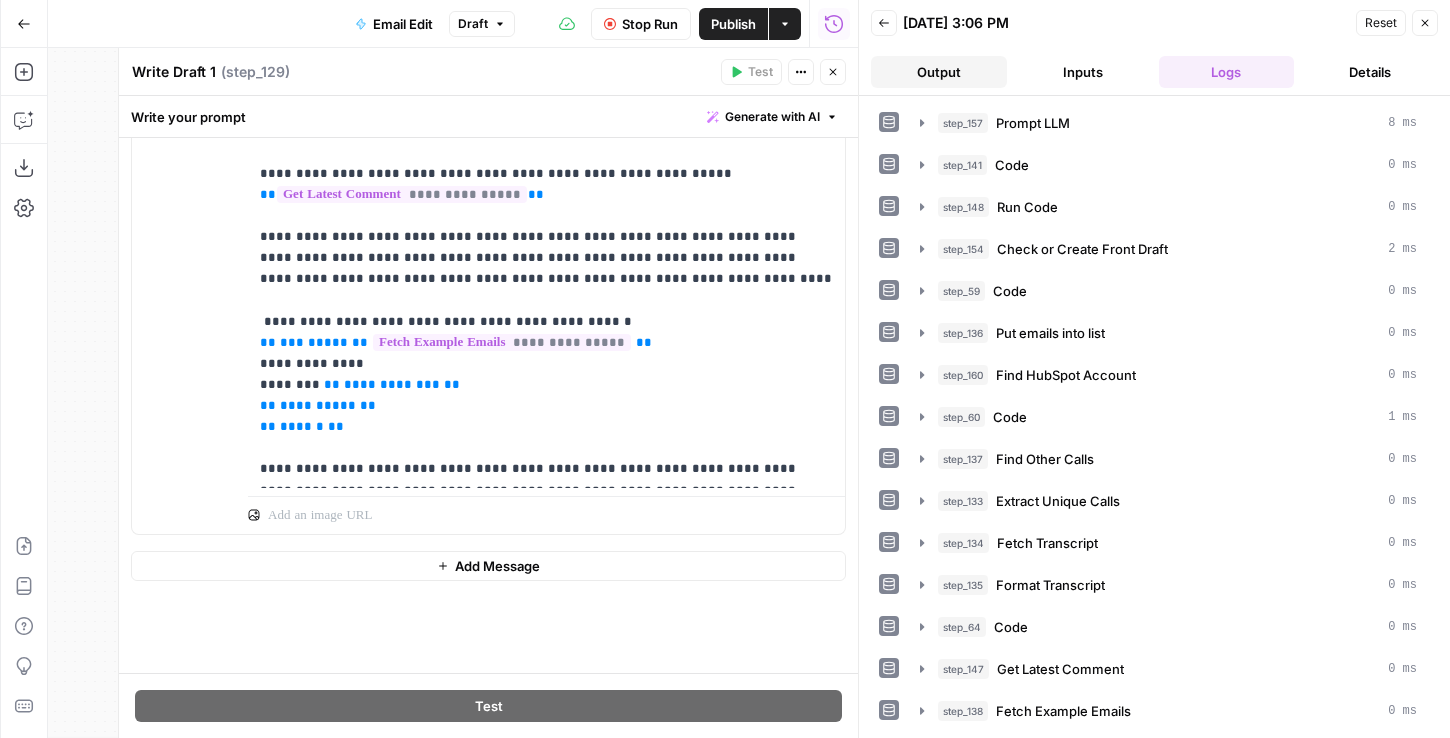 click on "Output" at bounding box center [939, 72] 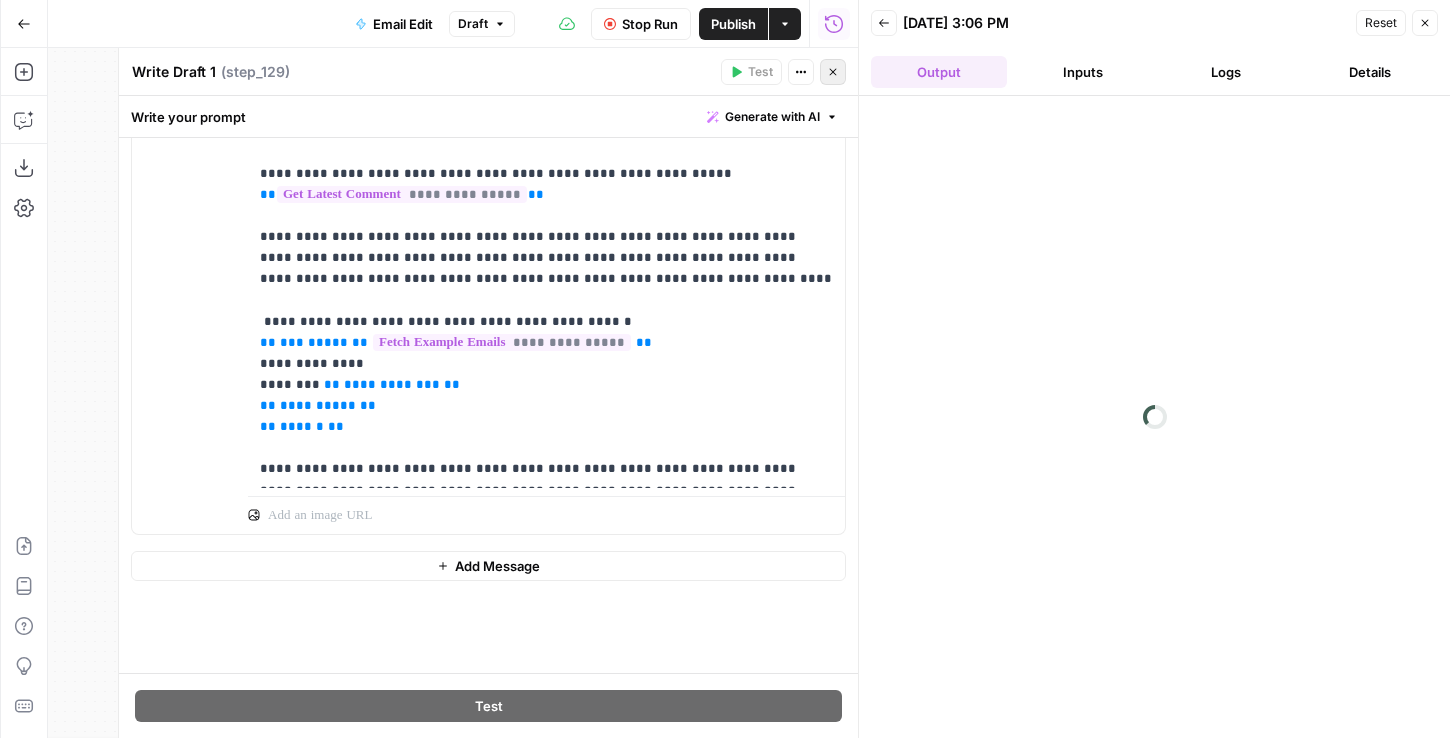 click 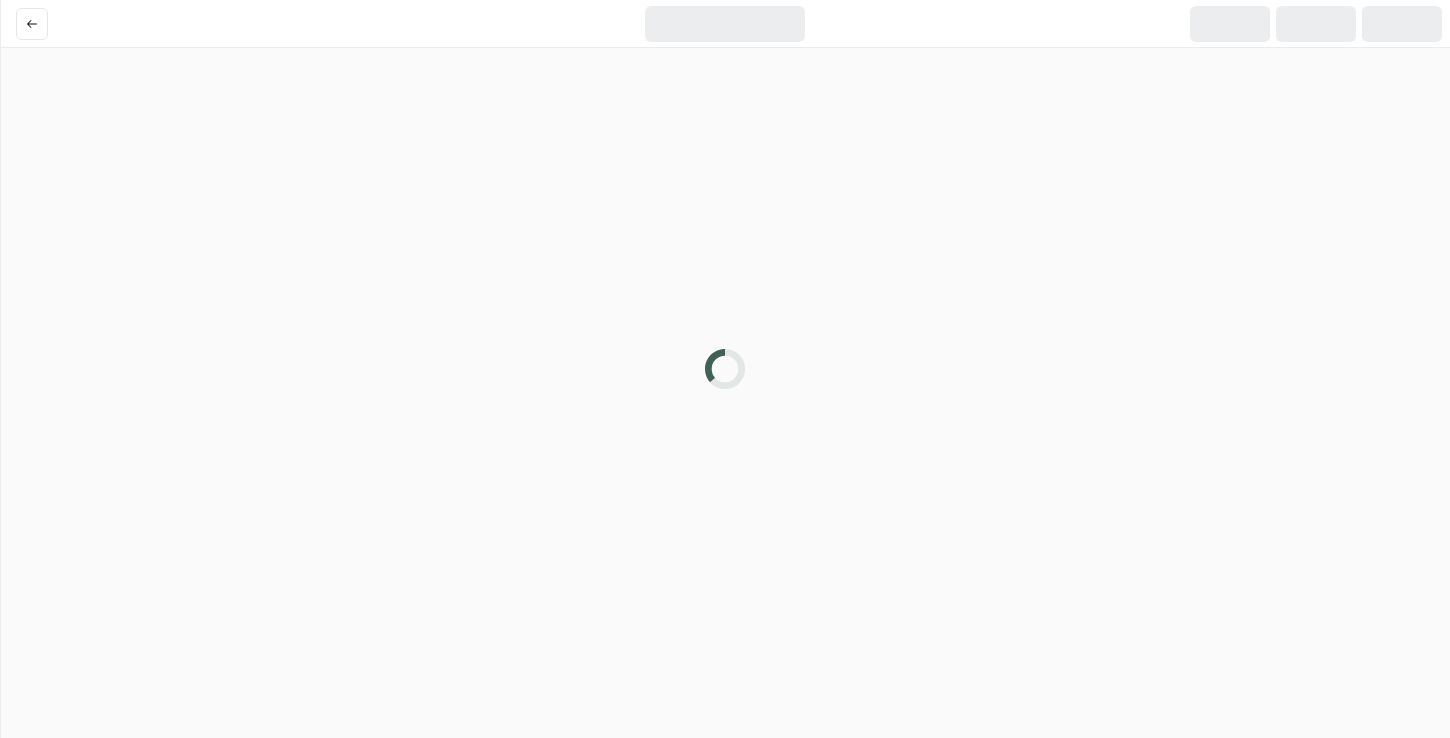 scroll, scrollTop: 0, scrollLeft: 0, axis: both 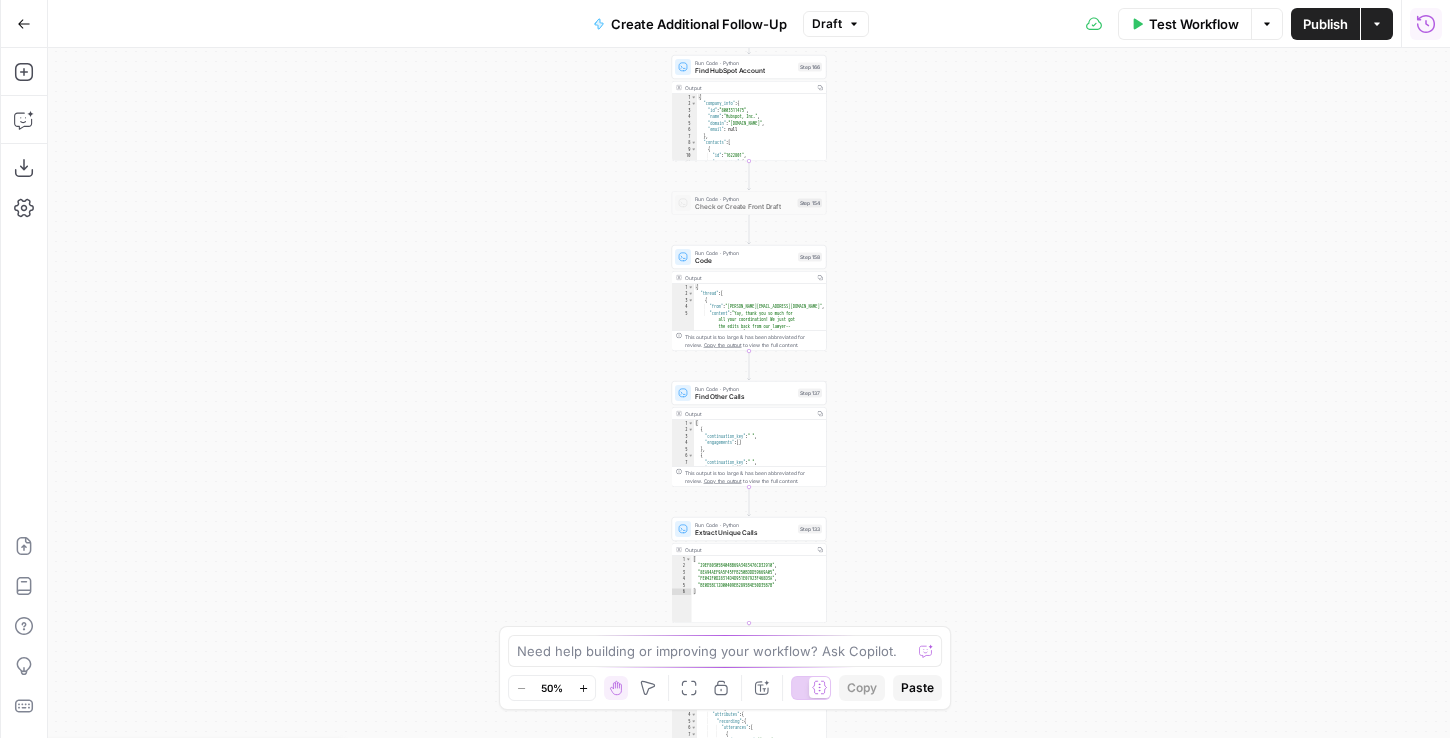 click 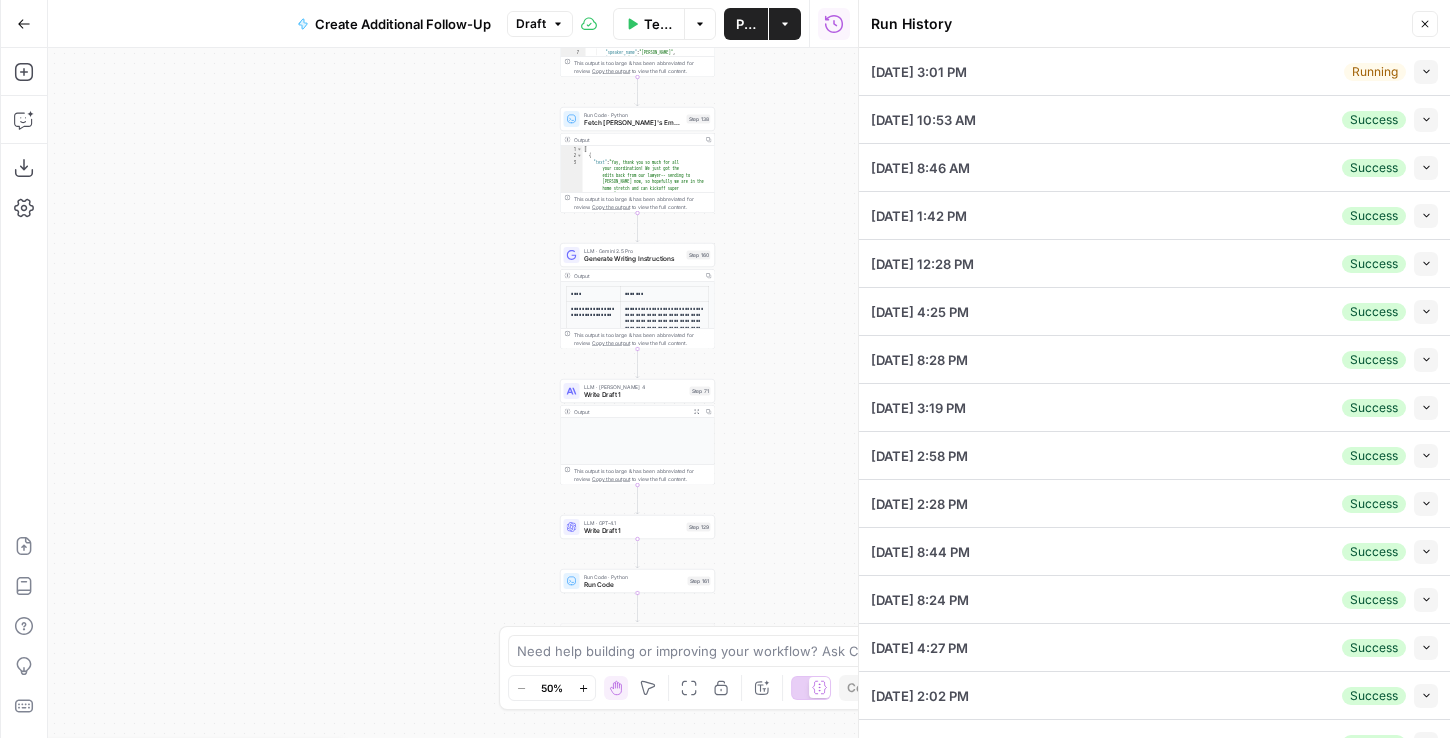 click on "Generate Writing Instructions" at bounding box center (633, 259) 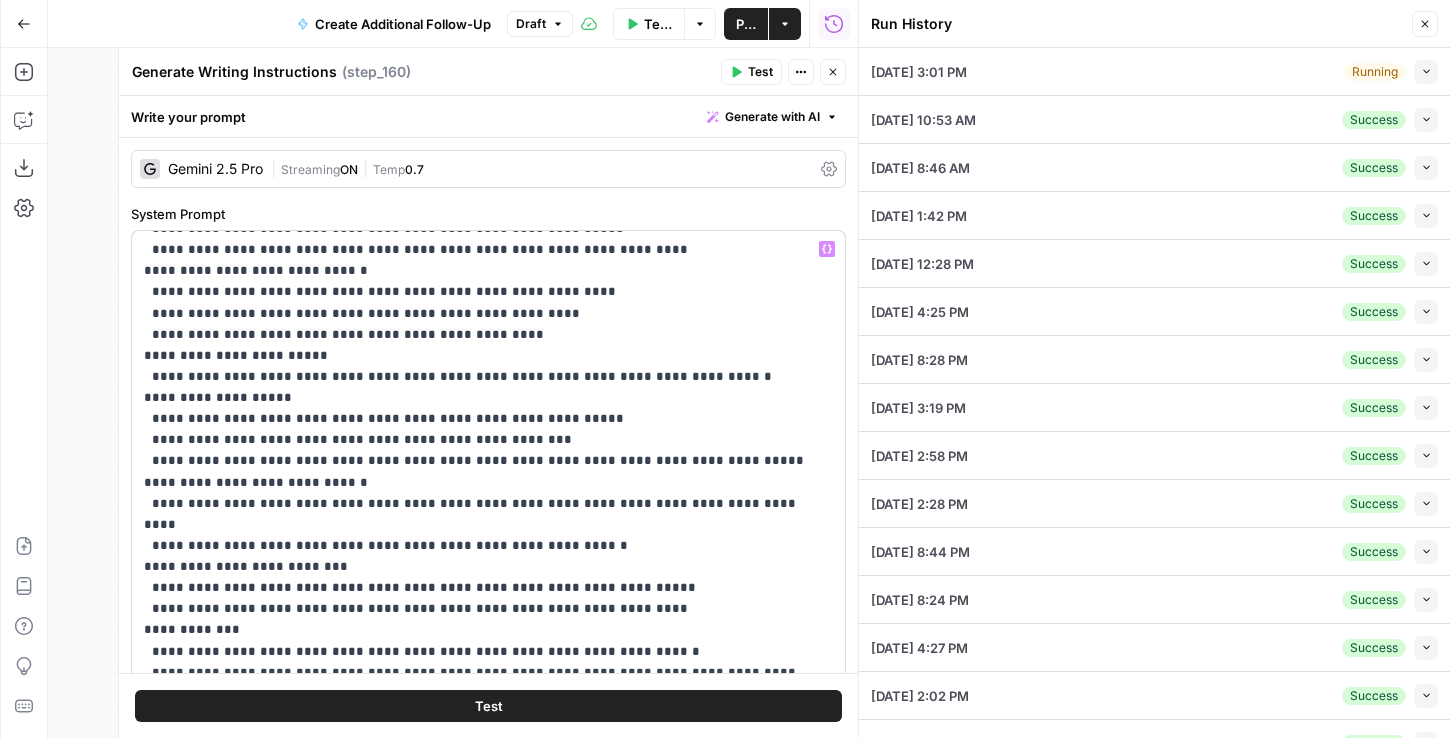 scroll, scrollTop: 448, scrollLeft: 0, axis: vertical 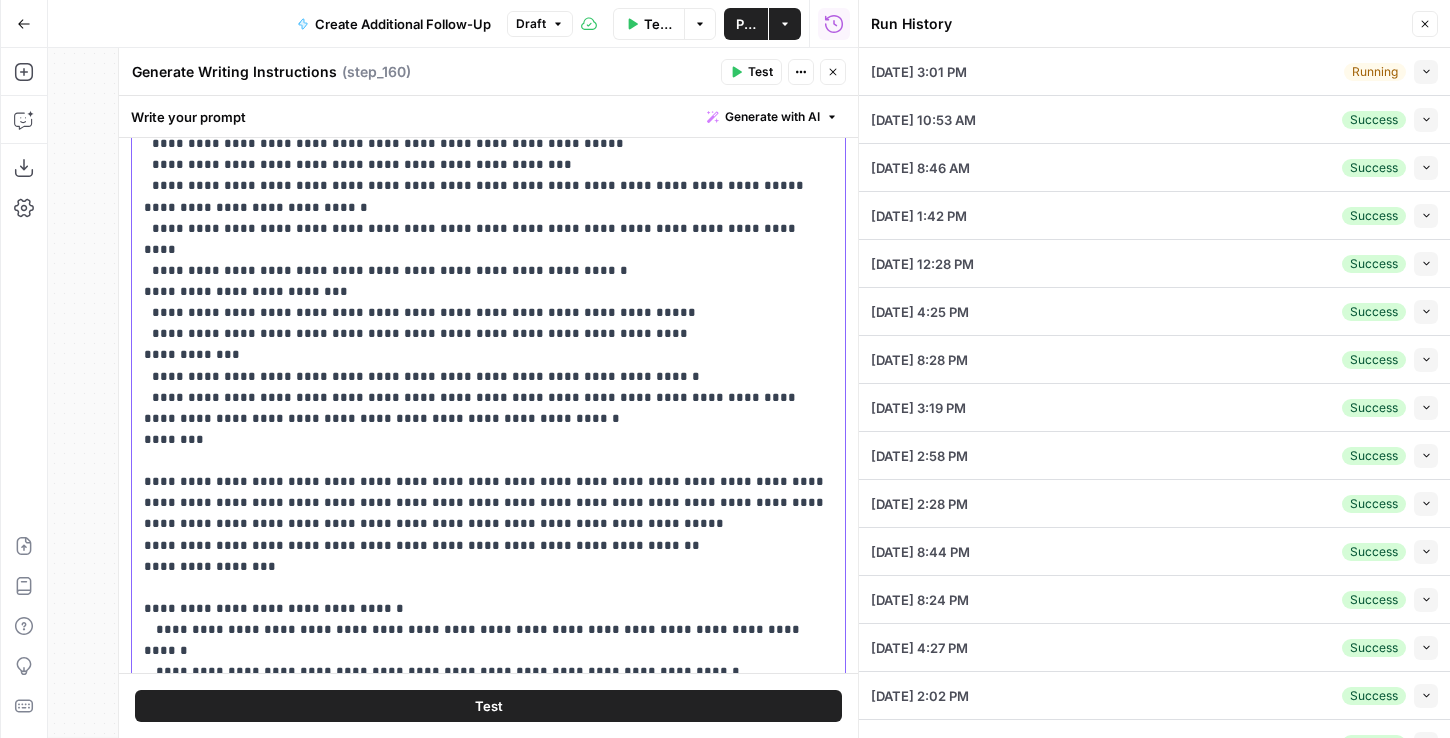 click on "**********" at bounding box center [488, 228] 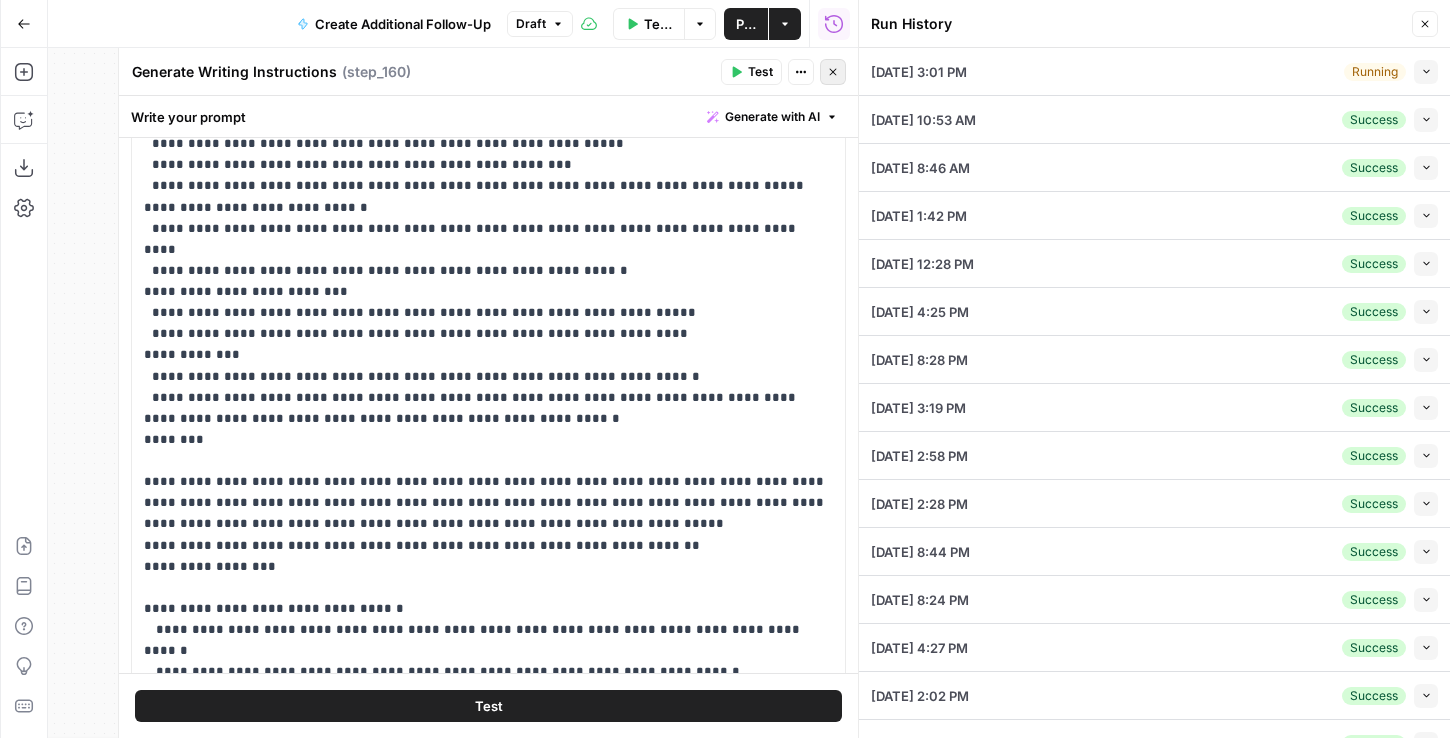 click on "Close" at bounding box center (833, 72) 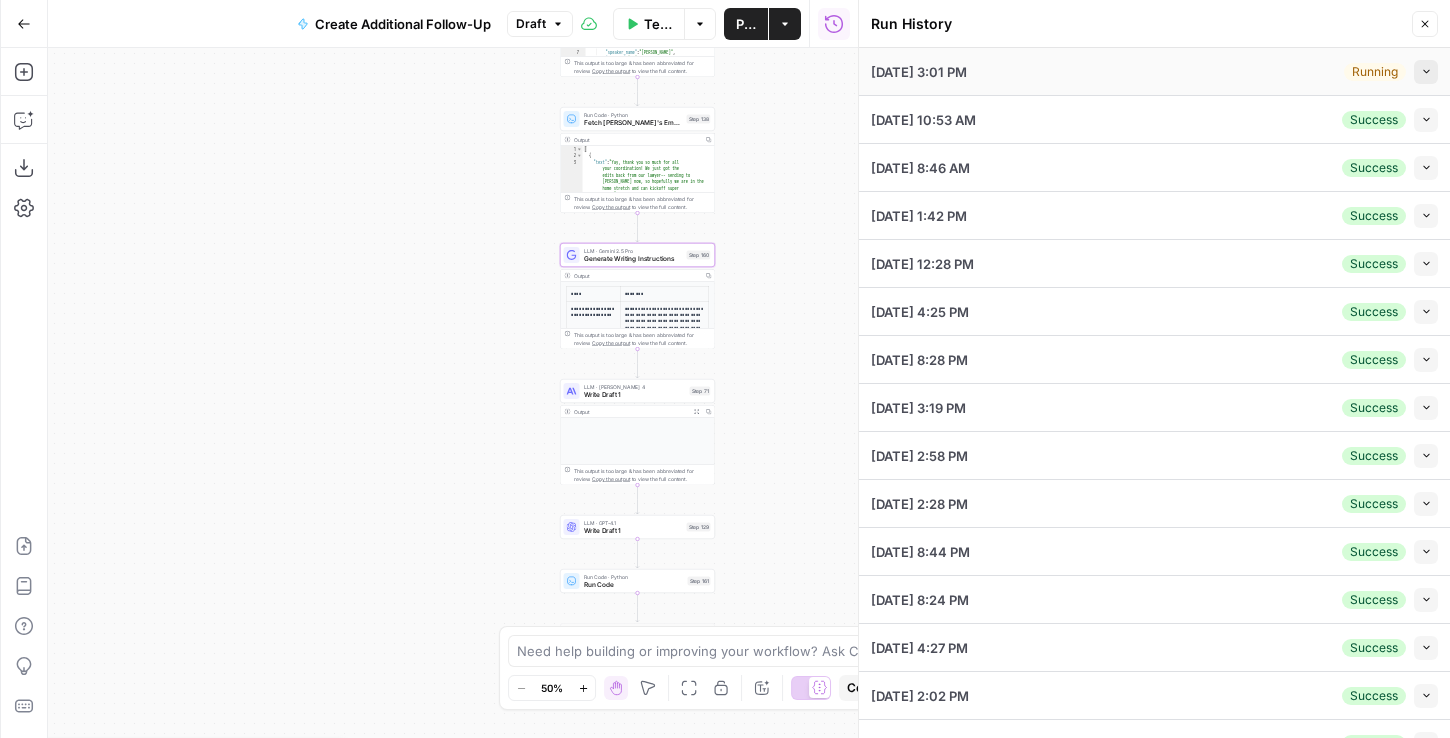 click on "Collapse" at bounding box center (1426, 72) 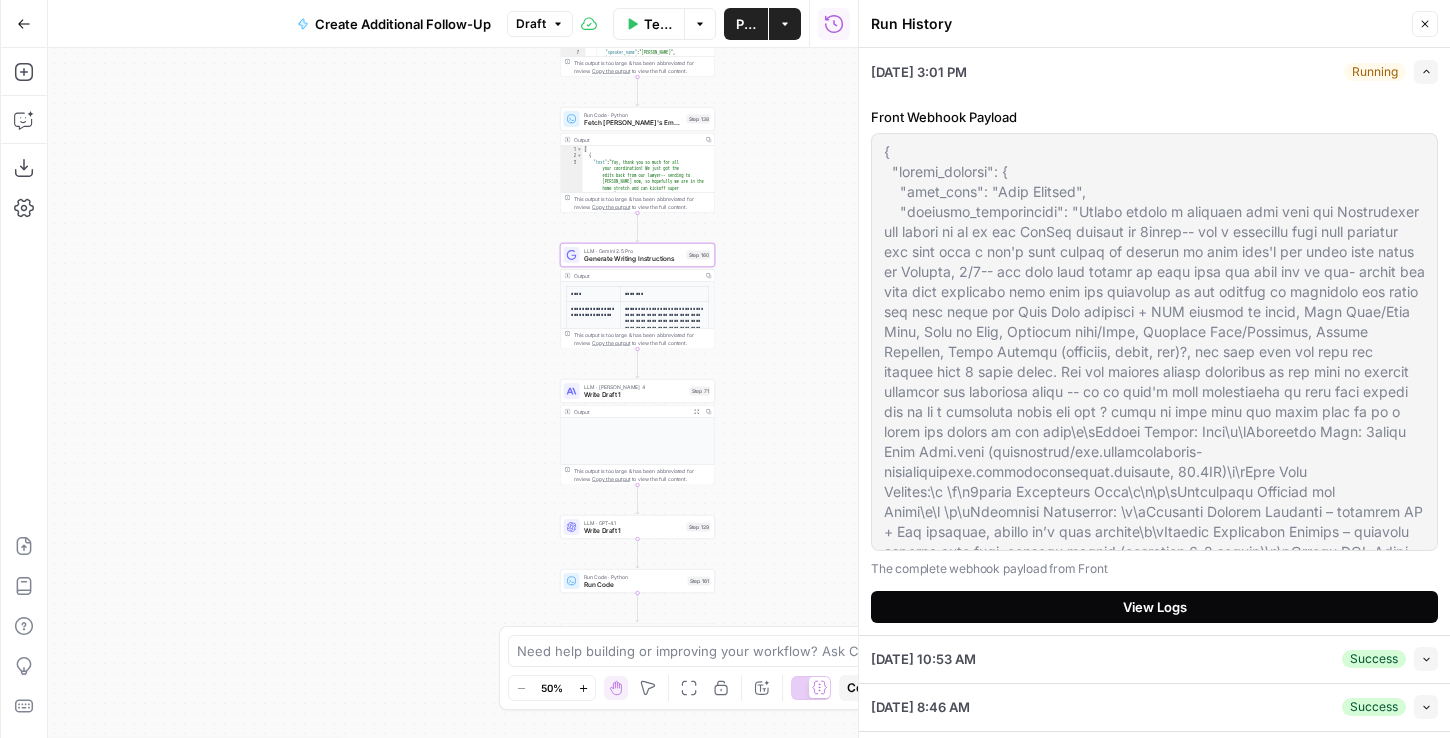 click on "View Logs" at bounding box center (1155, 607) 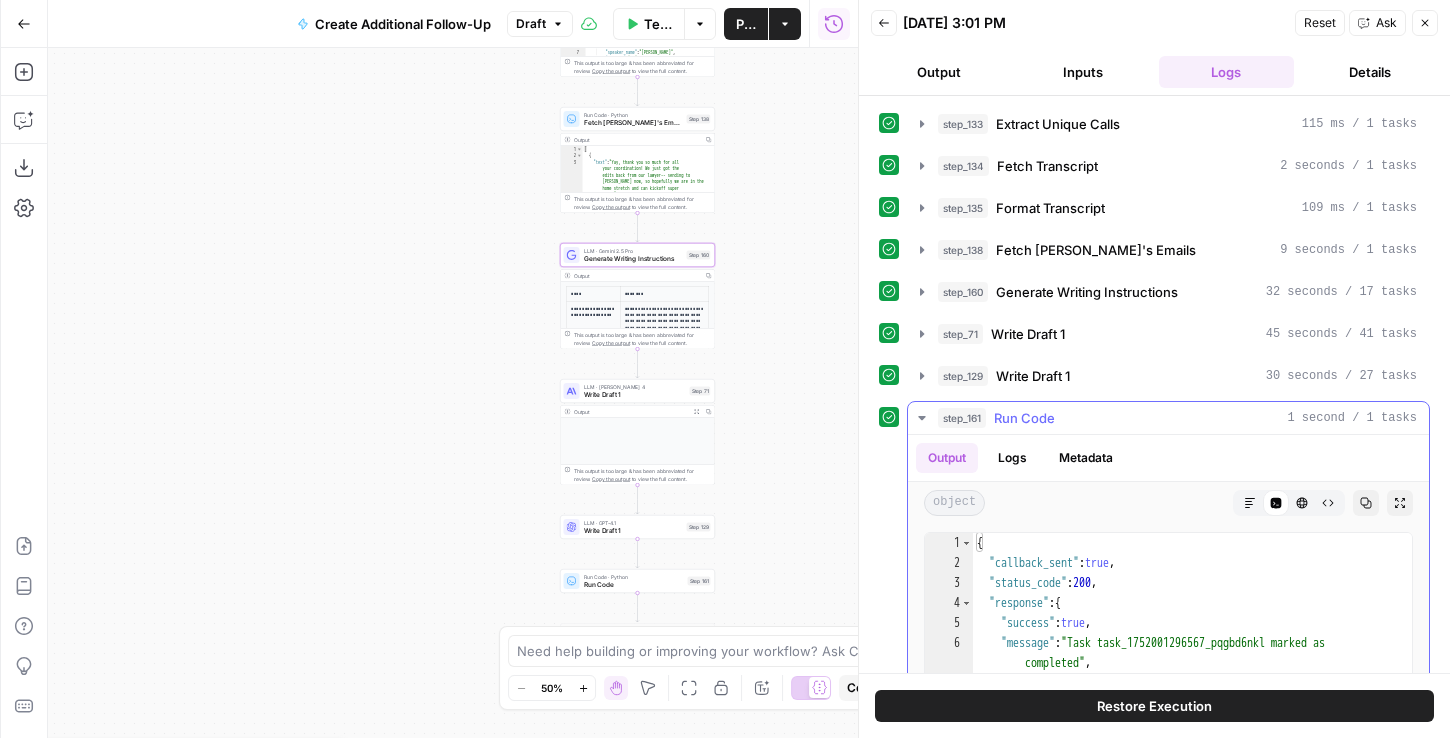 scroll, scrollTop: 374, scrollLeft: 0, axis: vertical 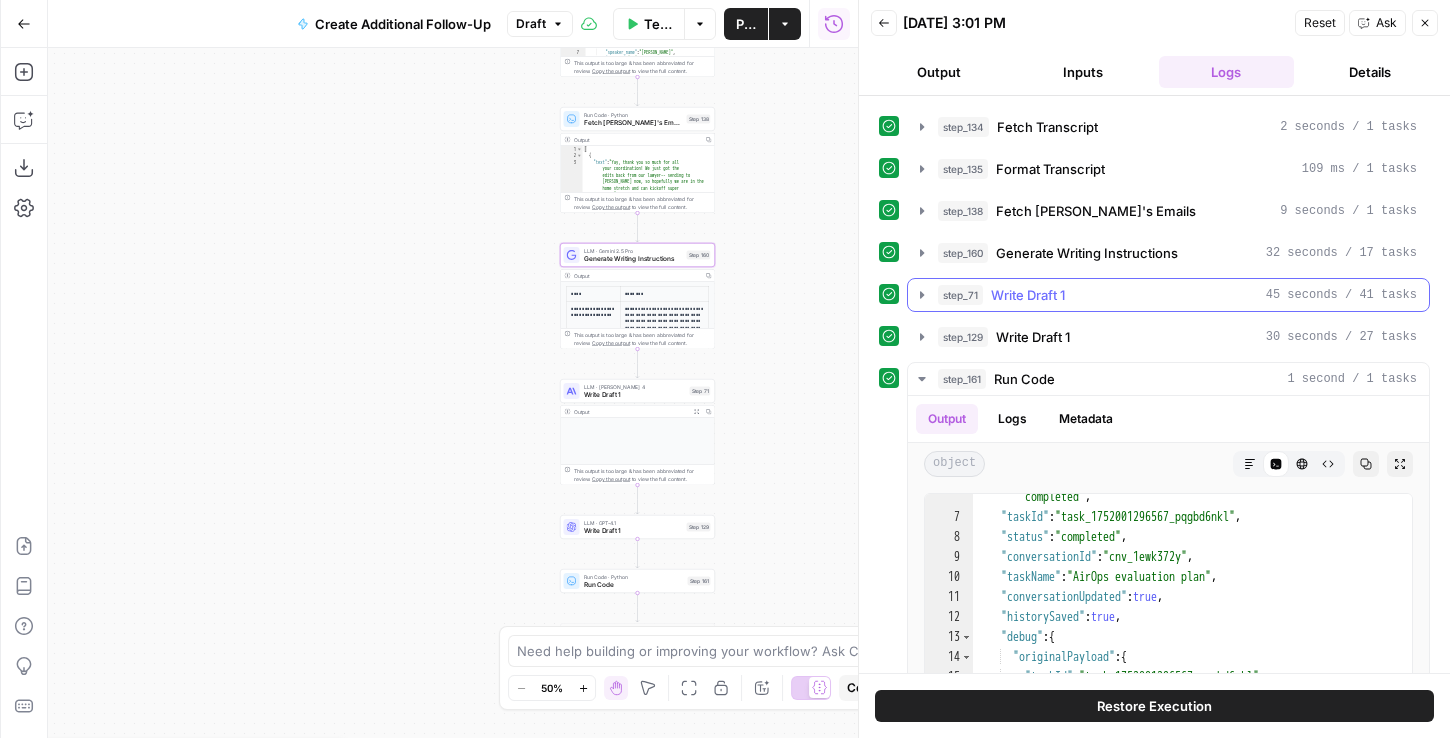 click on "step_71 Write Draft 1 45 seconds / 41 tasks" at bounding box center [1168, 295] 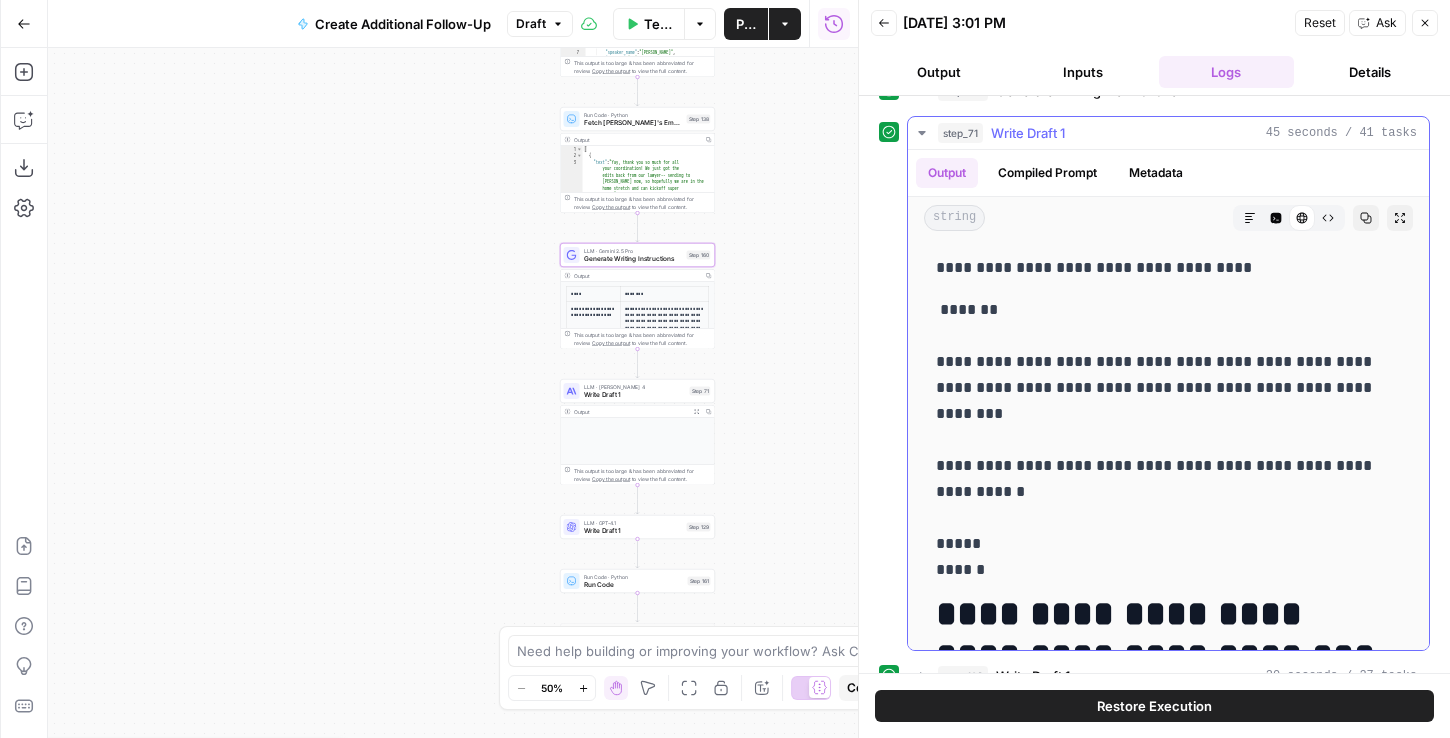scroll, scrollTop: 683, scrollLeft: 0, axis: vertical 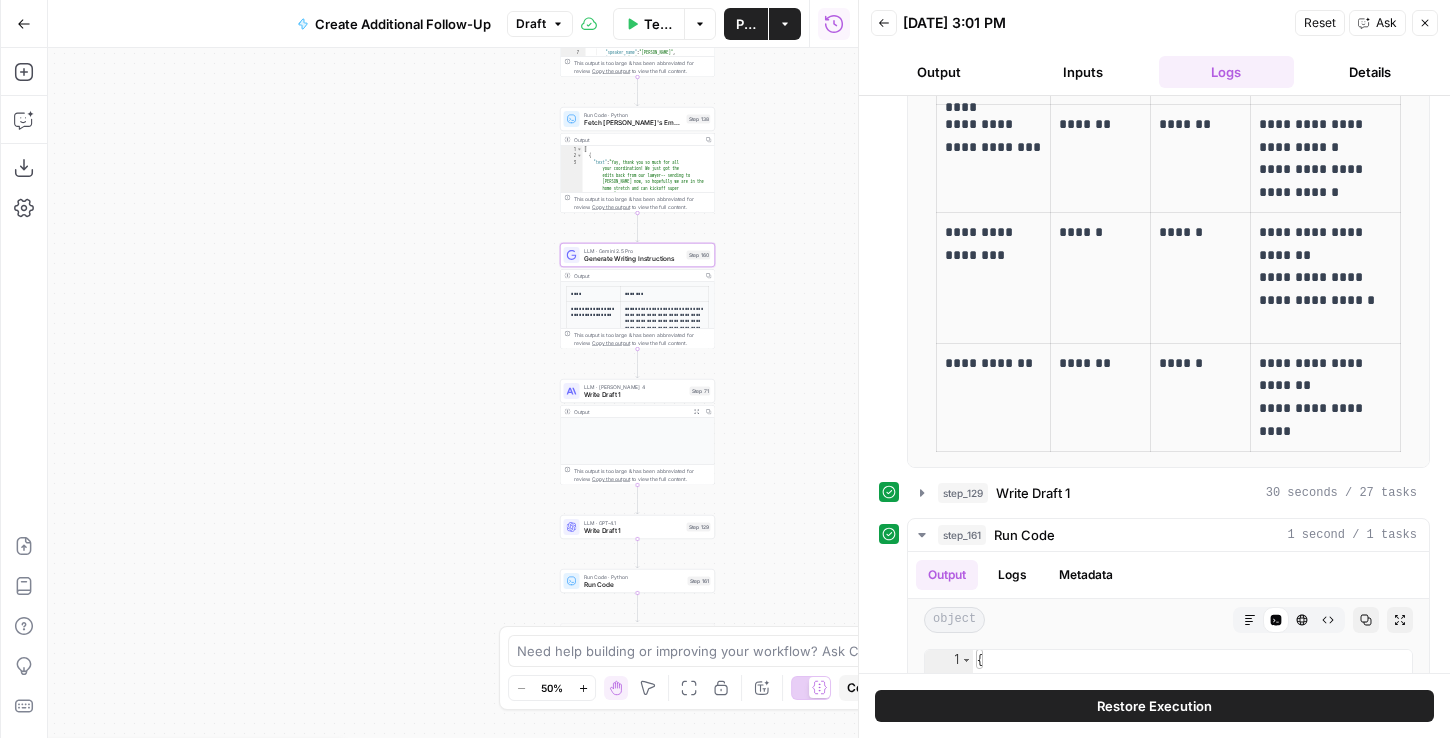 click on "Write Draft 1" at bounding box center (635, 395) 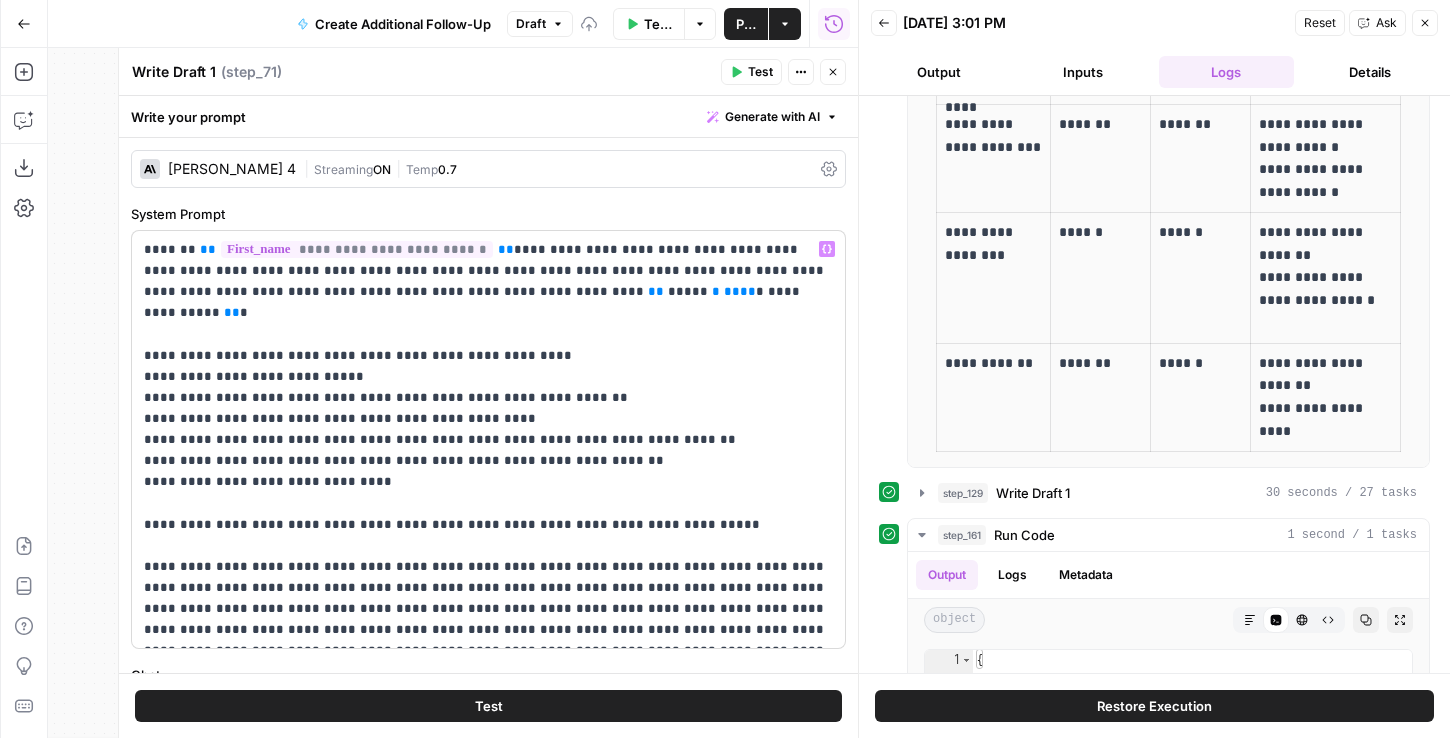 scroll, scrollTop: 987, scrollLeft: 0, axis: vertical 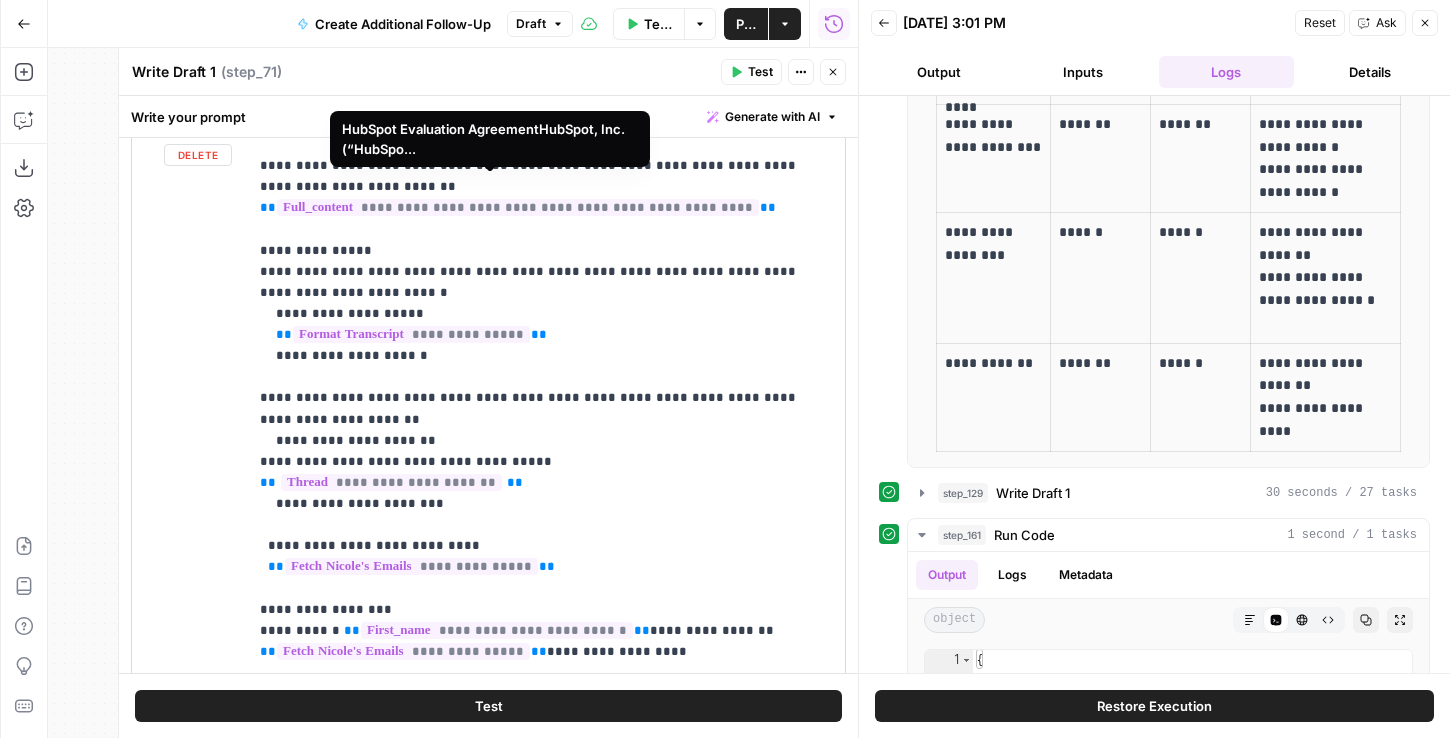 click on "**********" at bounding box center (518, 207) 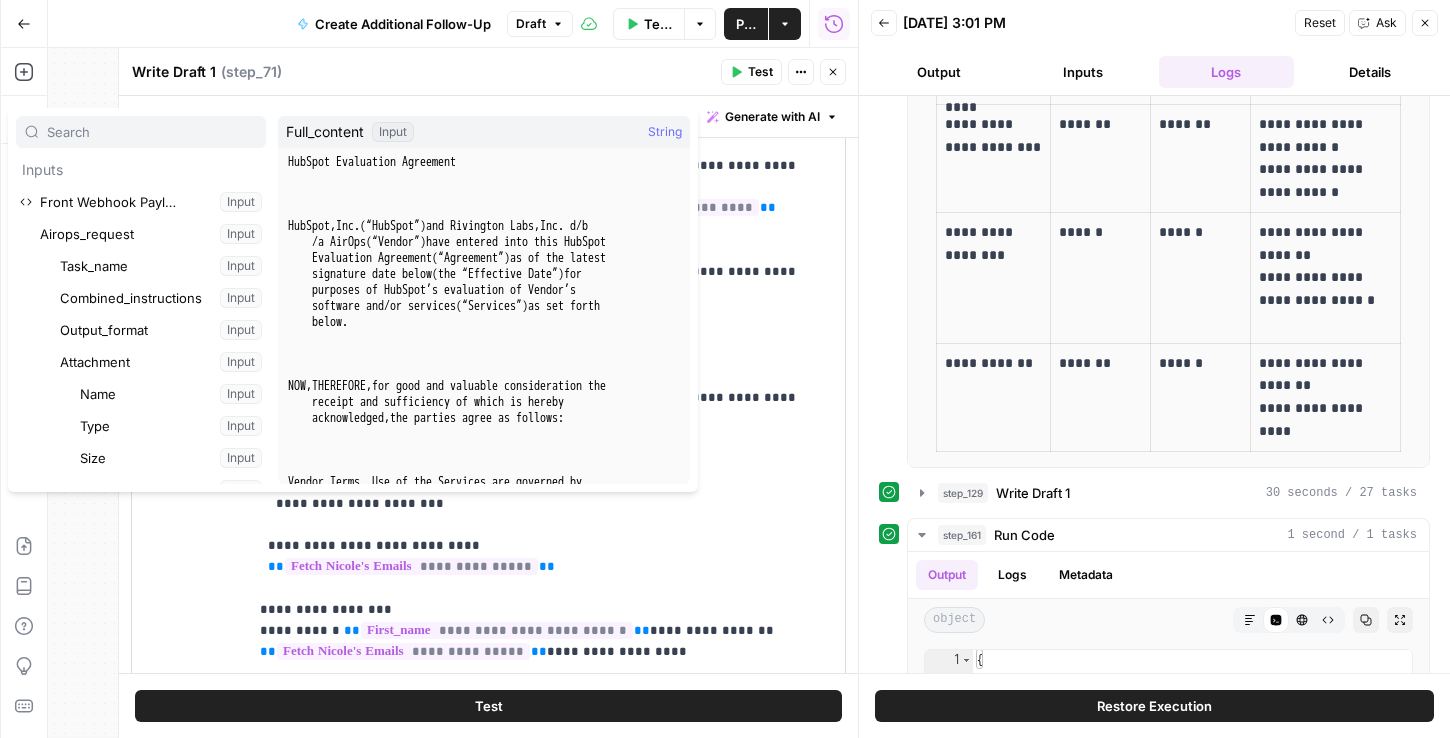 scroll, scrollTop: 203, scrollLeft: 0, axis: vertical 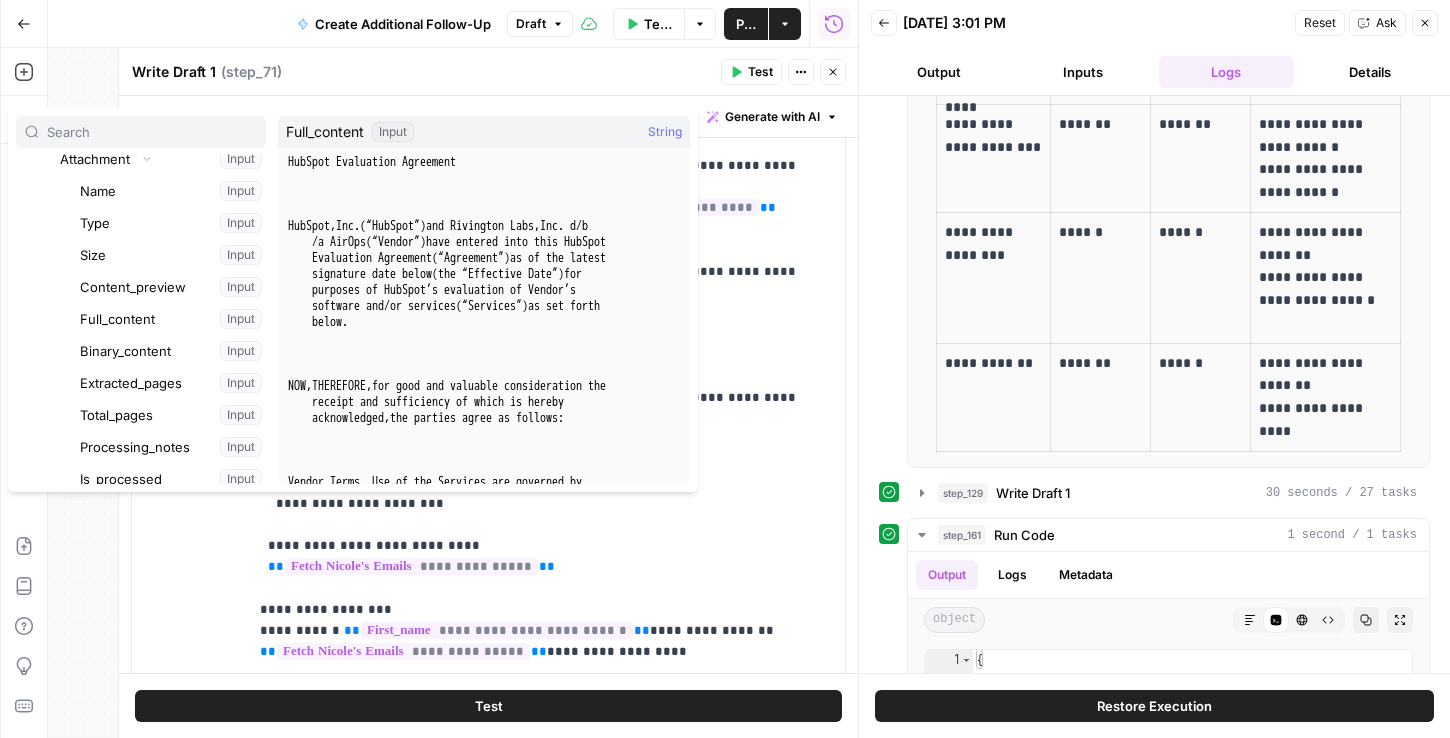 click on "Restore Execution" at bounding box center (1154, 705) 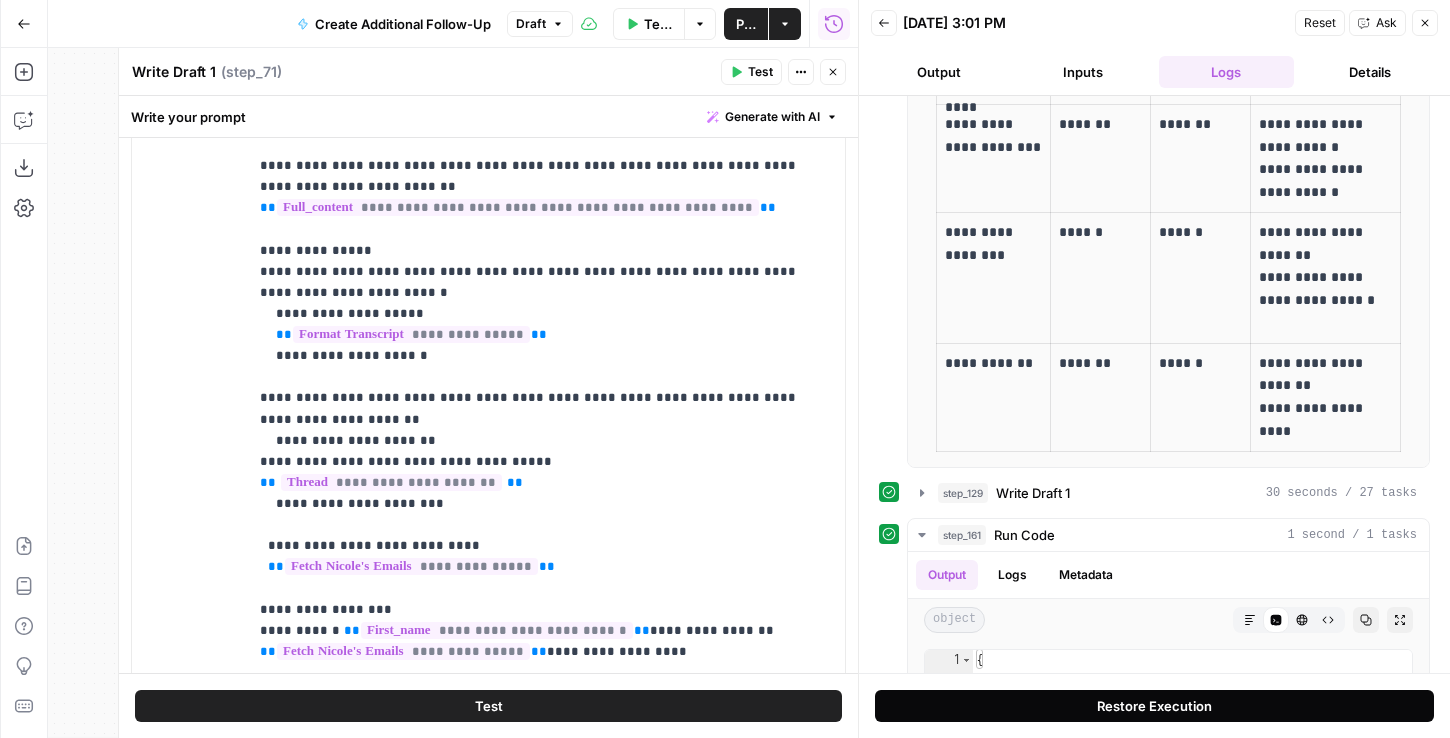 click on "Restore Execution" at bounding box center (1154, 706) 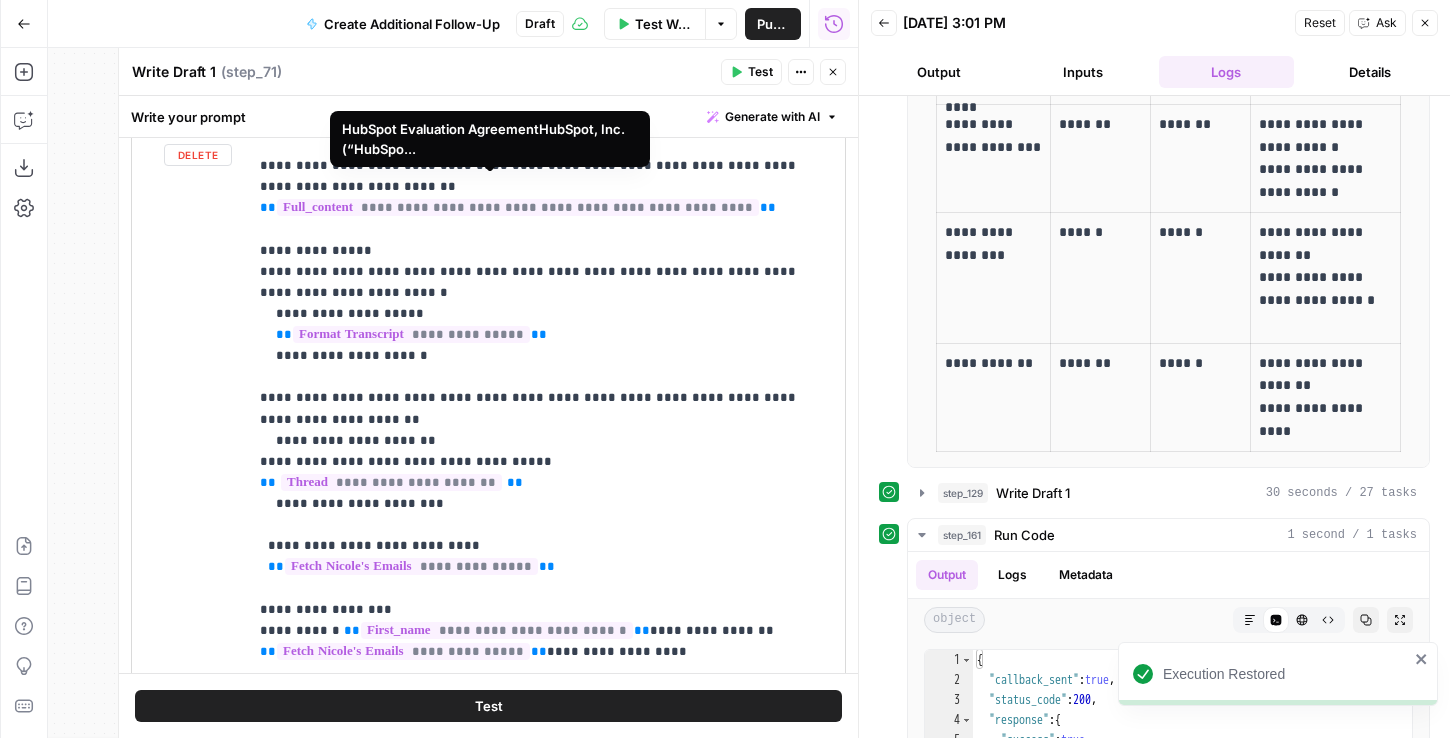 click on "**********" at bounding box center (518, 207) 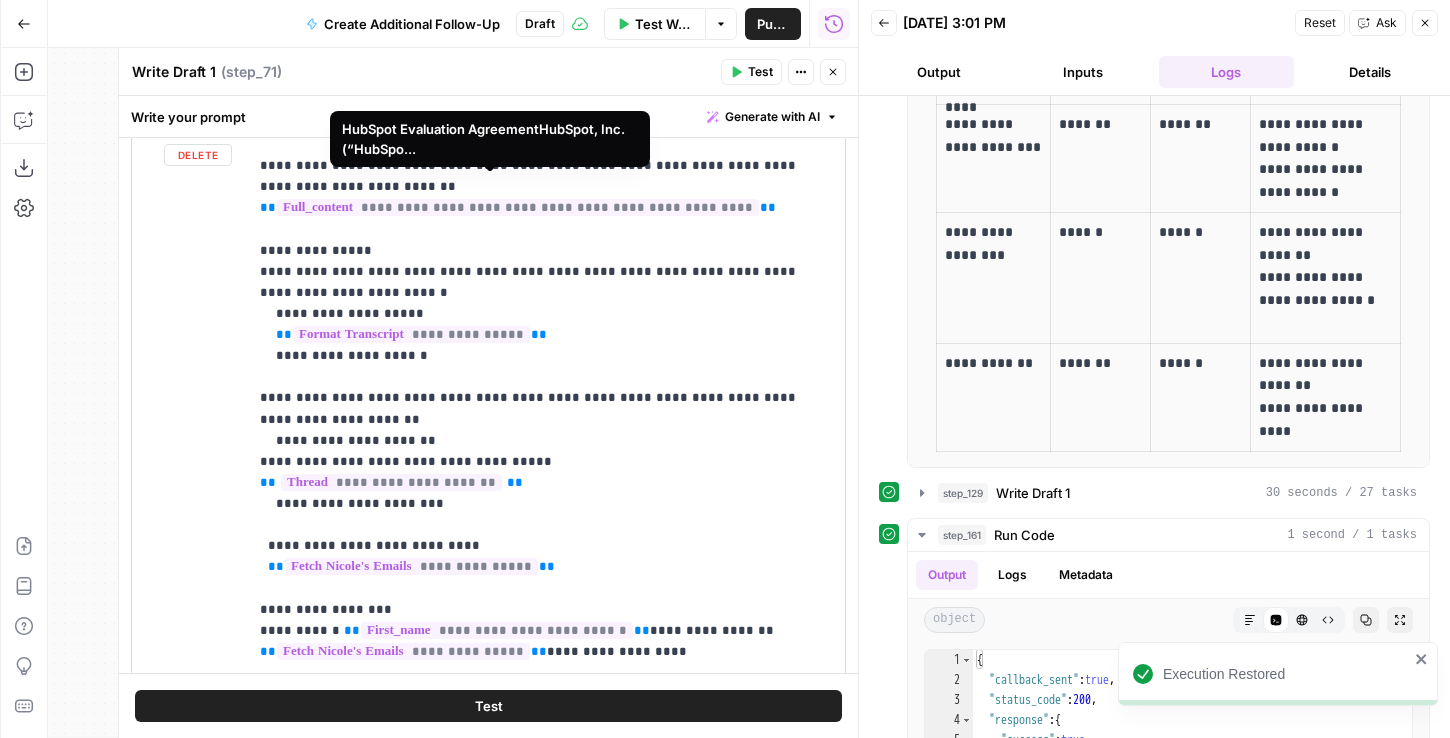 scroll, scrollTop: 203, scrollLeft: 0, axis: vertical 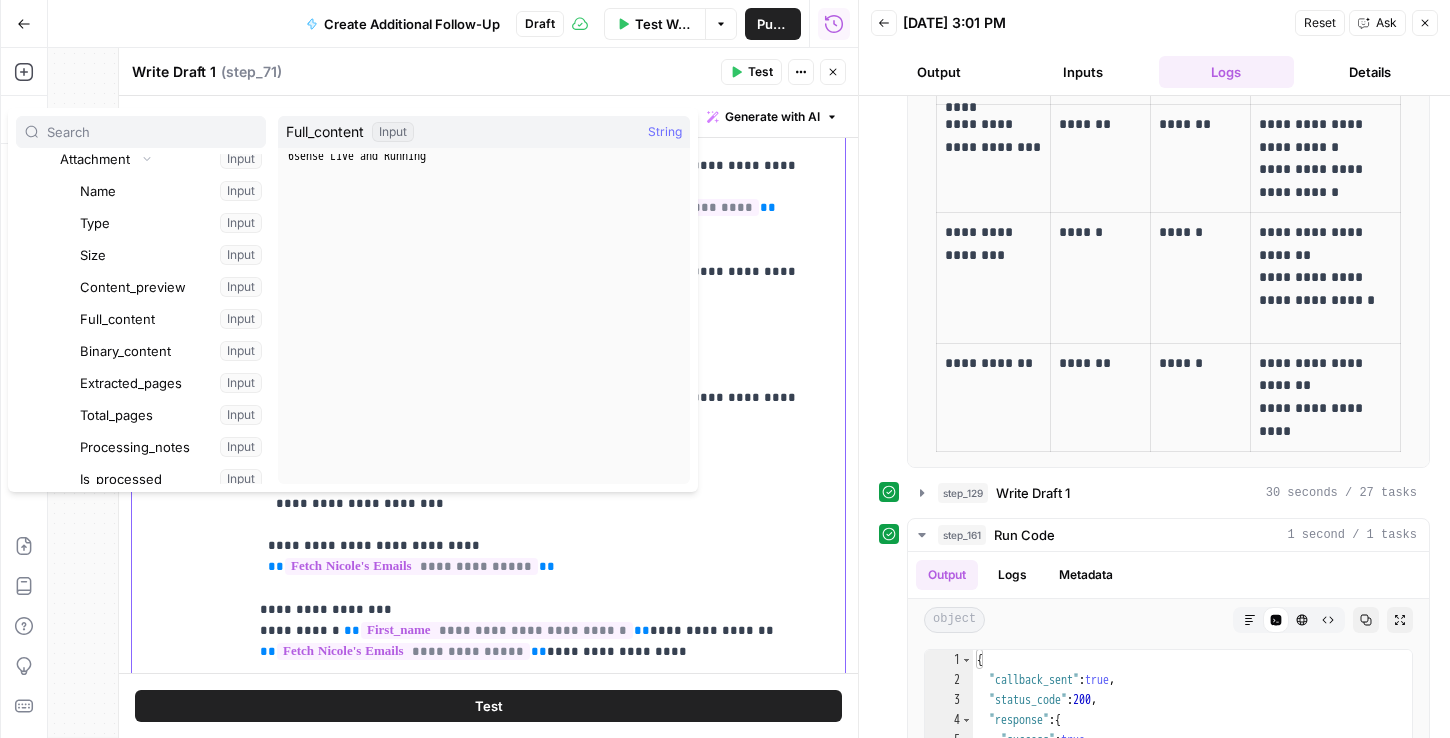 click on "**********" at bounding box center [546, 397] 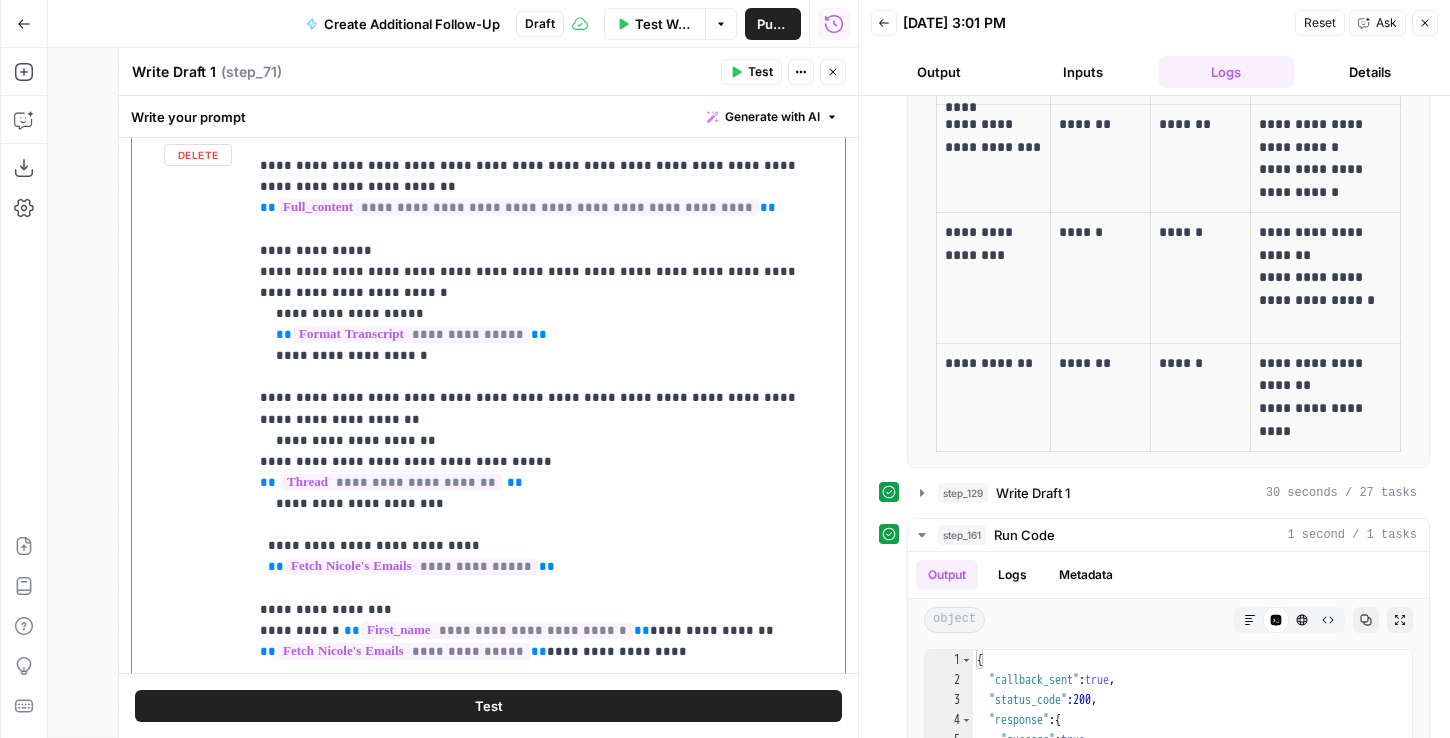 scroll, scrollTop: 200, scrollLeft: 0, axis: vertical 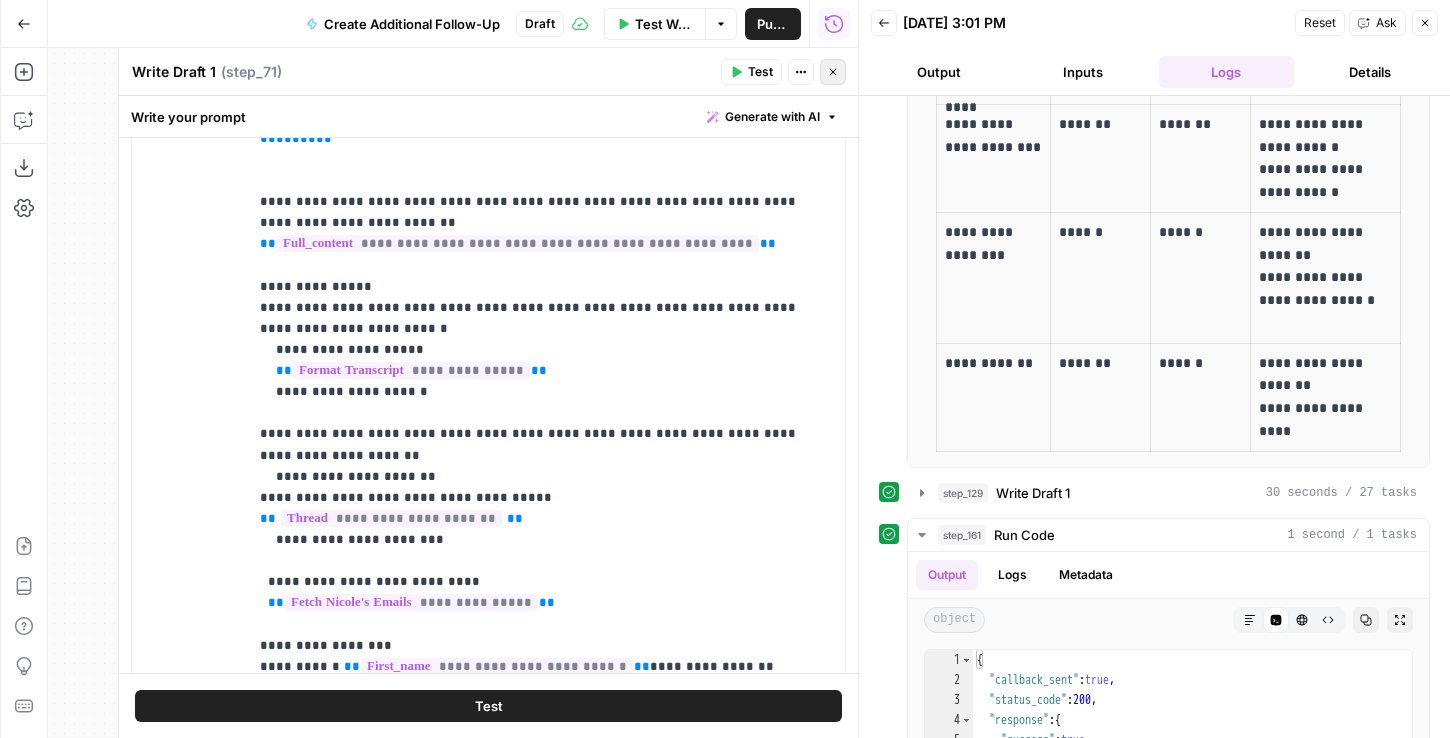 click on "Close" at bounding box center (833, 72) 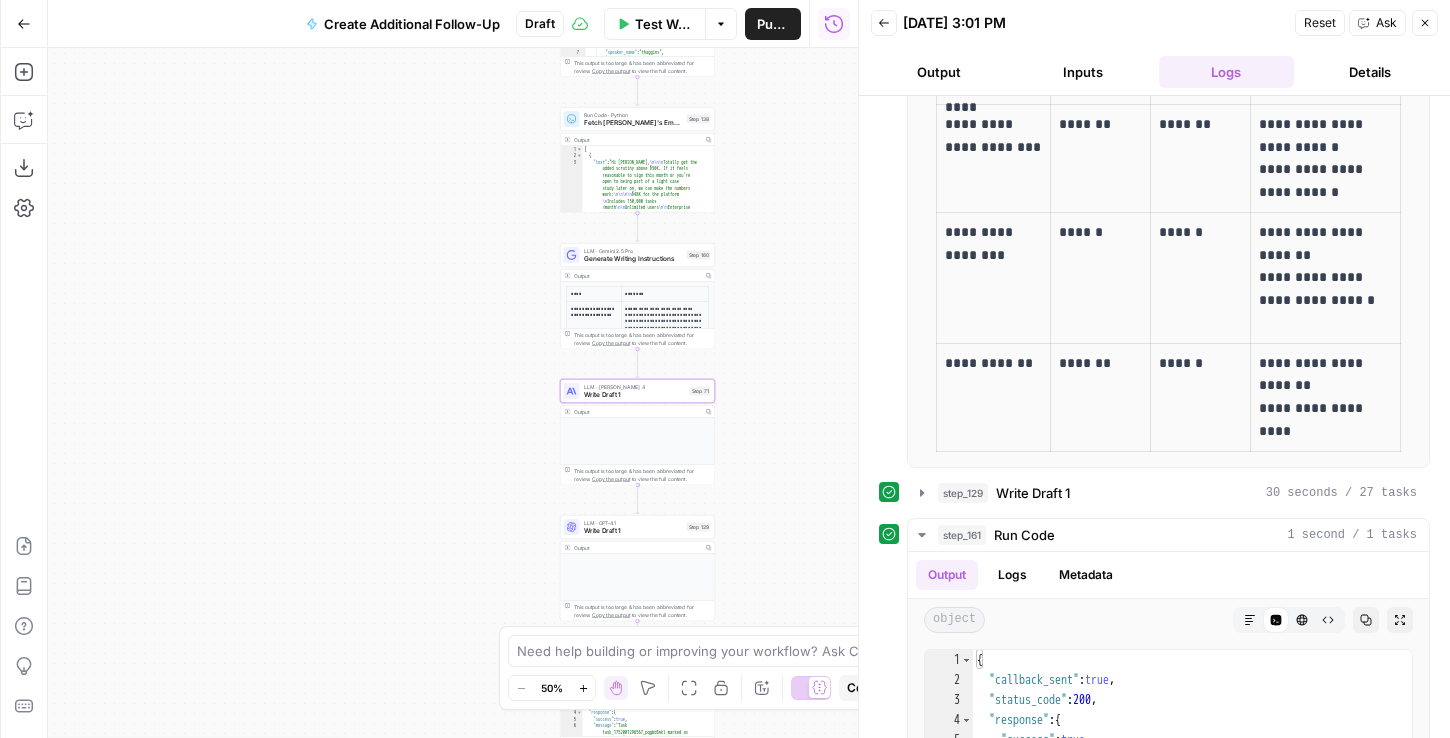click on "Write Draft 1" at bounding box center [635, 395] 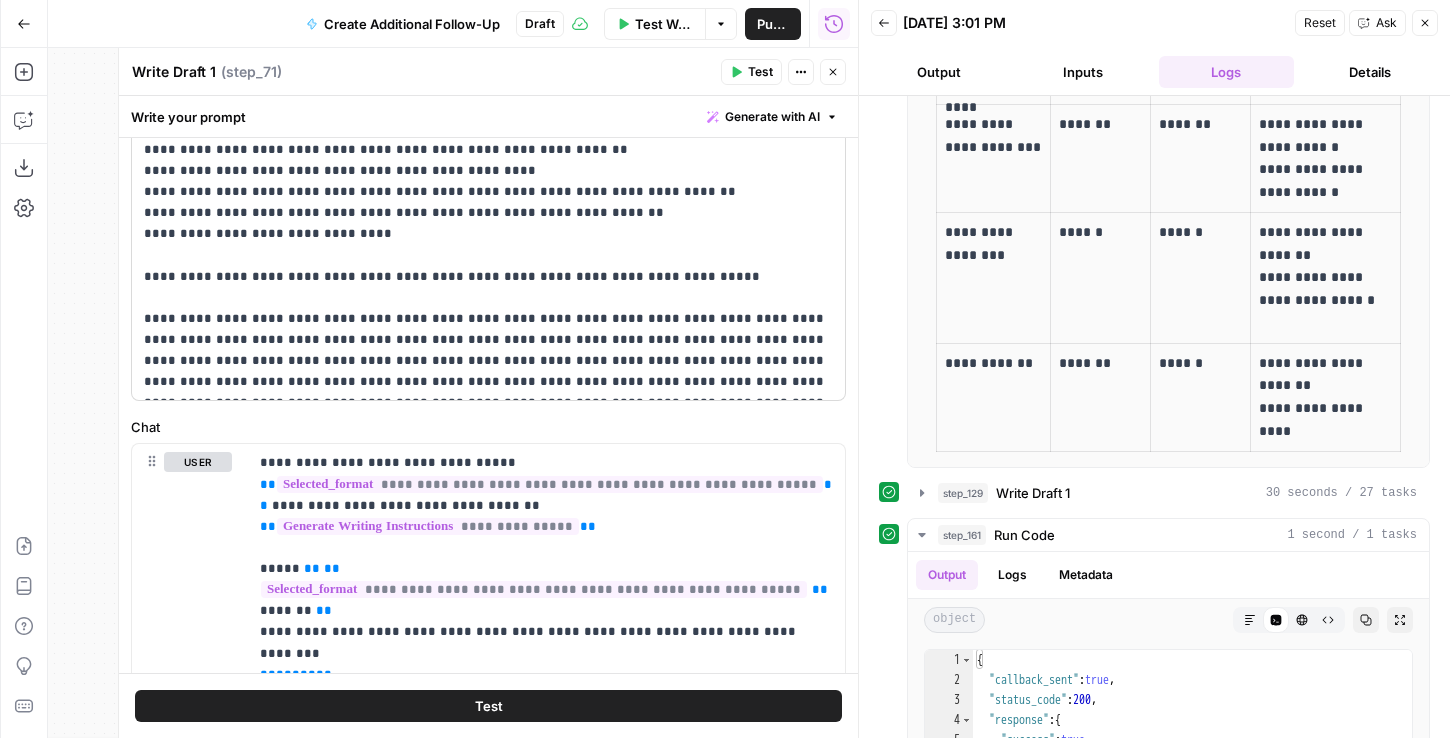 scroll, scrollTop: 987, scrollLeft: 0, axis: vertical 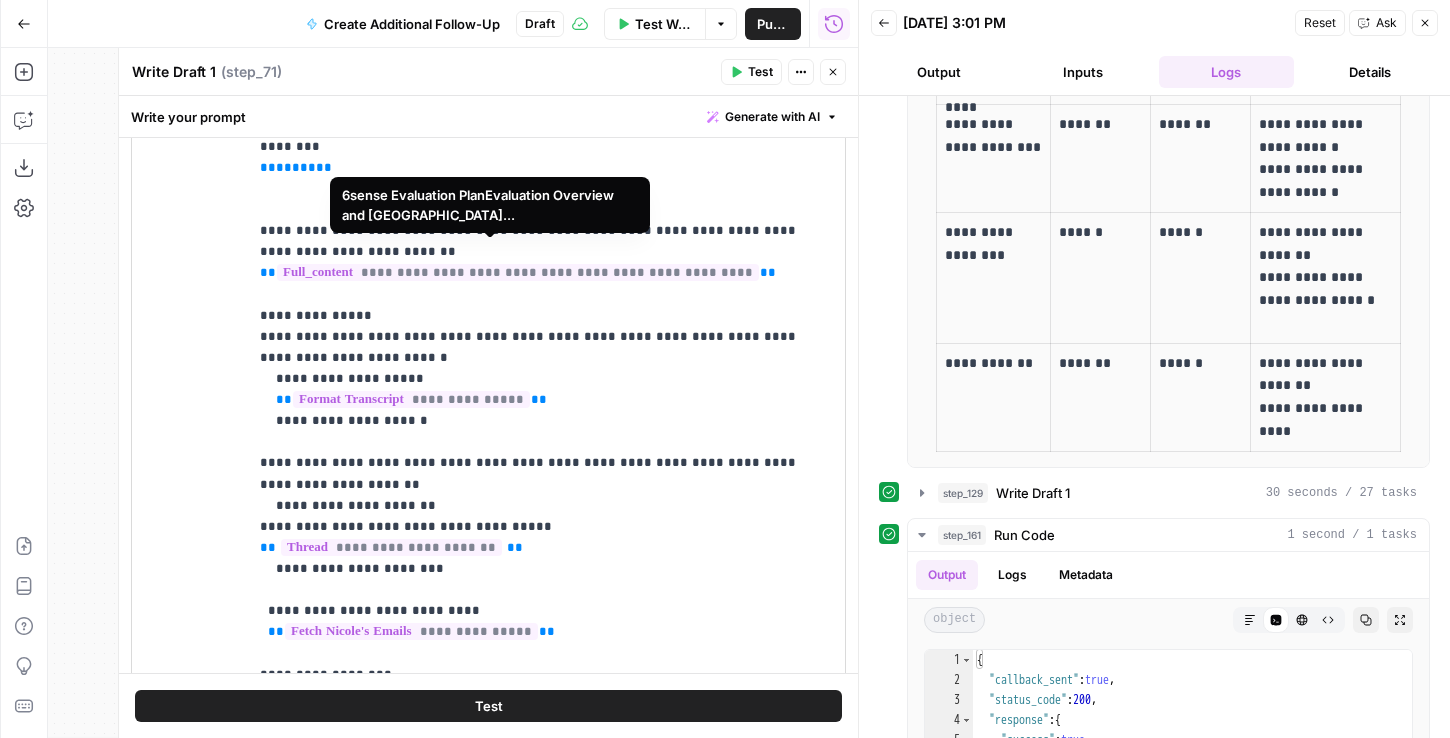 click on "**********" at bounding box center (518, 272) 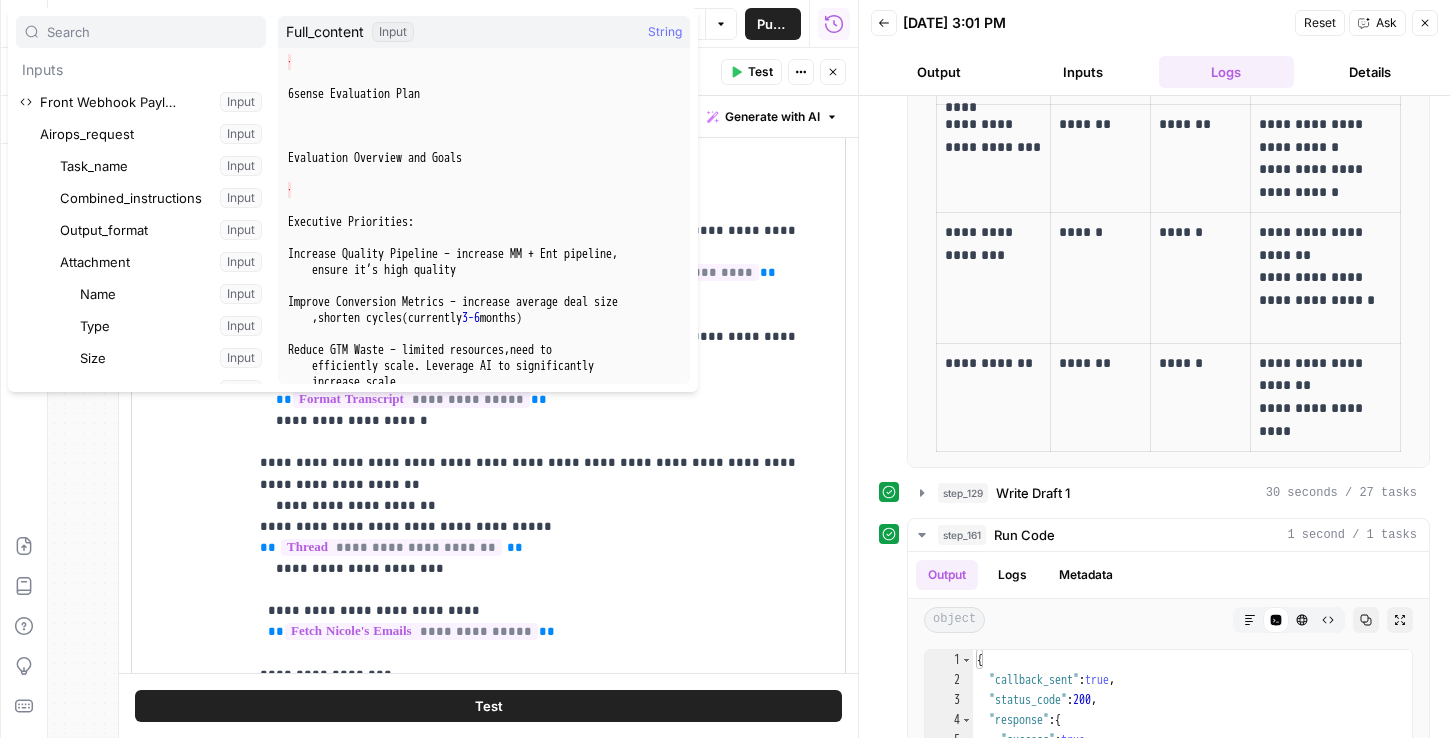 scroll, scrollTop: 203, scrollLeft: 0, axis: vertical 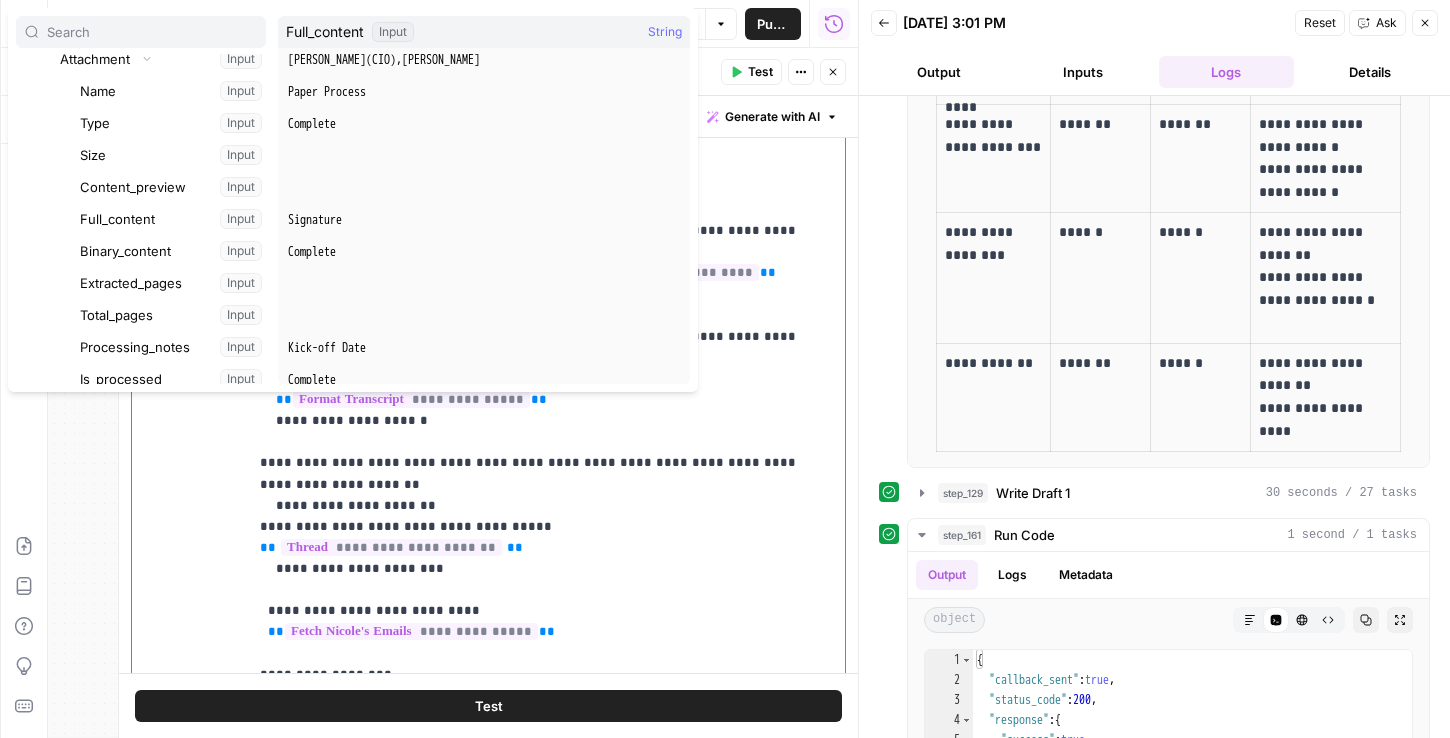 click on "**********" at bounding box center (546, 462) 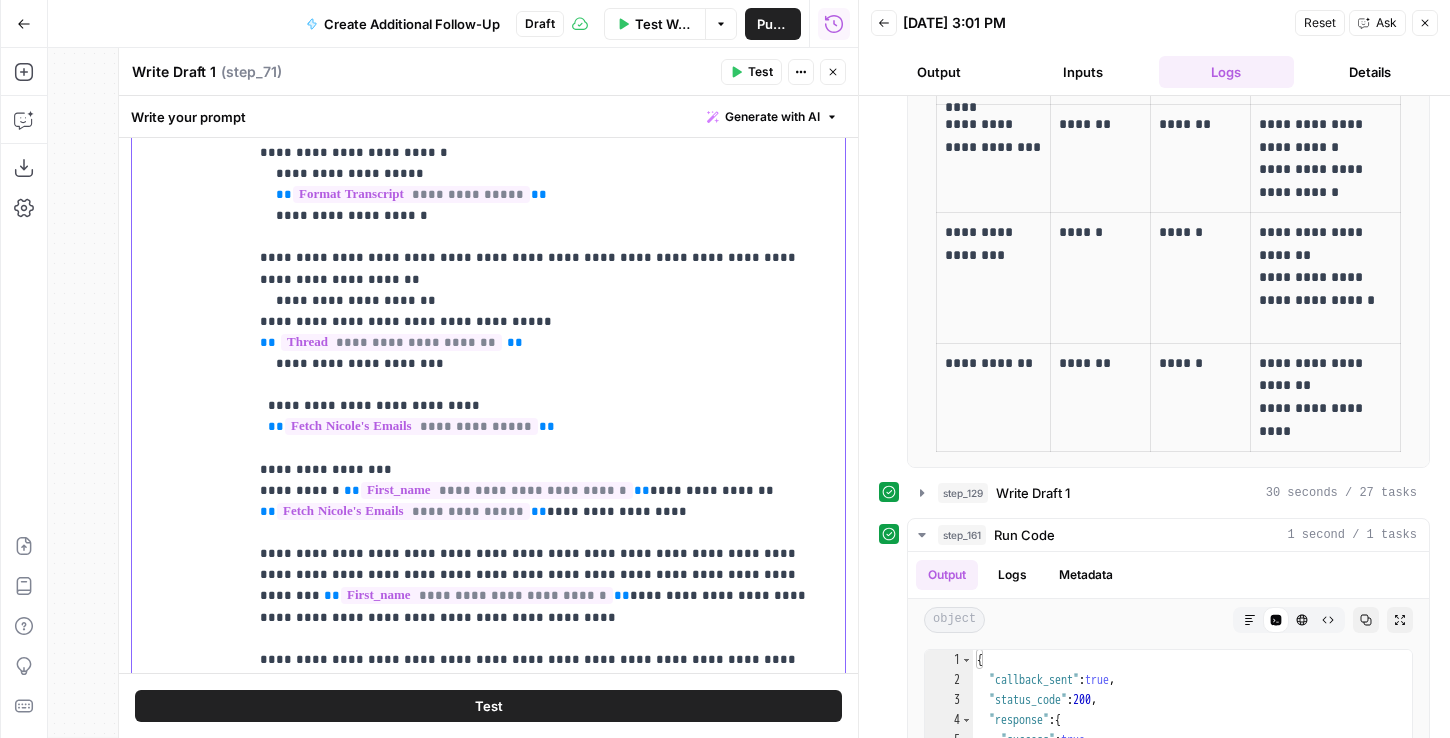 scroll, scrollTop: 0, scrollLeft: 0, axis: both 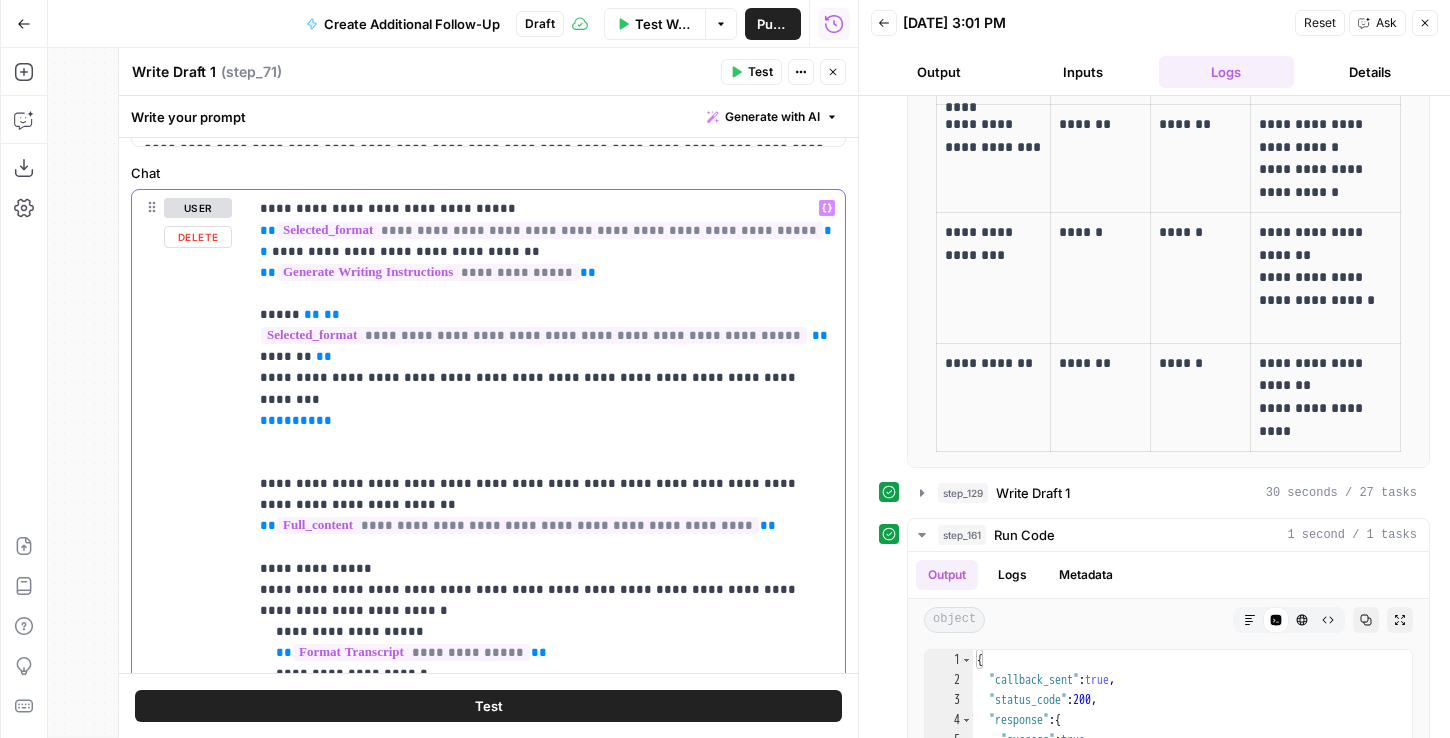 drag, startPoint x: 256, startPoint y: 458, endPoint x: 742, endPoint y: 502, distance: 487.9877 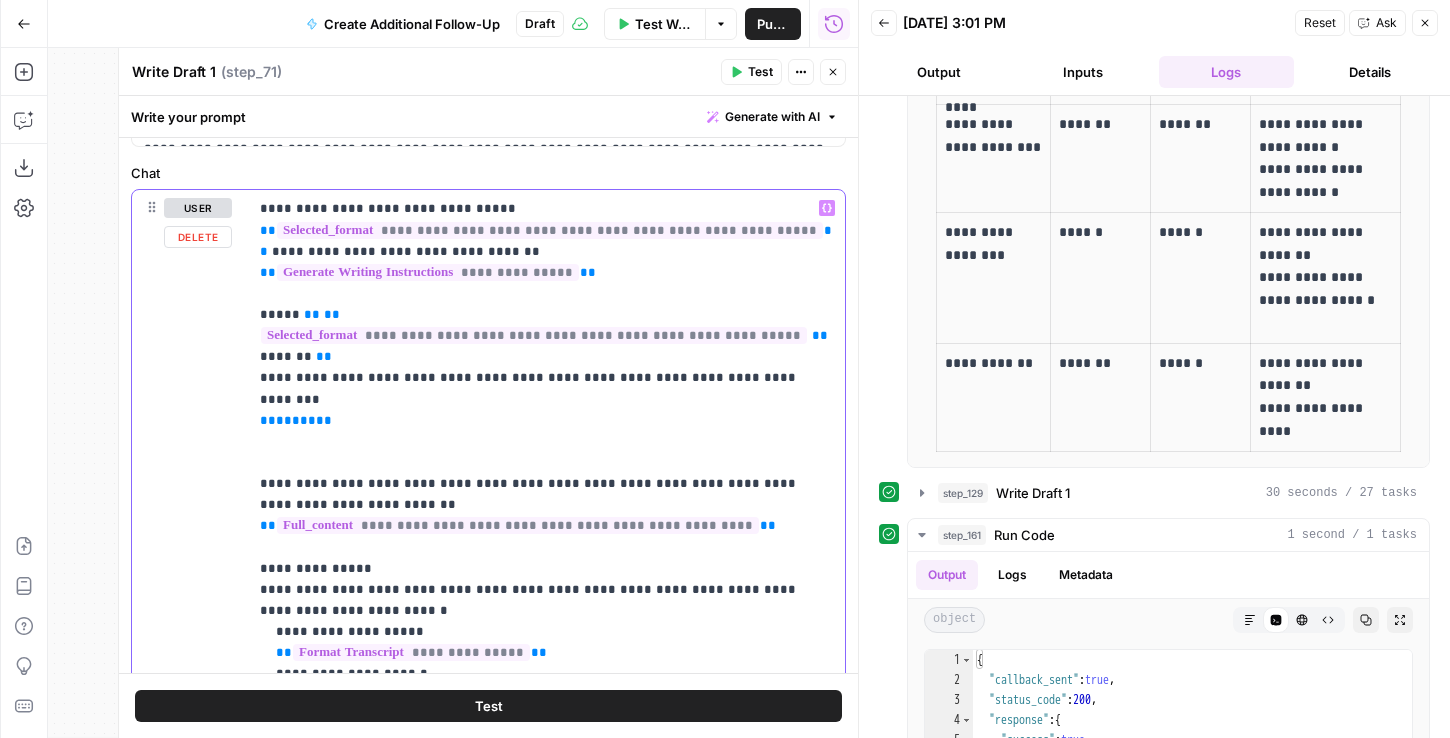 click on "**********" at bounding box center (546, 597) 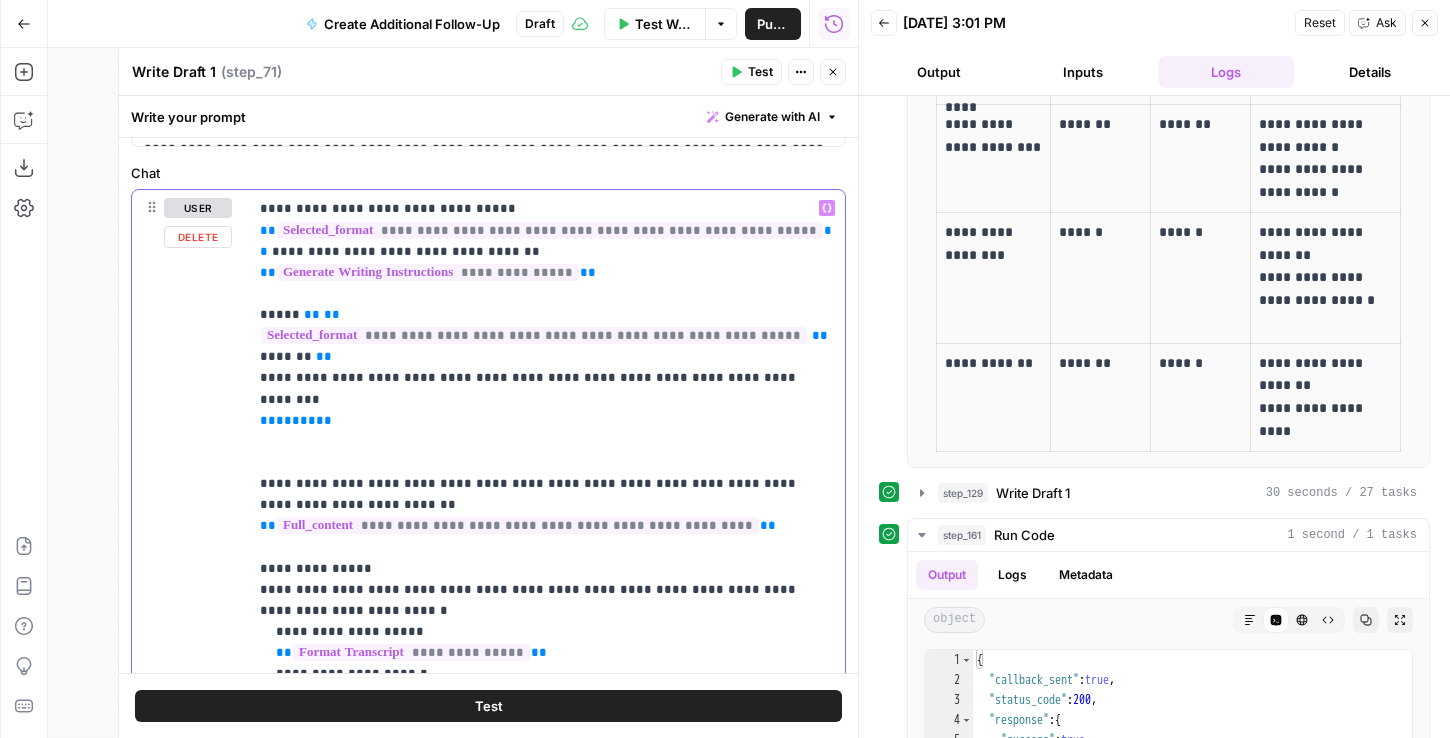 copy on "**********" 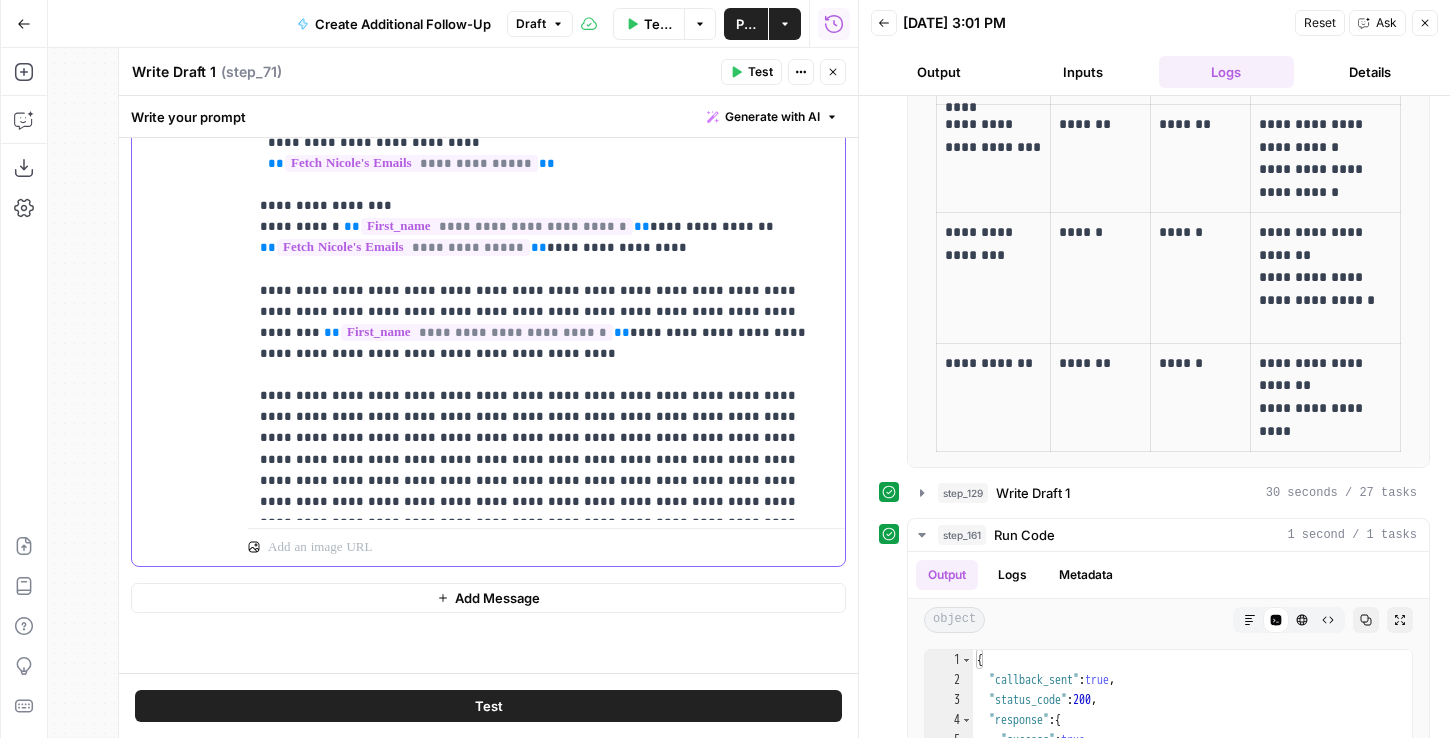 click on "**********" at bounding box center (546, 47) 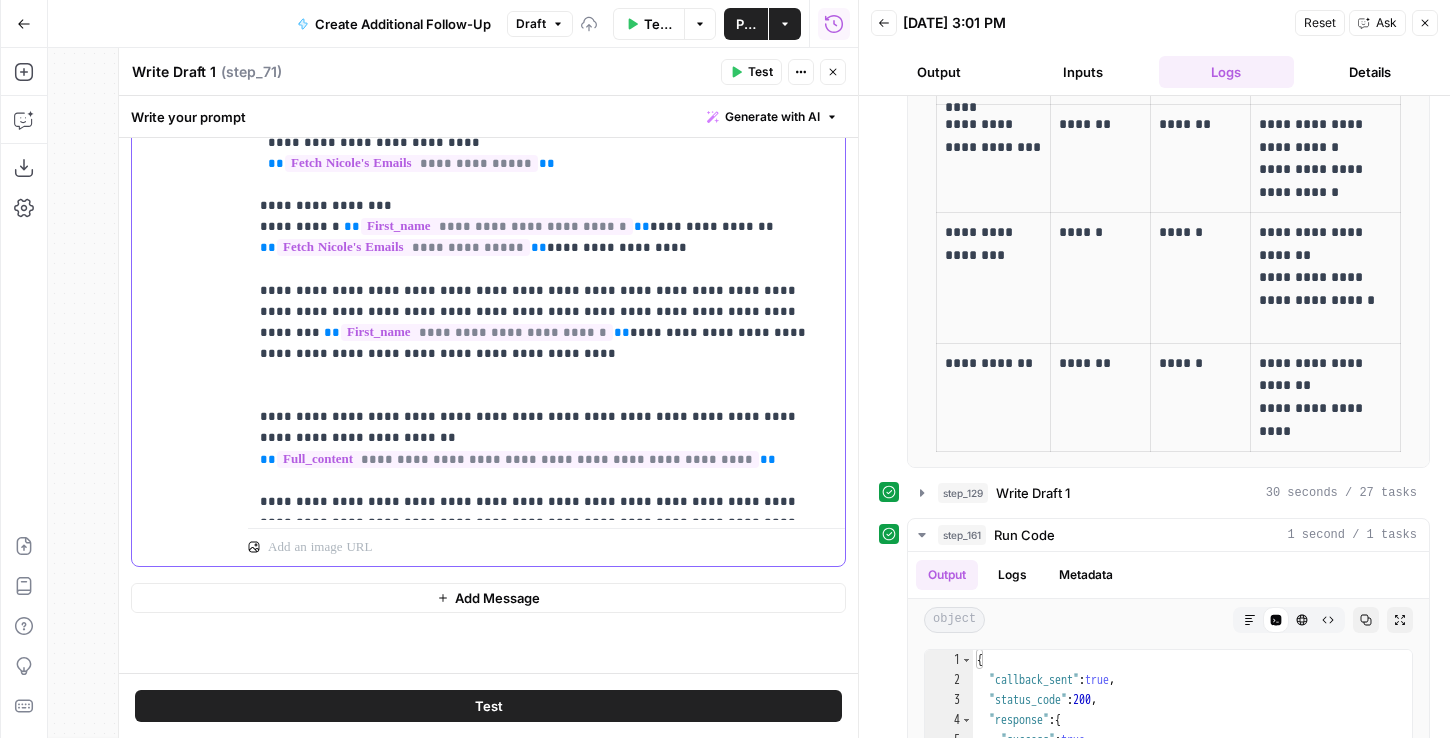 click on "**********" at bounding box center [546, 99] 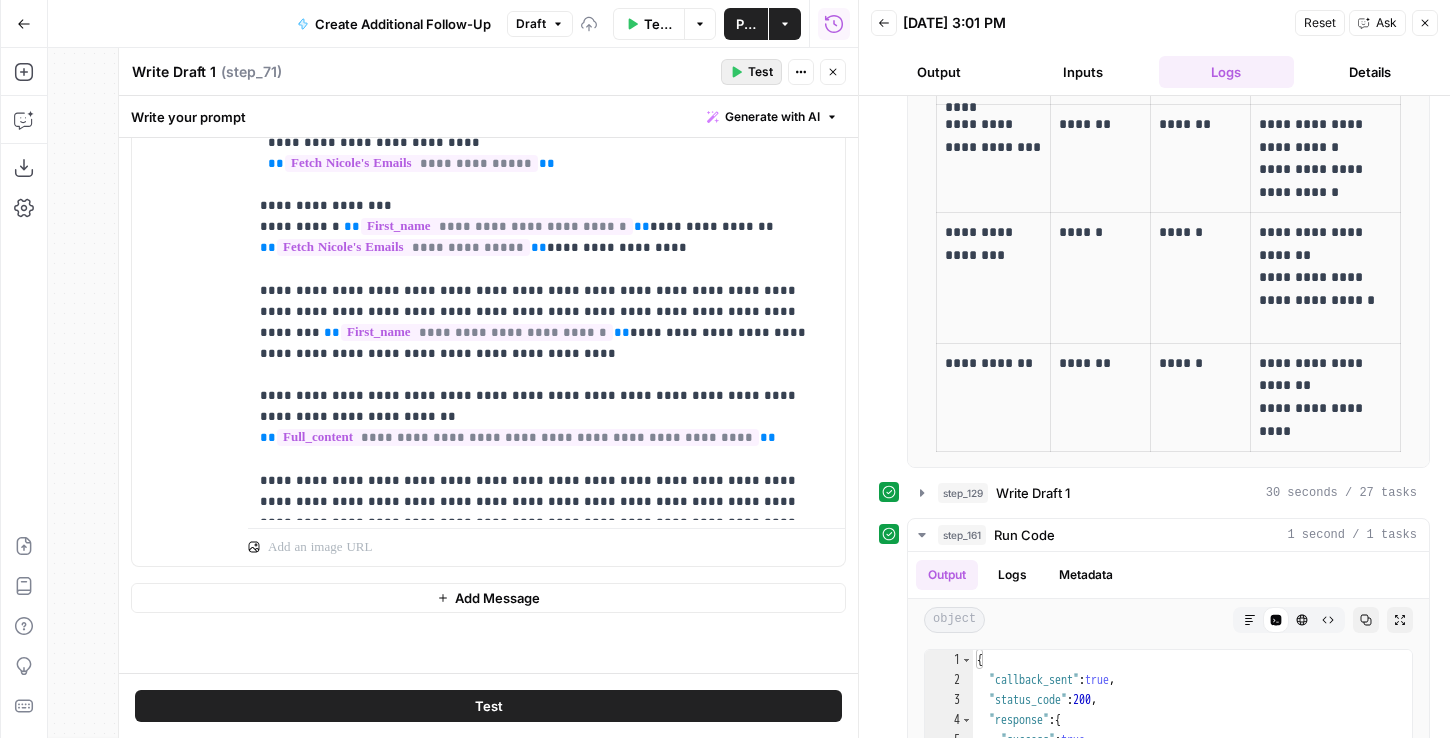 click on "Test" at bounding box center [760, 72] 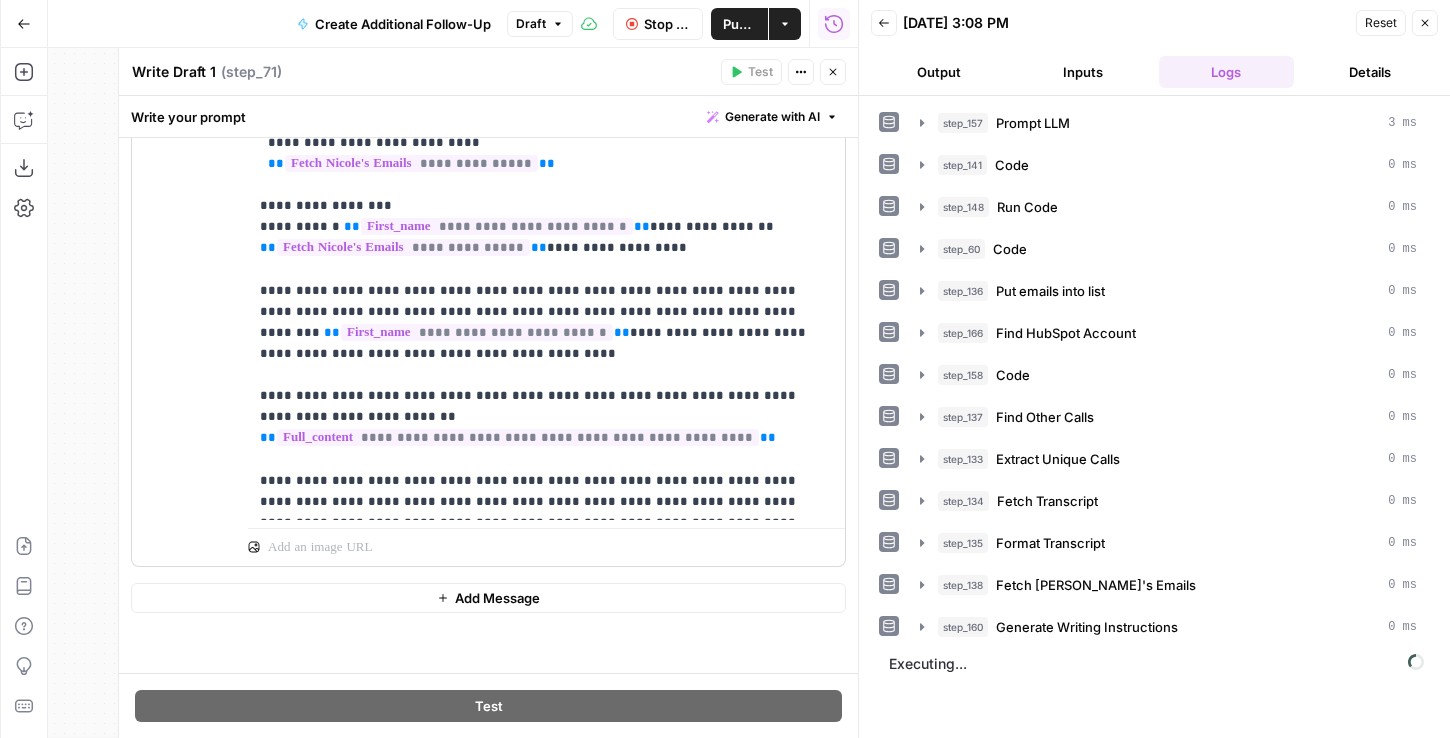 scroll, scrollTop: 215, scrollLeft: 0, axis: vertical 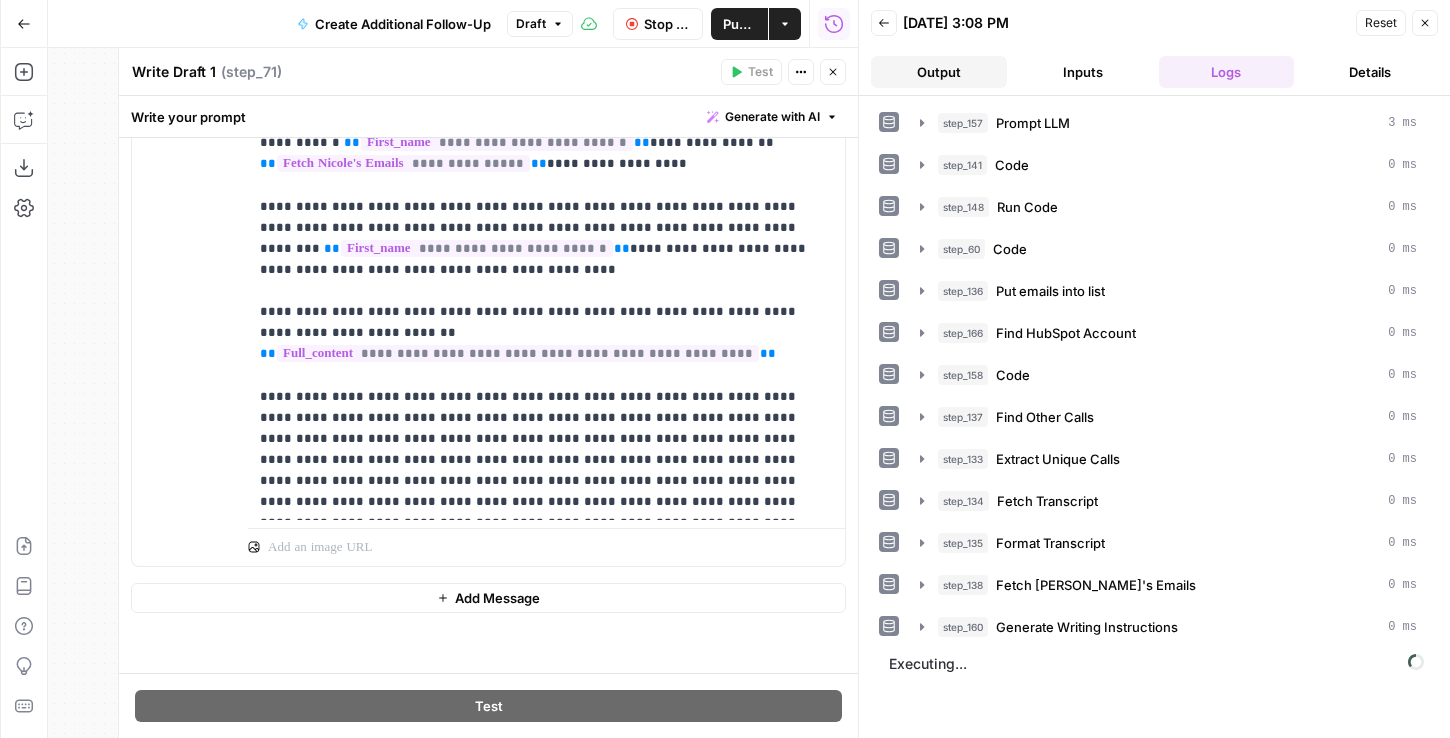 click on "Output" at bounding box center [939, 72] 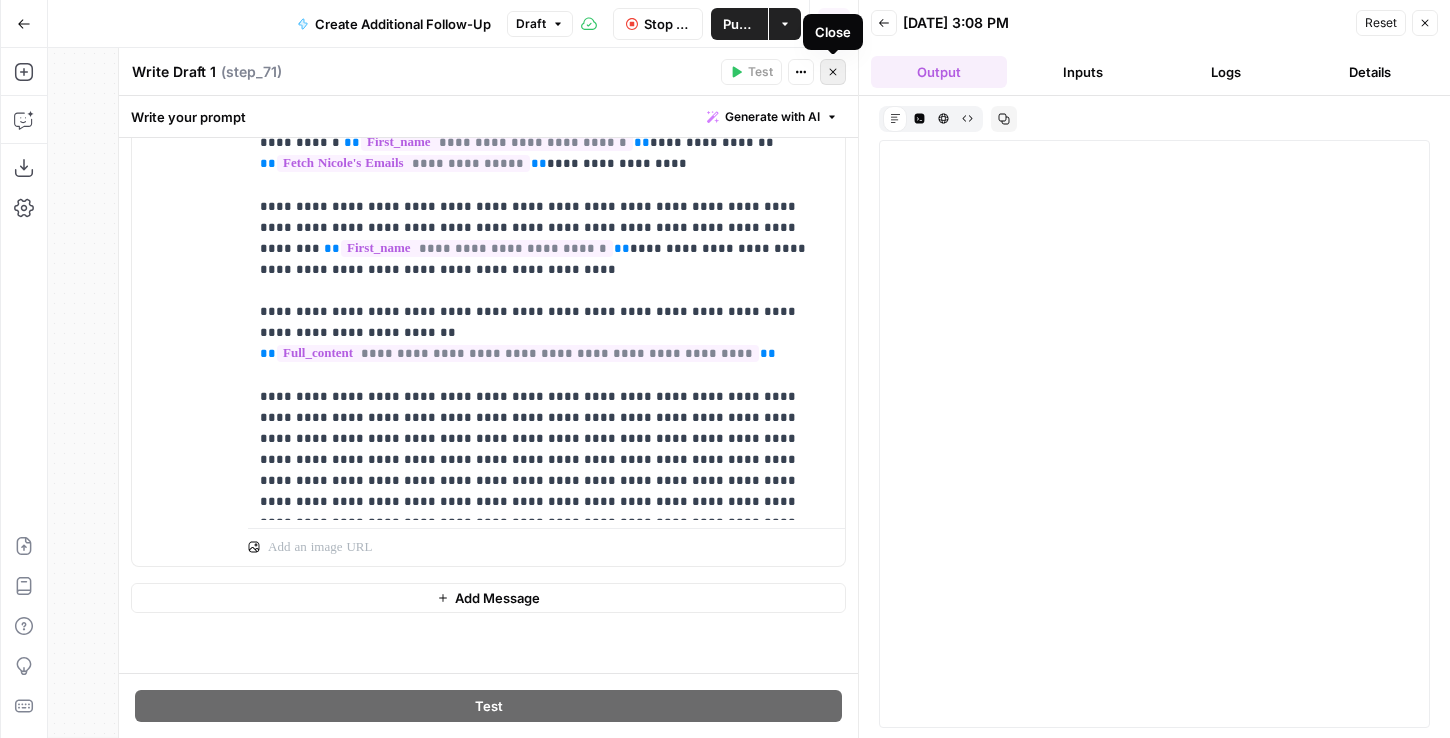 click 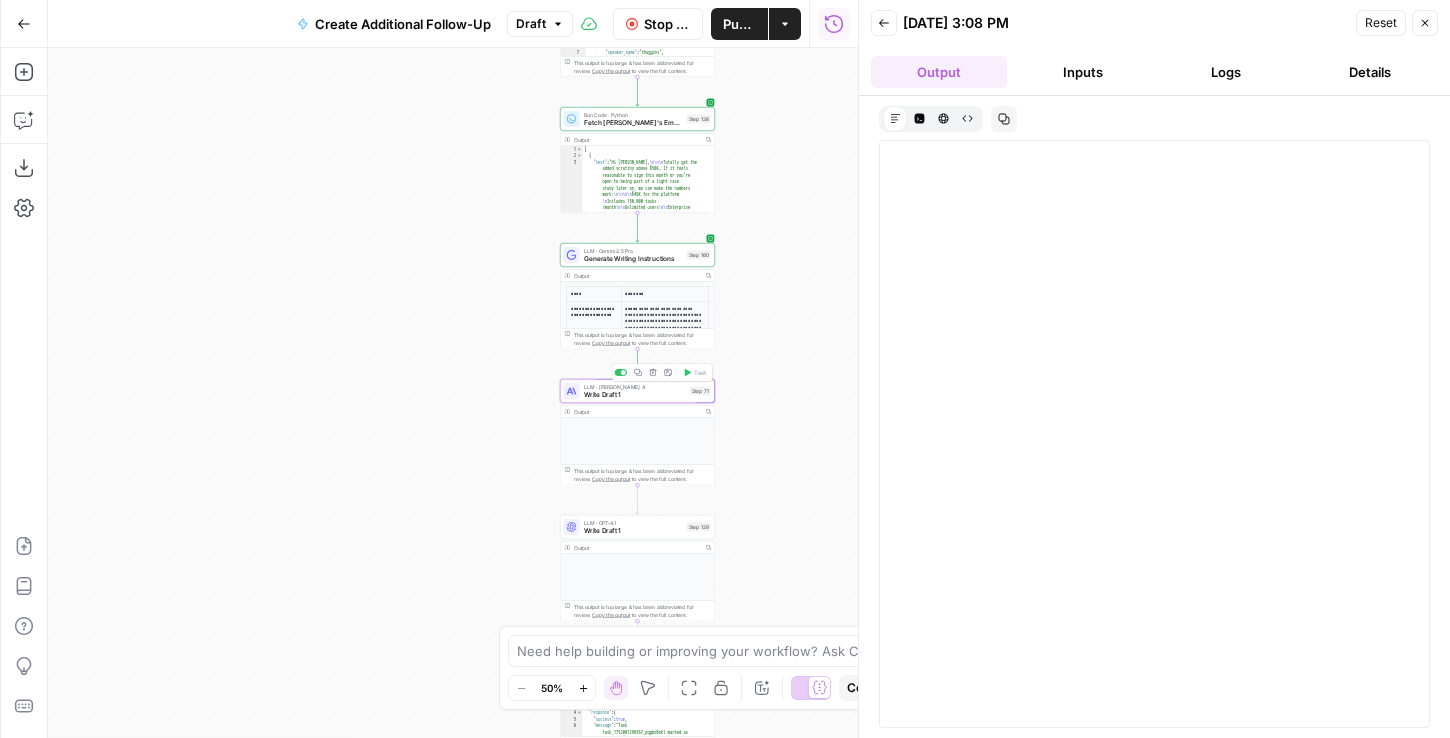 click on "Write Draft 1" at bounding box center [635, 395] 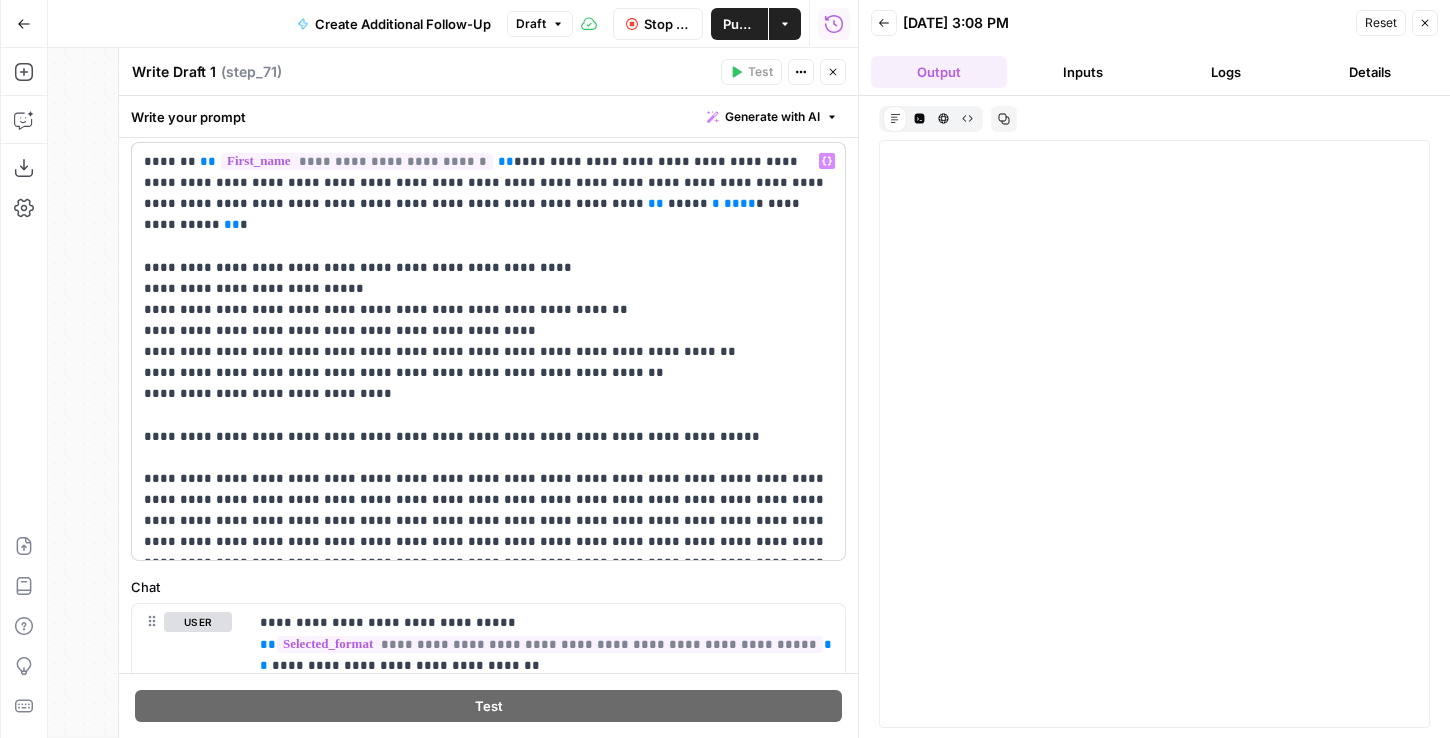 scroll, scrollTop: 171, scrollLeft: 0, axis: vertical 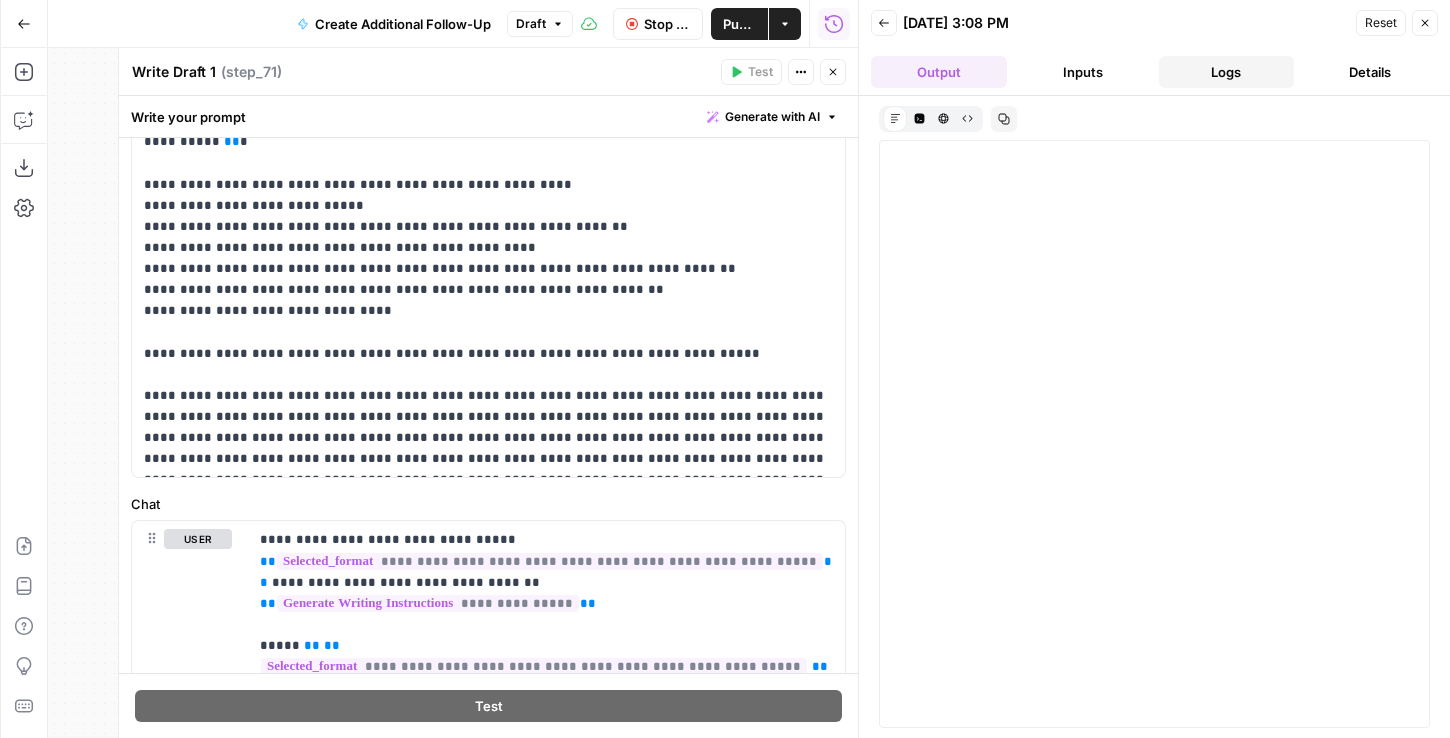 click on "Logs" at bounding box center (1227, 72) 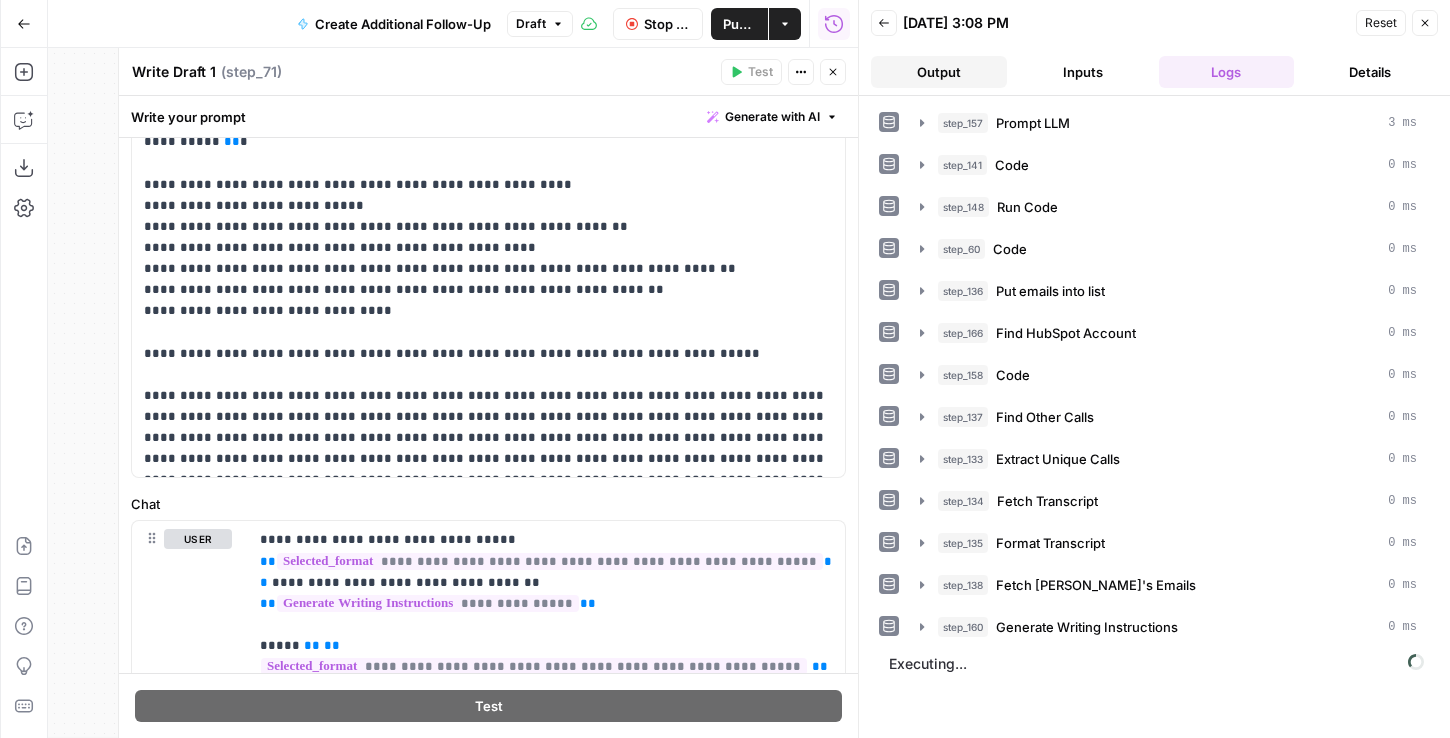 click on "Output" at bounding box center (939, 72) 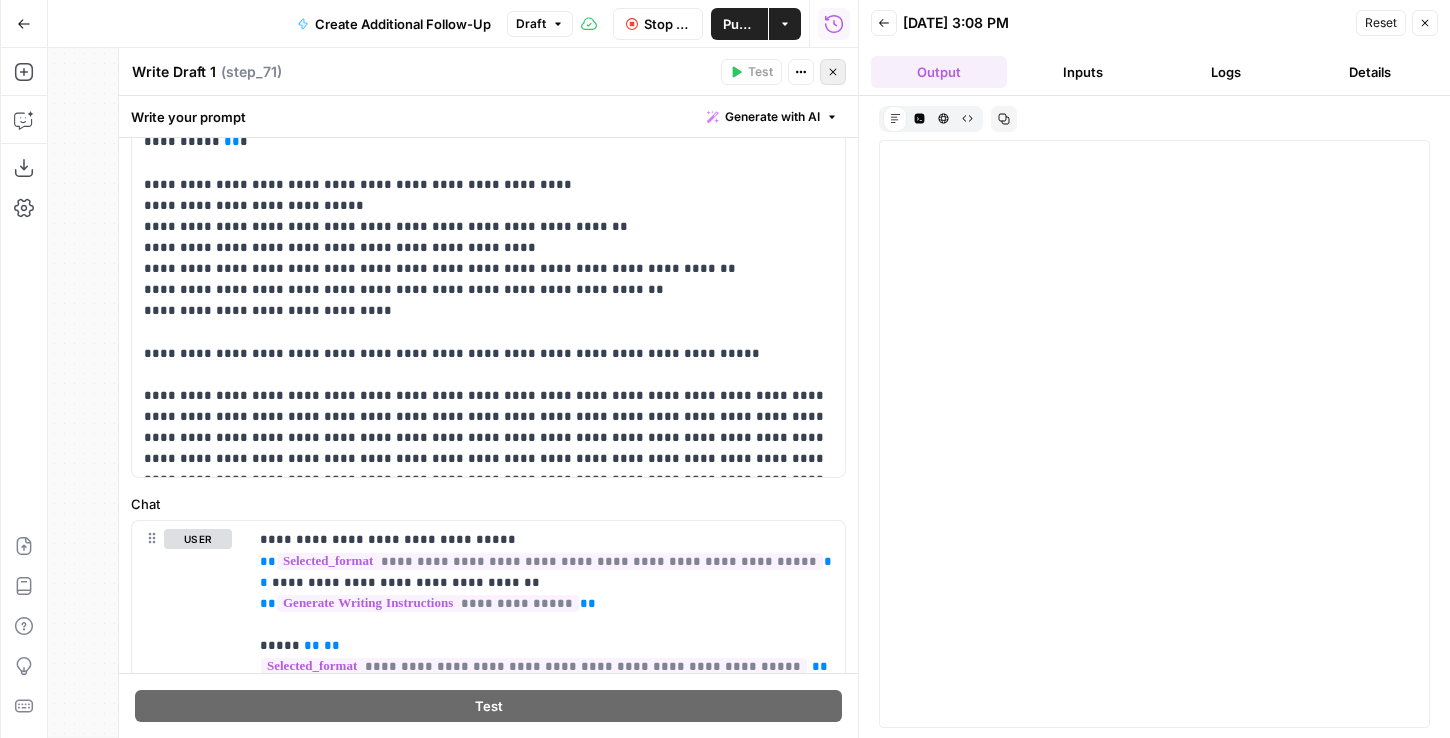 click on "Close" at bounding box center (833, 72) 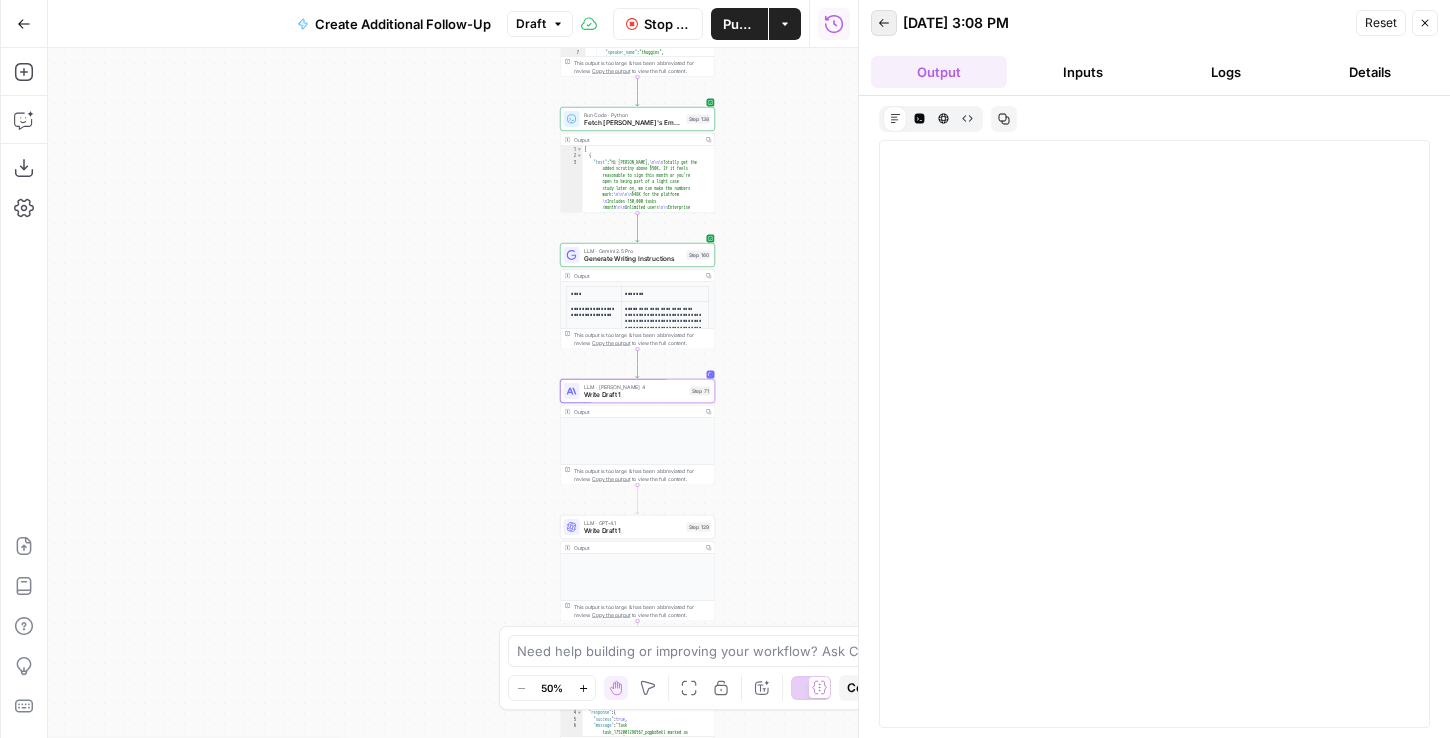 click on "Back" at bounding box center [884, 23] 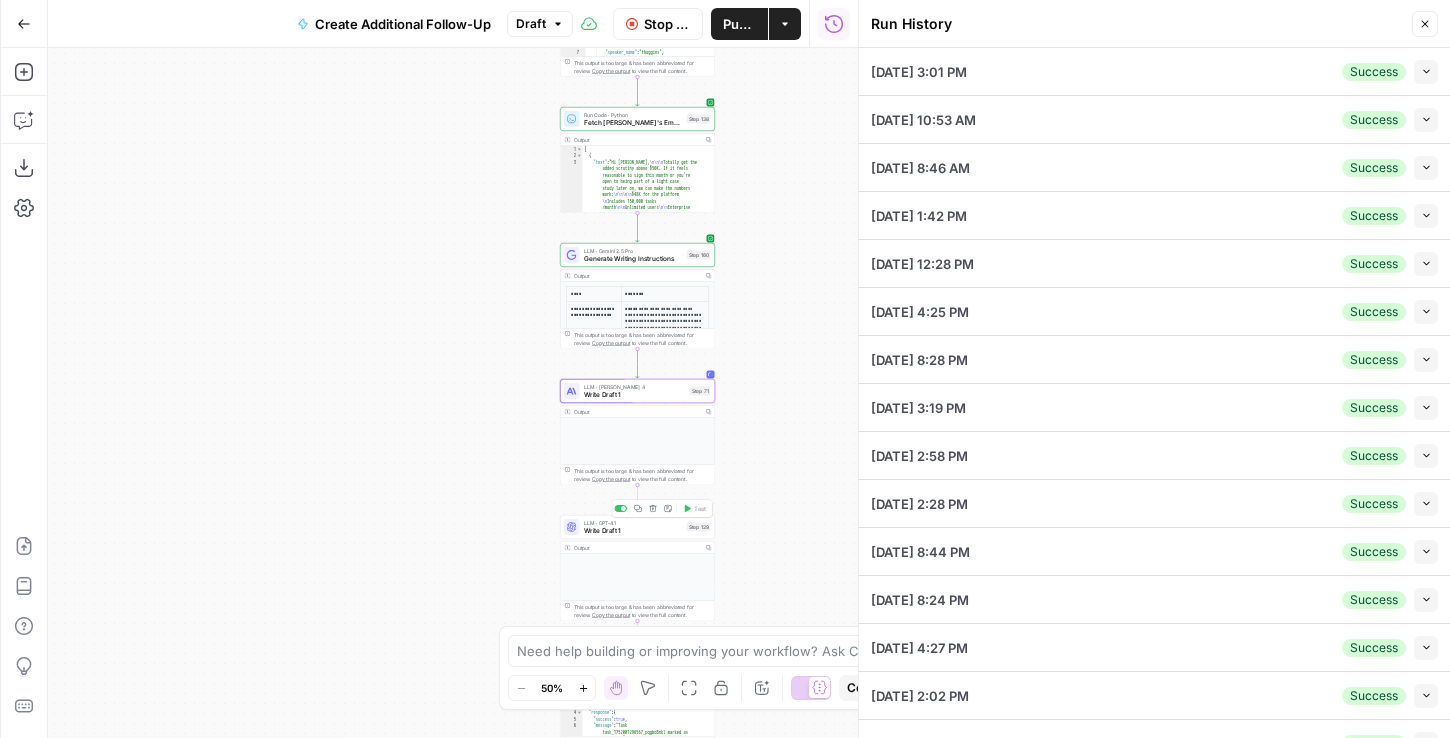 click on "Write Draft 1" at bounding box center [633, 531] 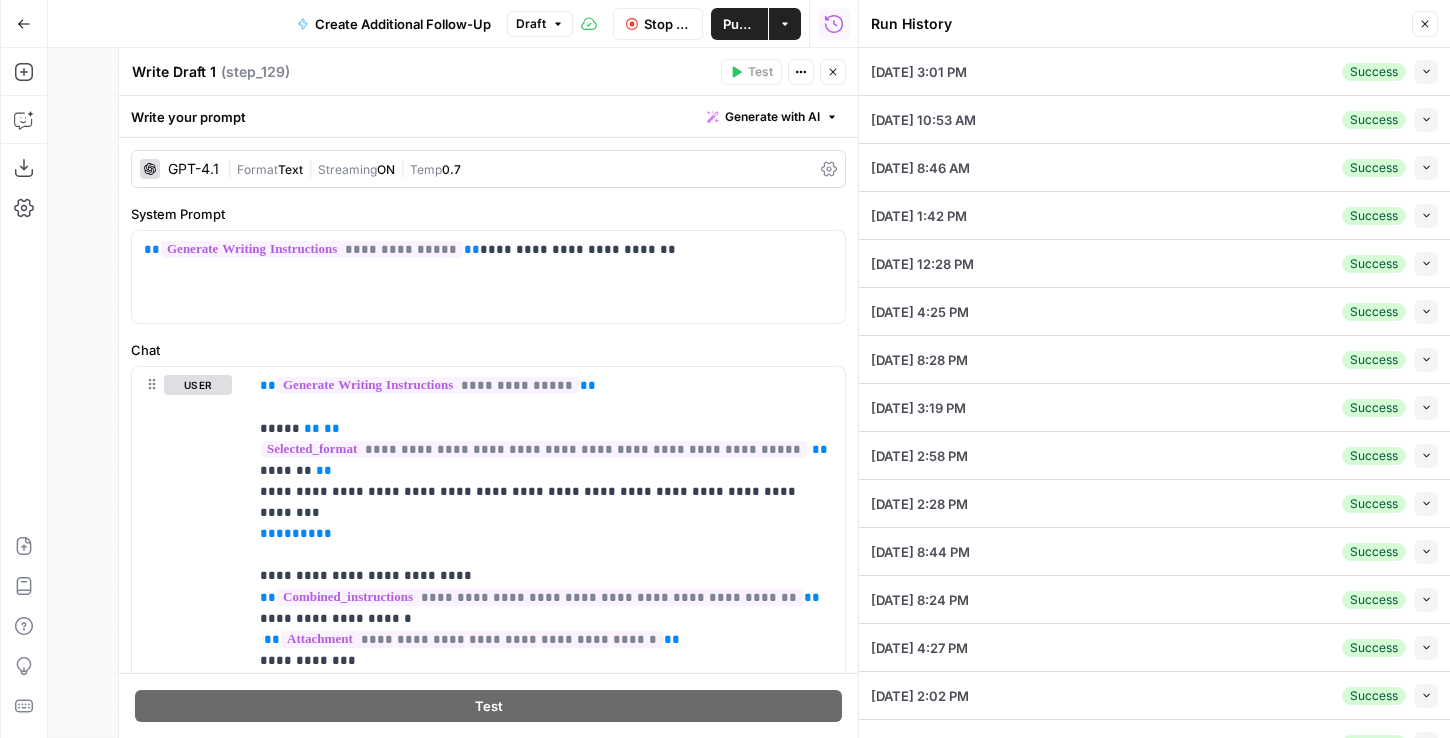 click on "Text" at bounding box center (290, 169) 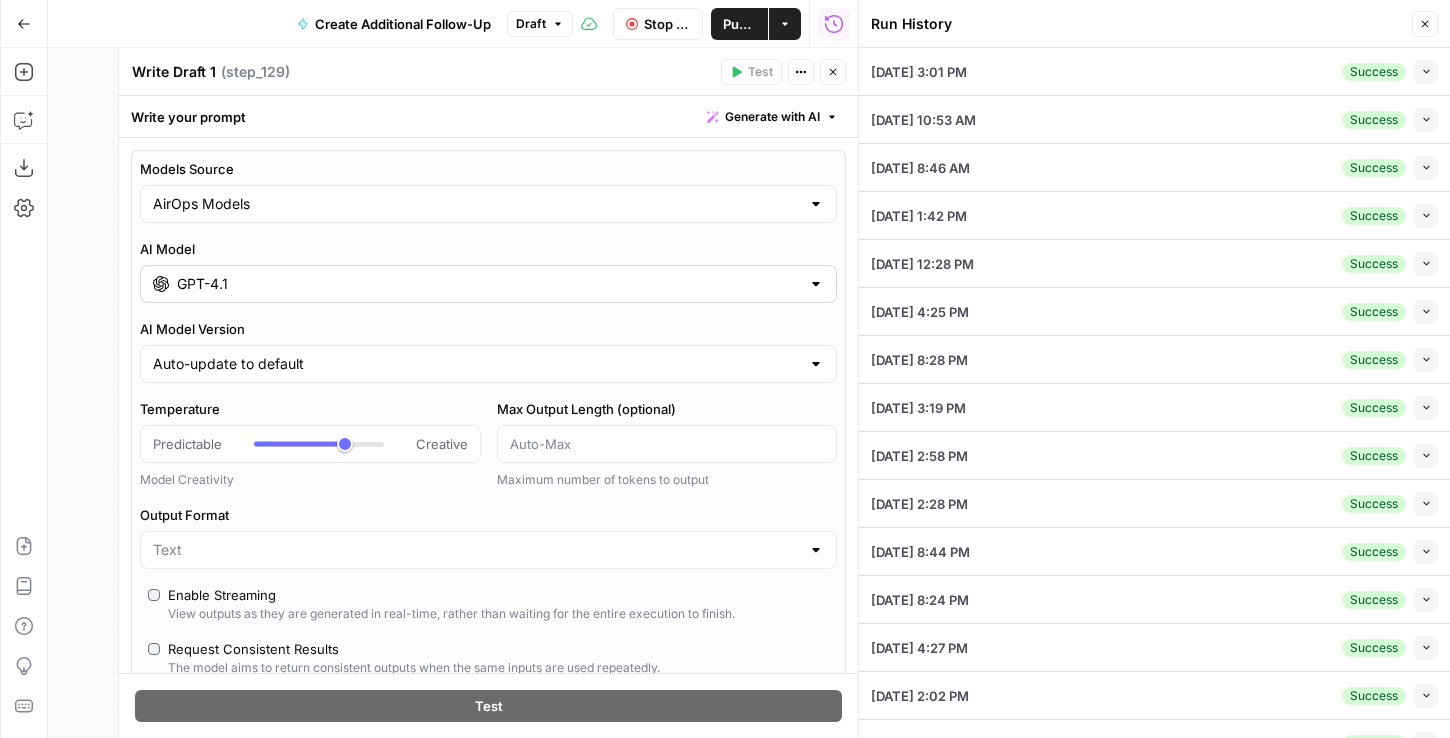 click on "GPT-4.1" at bounding box center (488, 284) 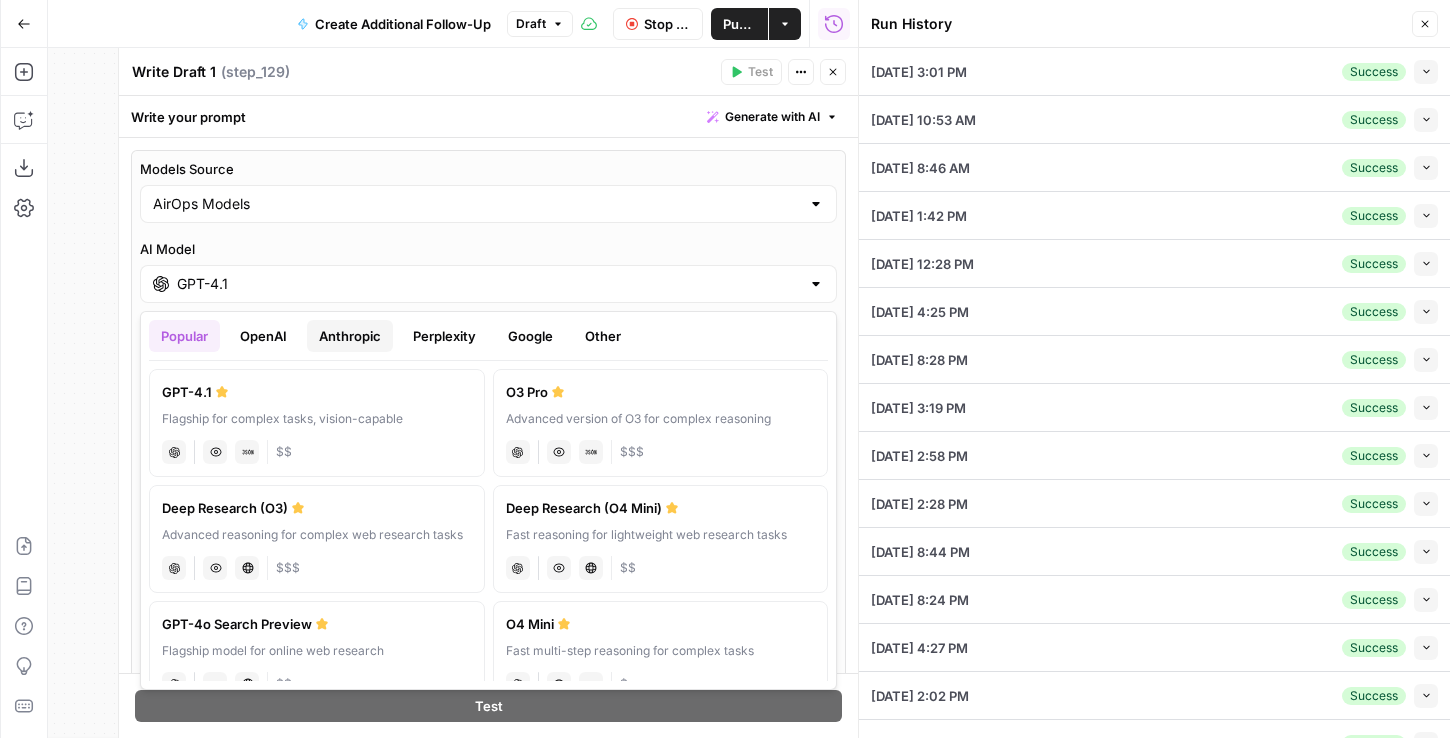 click on "Anthropic" at bounding box center (350, 336) 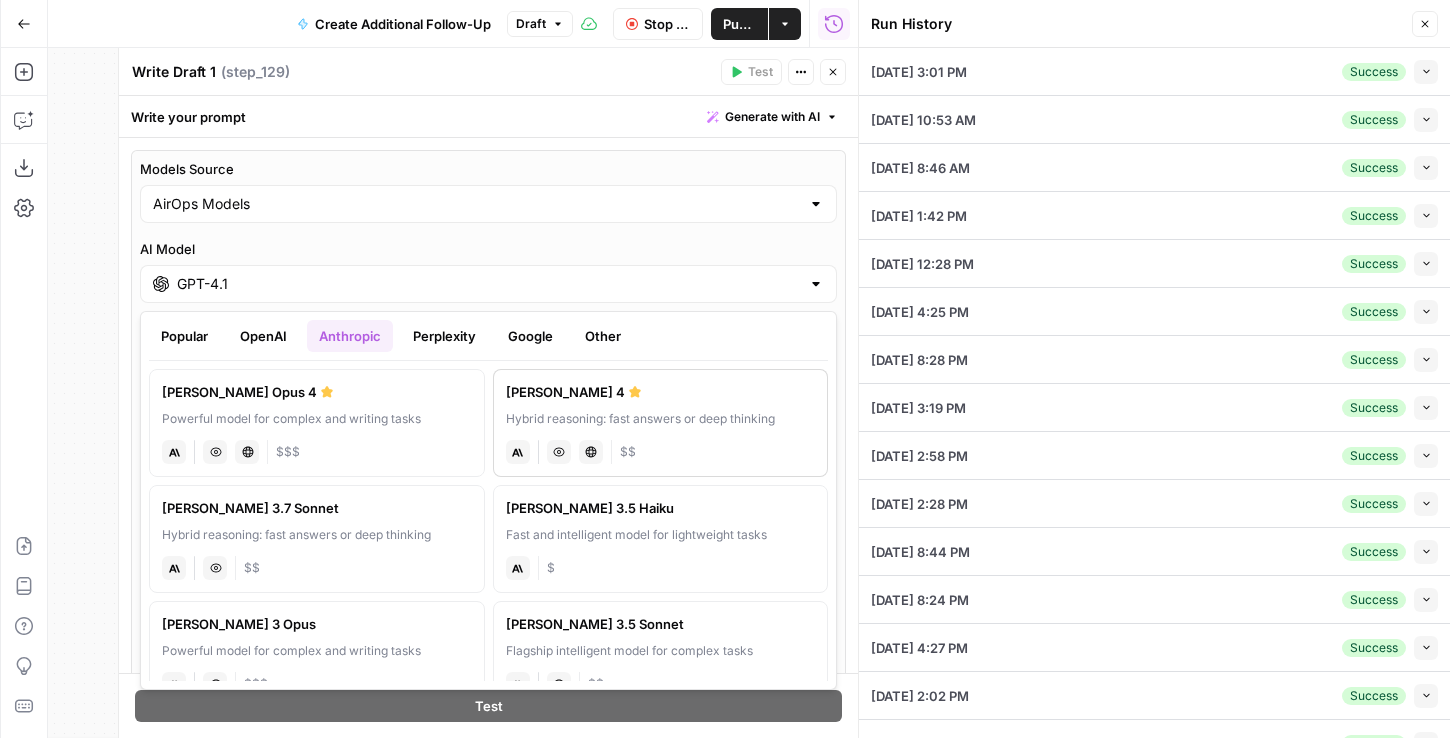 click on "Hybrid reasoning: fast answers or deep thinking" at bounding box center (661, 419) 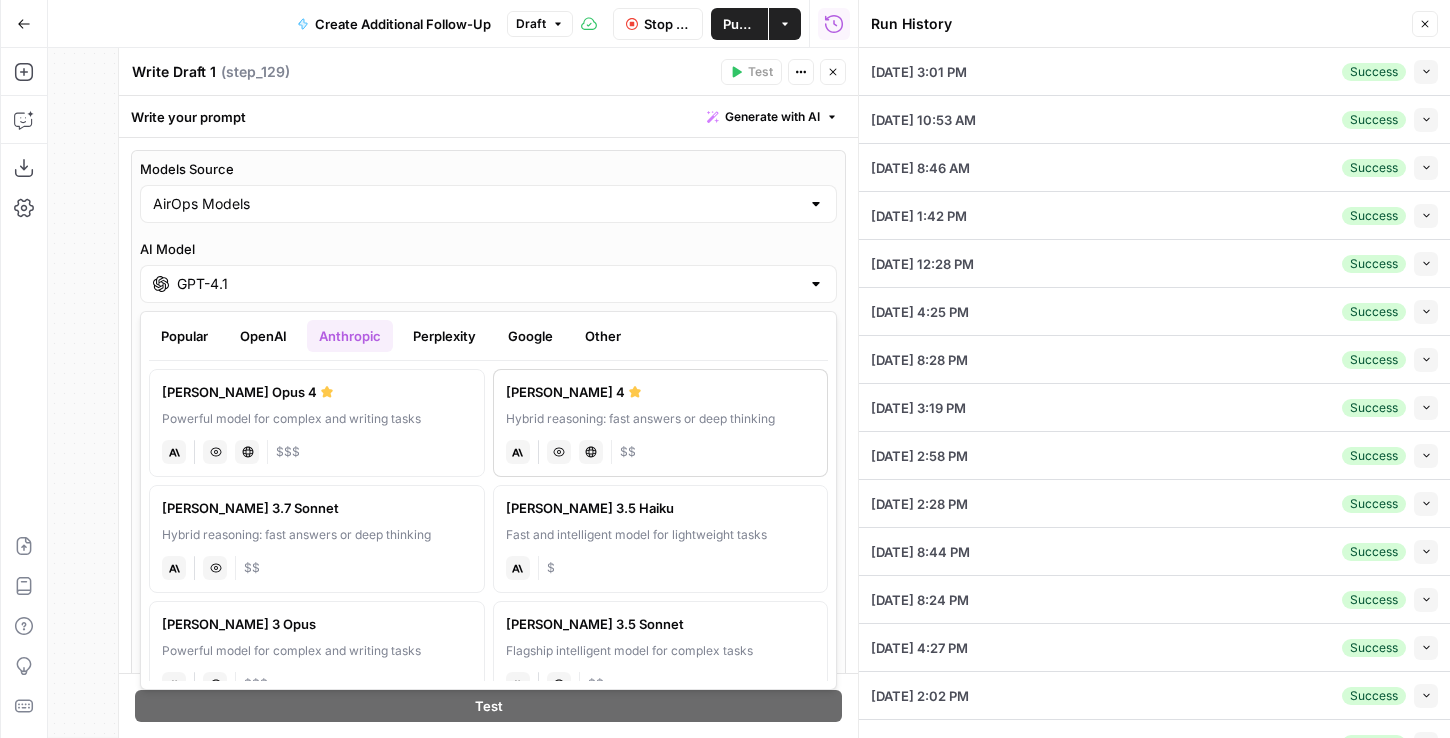 type on "Claude Sonnet 4" 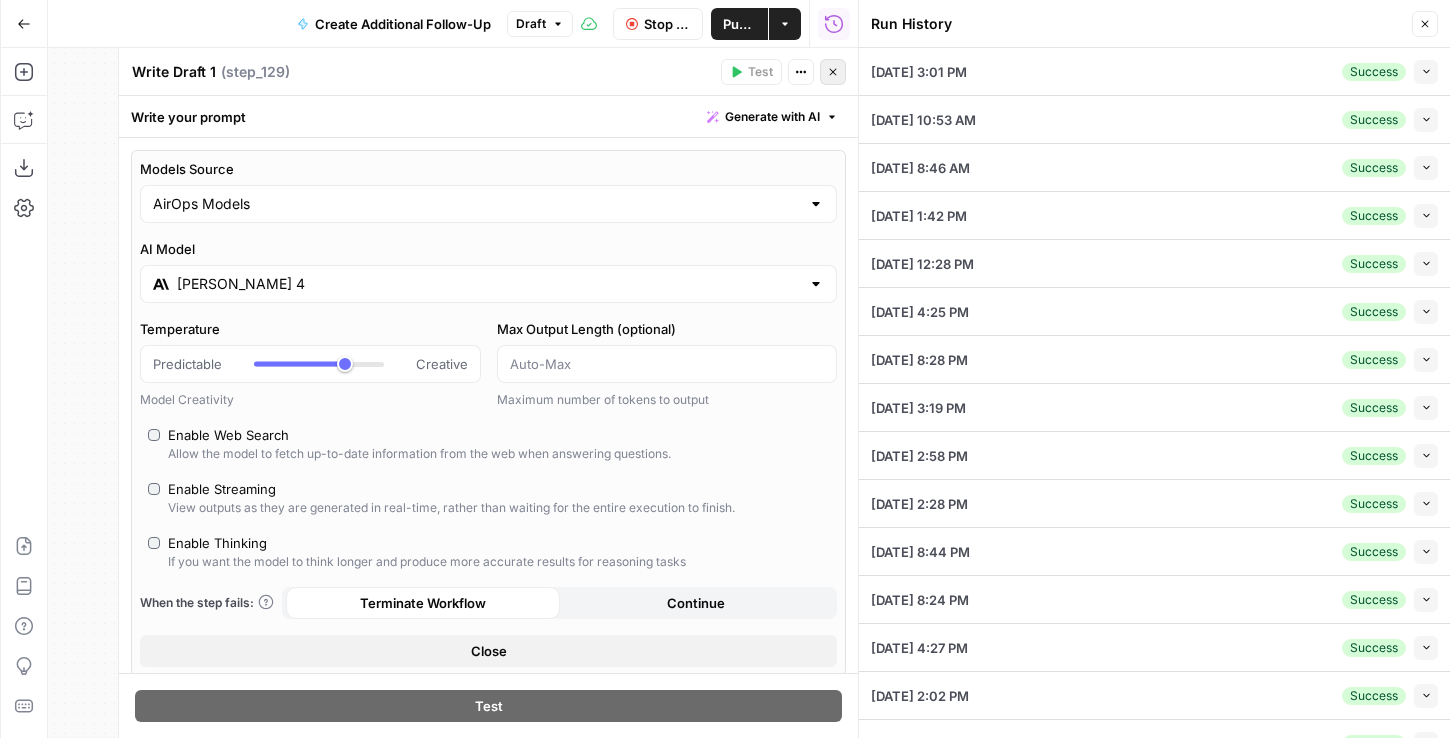 click on "Close" at bounding box center (833, 72) 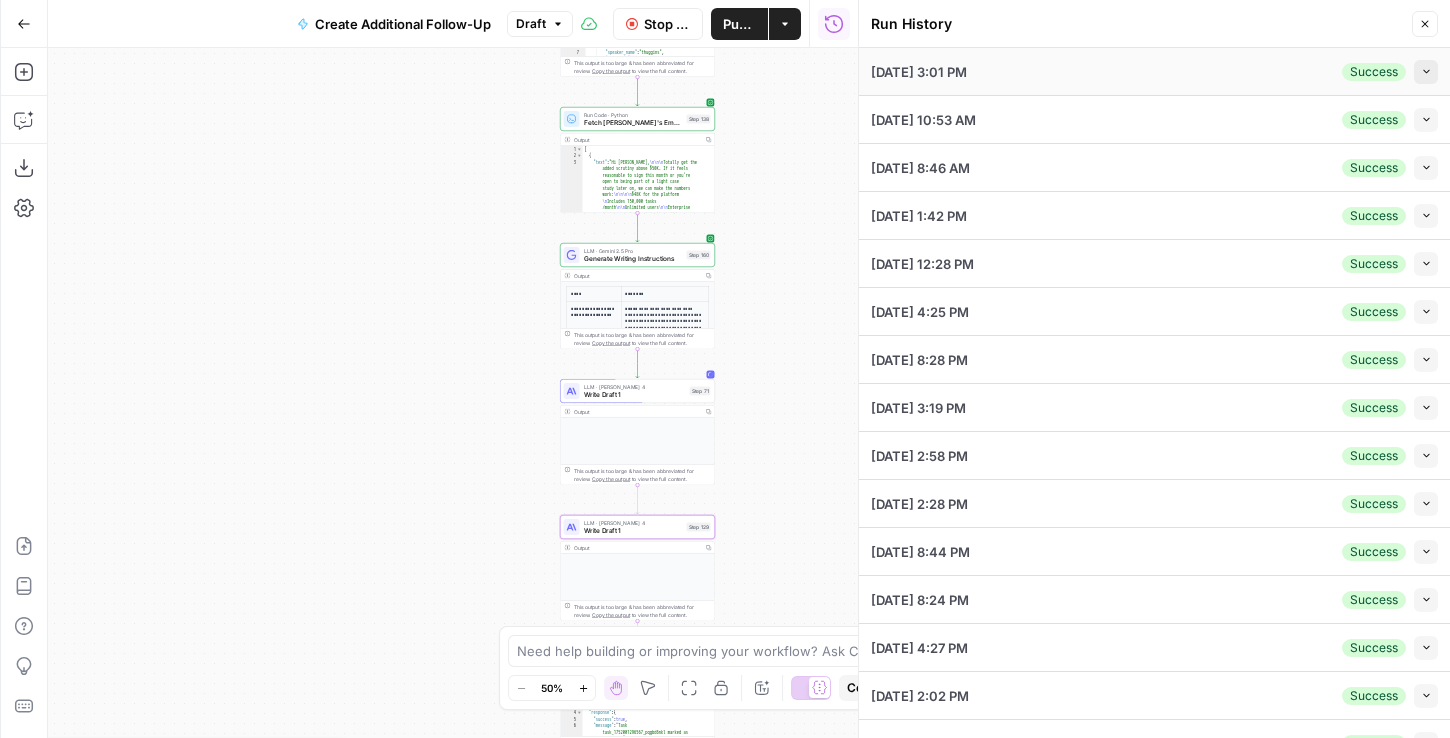 click 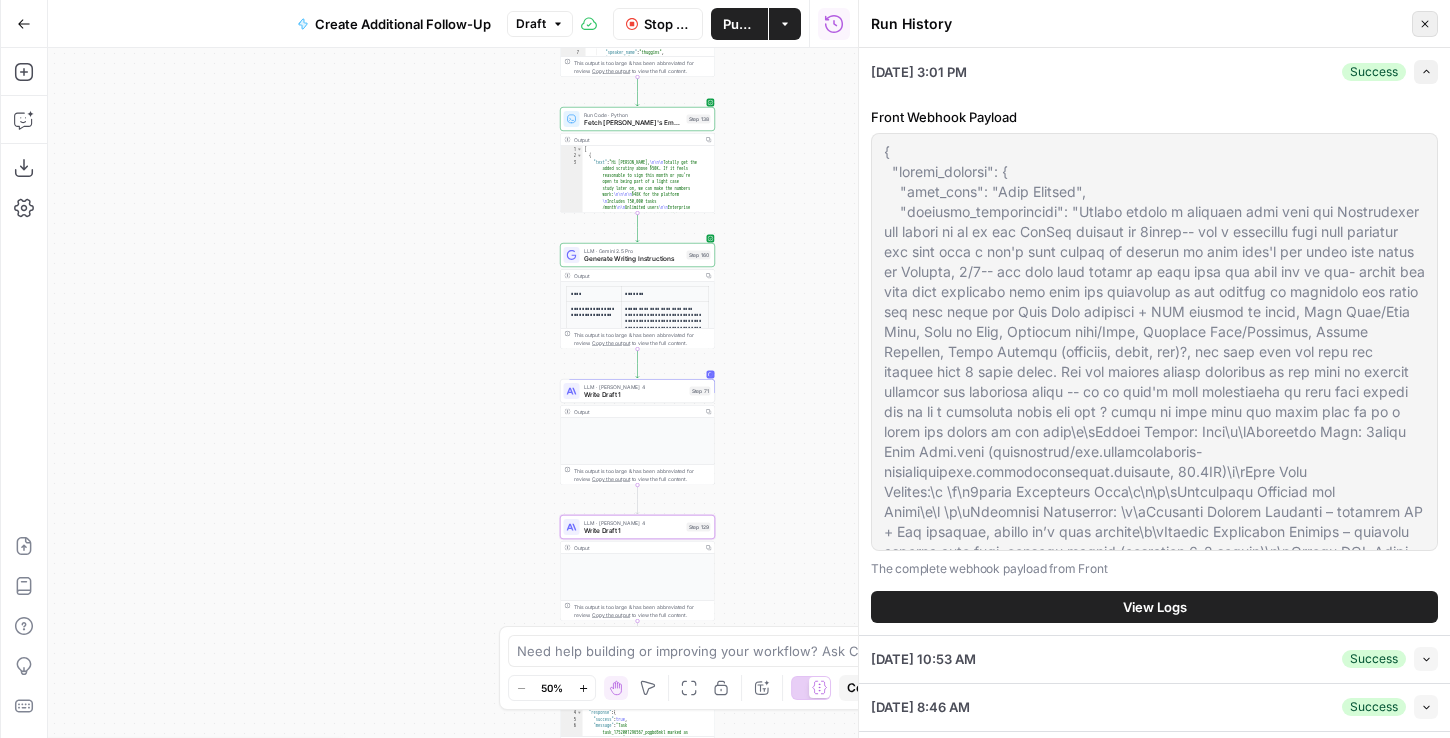 click 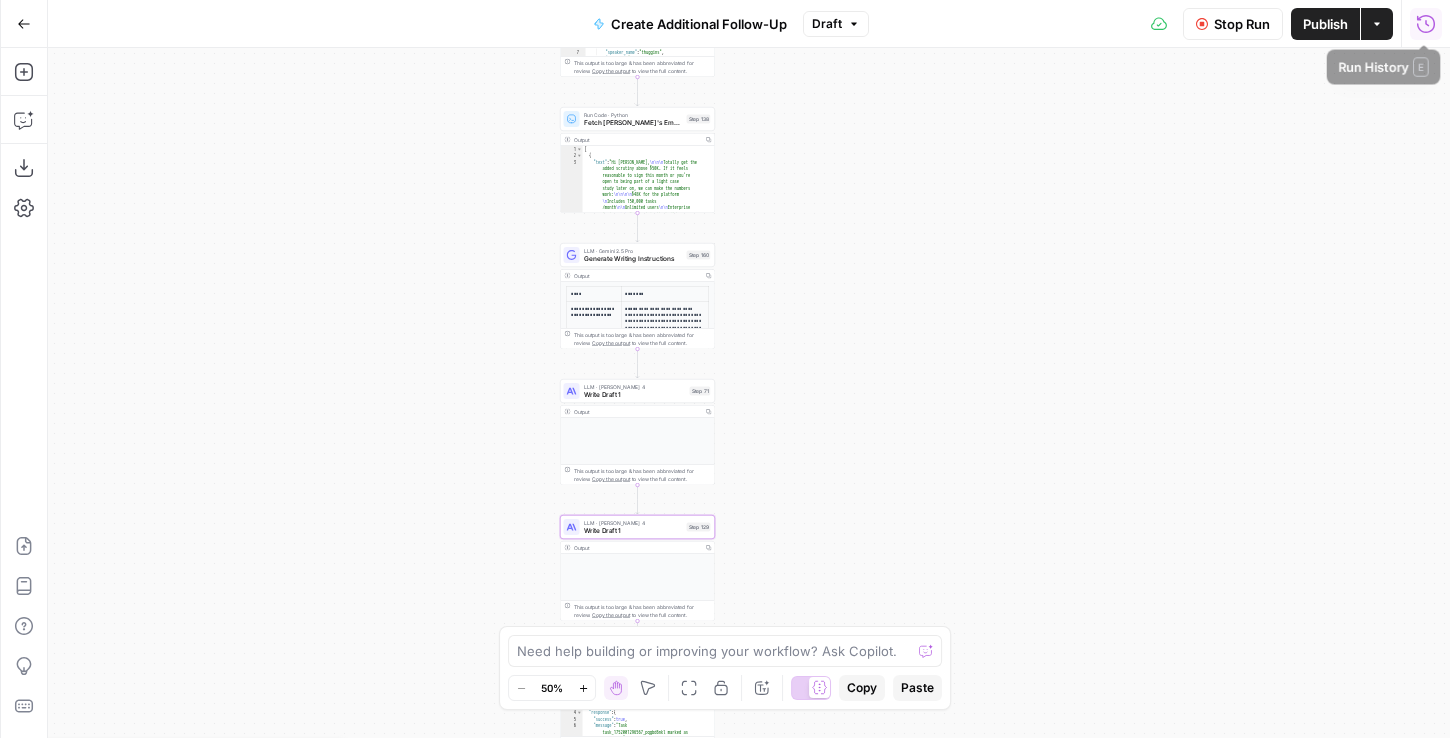 click 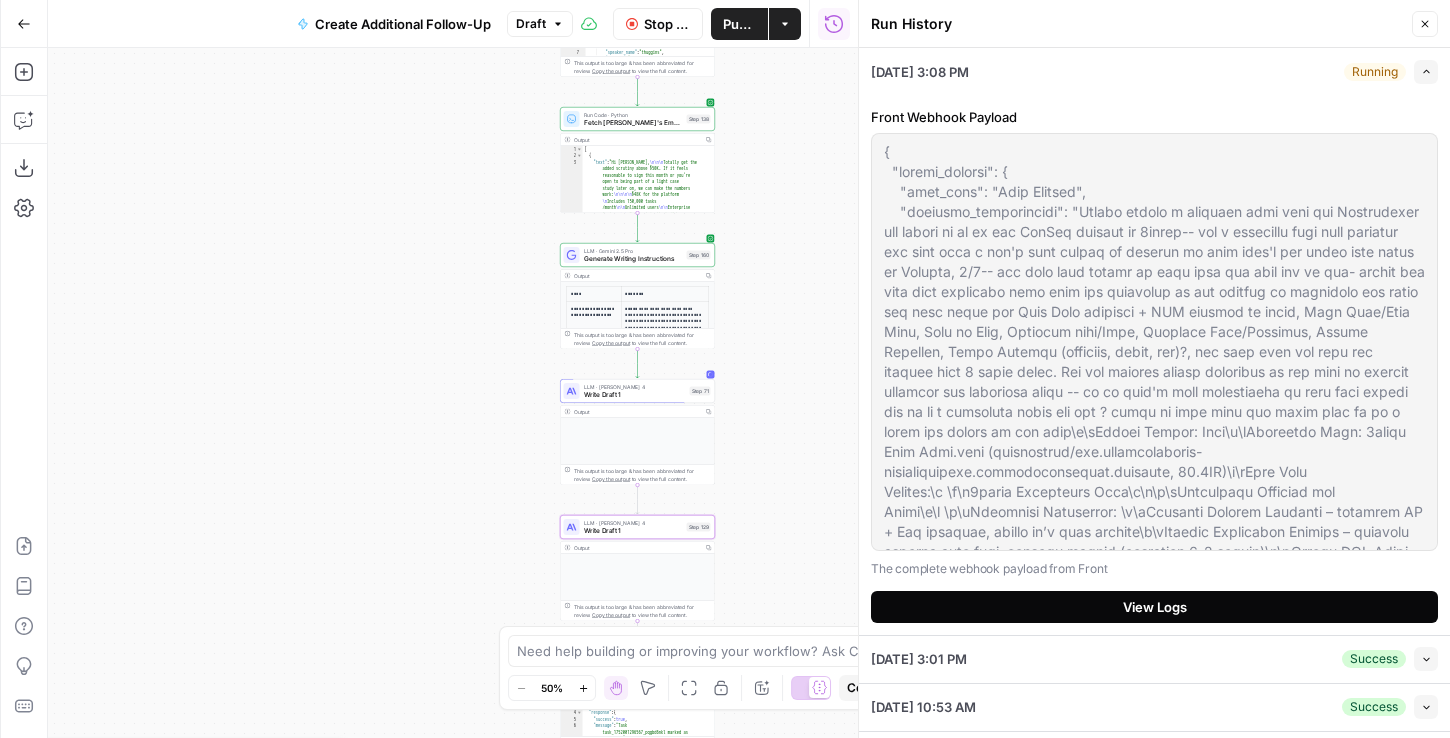 click on "View Logs" at bounding box center [1154, 607] 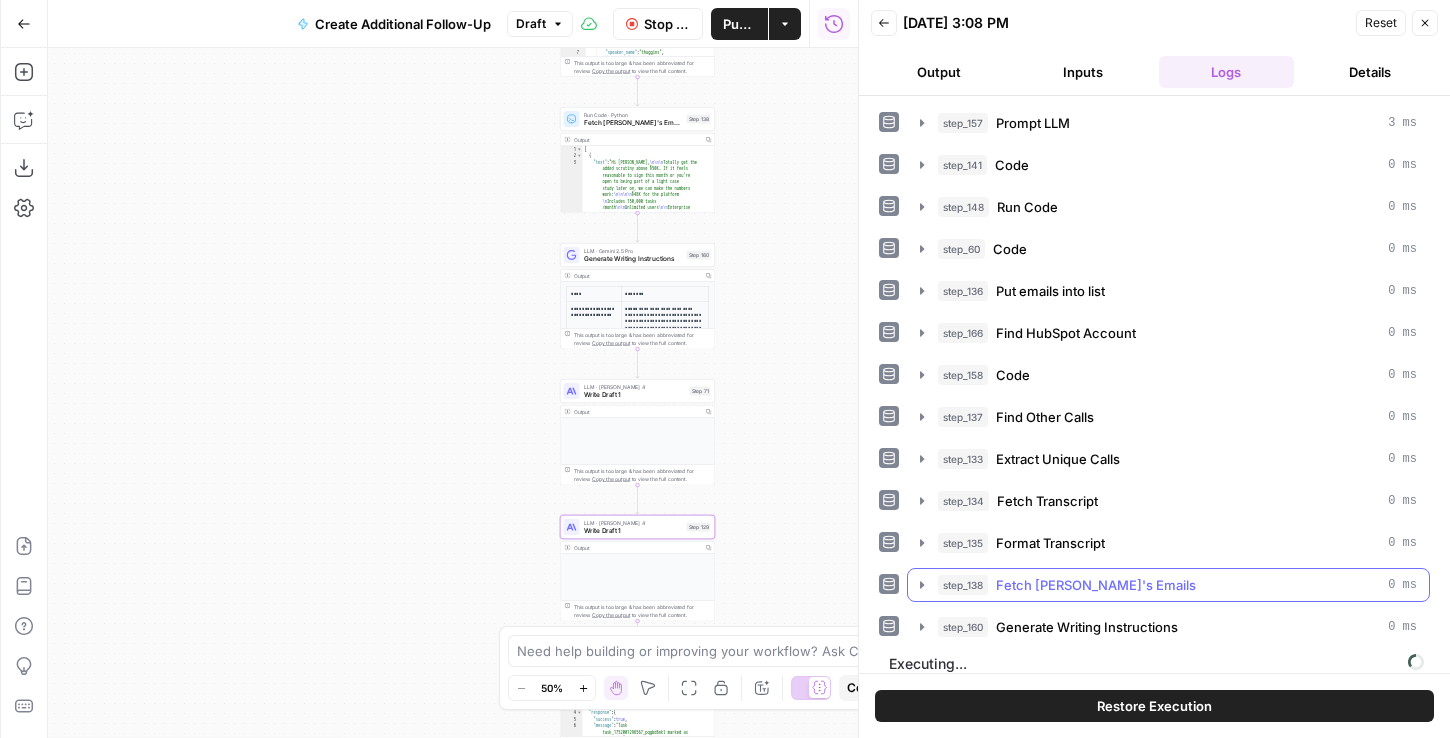 scroll, scrollTop: 17, scrollLeft: 0, axis: vertical 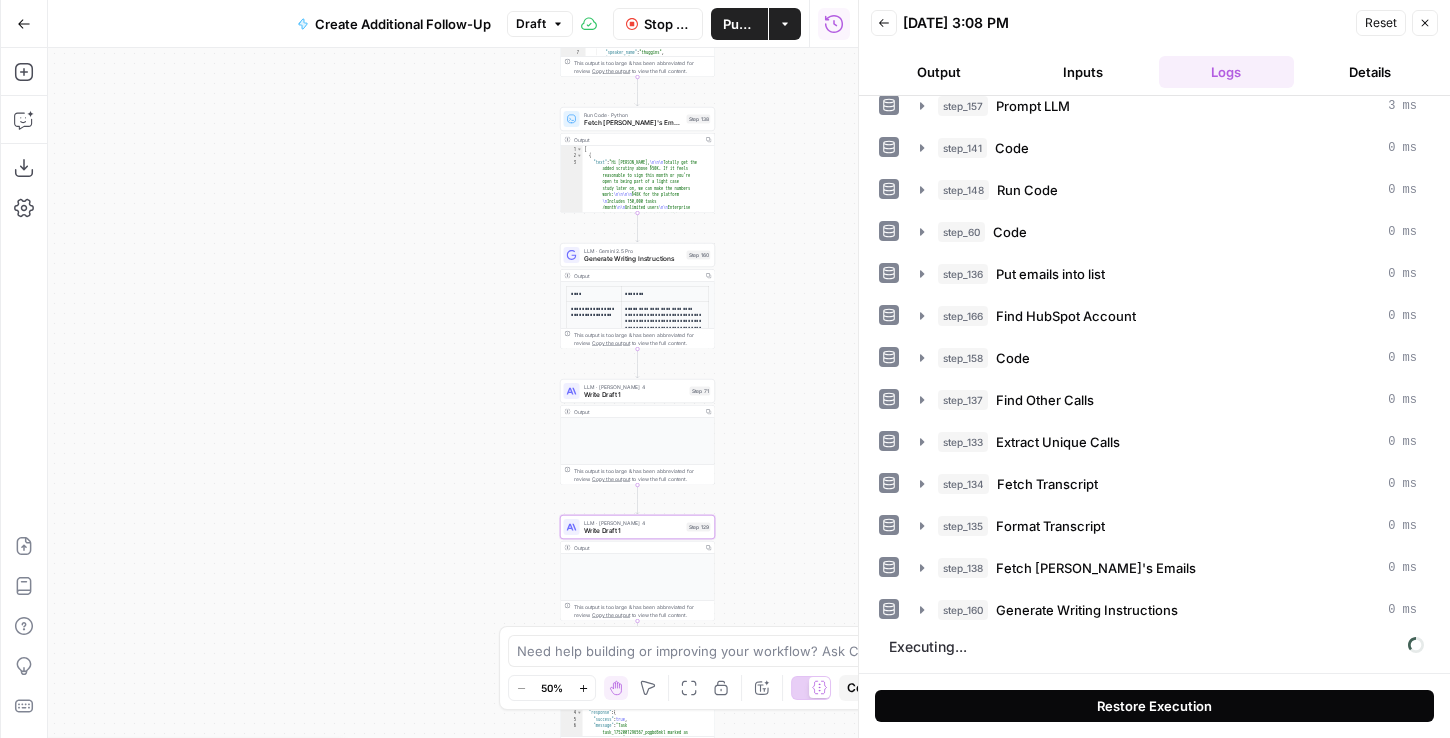 click on "Restore Execution" at bounding box center (1154, 706) 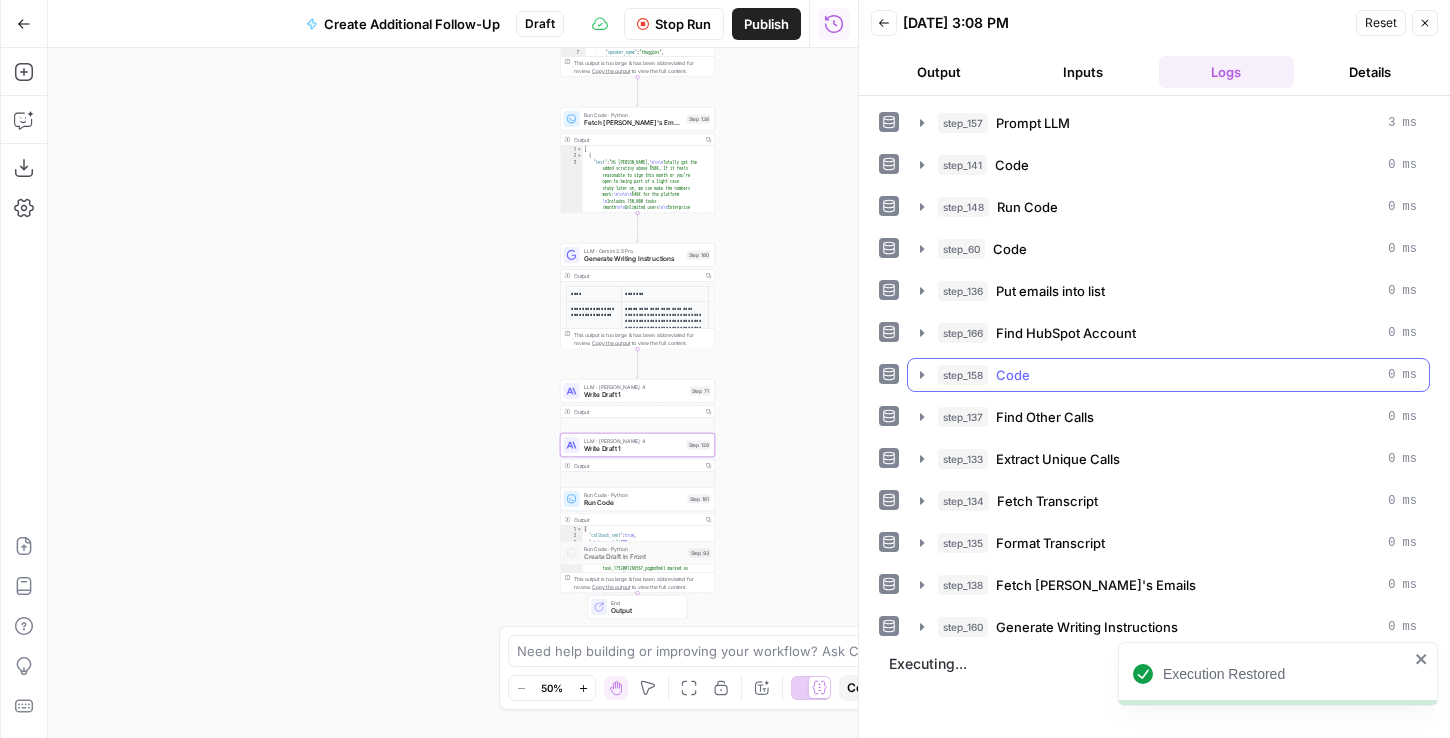 scroll, scrollTop: 0, scrollLeft: 0, axis: both 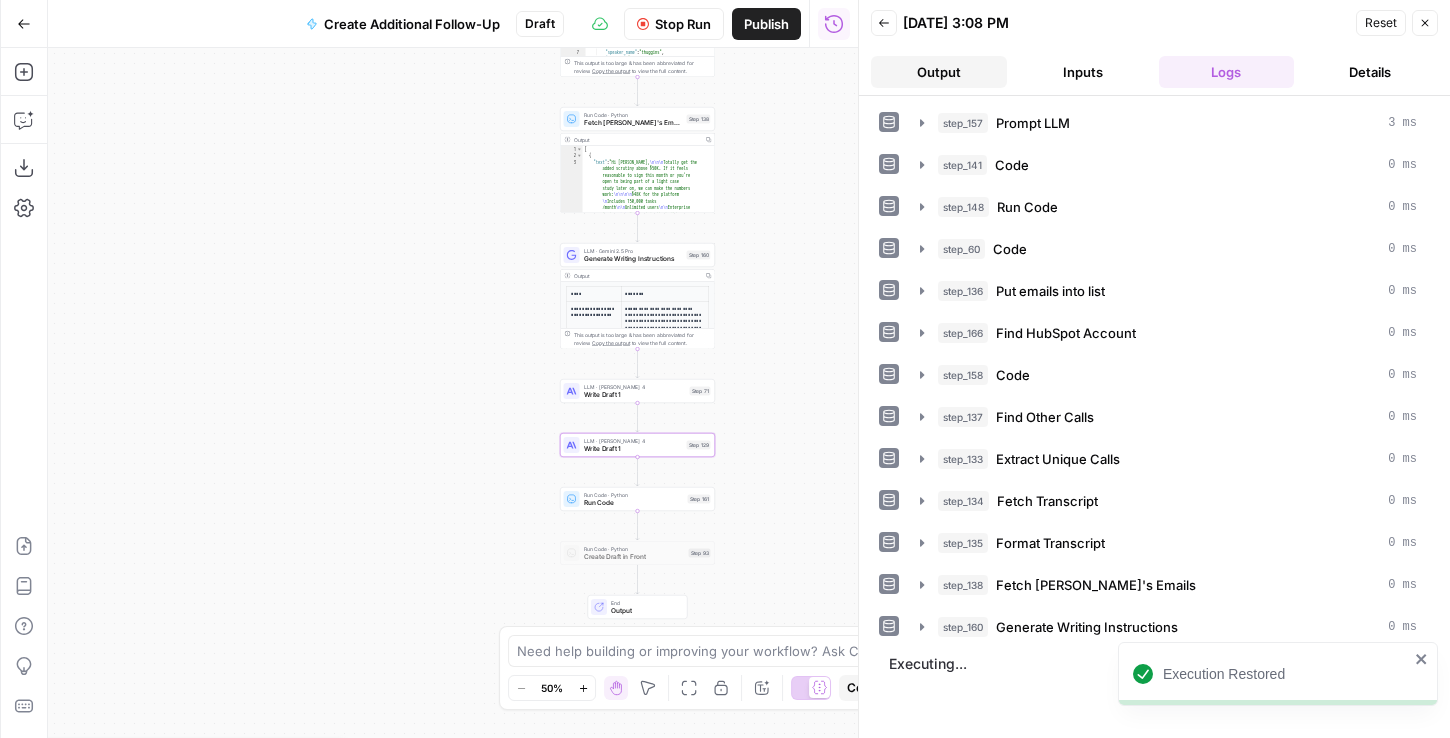 click on "Output" at bounding box center [939, 72] 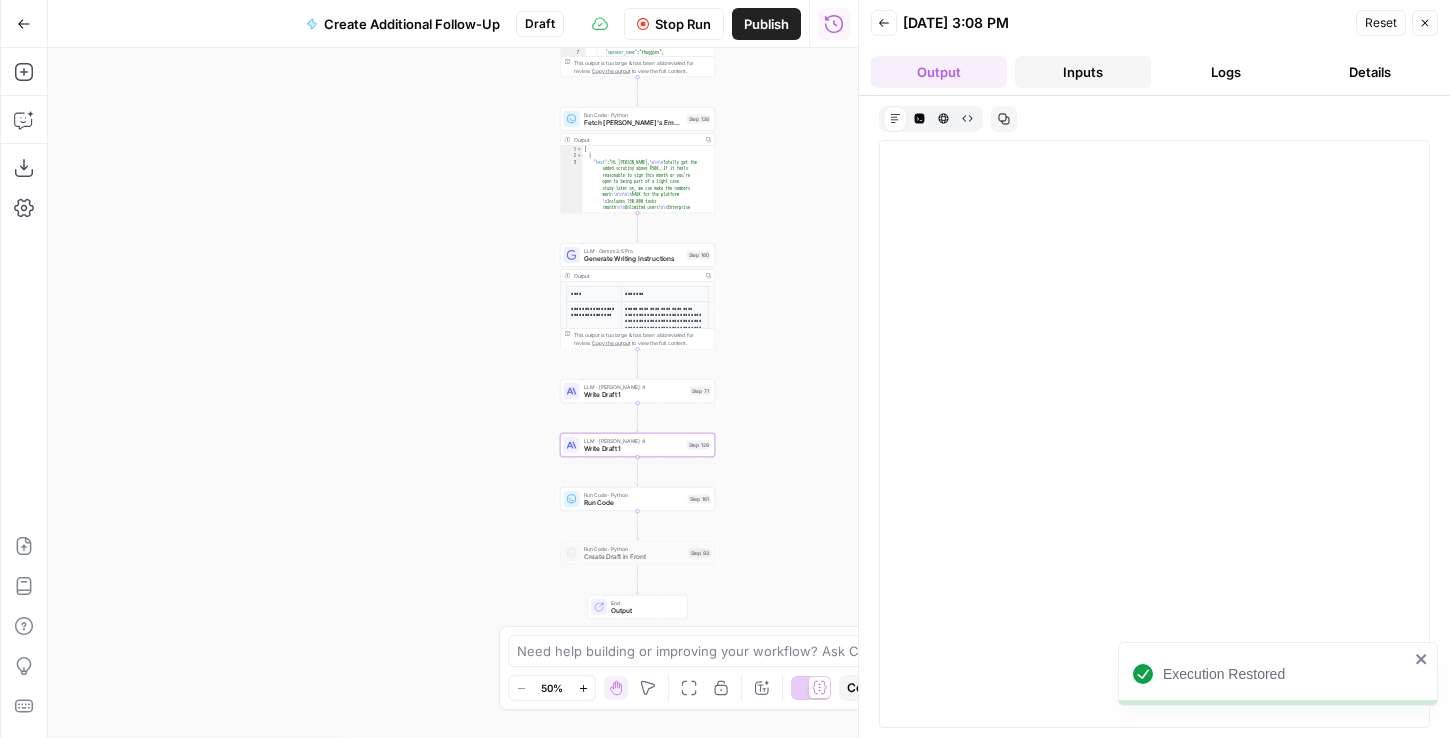 click on "Inputs" at bounding box center (1083, 72) 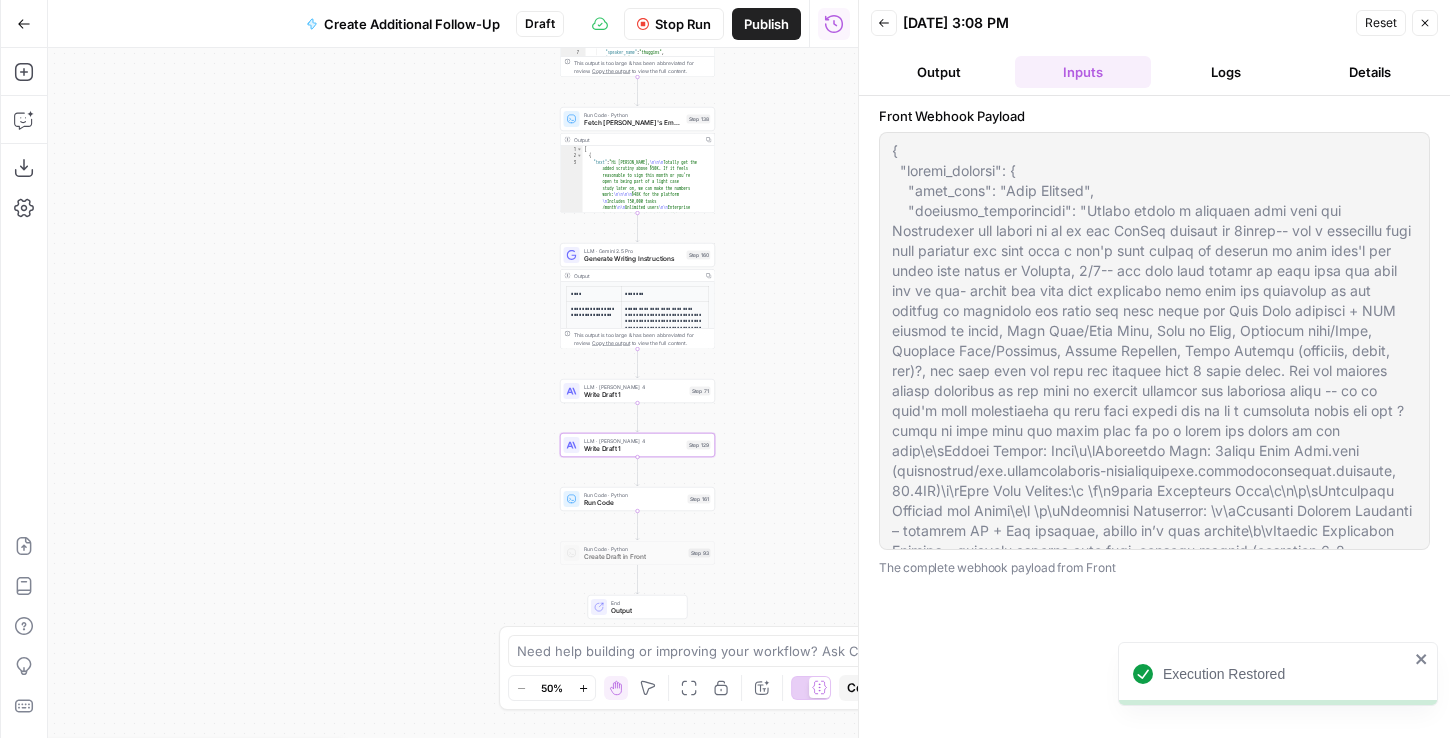 click on "Back 07/08/25 at 3:08 PM Reset Close Output Inputs Logs Details" at bounding box center (1154, 48) 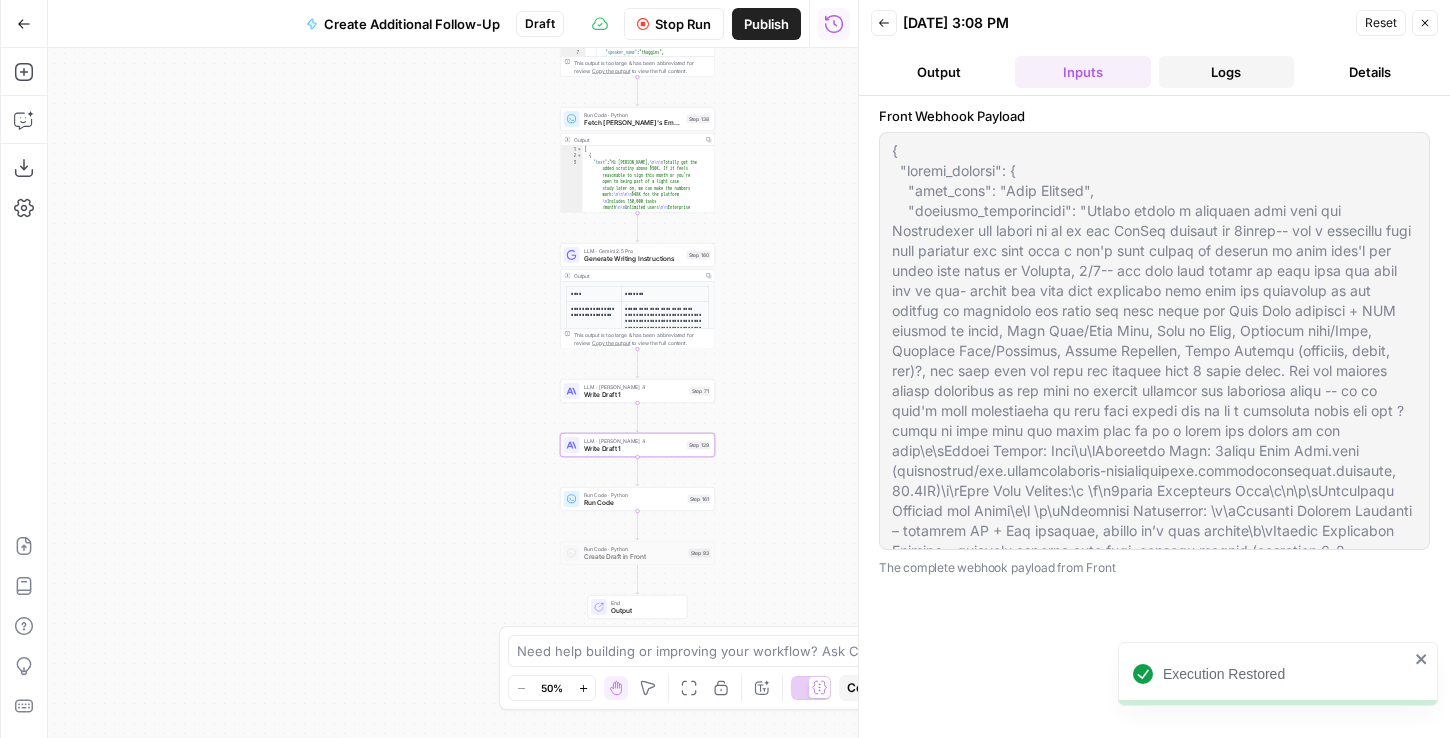 click on "Logs" at bounding box center [1227, 72] 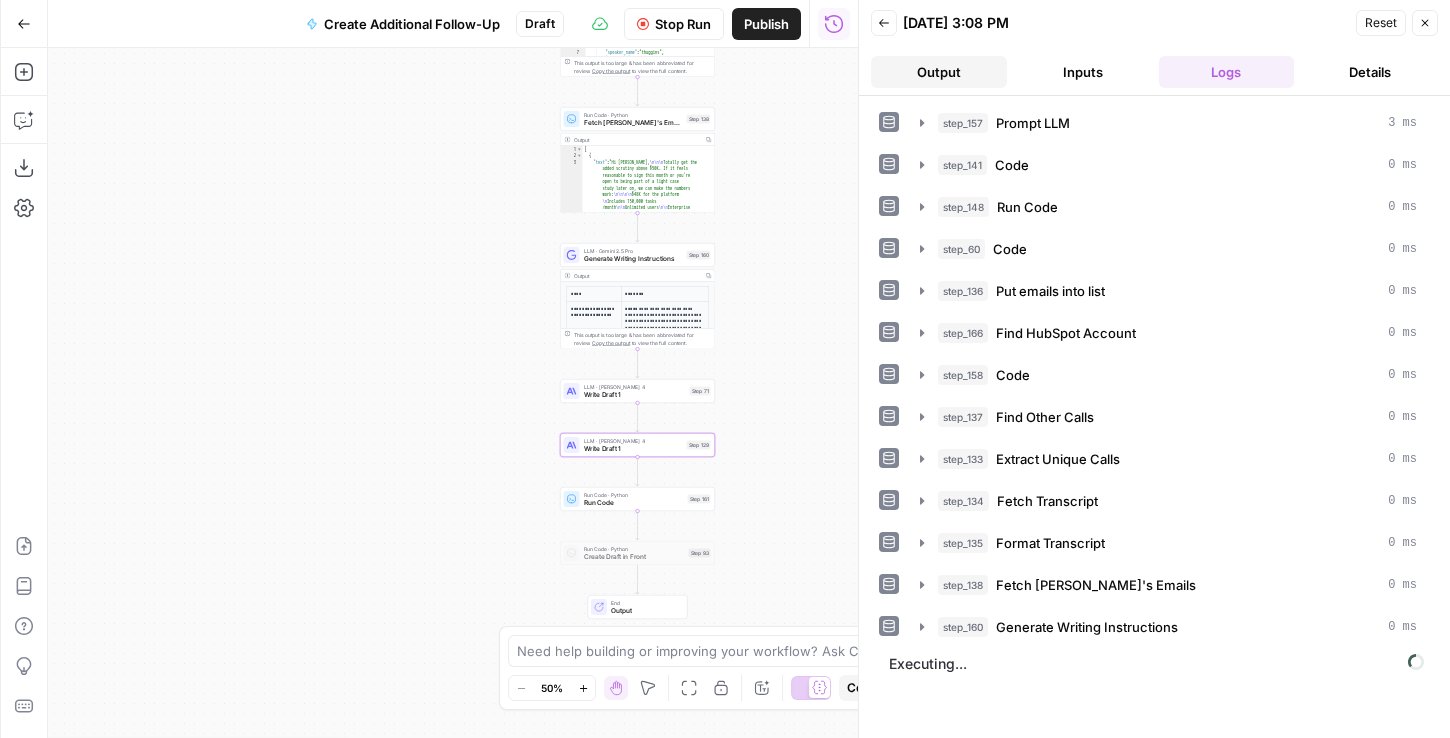click on "Output" at bounding box center (939, 72) 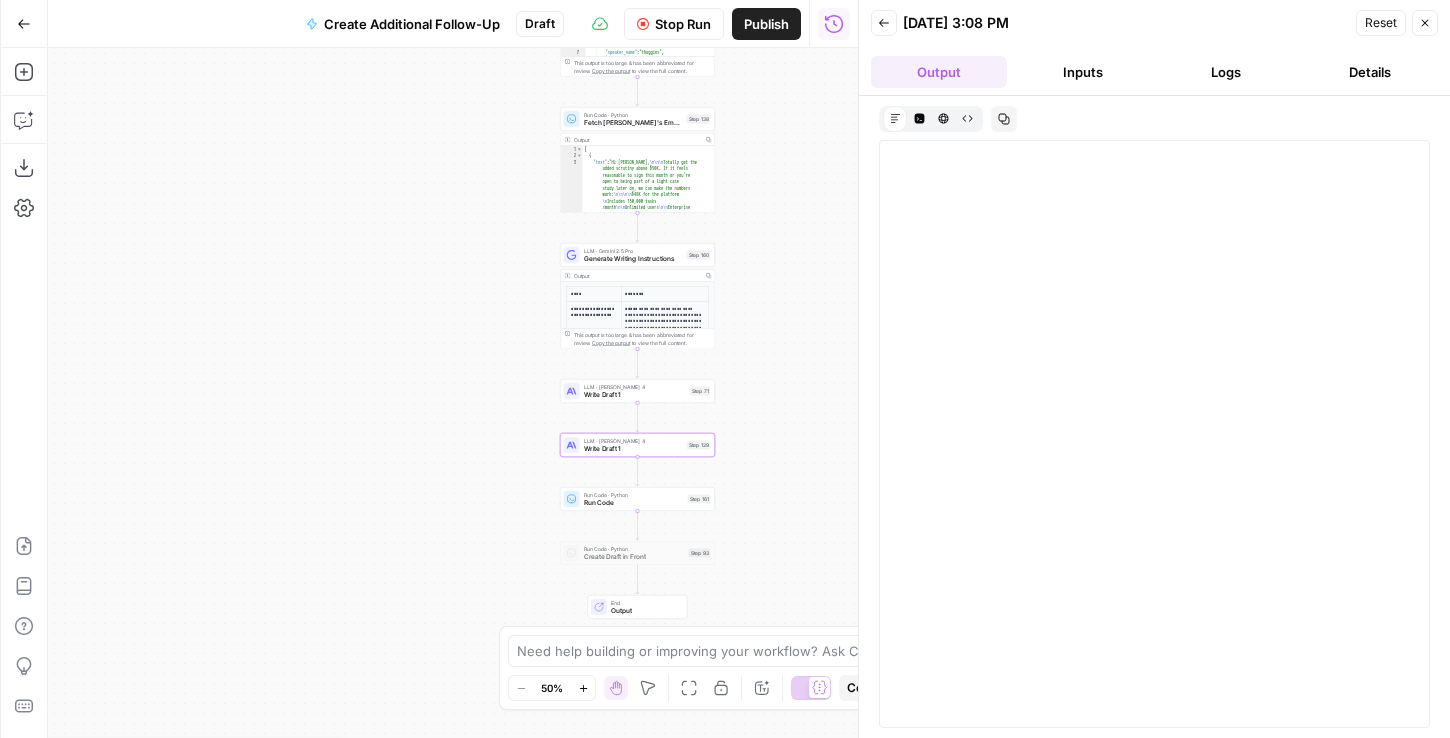 click on "Write Draft 1" at bounding box center [635, 395] 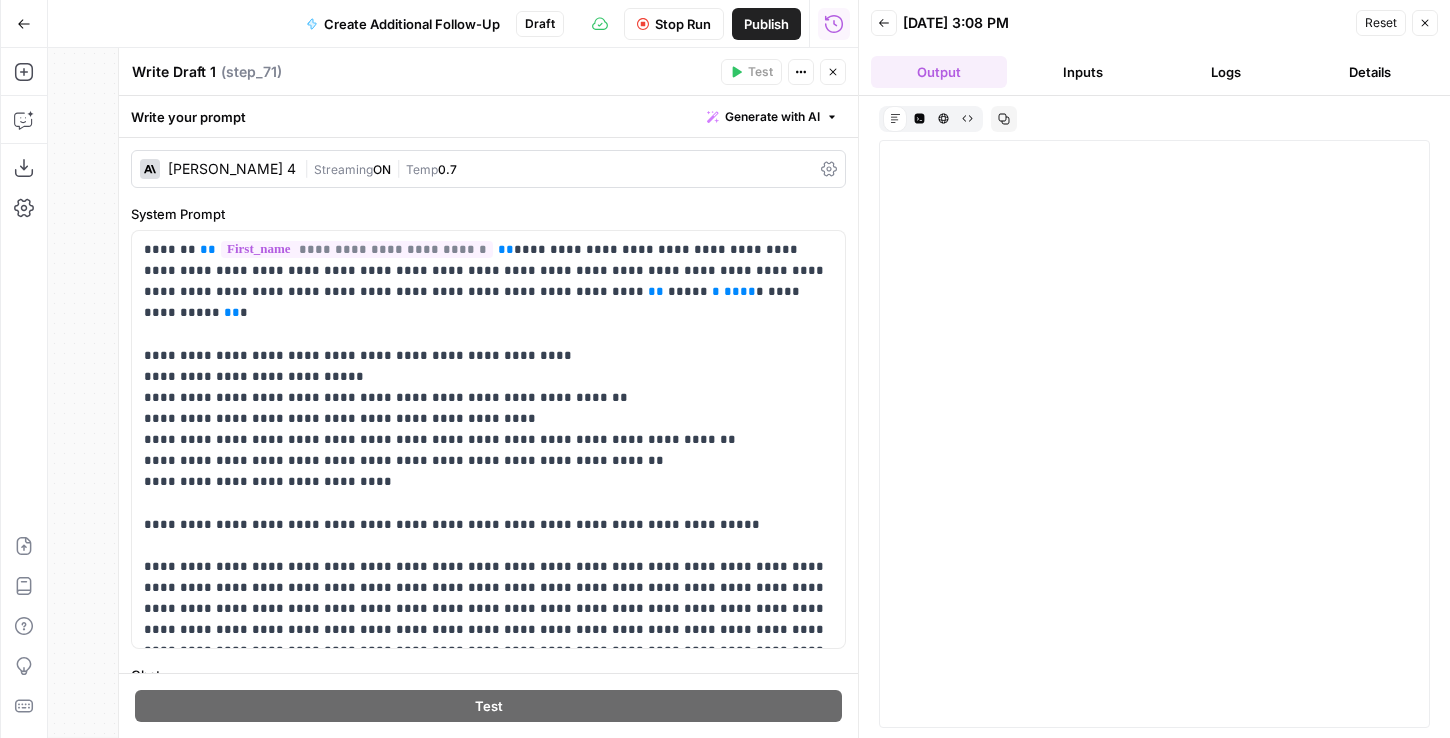 click on "Claude Sonnet 4   |   Streaming  ON   |   Temp  0.7" at bounding box center (488, 169) 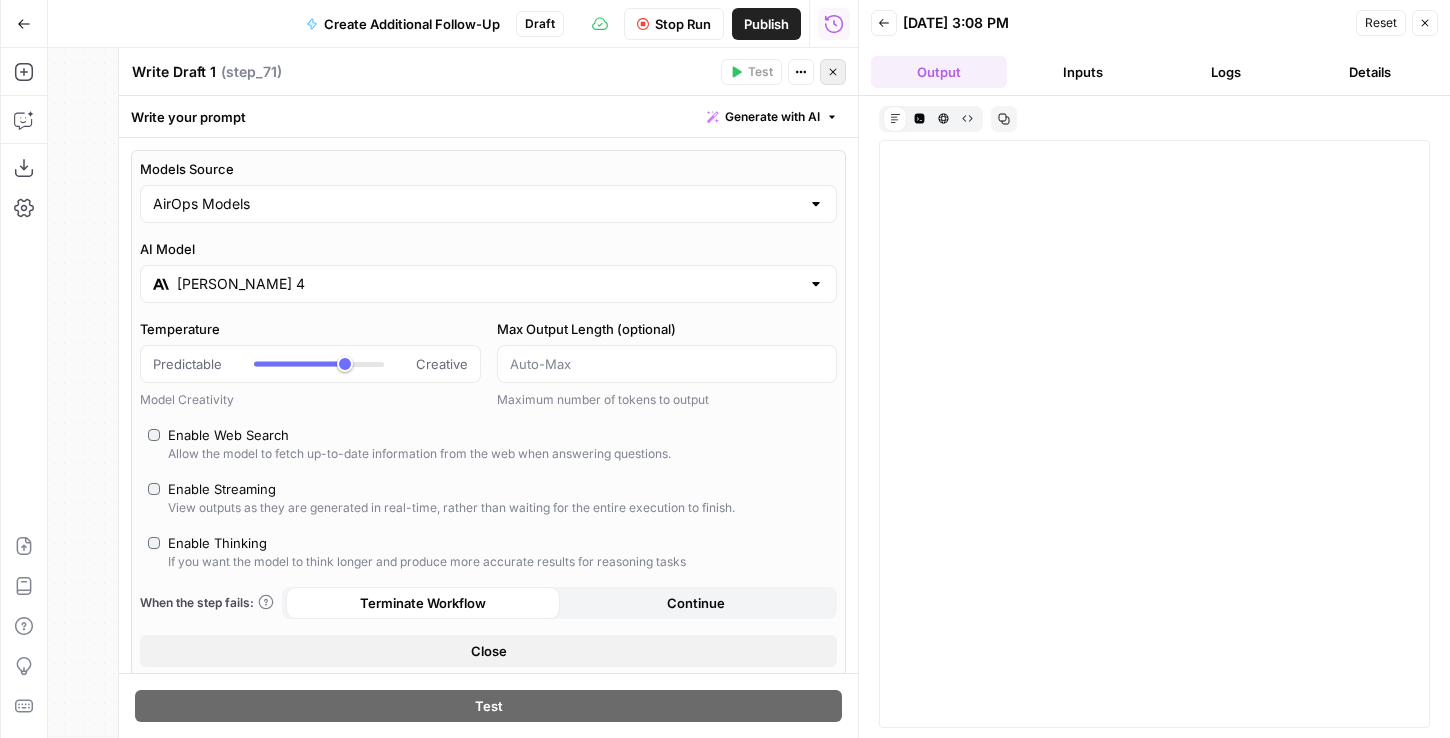 click on "Close" at bounding box center [833, 72] 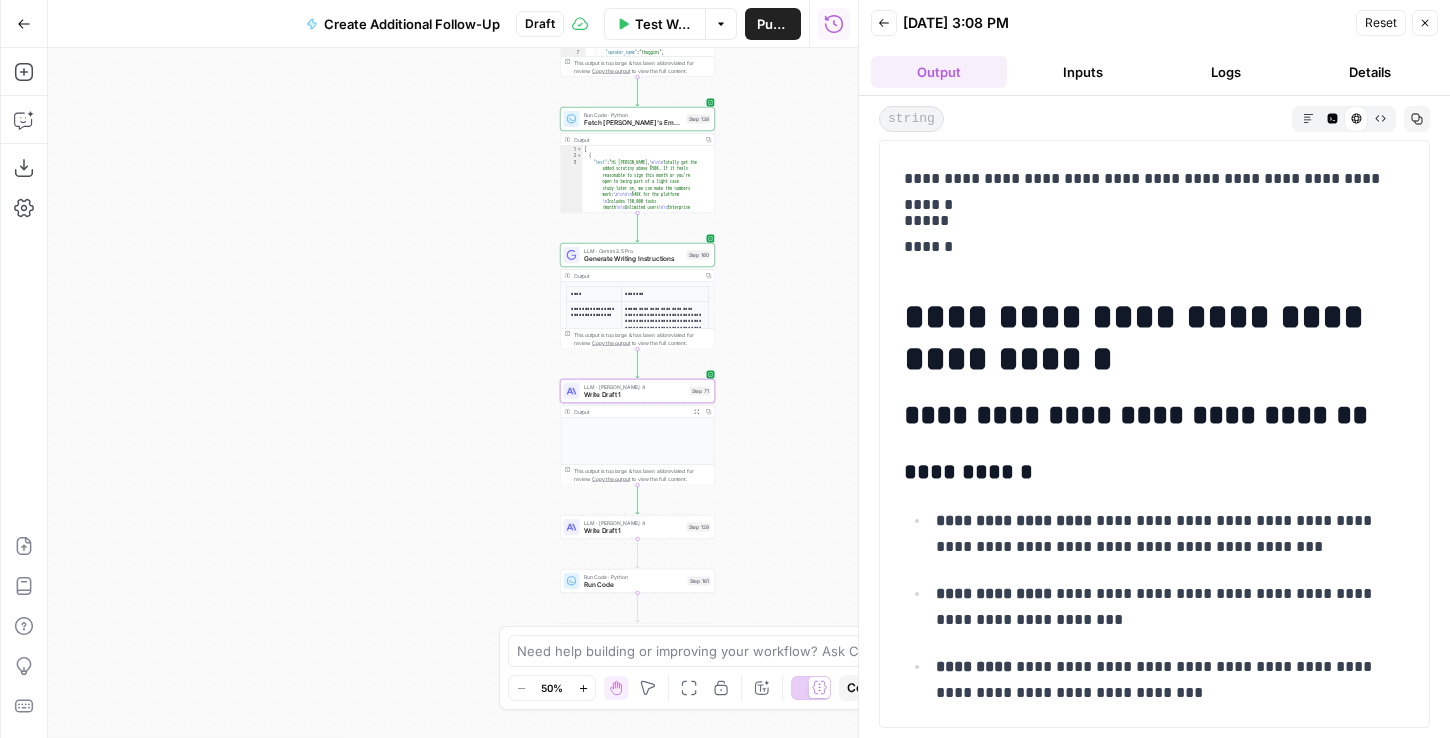 scroll, scrollTop: 0, scrollLeft: 0, axis: both 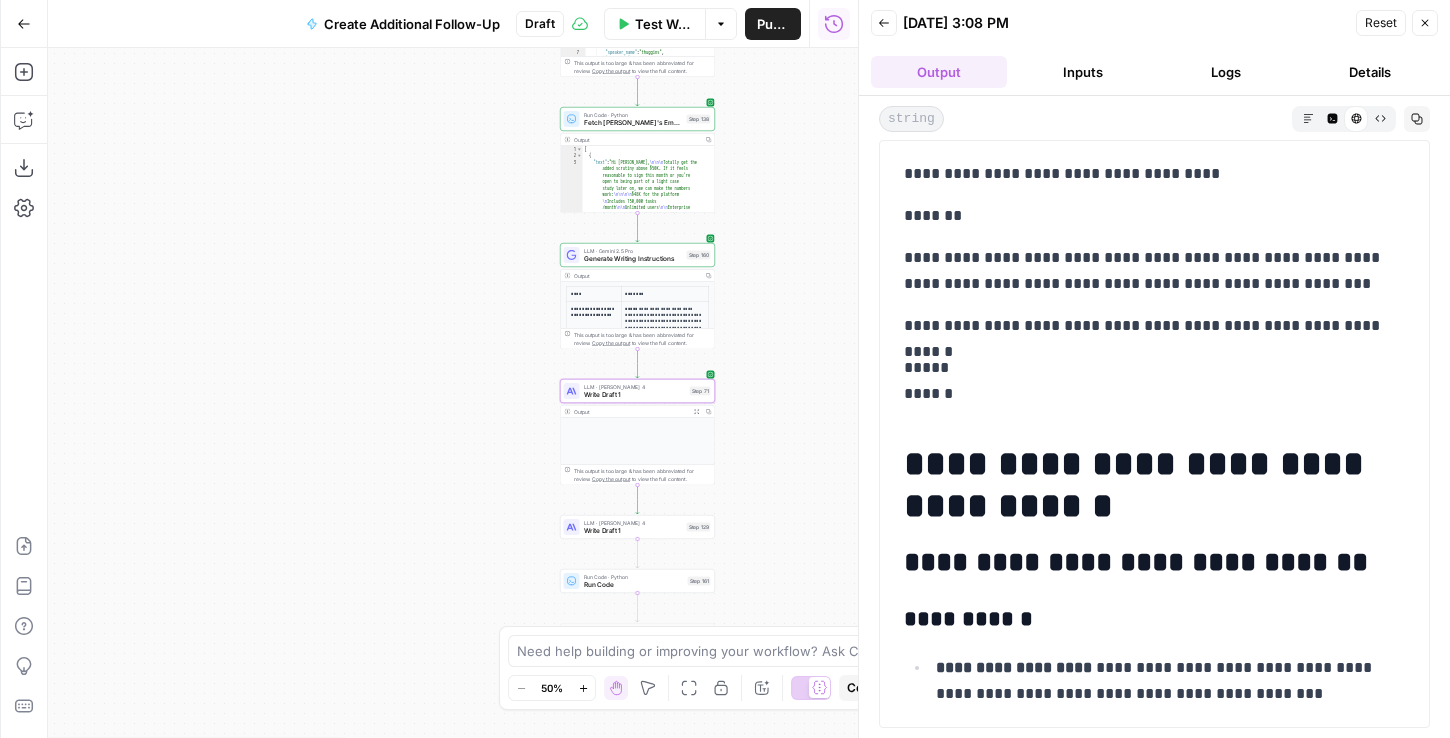 click on "LLM · Claude Sonnet 4 Write Draft 1 Step 129 Copy step Delete step Add Note Test" at bounding box center [637, 527] 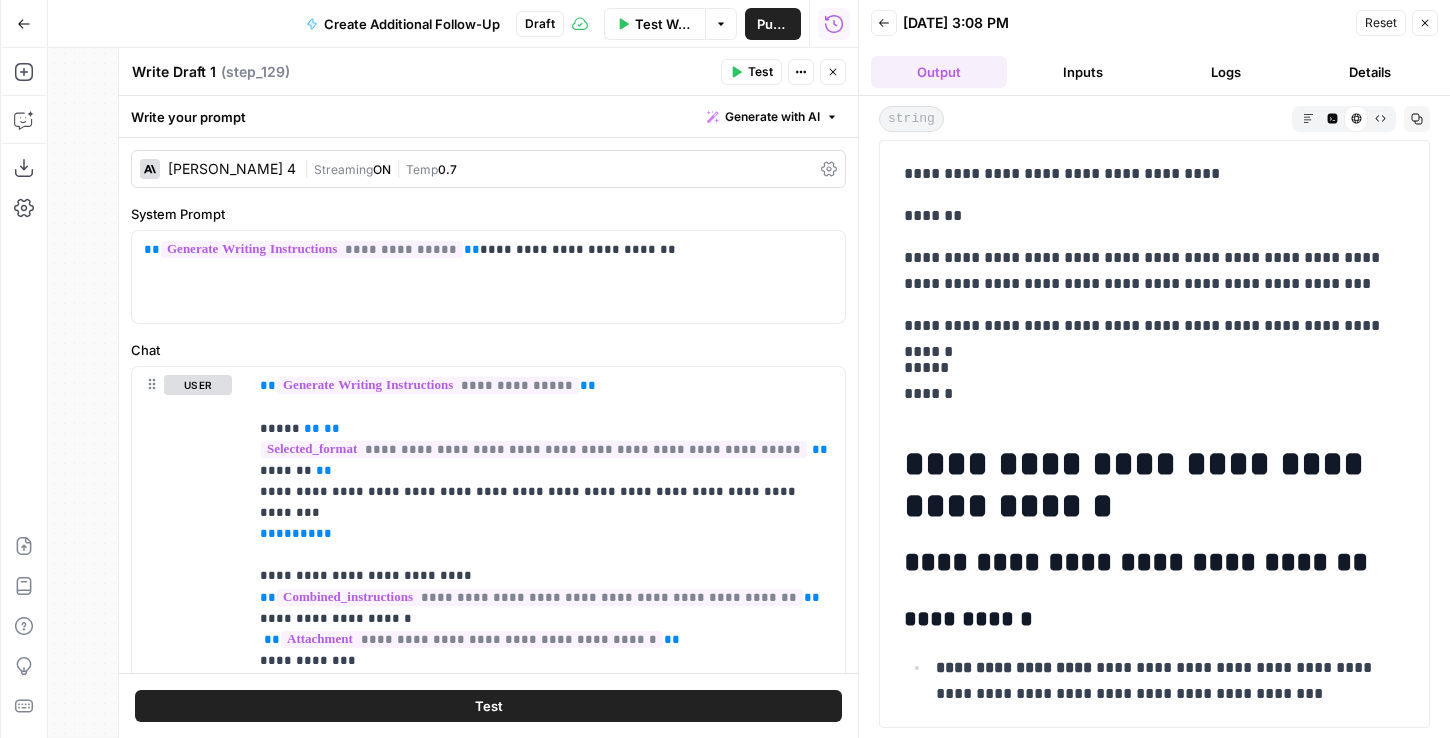 click on "Temp" at bounding box center (422, 169) 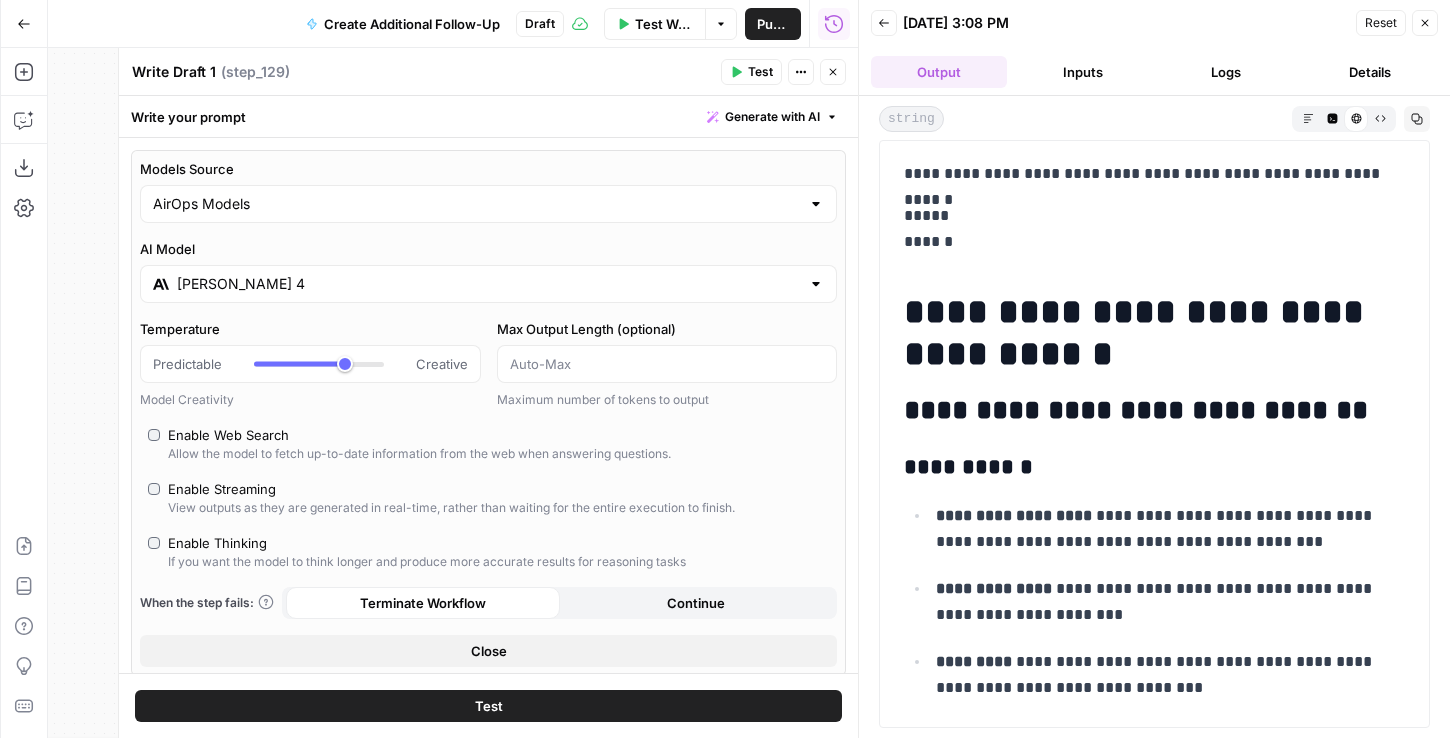 scroll, scrollTop: 43, scrollLeft: 0, axis: vertical 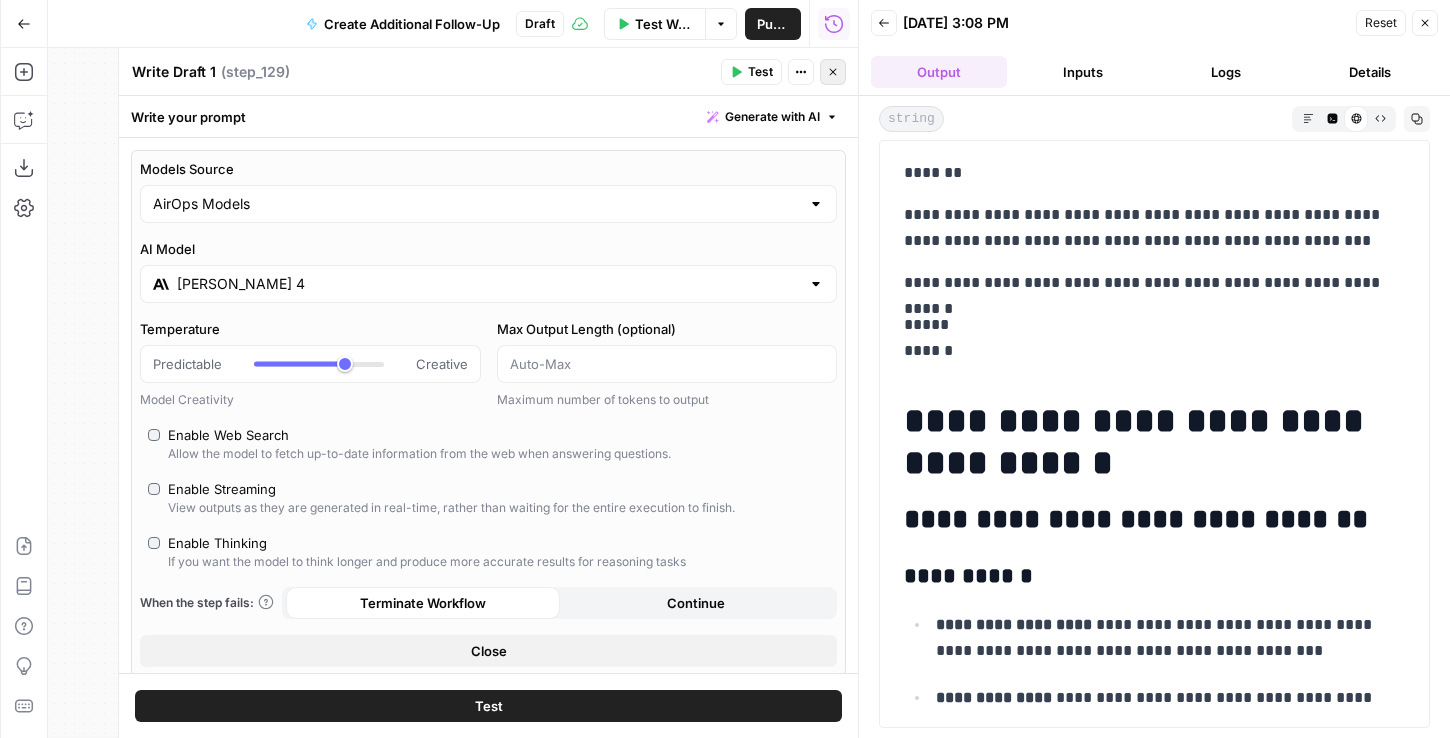 click 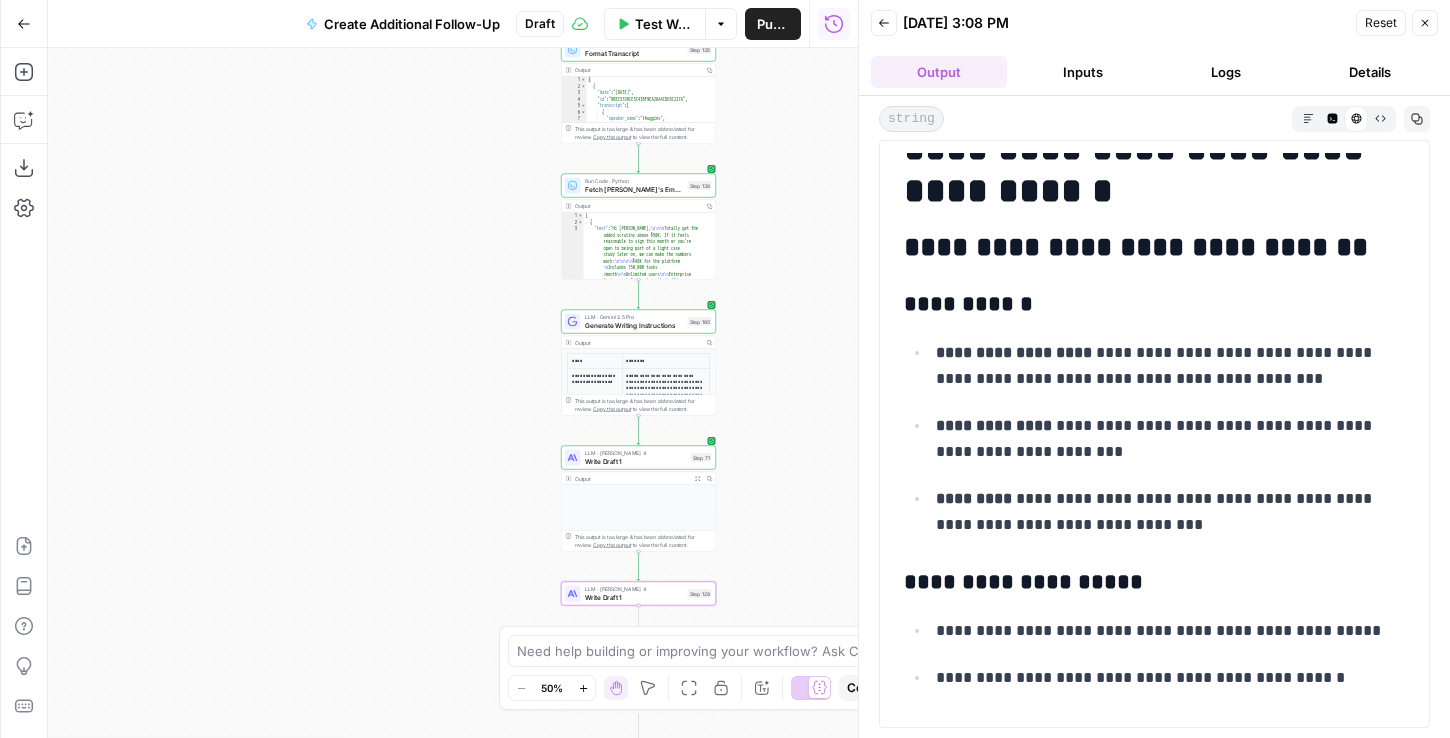 scroll, scrollTop: 320, scrollLeft: 0, axis: vertical 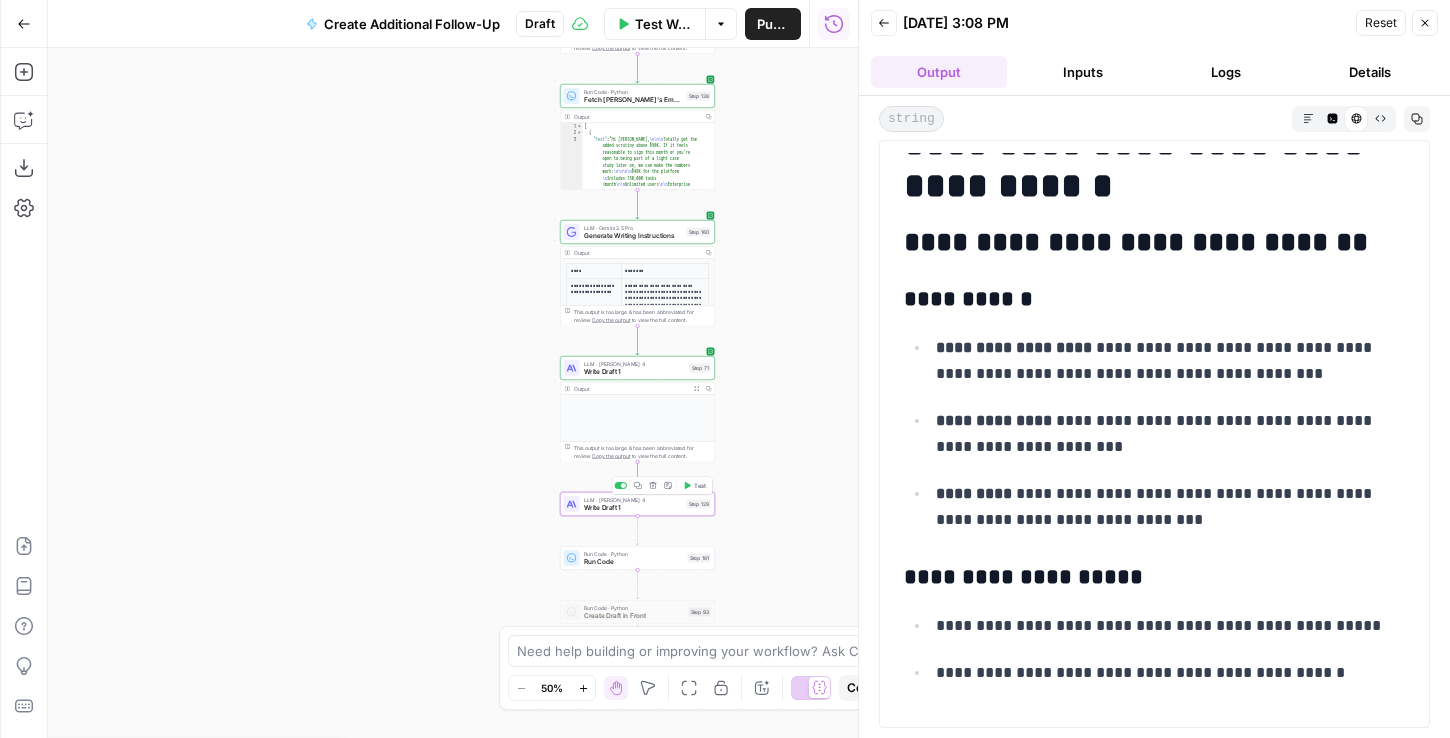 click on "LLM · Claude Sonnet 4 Write Draft 1 Step 129 Copy step Delete step Add Note Test" at bounding box center [637, 504] 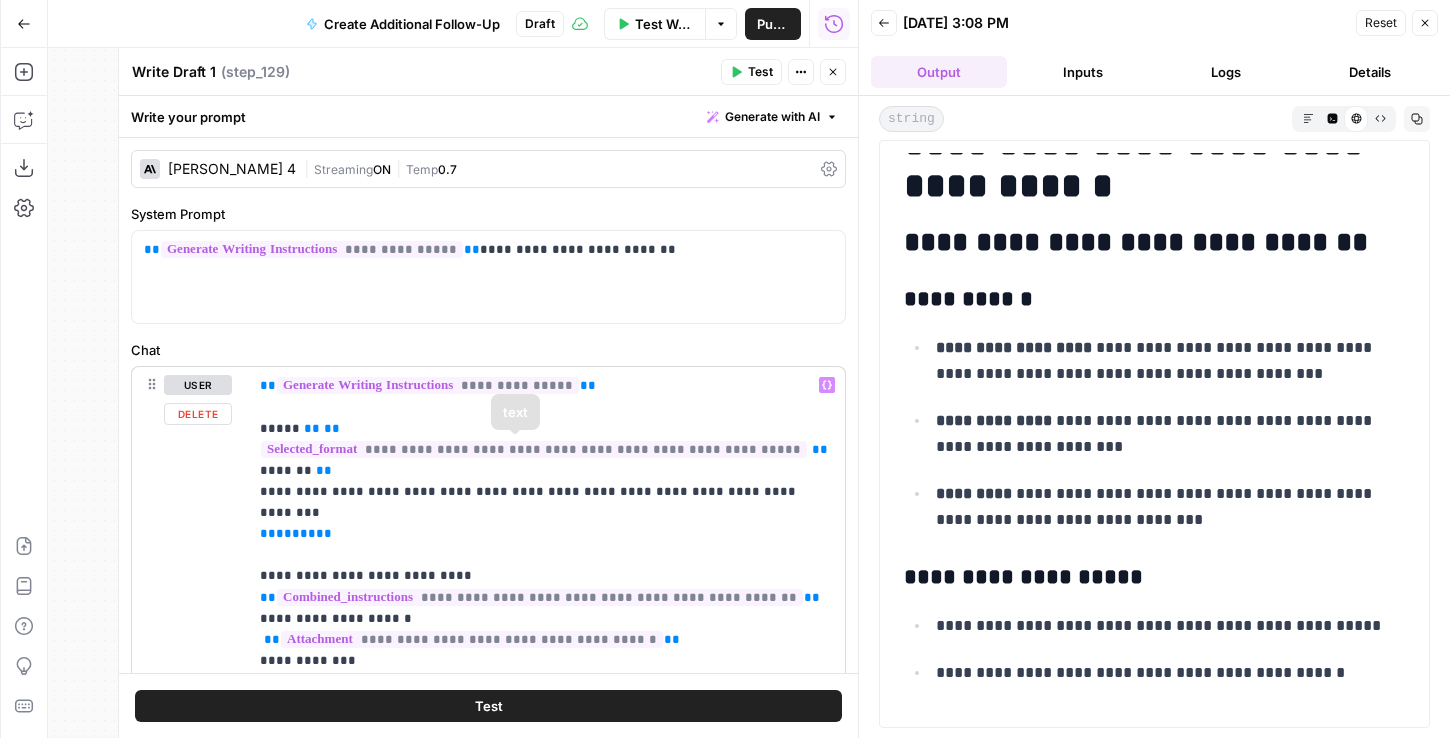 scroll, scrollTop: 109, scrollLeft: 0, axis: vertical 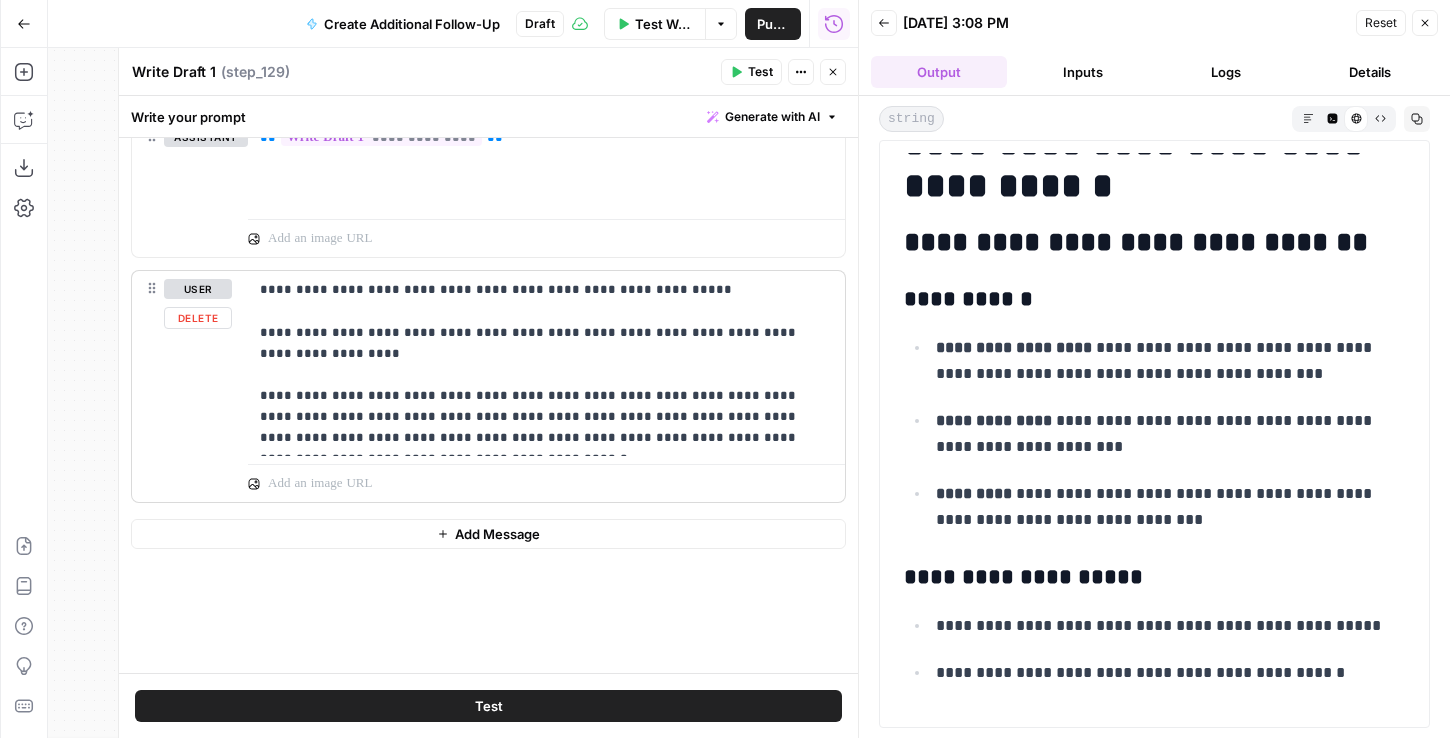 click at bounding box center (546, 479) 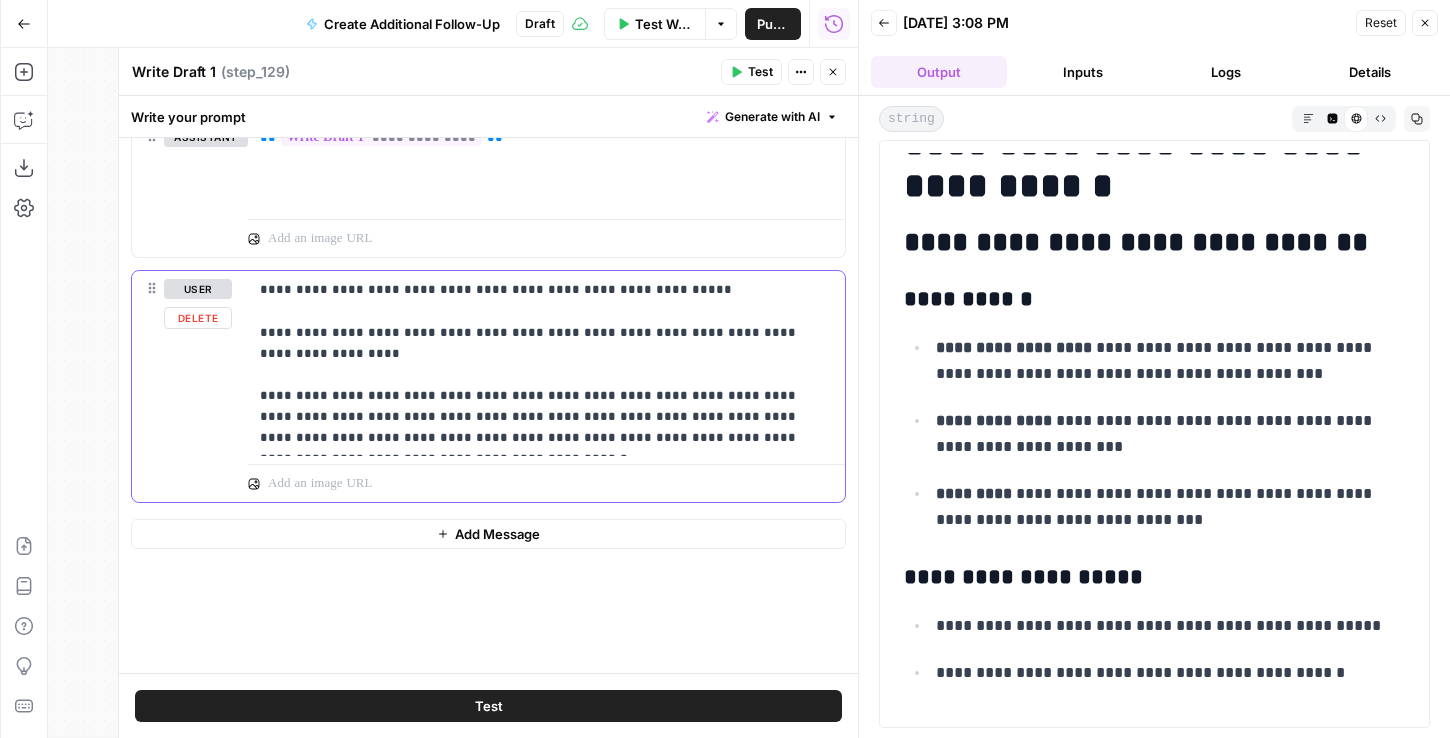 click on "**********" at bounding box center [546, 363] 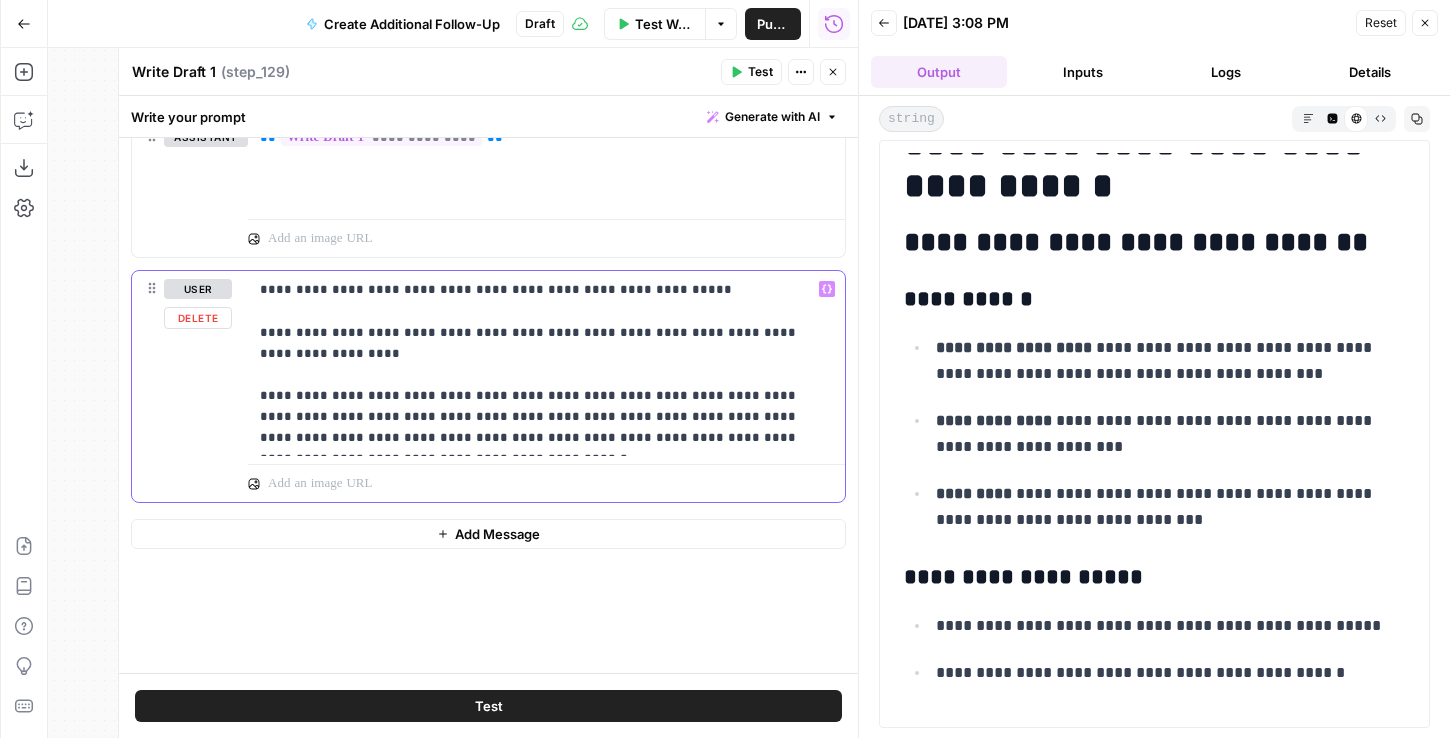 type 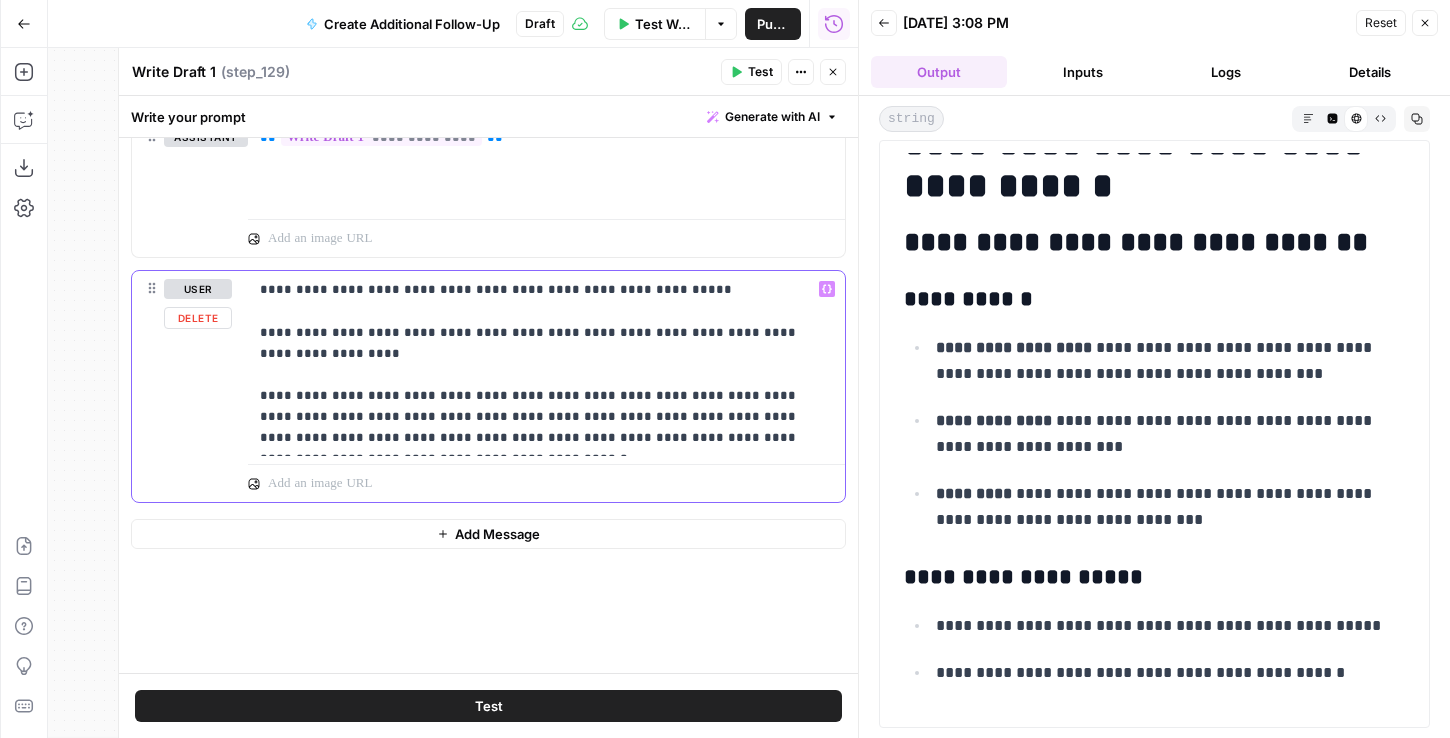 click on "**********" at bounding box center [546, 363] 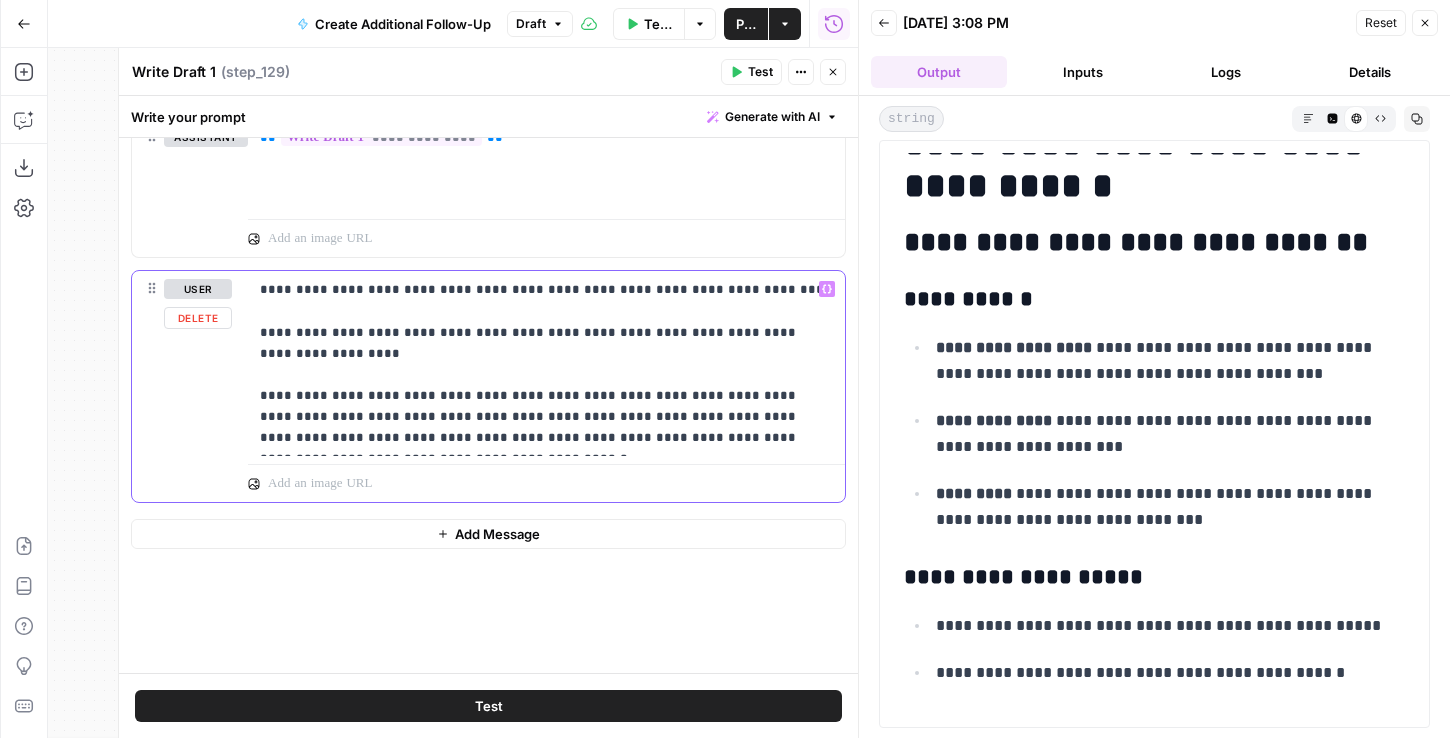 click on "**********" at bounding box center (546, 363) 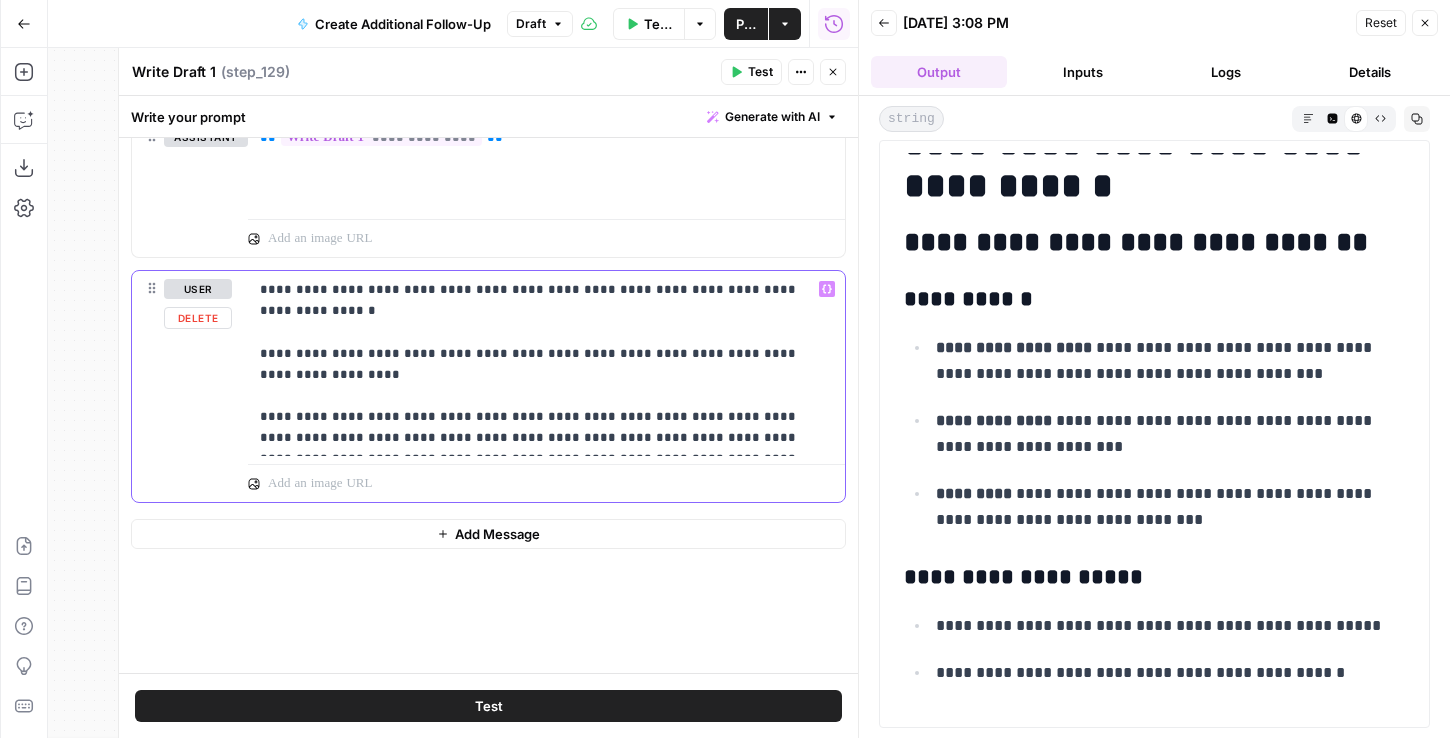 click on "**********" at bounding box center (546, 363) 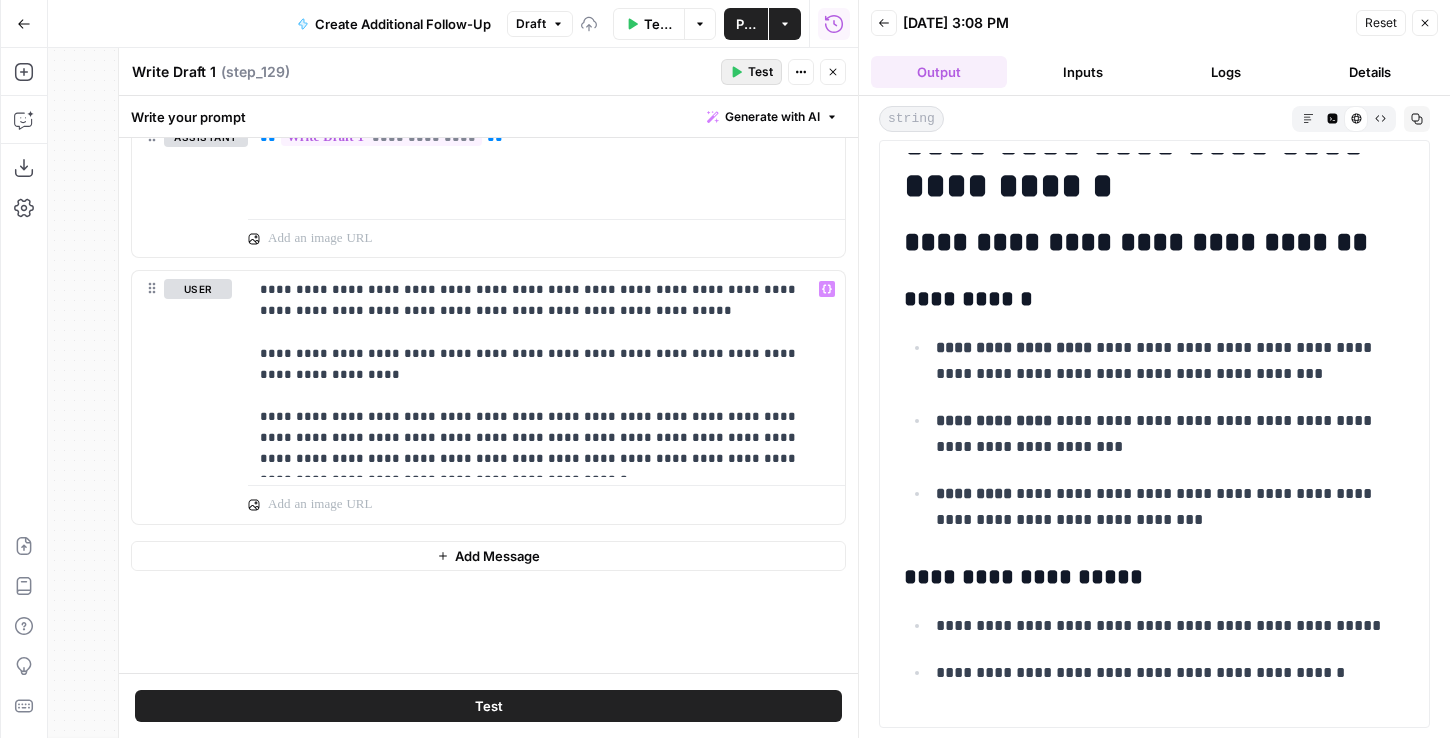click on "Test" at bounding box center [760, 72] 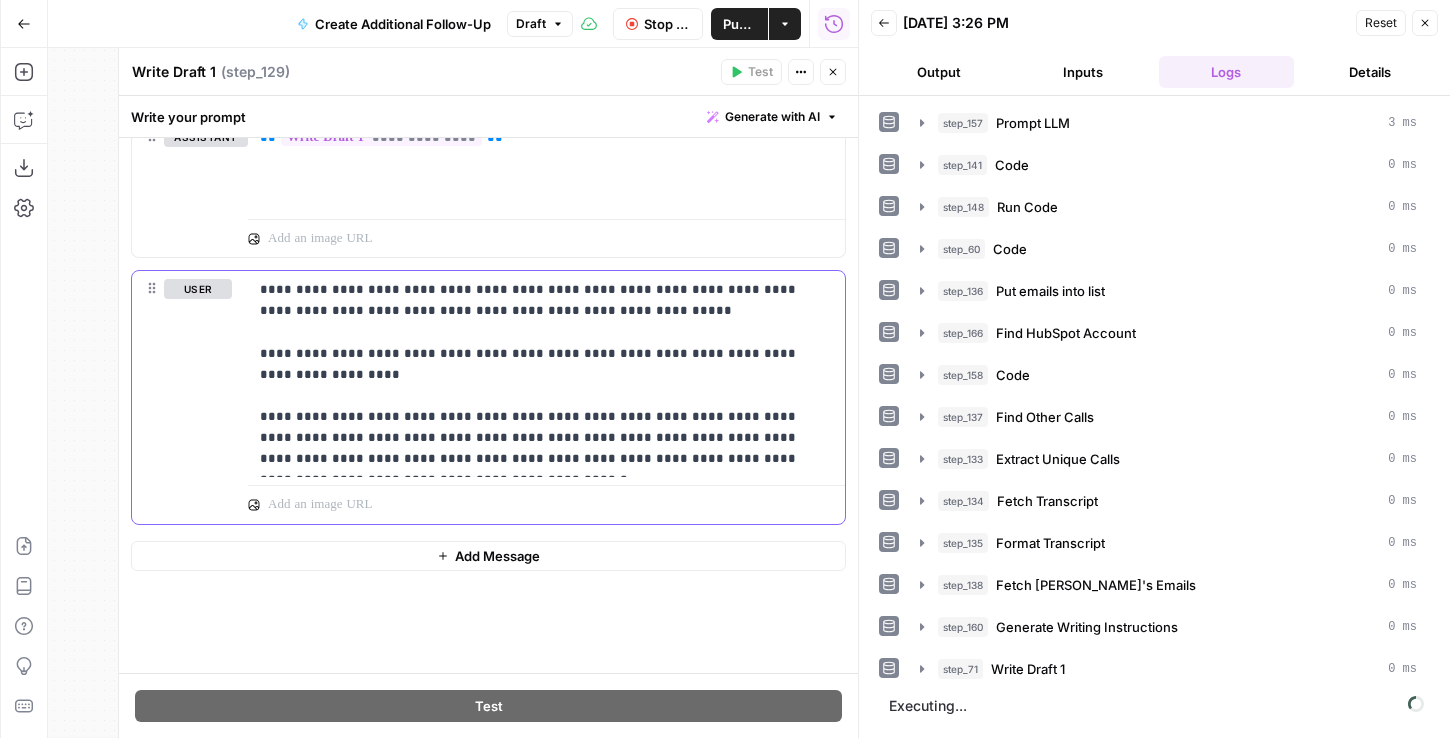 click on "**********" at bounding box center (546, 374) 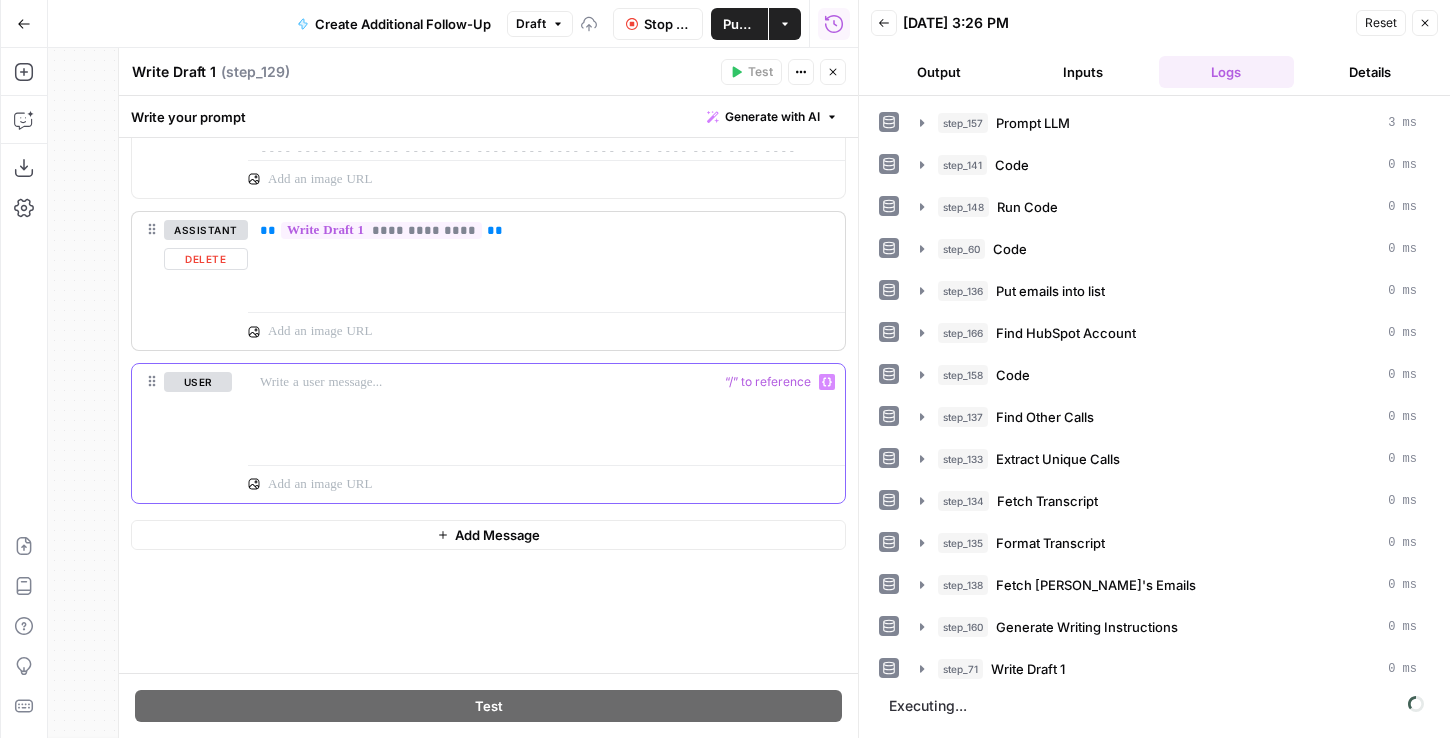 scroll, scrollTop: 1123, scrollLeft: 0, axis: vertical 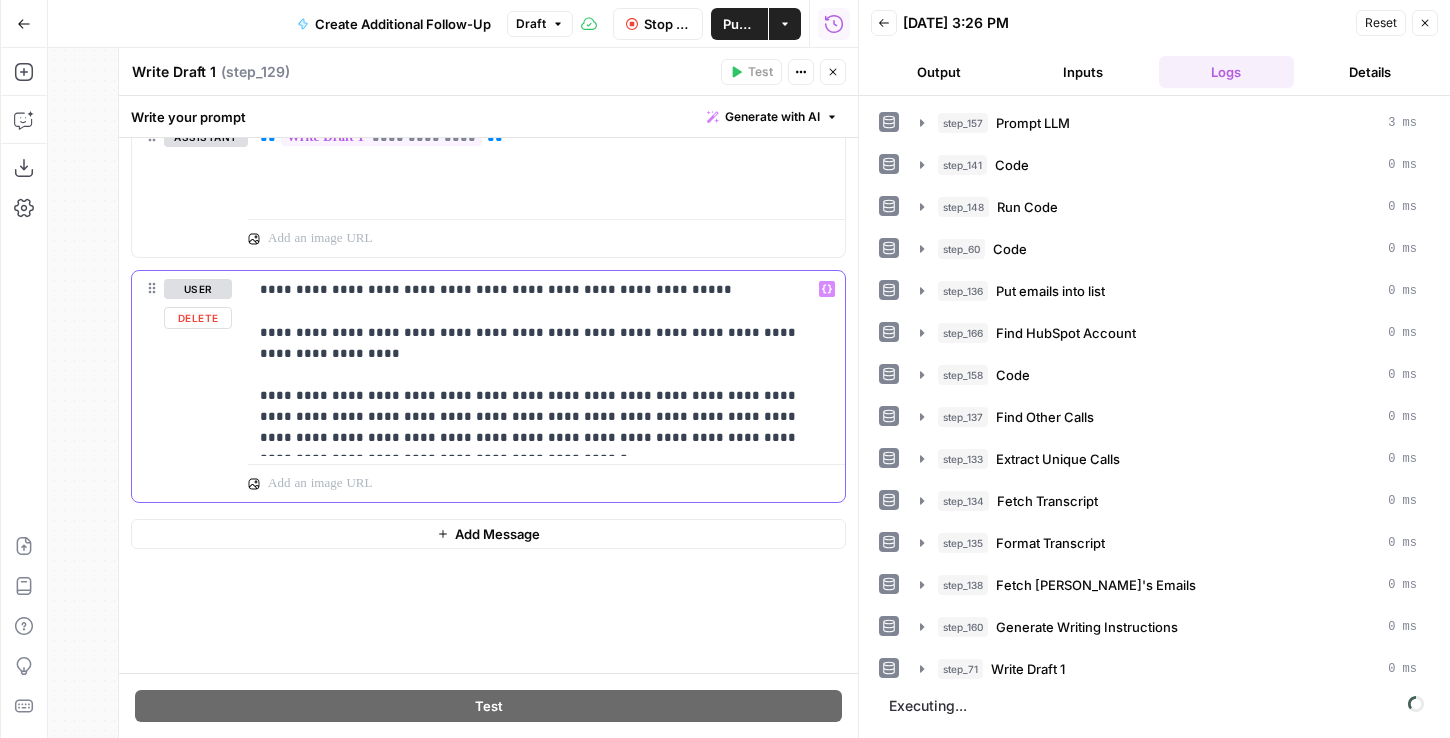 click on "**********" at bounding box center [546, 363] 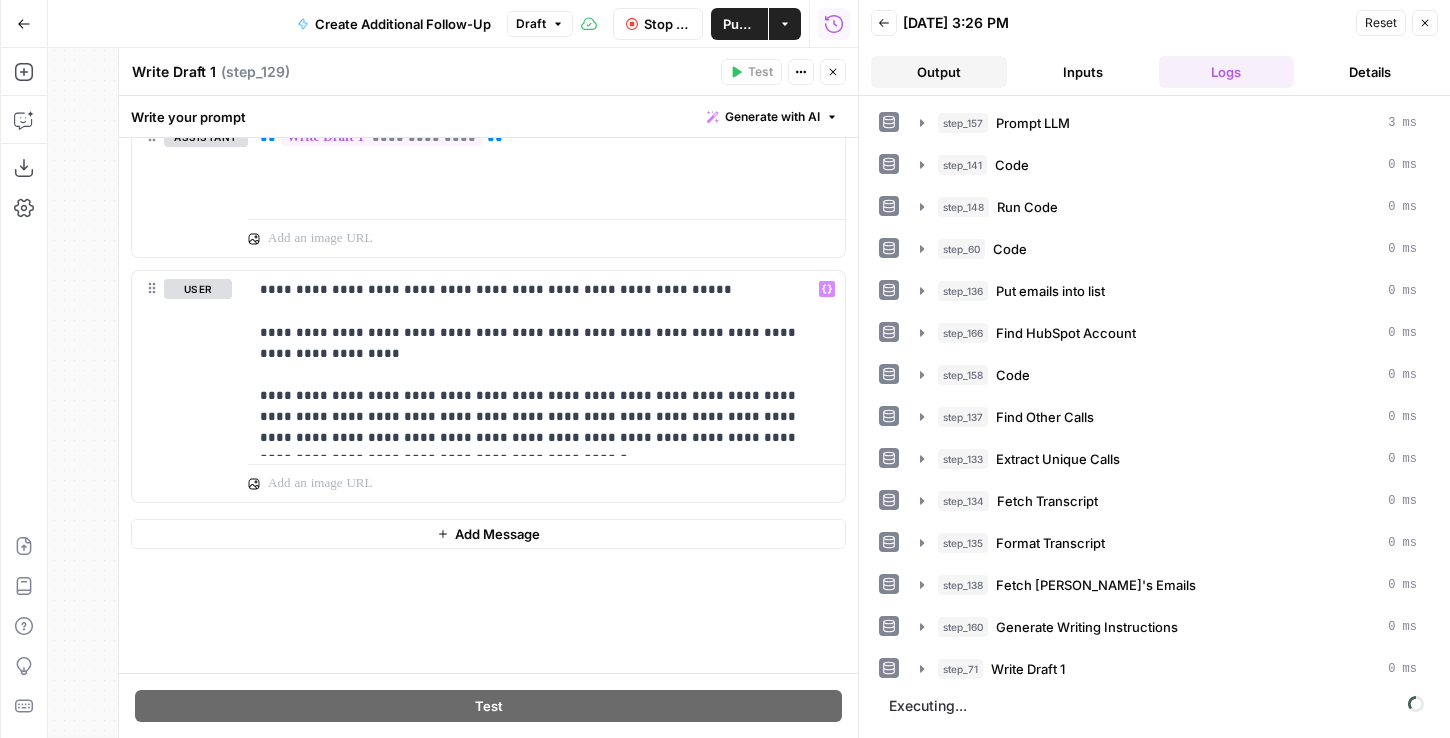 click on "Output" at bounding box center (939, 72) 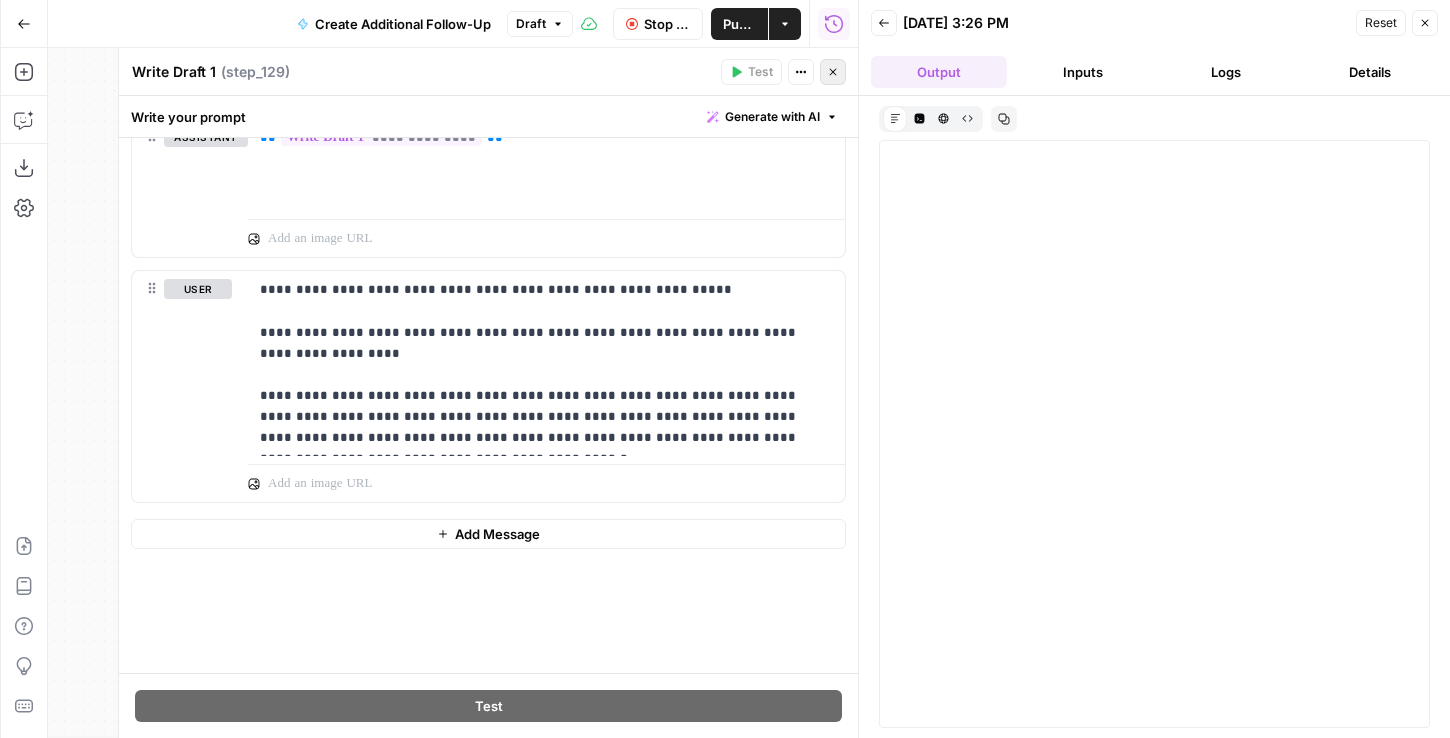 click 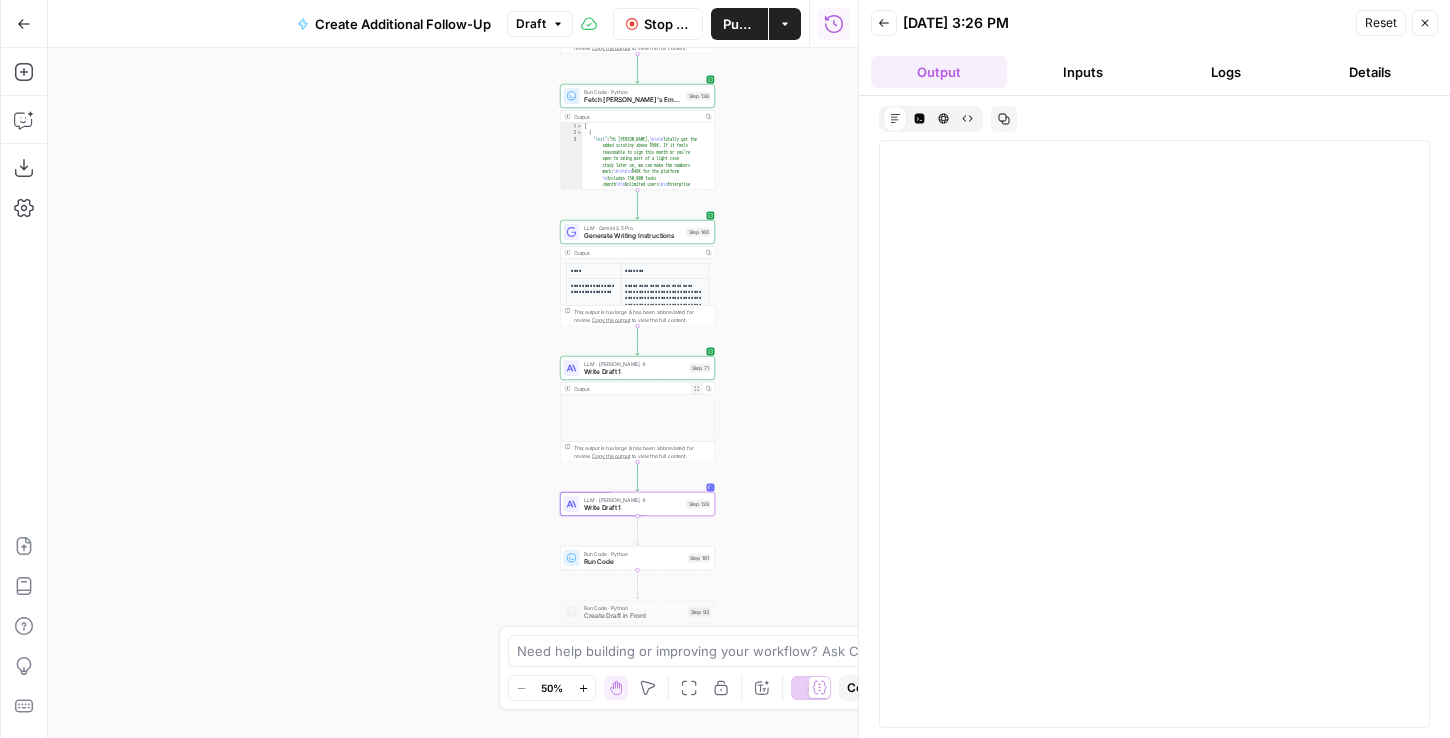 click 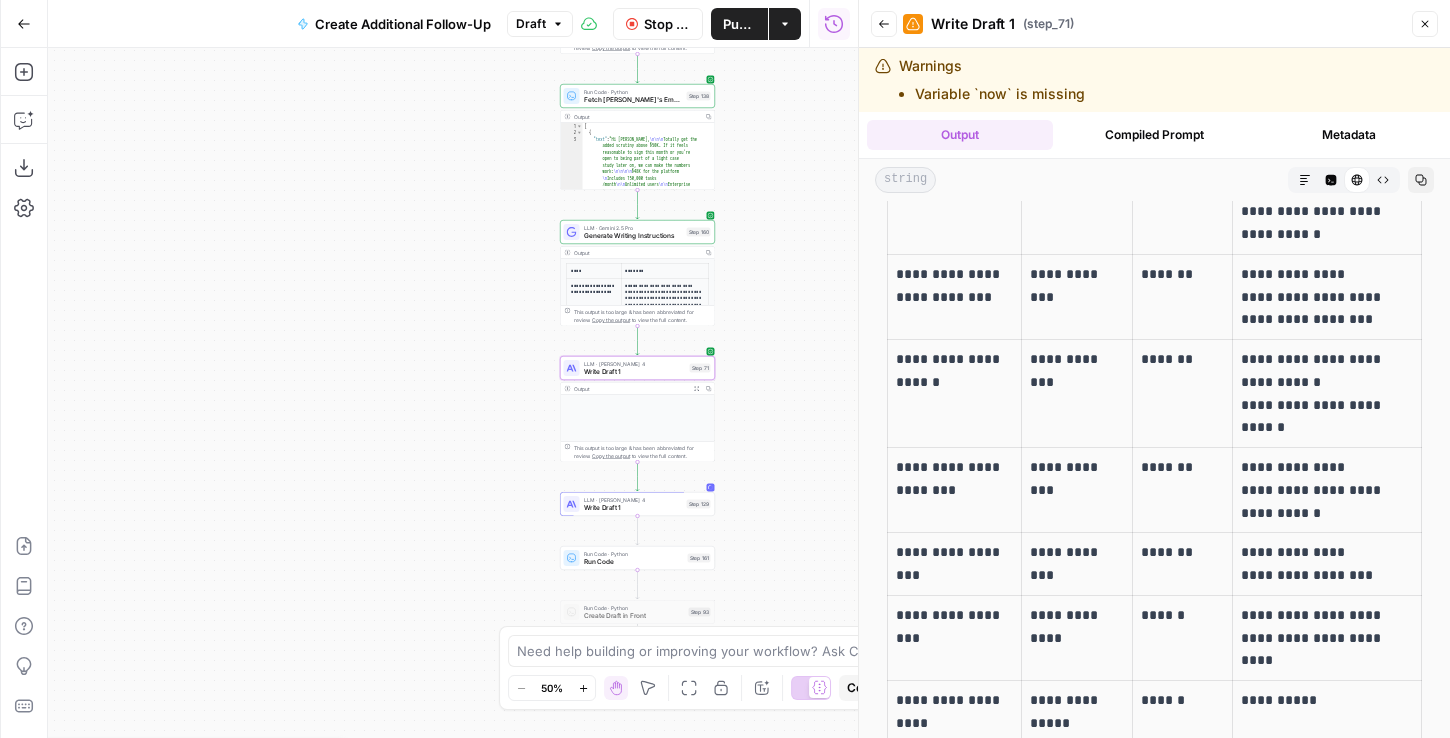 scroll, scrollTop: 2497, scrollLeft: 0, axis: vertical 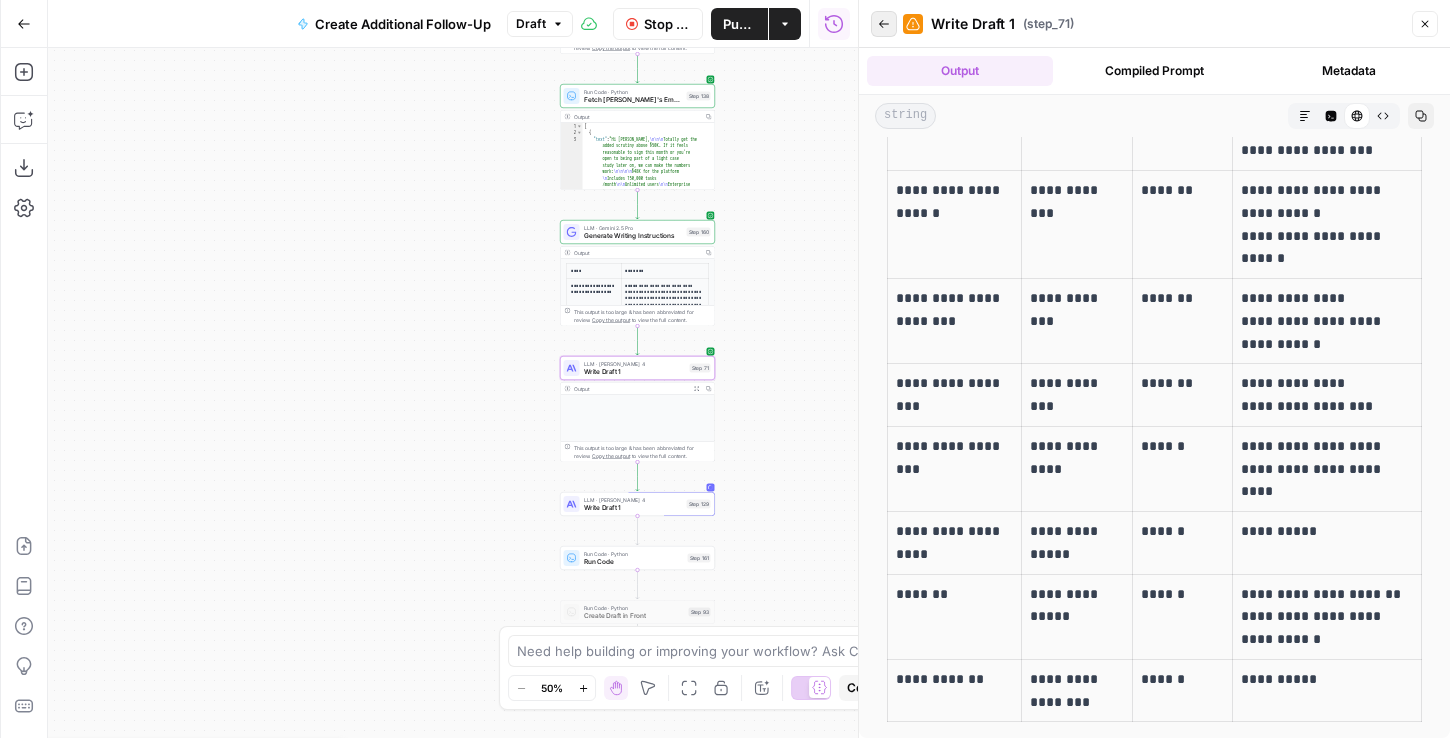 click 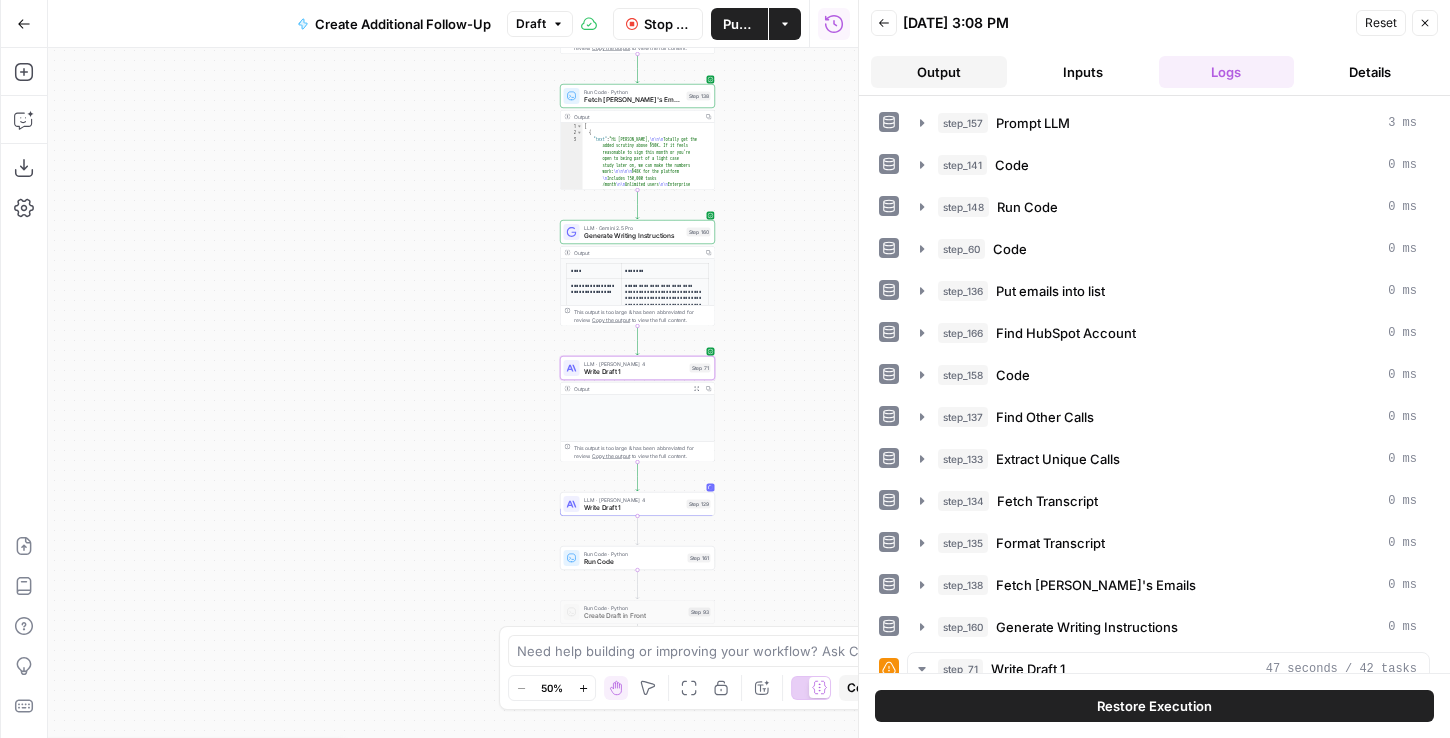 click on "Output" at bounding box center [939, 72] 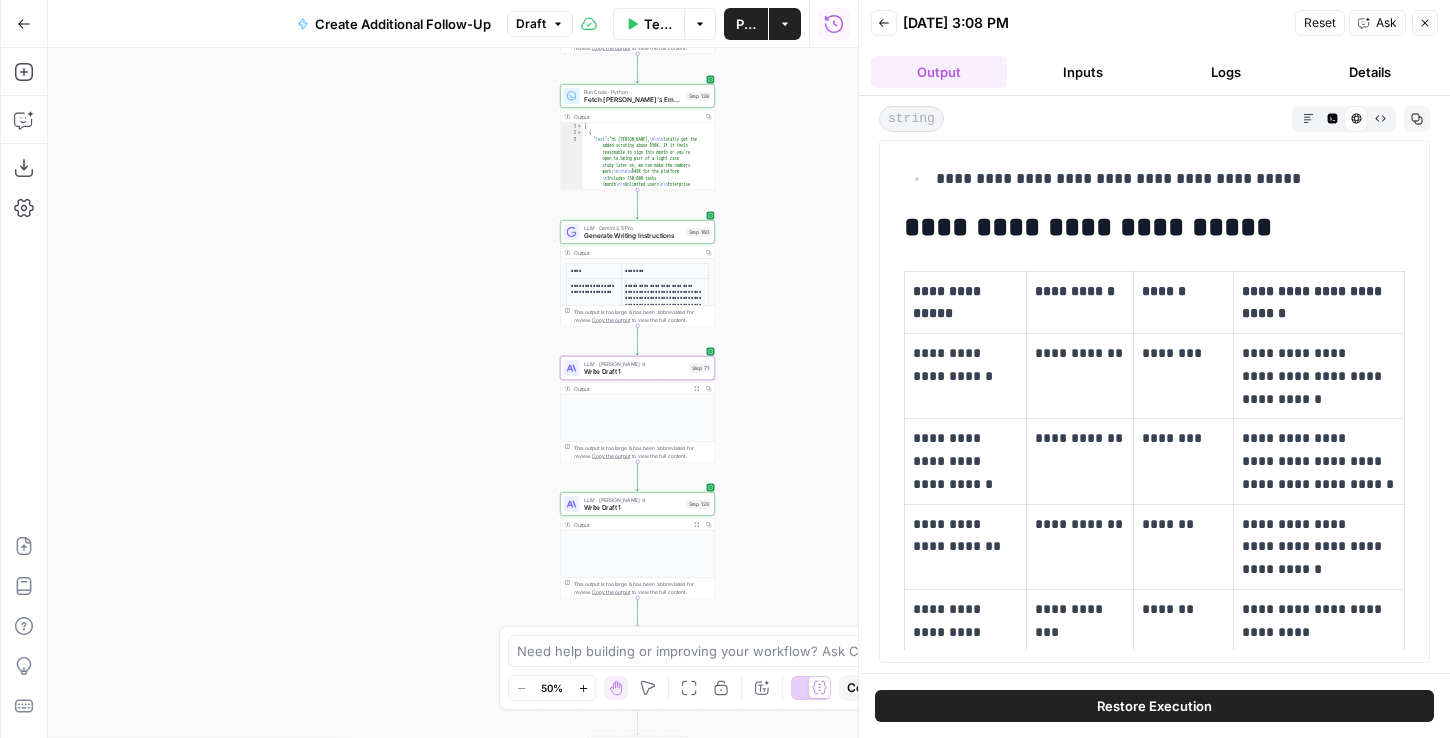 scroll, scrollTop: 1997, scrollLeft: 0, axis: vertical 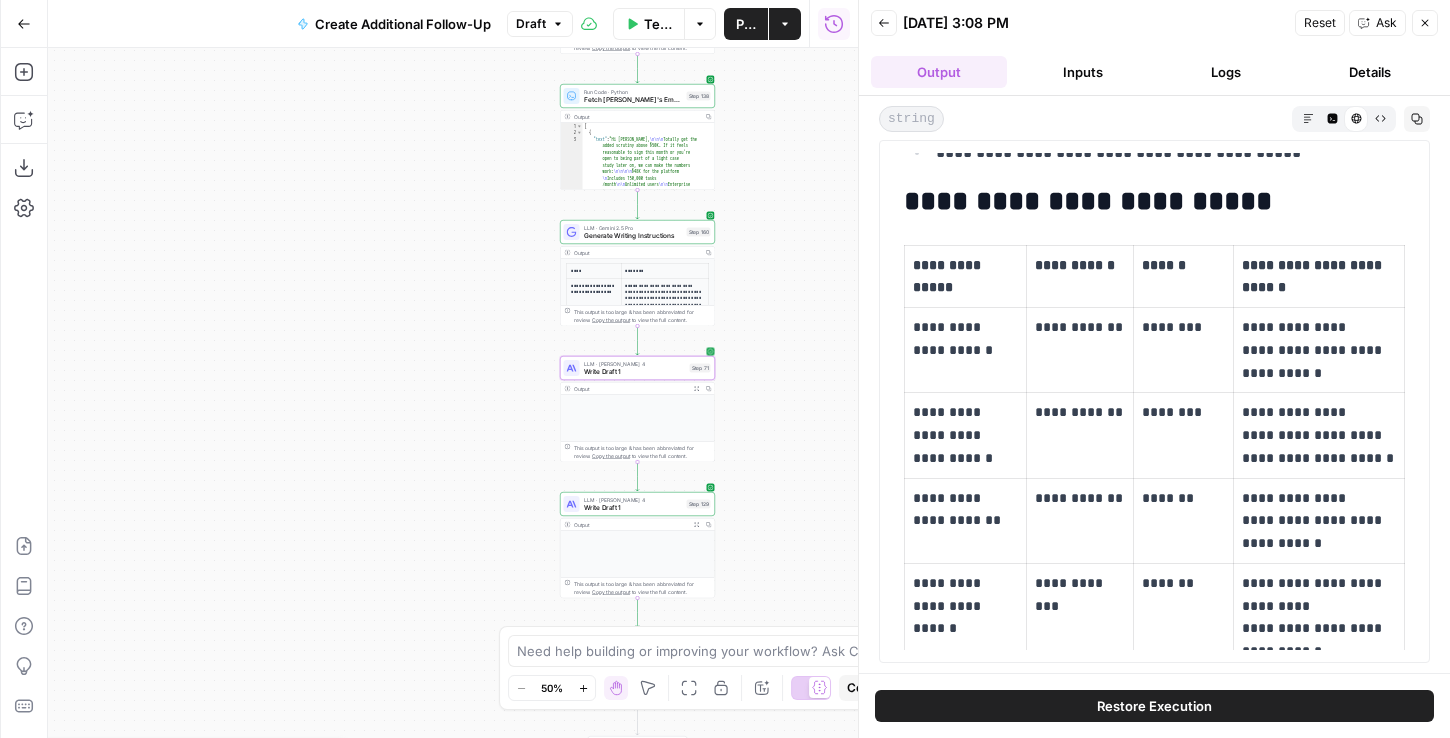 click on "Write Draft 1" at bounding box center (635, 372) 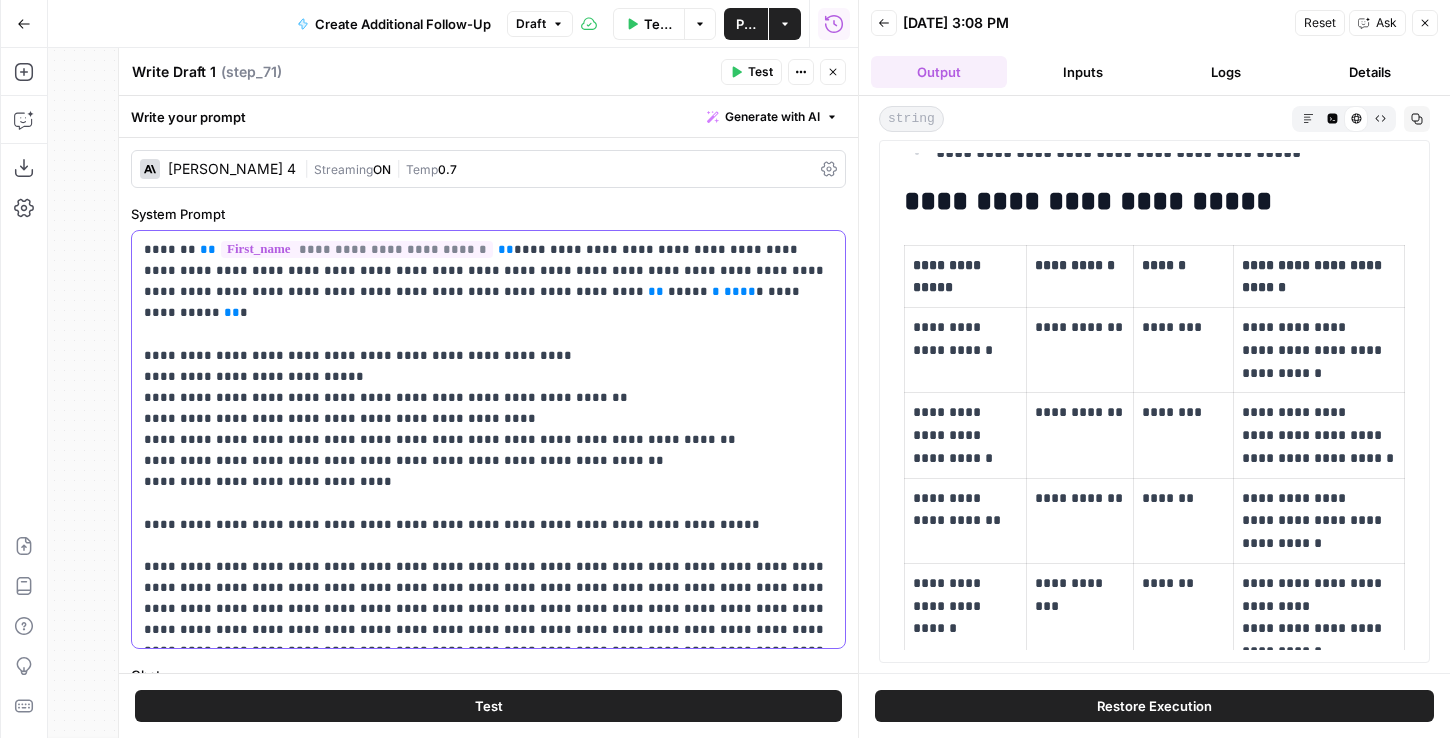 click on "**********" at bounding box center (488, 439) 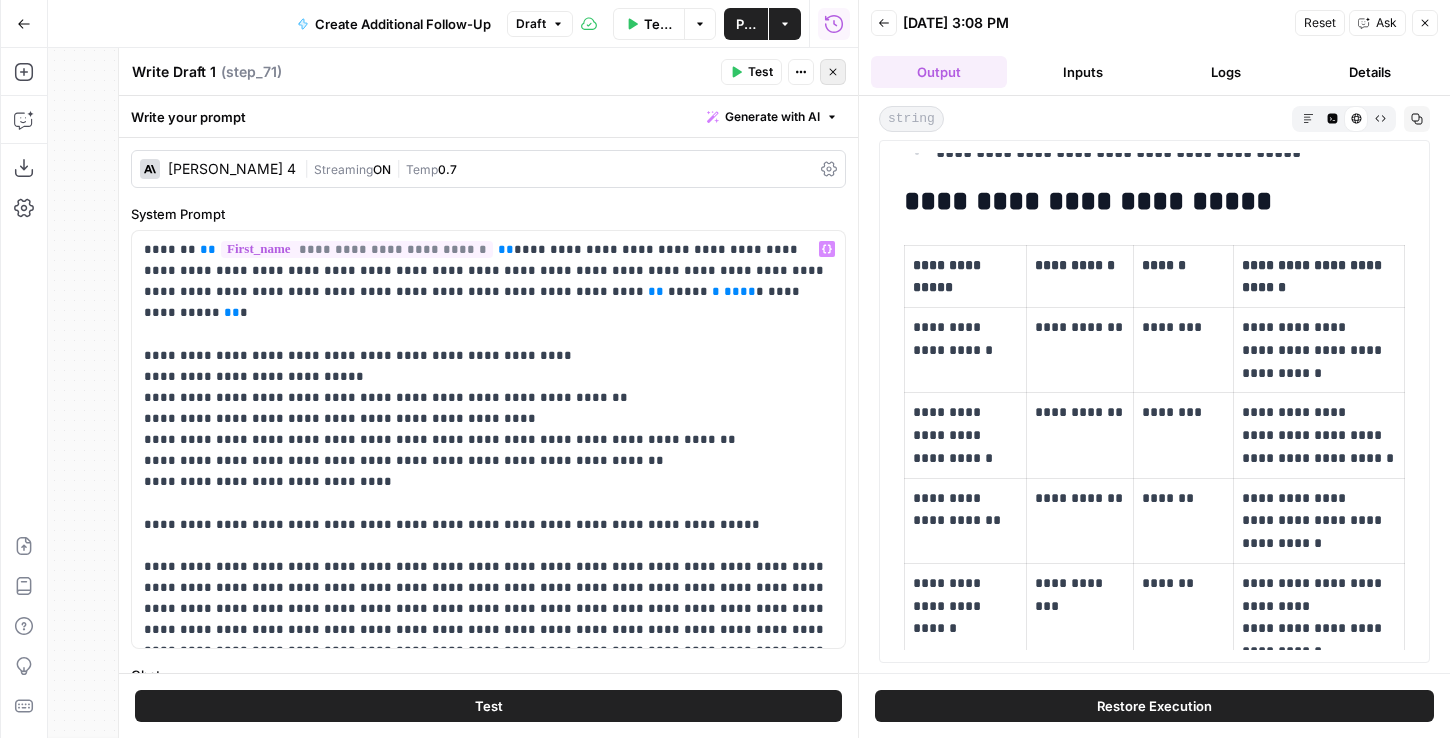 click 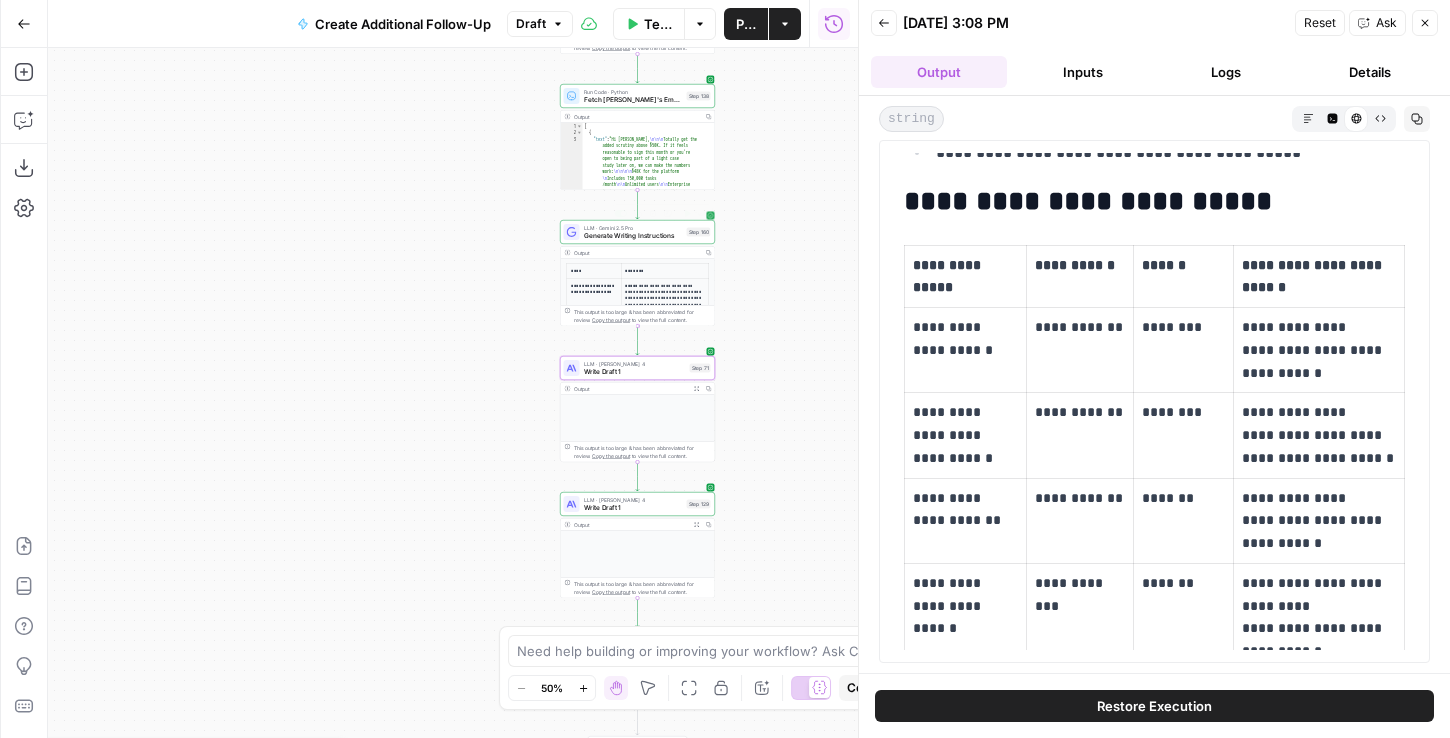 click on "Generate Writing Instructions" at bounding box center [633, 236] 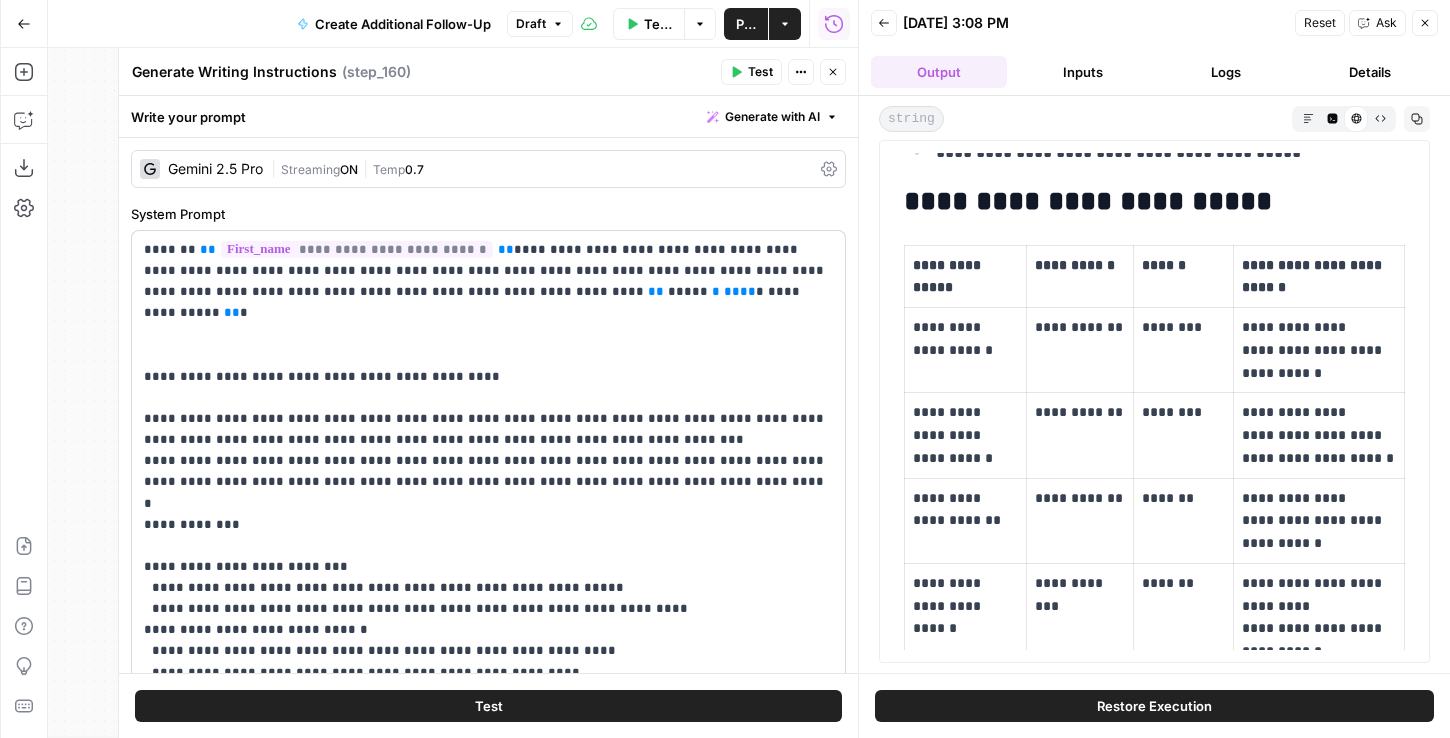 scroll, scrollTop: 448, scrollLeft: 0, axis: vertical 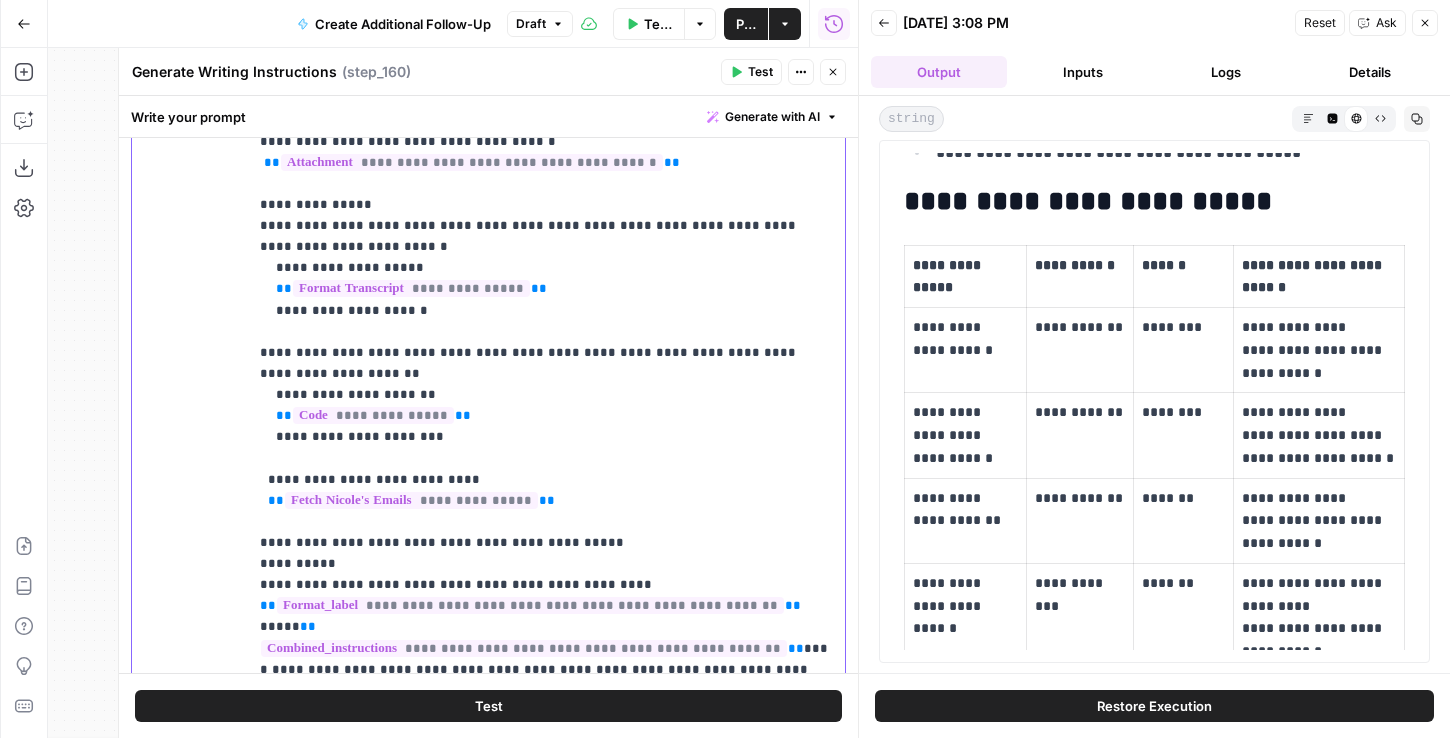click on "**********" at bounding box center (546, 585) 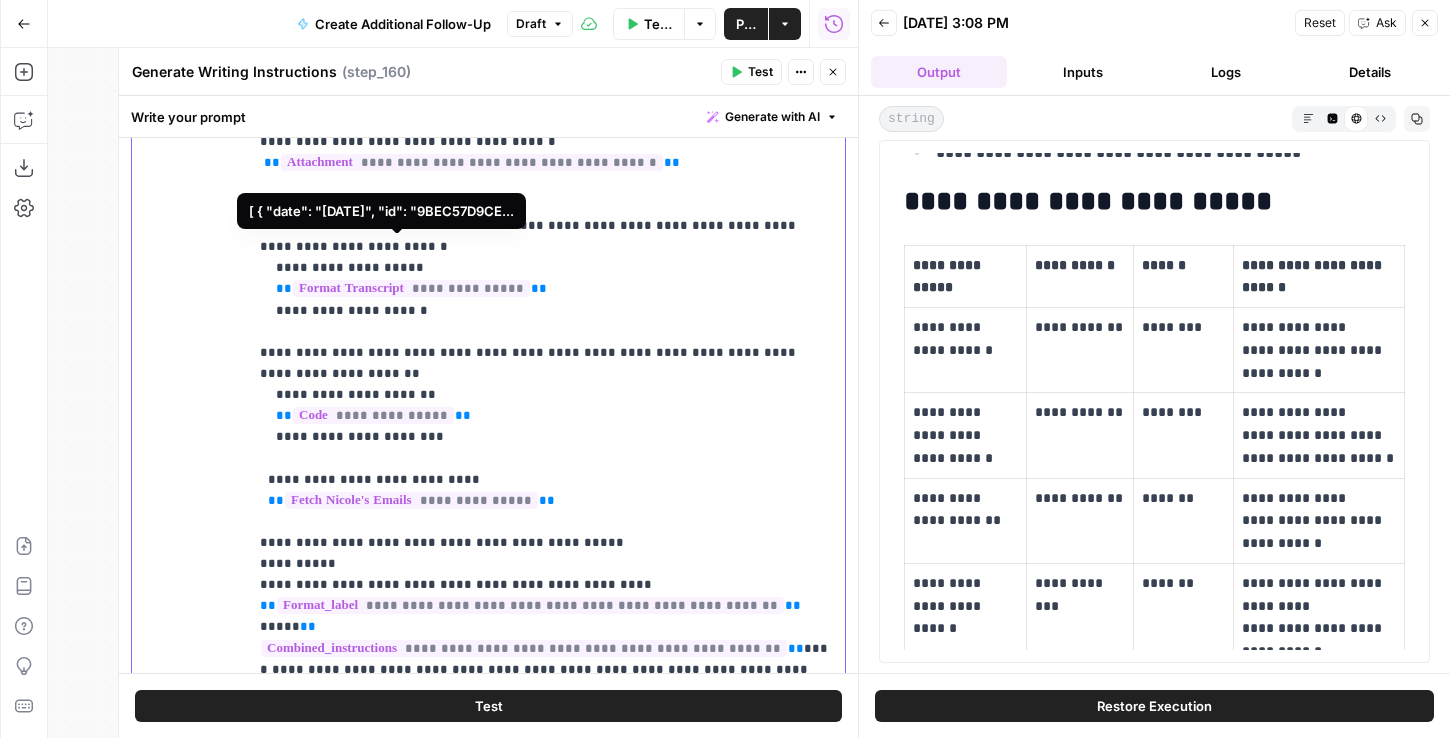 click on "**********" at bounding box center [411, 288] 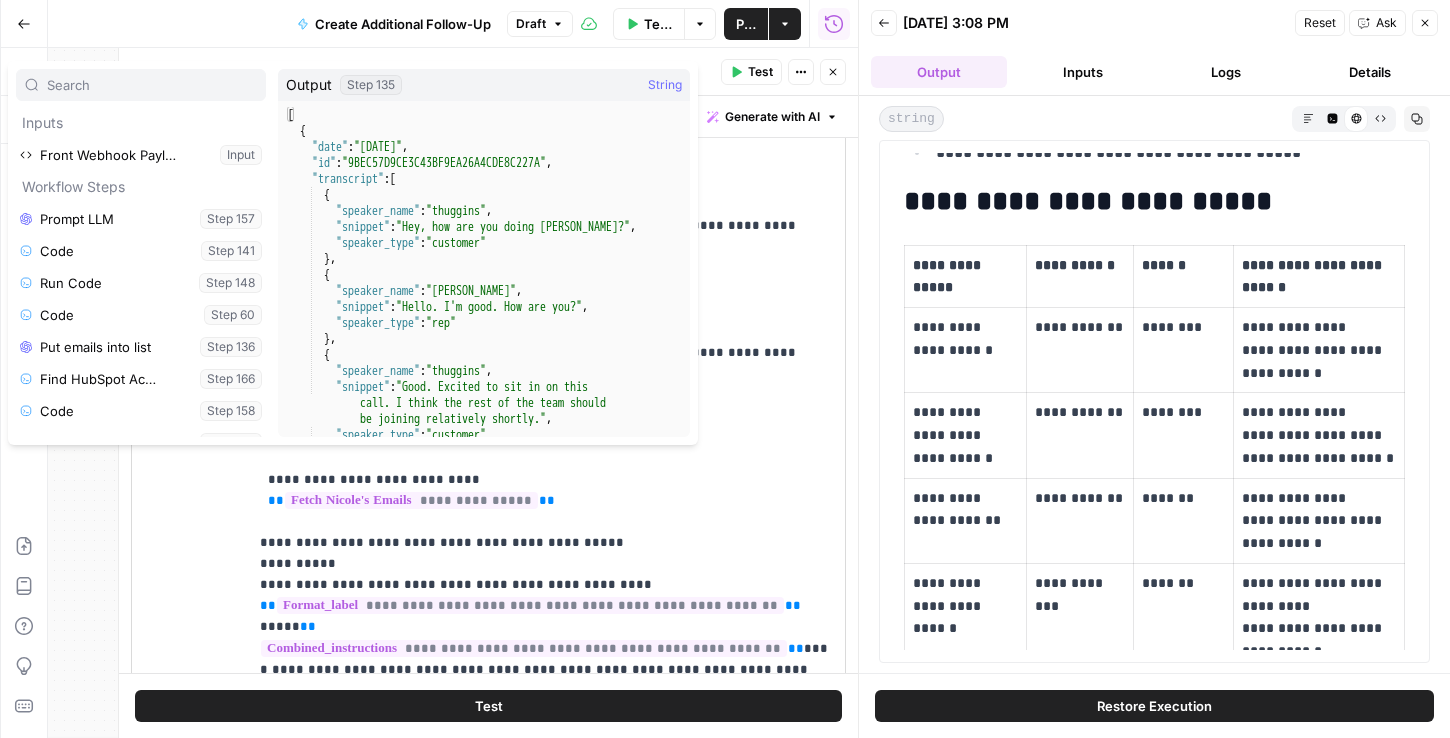 scroll, scrollTop: 299, scrollLeft: 0, axis: vertical 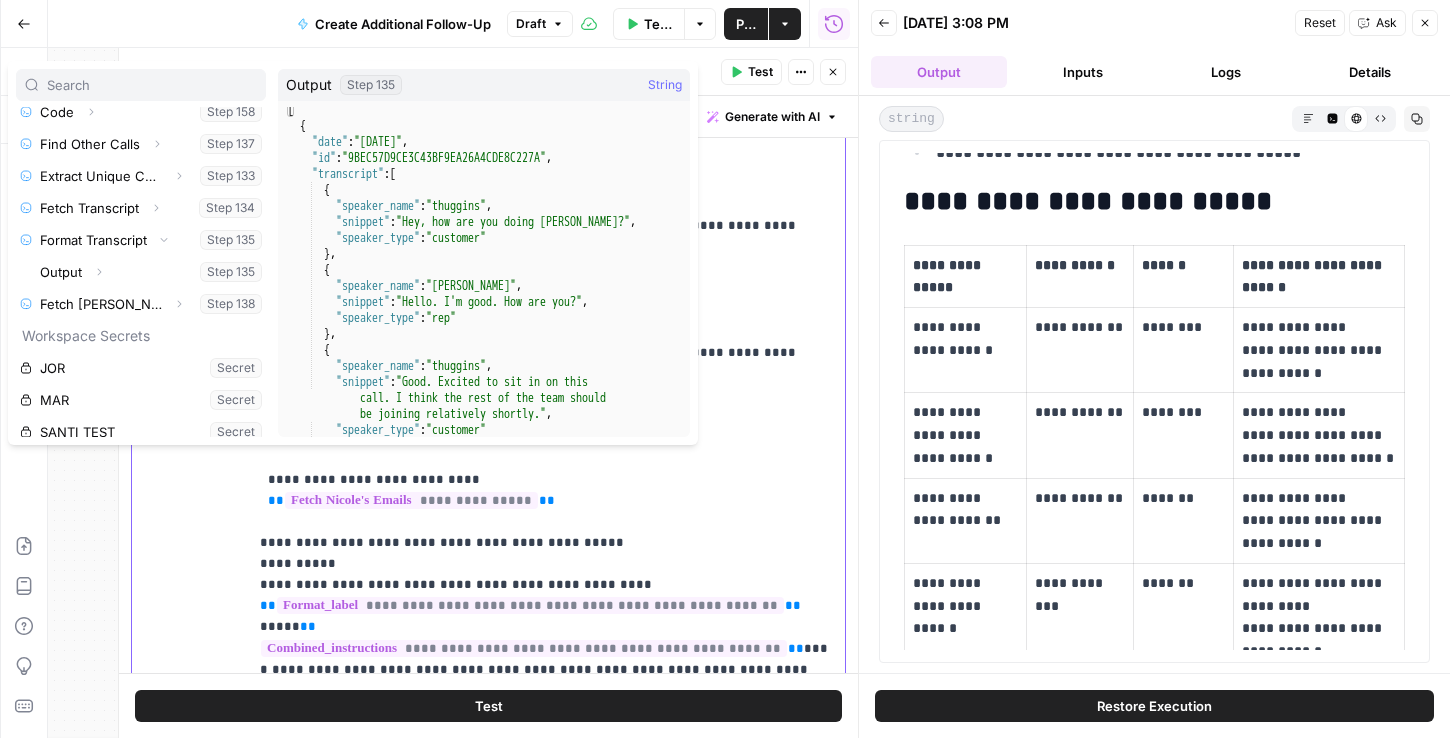 click on "**********" at bounding box center (546, 585) 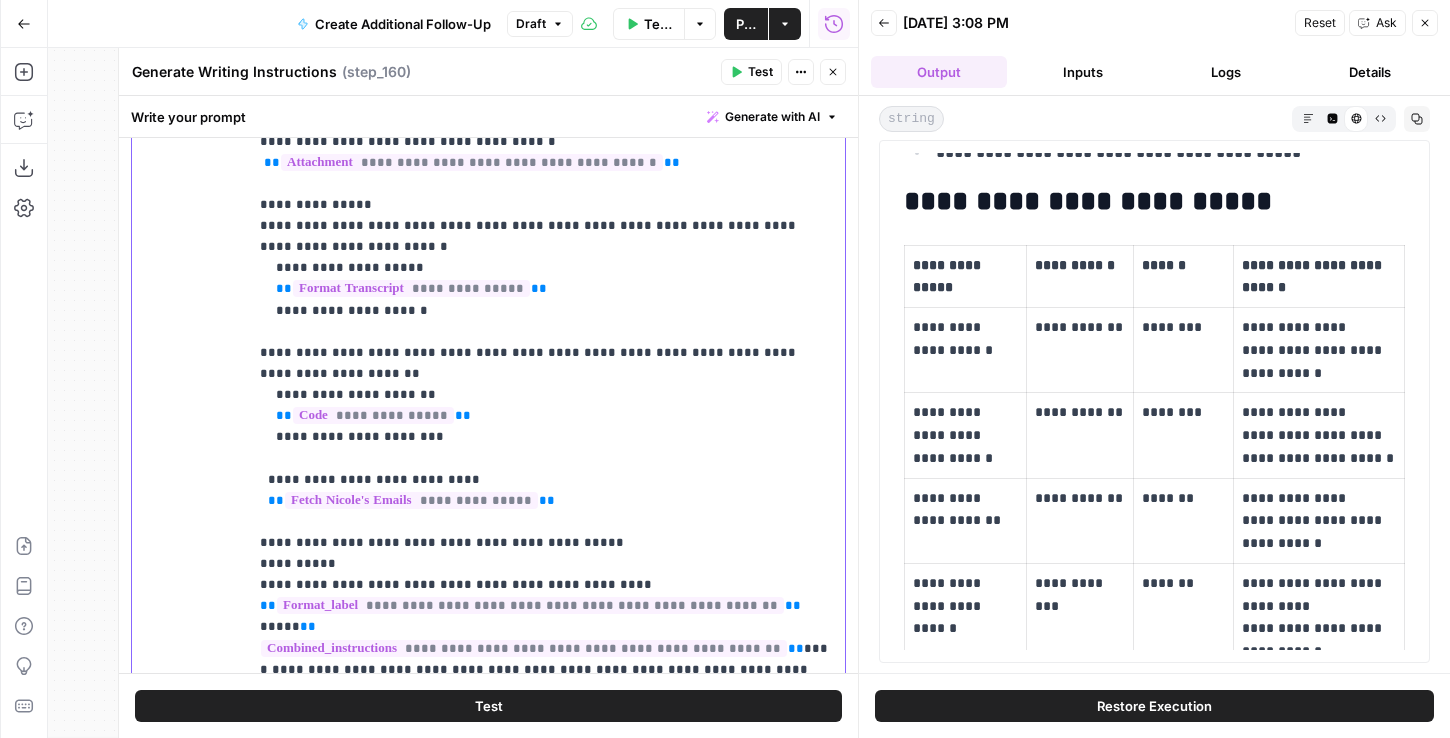 click on "**********" at bounding box center (546, 585) 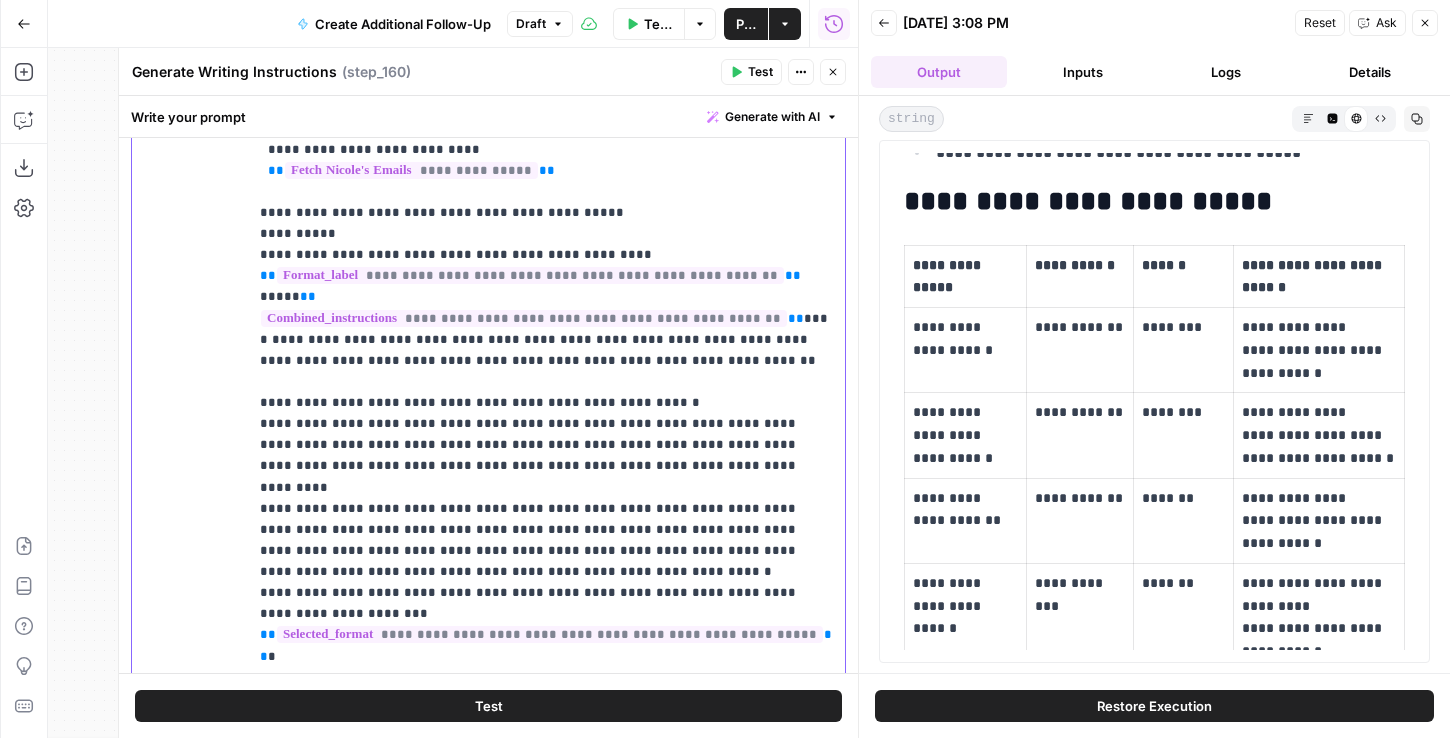 scroll, scrollTop: 438, scrollLeft: 0, axis: vertical 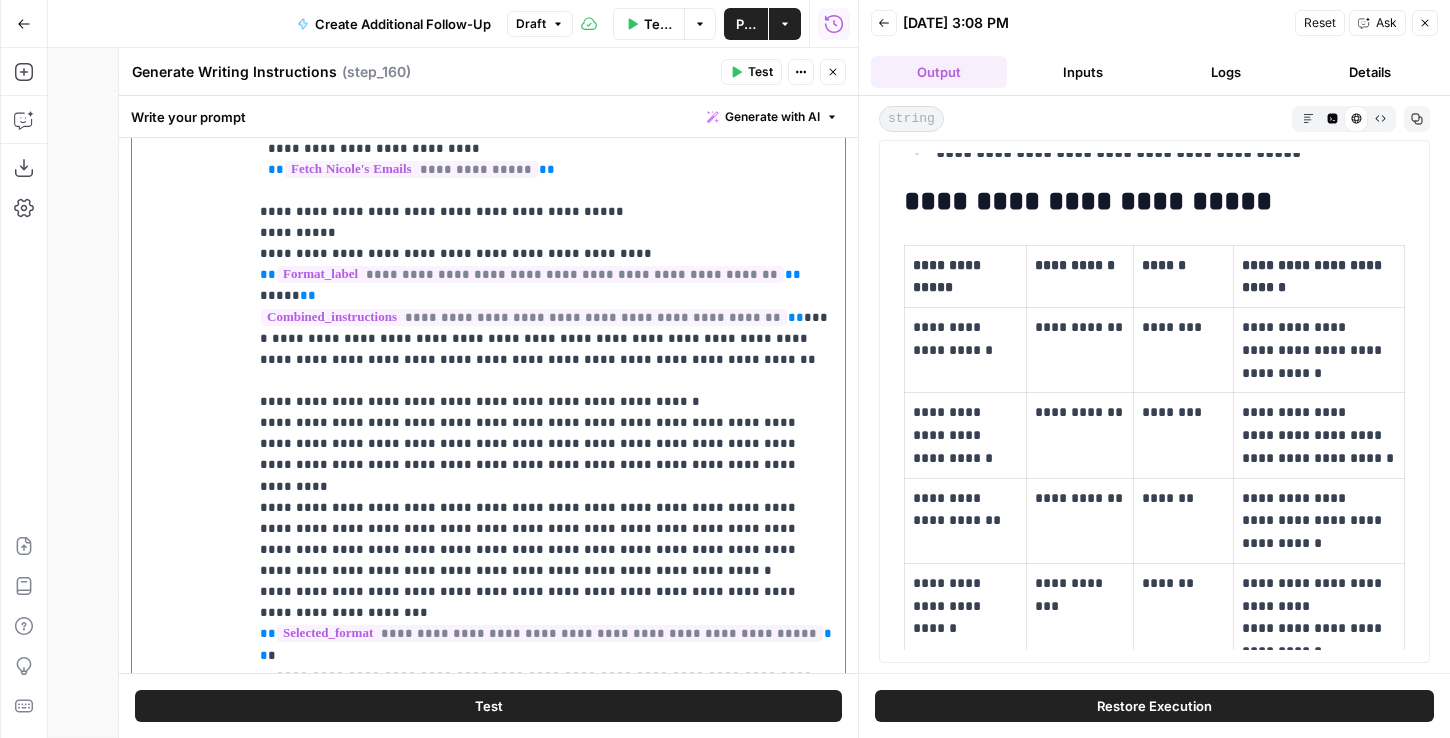 click on "**********" at bounding box center (546, 254) 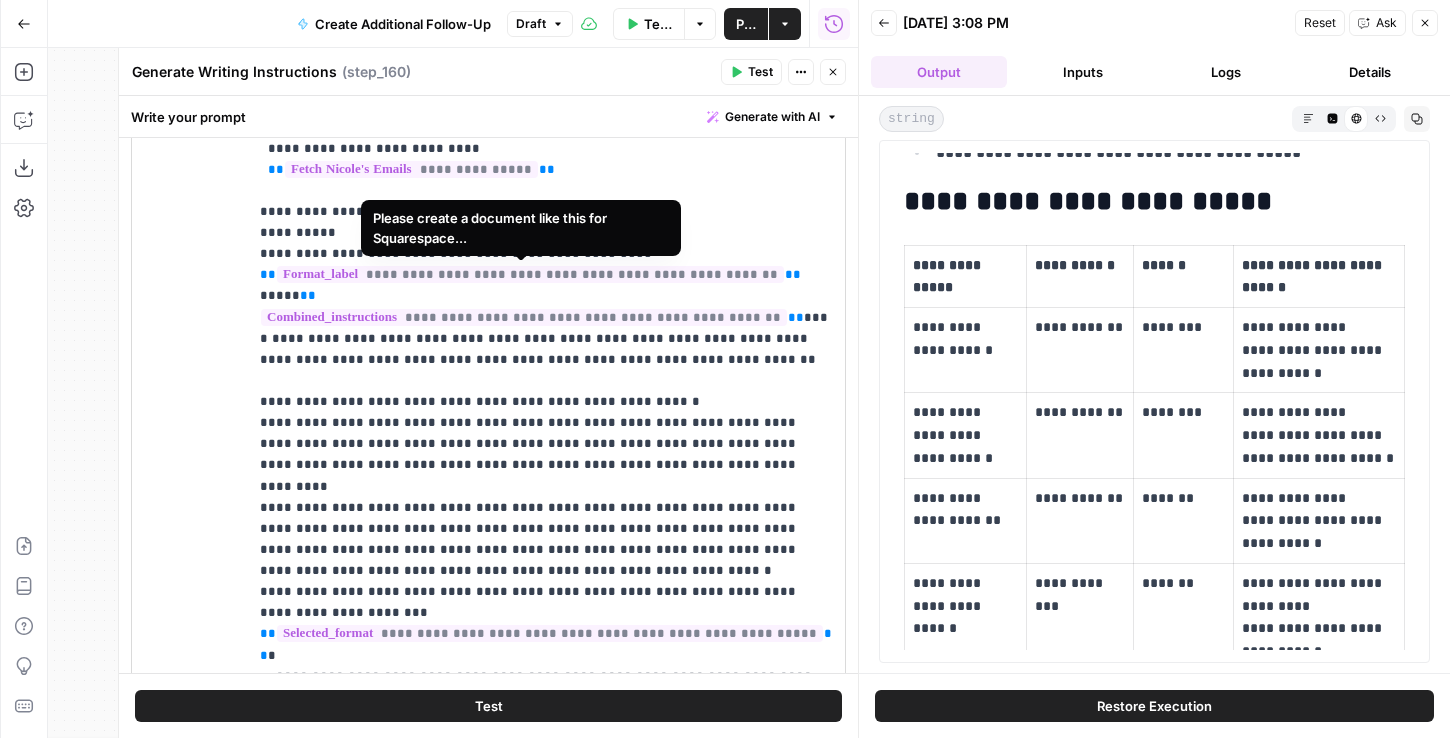 click on "**********" at bounding box center [524, 317] 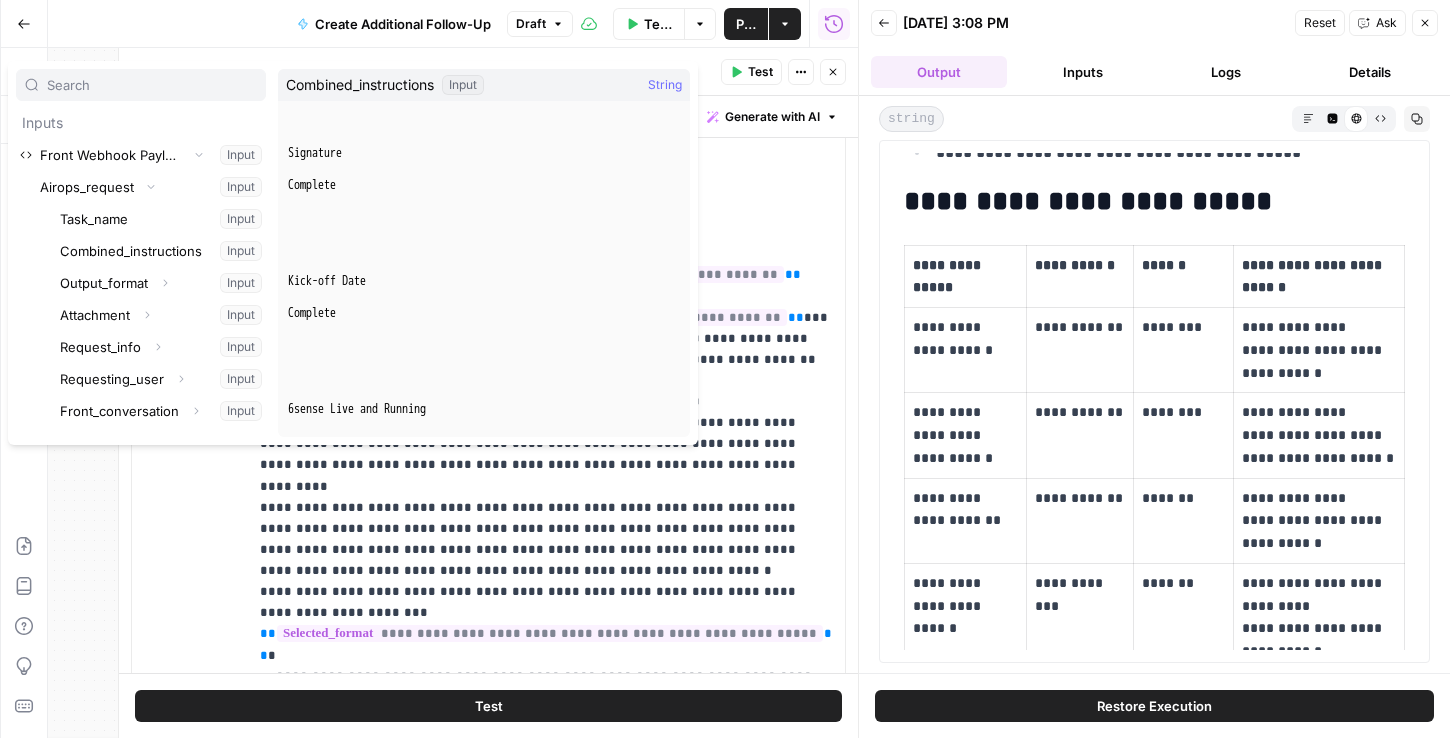 scroll, scrollTop: 3833, scrollLeft: 0, axis: vertical 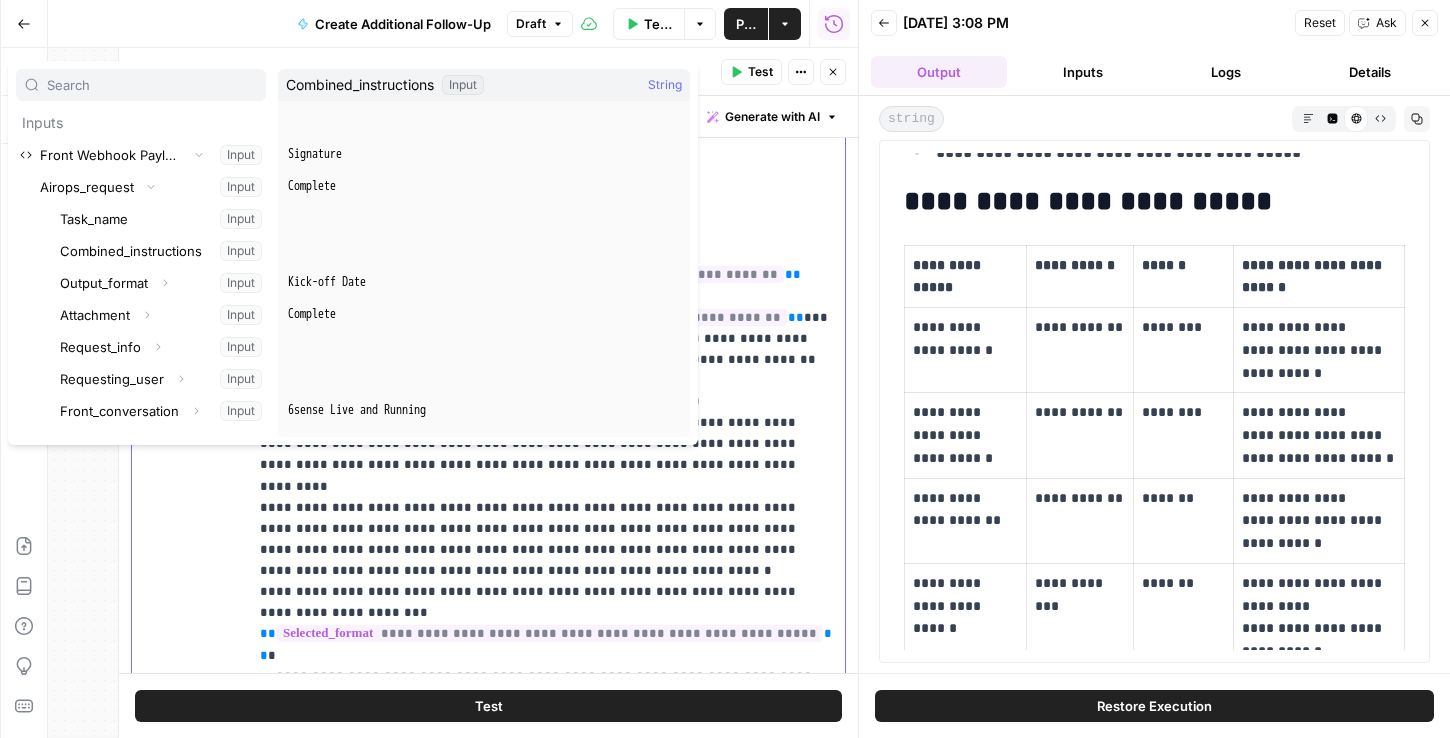click on "**********" at bounding box center [546, 254] 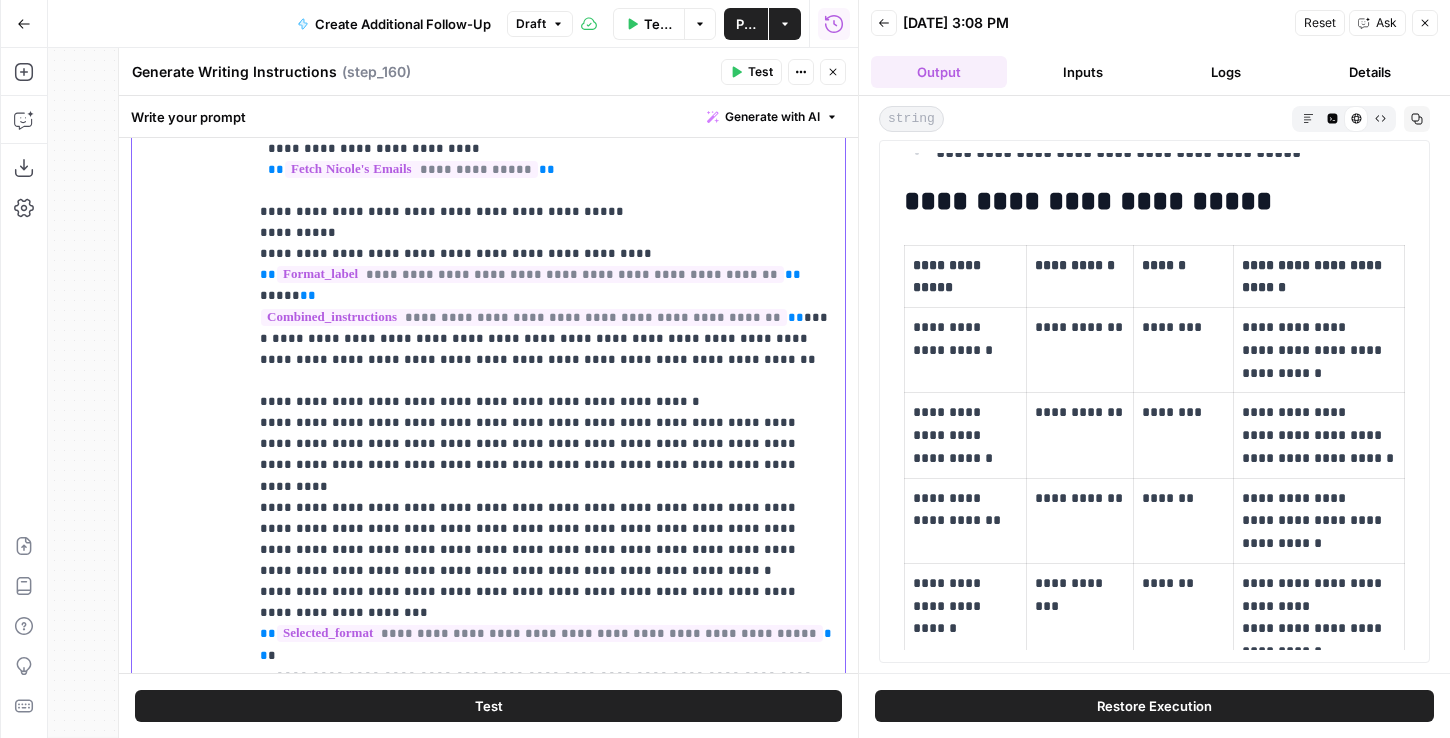 click on "**********" at bounding box center (546, 254) 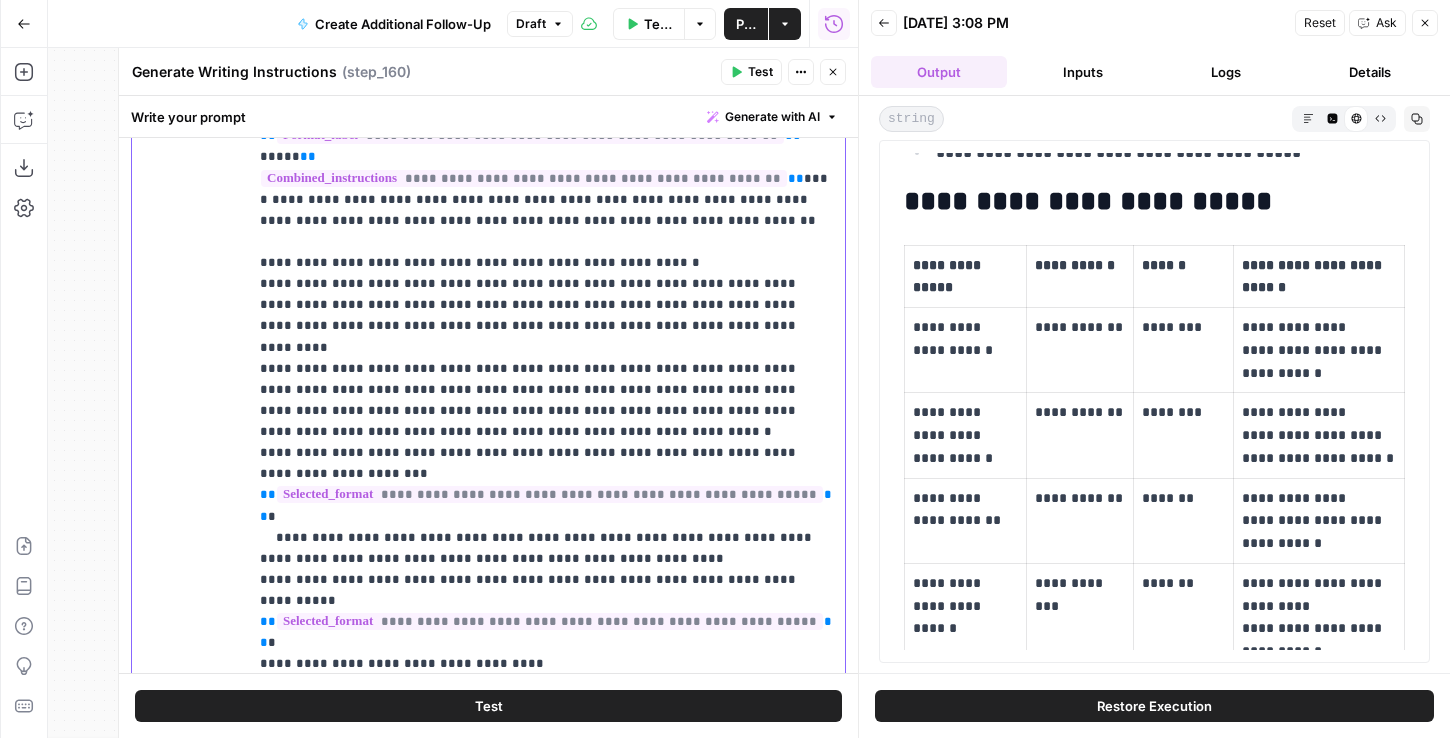 scroll, scrollTop: 2821, scrollLeft: 0, axis: vertical 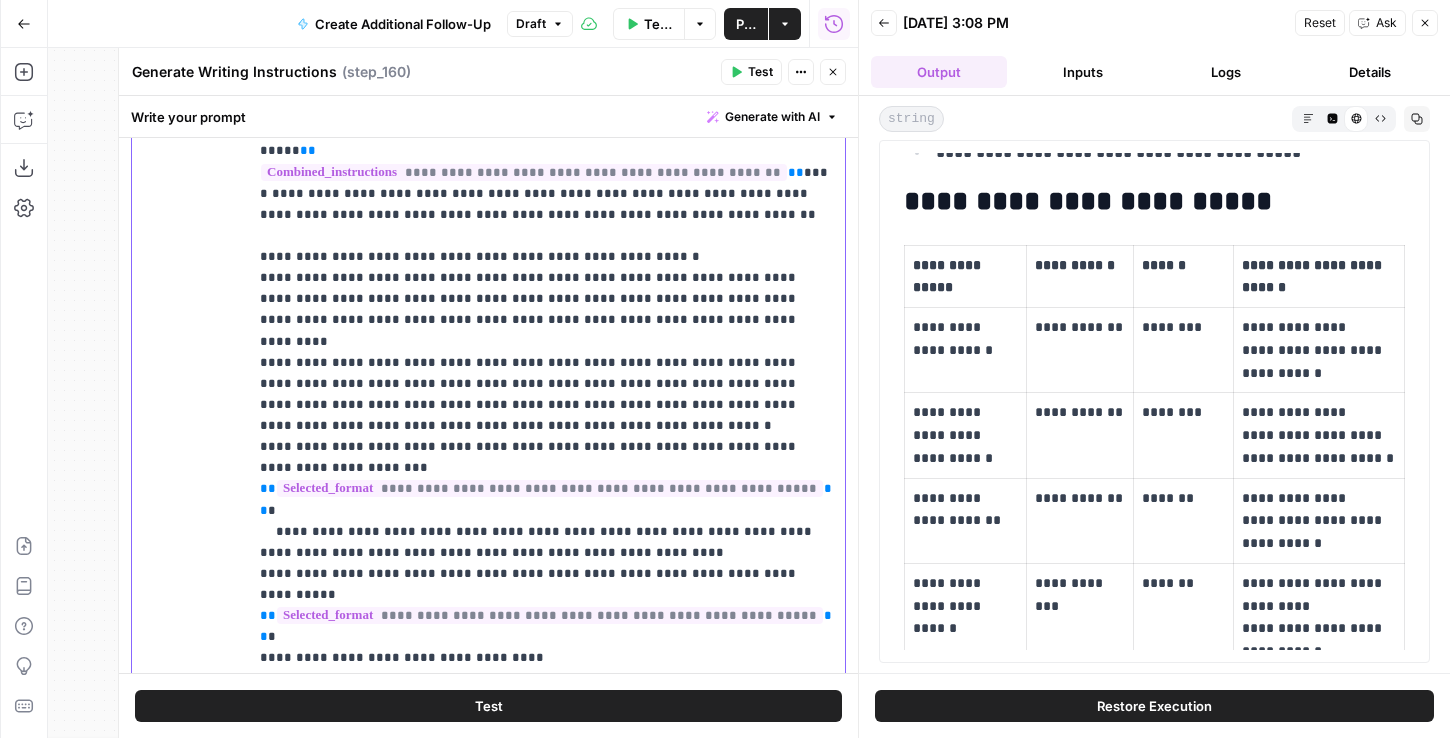 click on "**********" at bounding box center (546, 109) 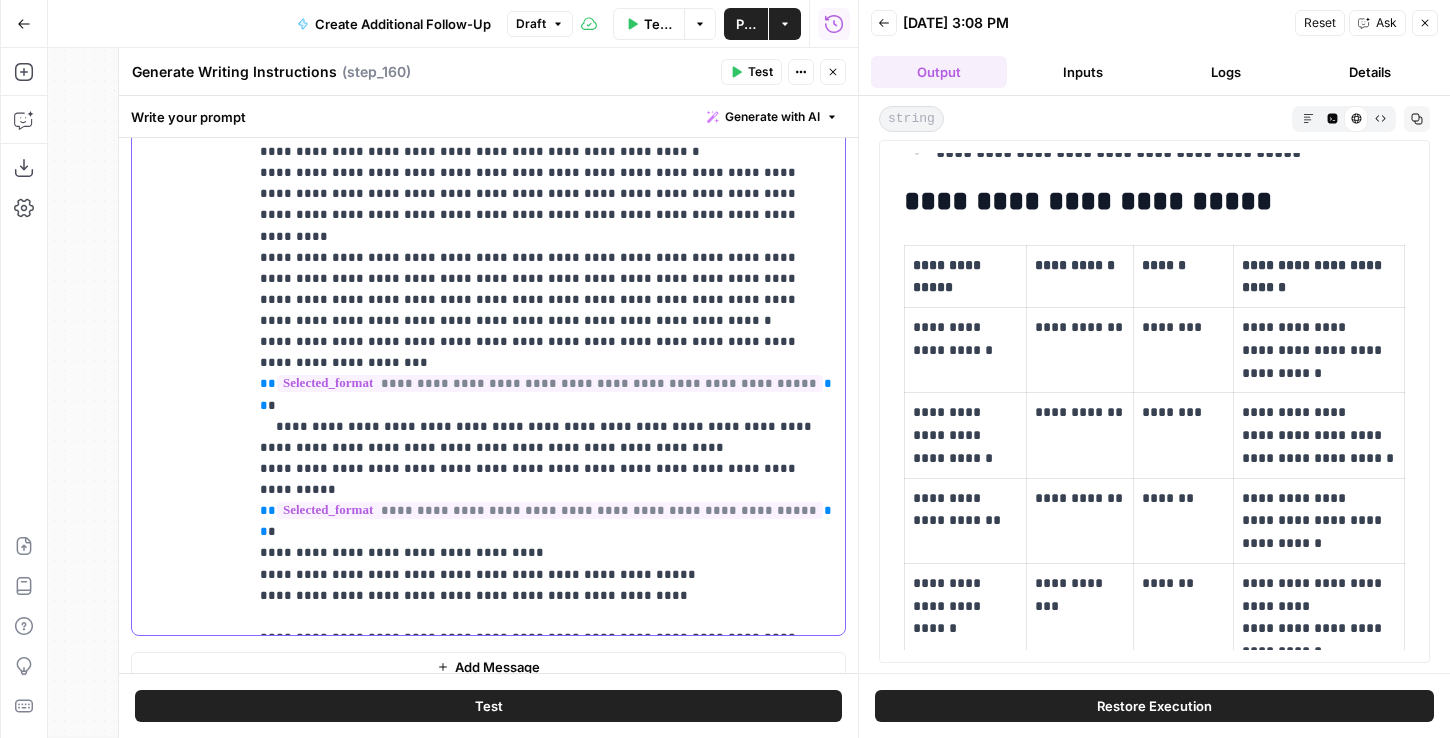 scroll, scrollTop: 3011, scrollLeft: 0, axis: vertical 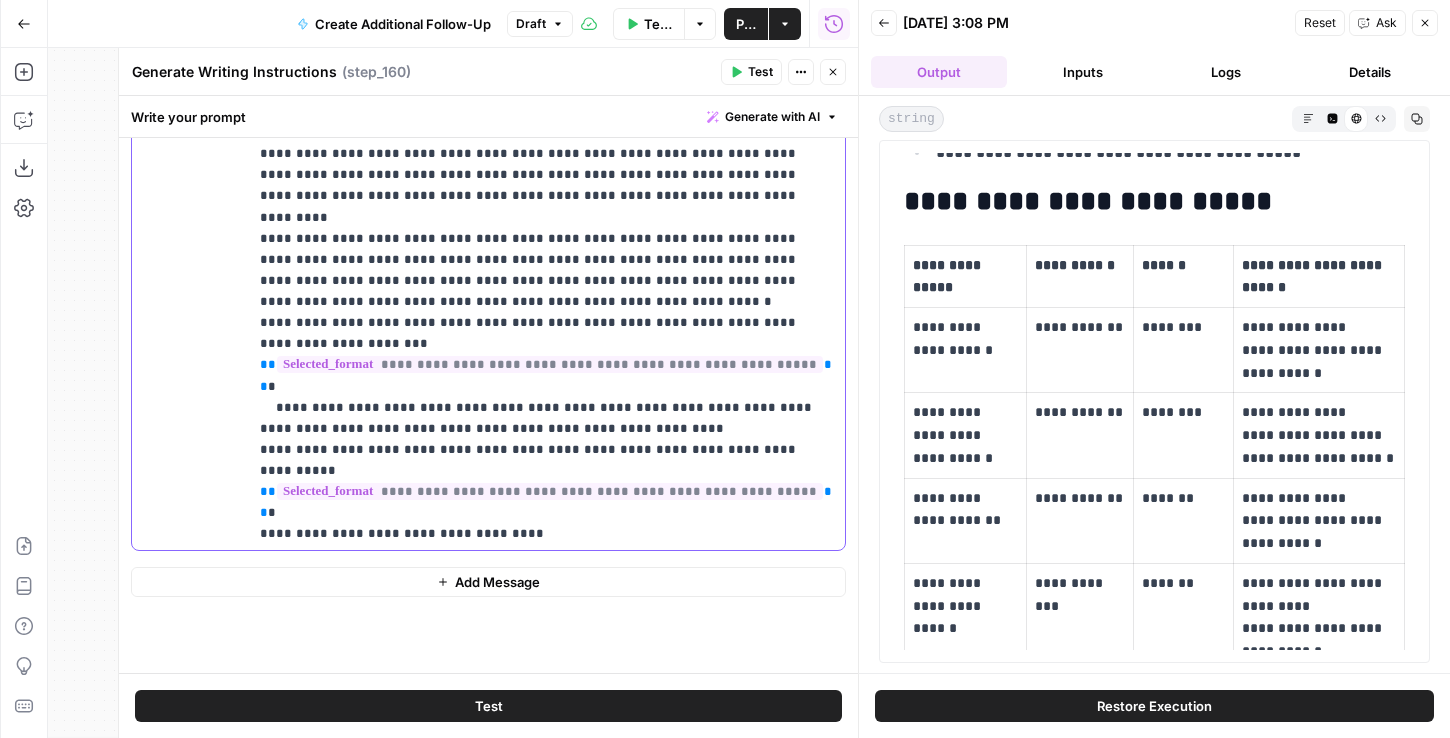 click on "**********" at bounding box center [546, -15] 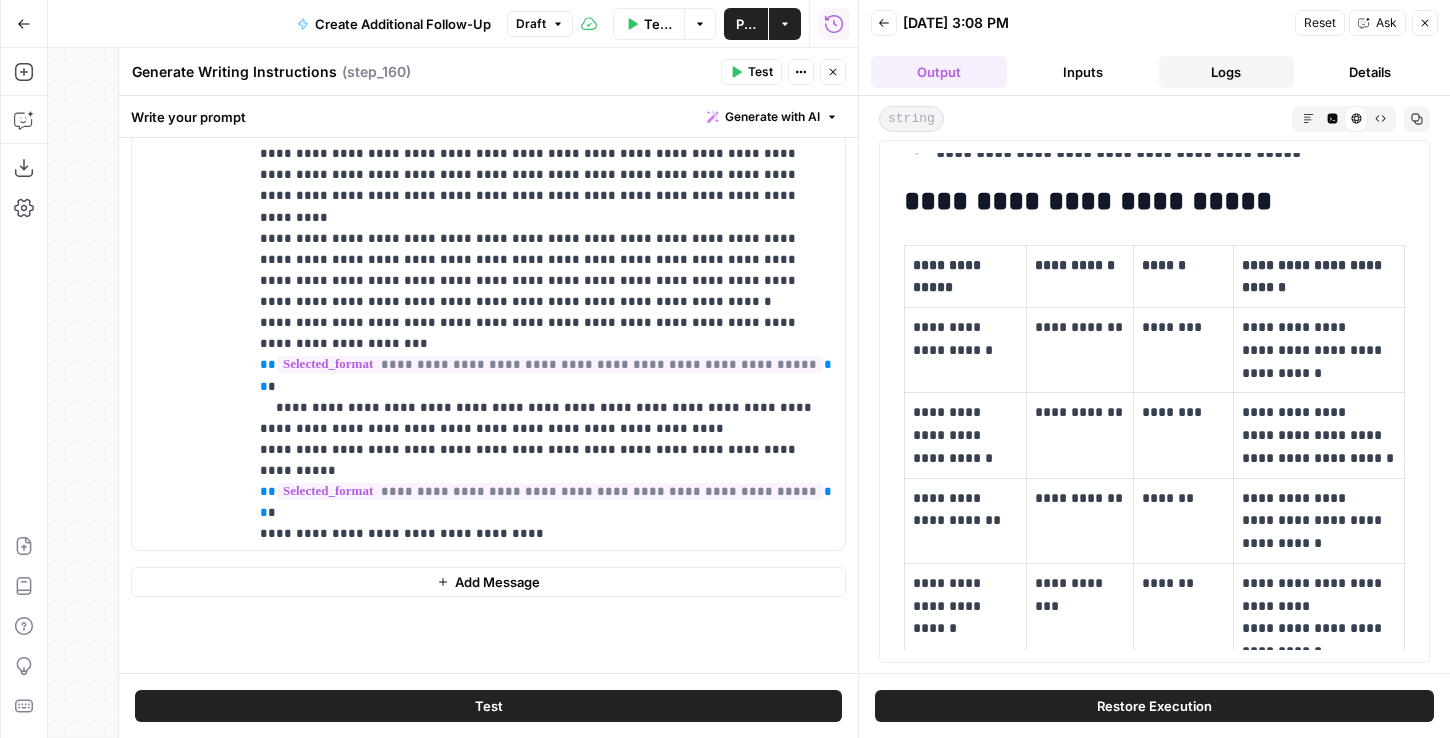 click on "Logs" at bounding box center [1227, 72] 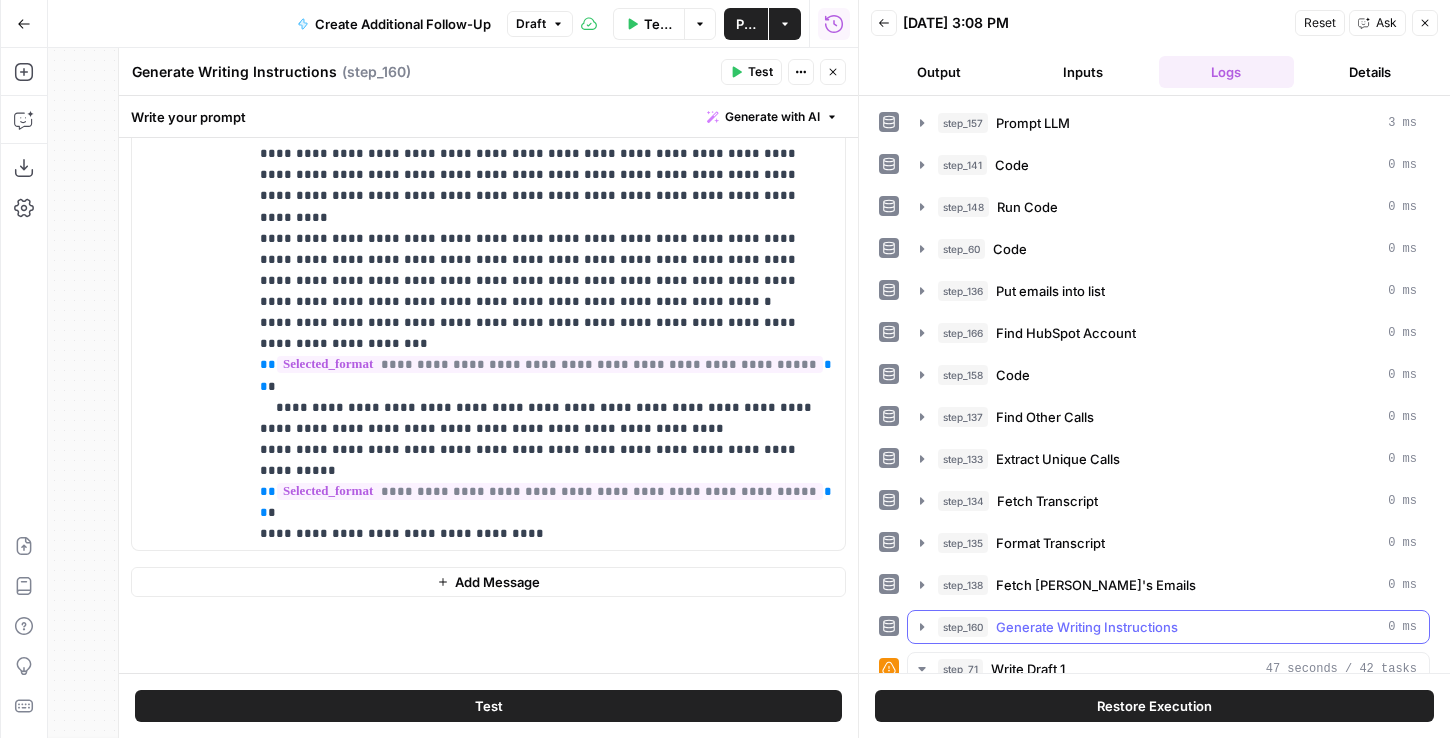 click on "Generate Writing Instructions" at bounding box center (1087, 627) 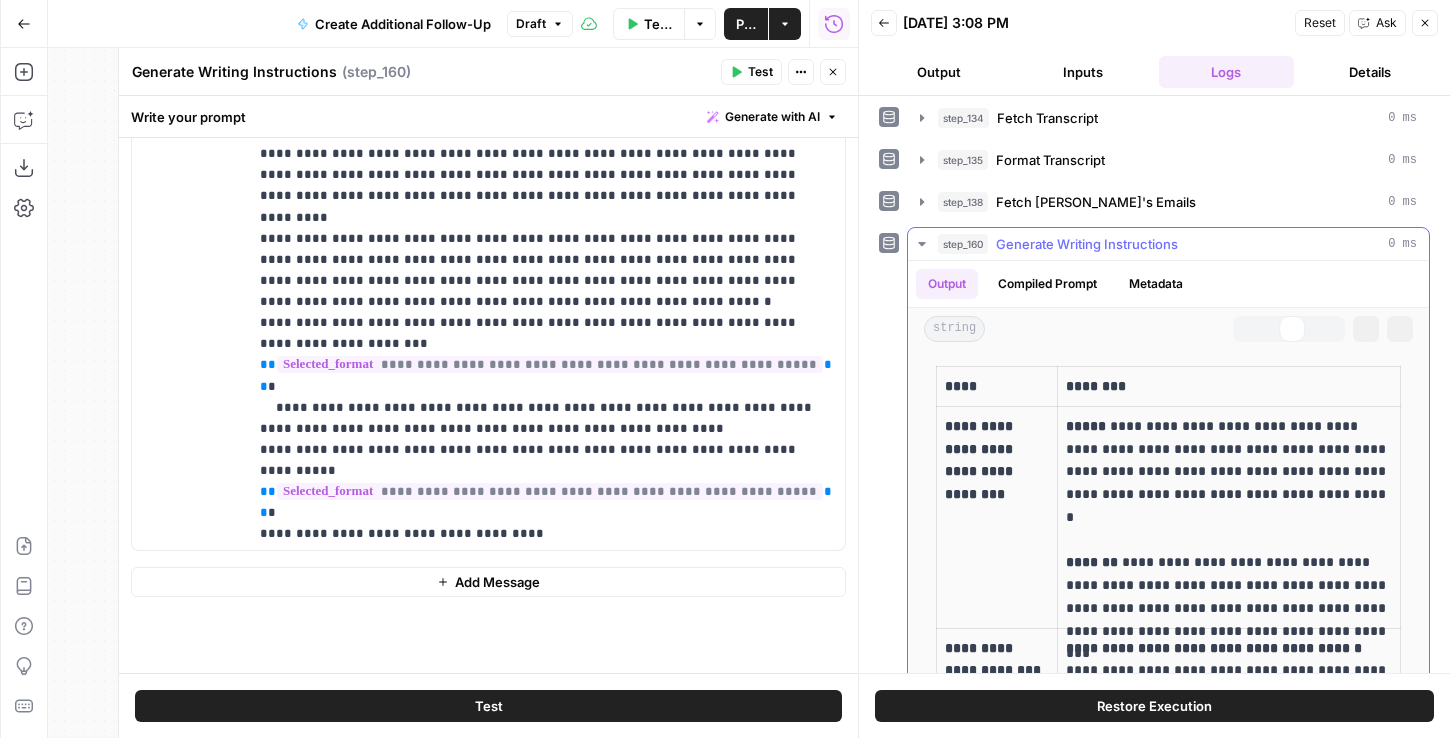 scroll, scrollTop: 449, scrollLeft: 0, axis: vertical 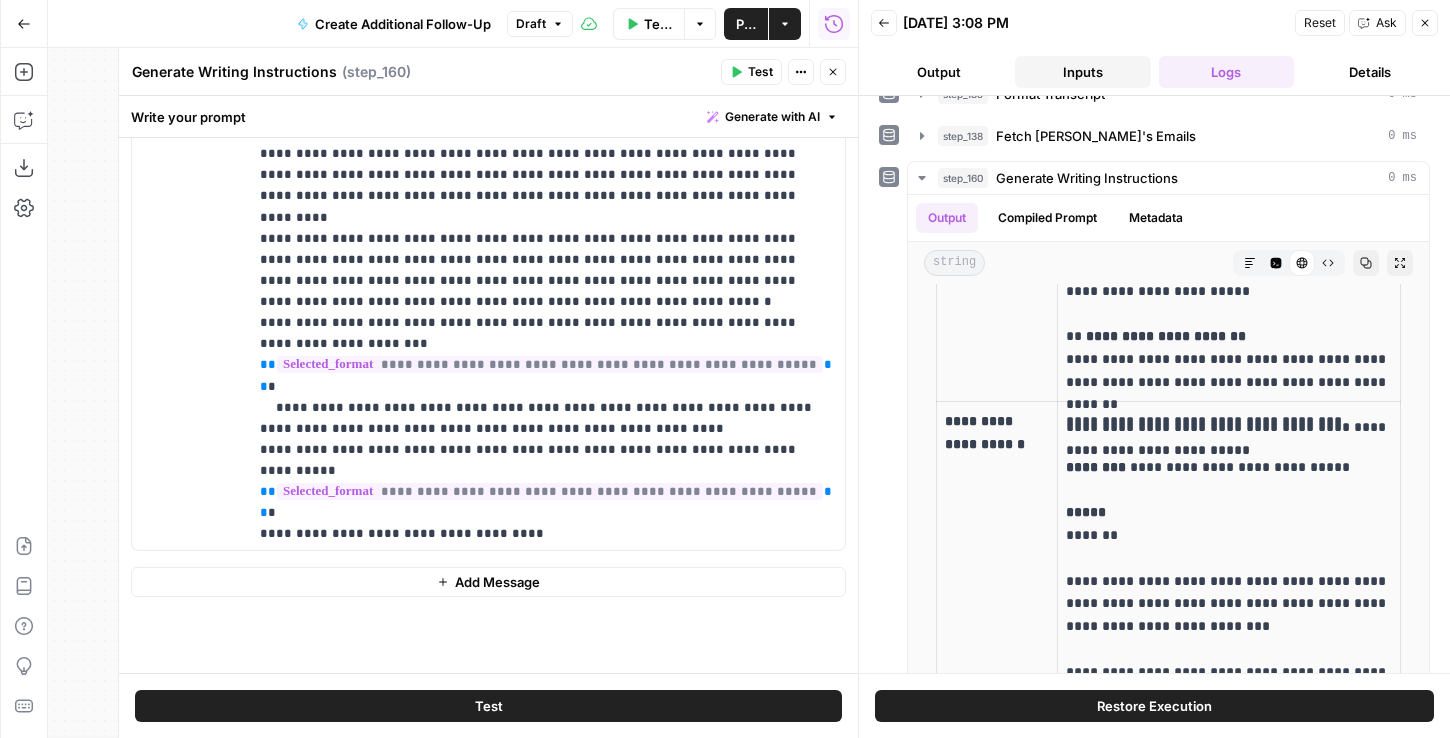 click on "Inputs" at bounding box center [1083, 72] 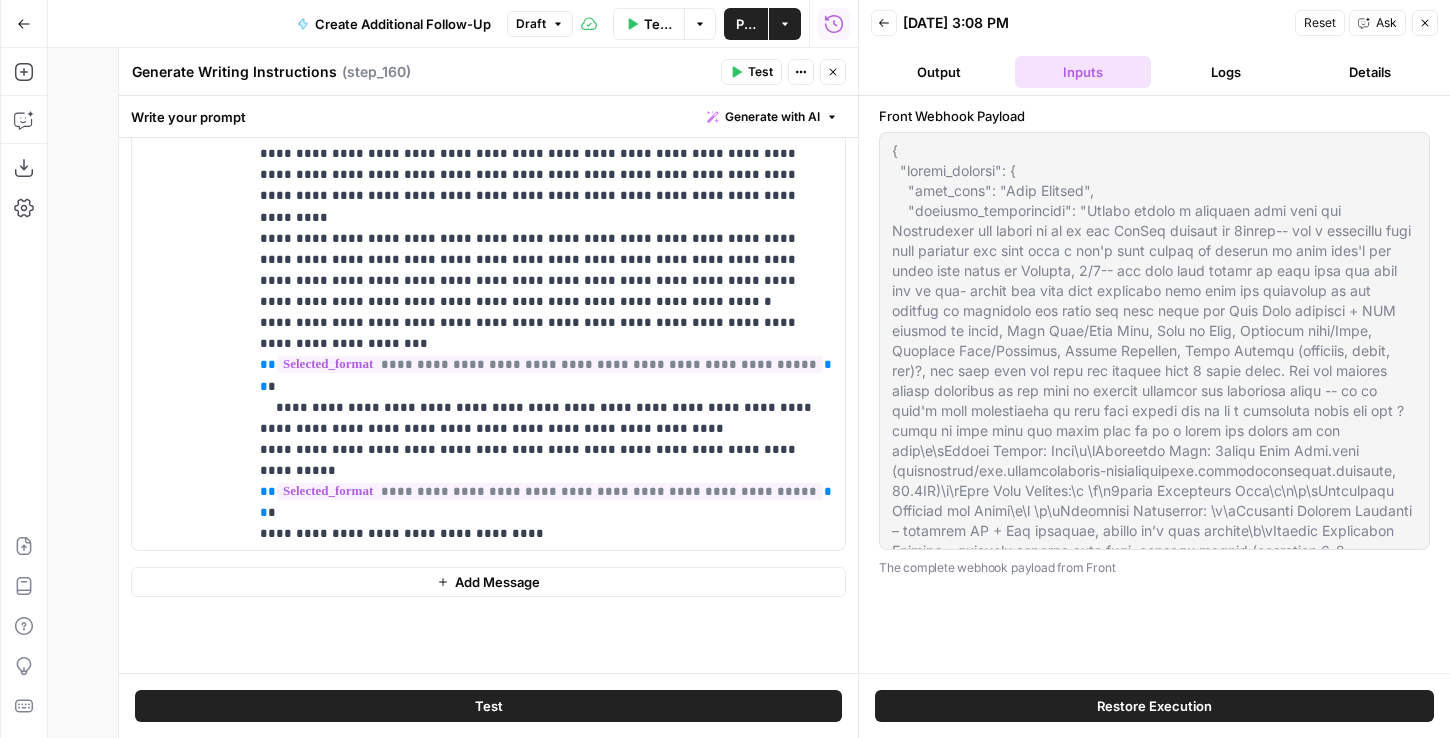 scroll, scrollTop: 0, scrollLeft: 0, axis: both 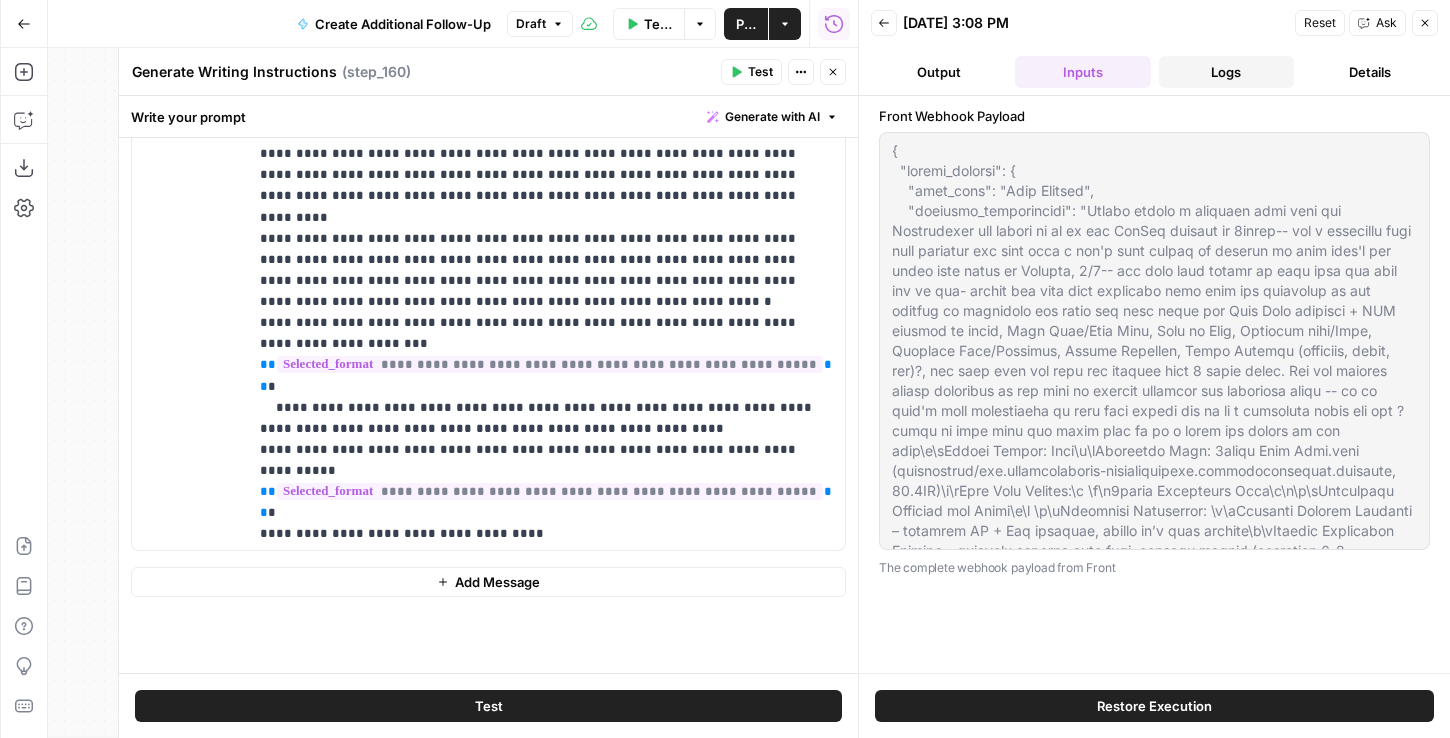 click on "Logs" at bounding box center (1227, 72) 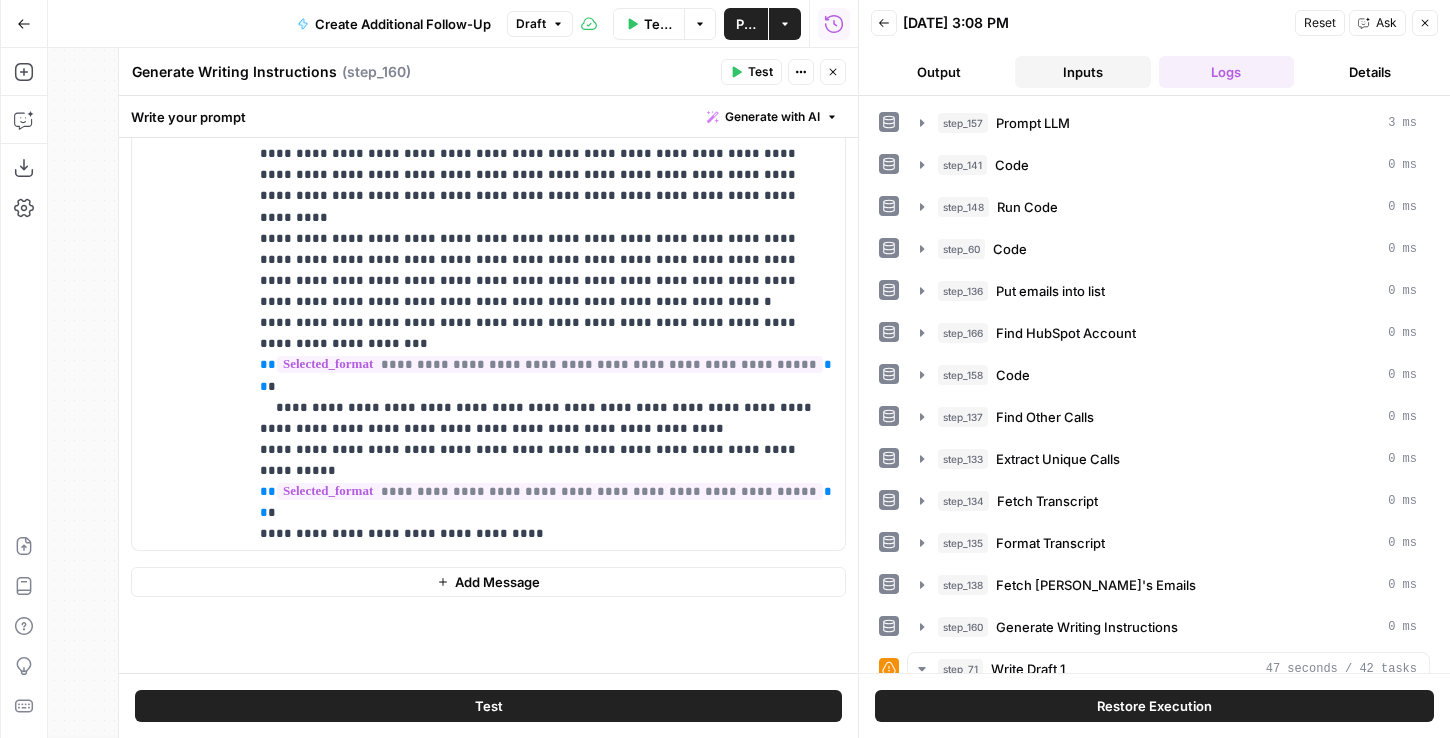 click on "Inputs" at bounding box center [1083, 72] 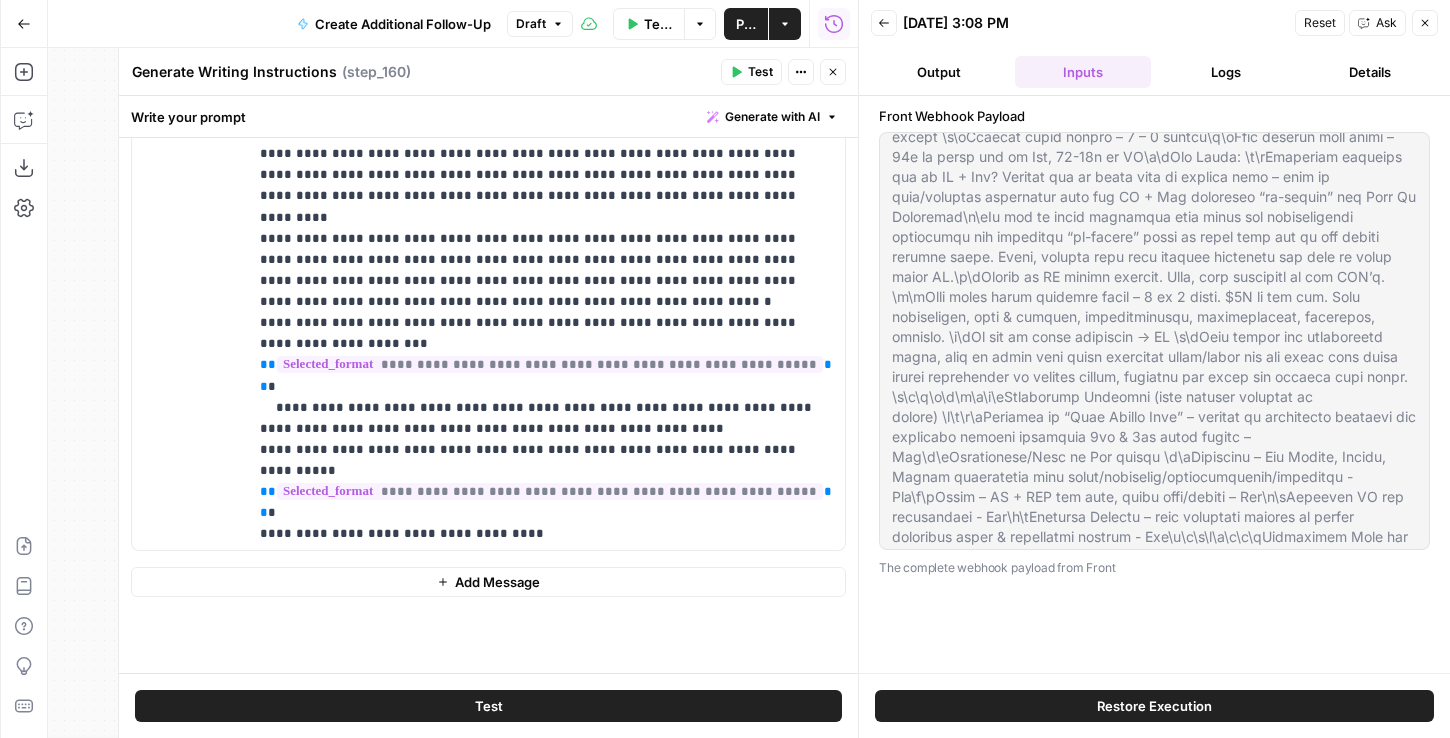 scroll, scrollTop: 4740, scrollLeft: 0, axis: vertical 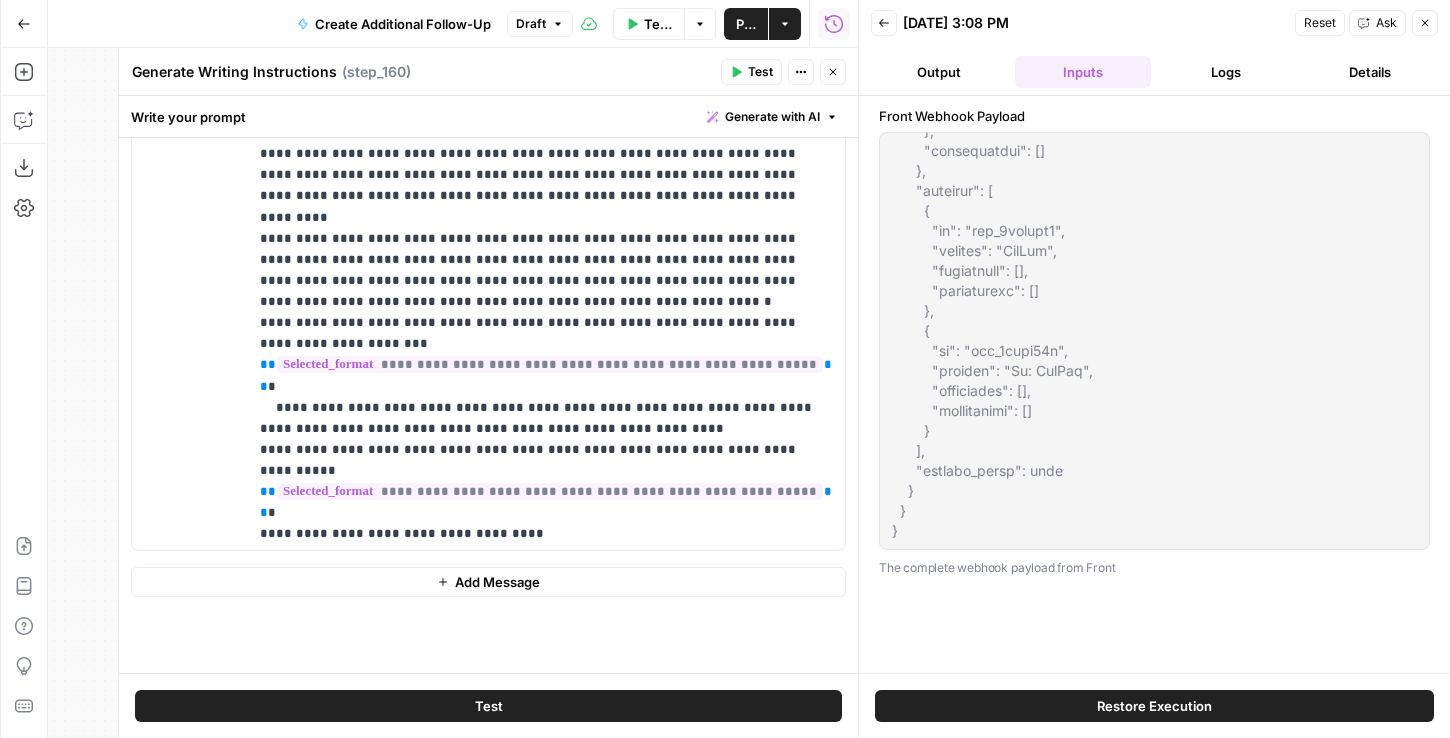 drag, startPoint x: 889, startPoint y: 147, endPoint x: 883, endPoint y: 808, distance: 661.0272 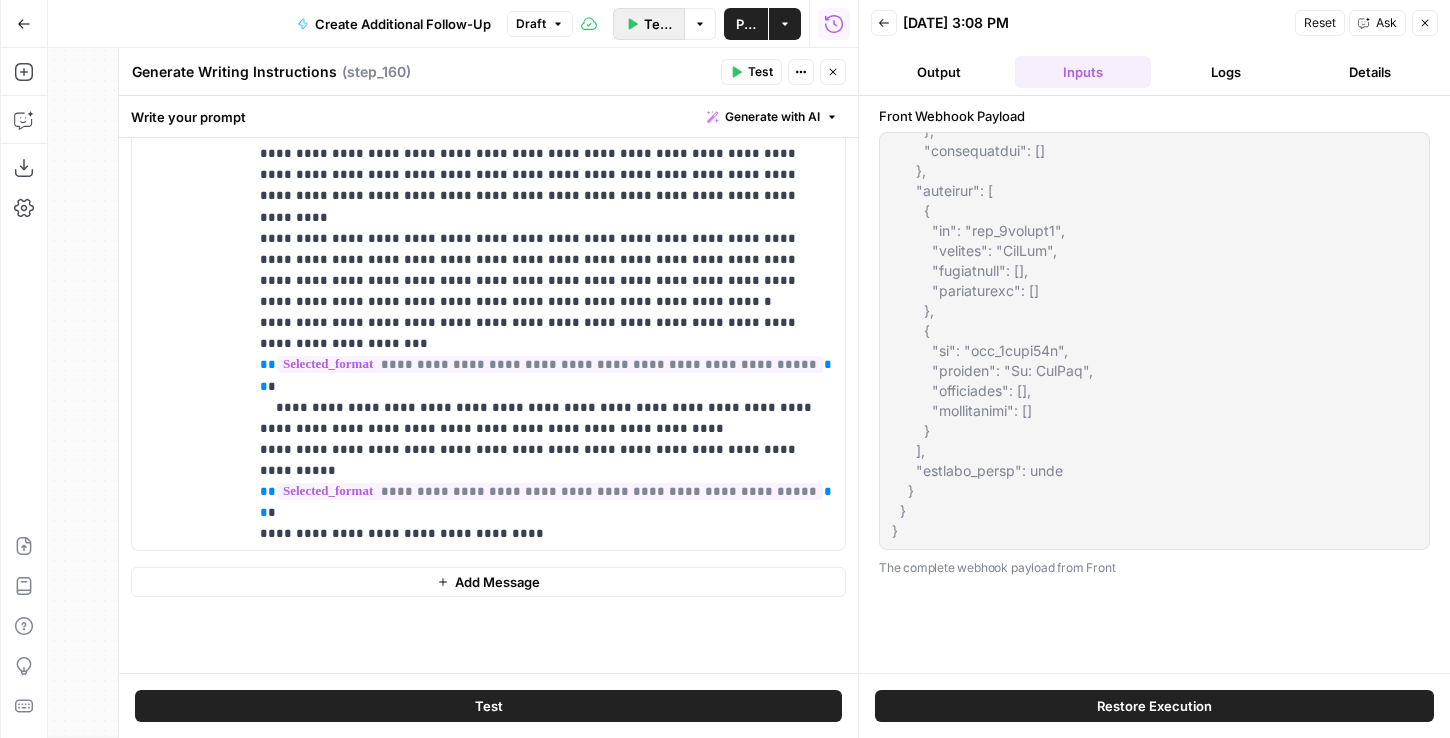 click on "Test Workflow" at bounding box center (658, 24) 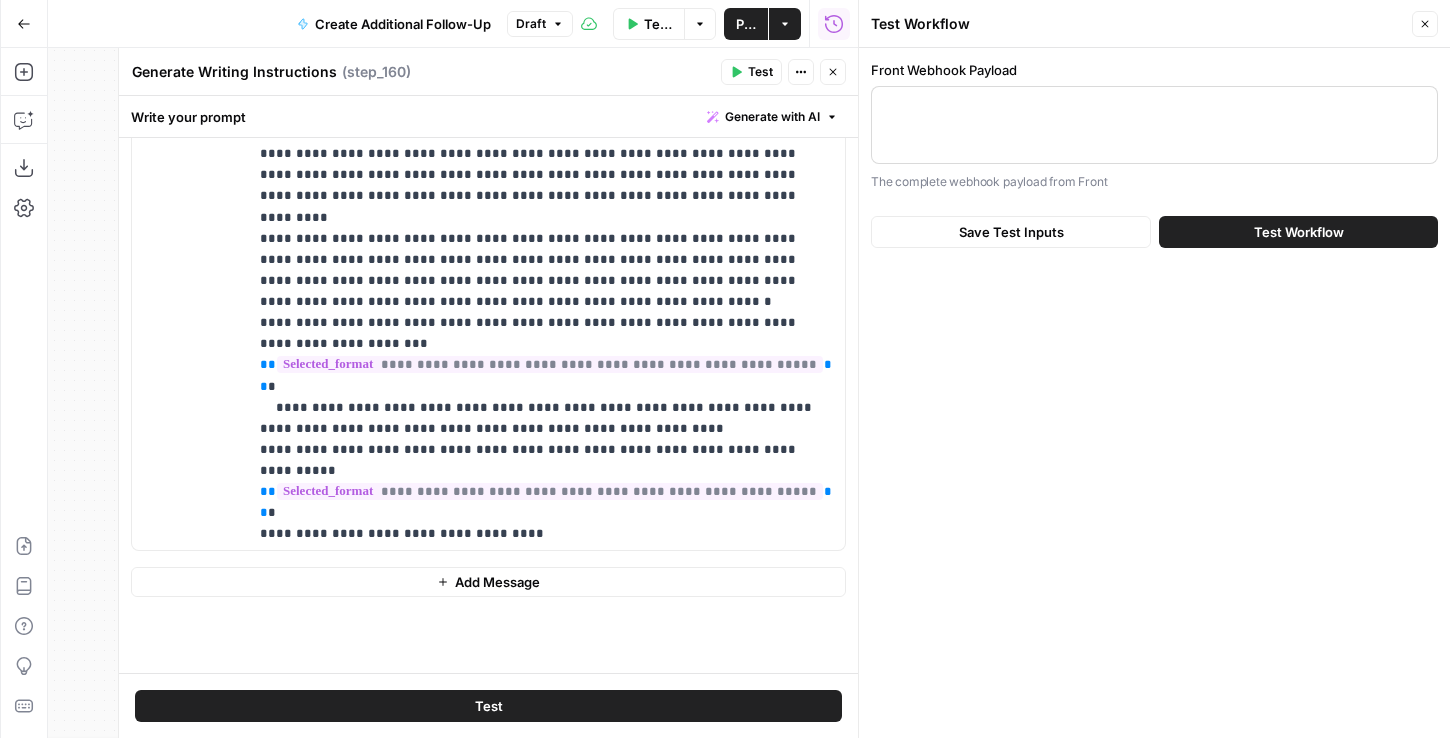 click at bounding box center (1154, 125) 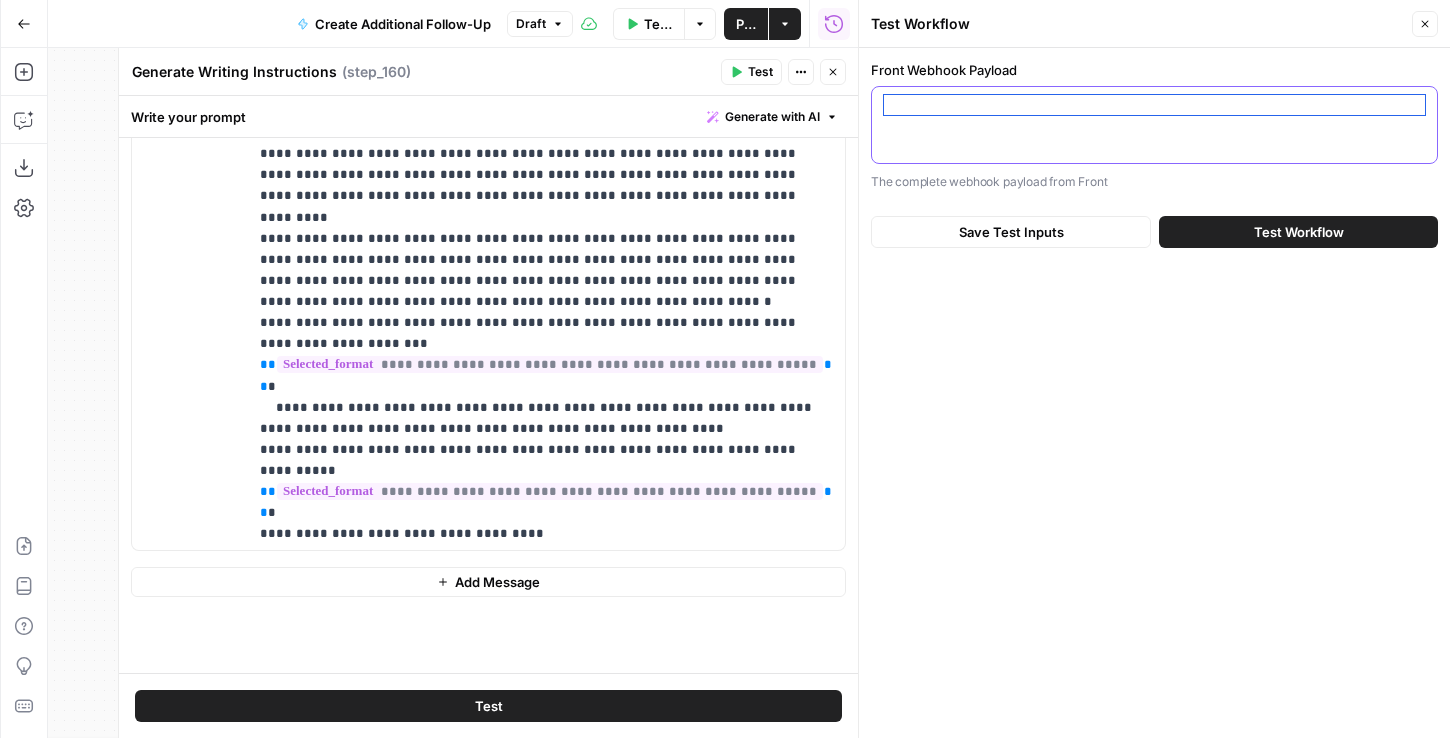 paste on "{
"airops_request": {
"task_name": "Text Request",
"combined_instructions": "Please create a document like this for Squarespace but change it to be for AirOps instead of 6sense-- use a realistic eval plan timeline and make sure u don't mark things as planned if they aren't yet given that today is Tuesday, 7/8-- the goal date should be that they can kick off in mid- august and then work backwards from that and according to the process we discussed but using the same steps for Eval Plan overview + AEO preview is today, Sync Call/Demo Prep, Demo to Team, Feedback call/Sync, Business Case/Proposal, Budget Approval, Paper Process (security, legal, etc)?, and then kick off with the content live 1 month later. Use the metrics theyve mentioned on our call as success criteria and underline goals -- if it hasn't been quanitified by them then please put it in a different color and add ? after to make sure its clear that it is a field for review on our call\n\nOutput Format: Text\n\nReference File: 6sense Ev..." 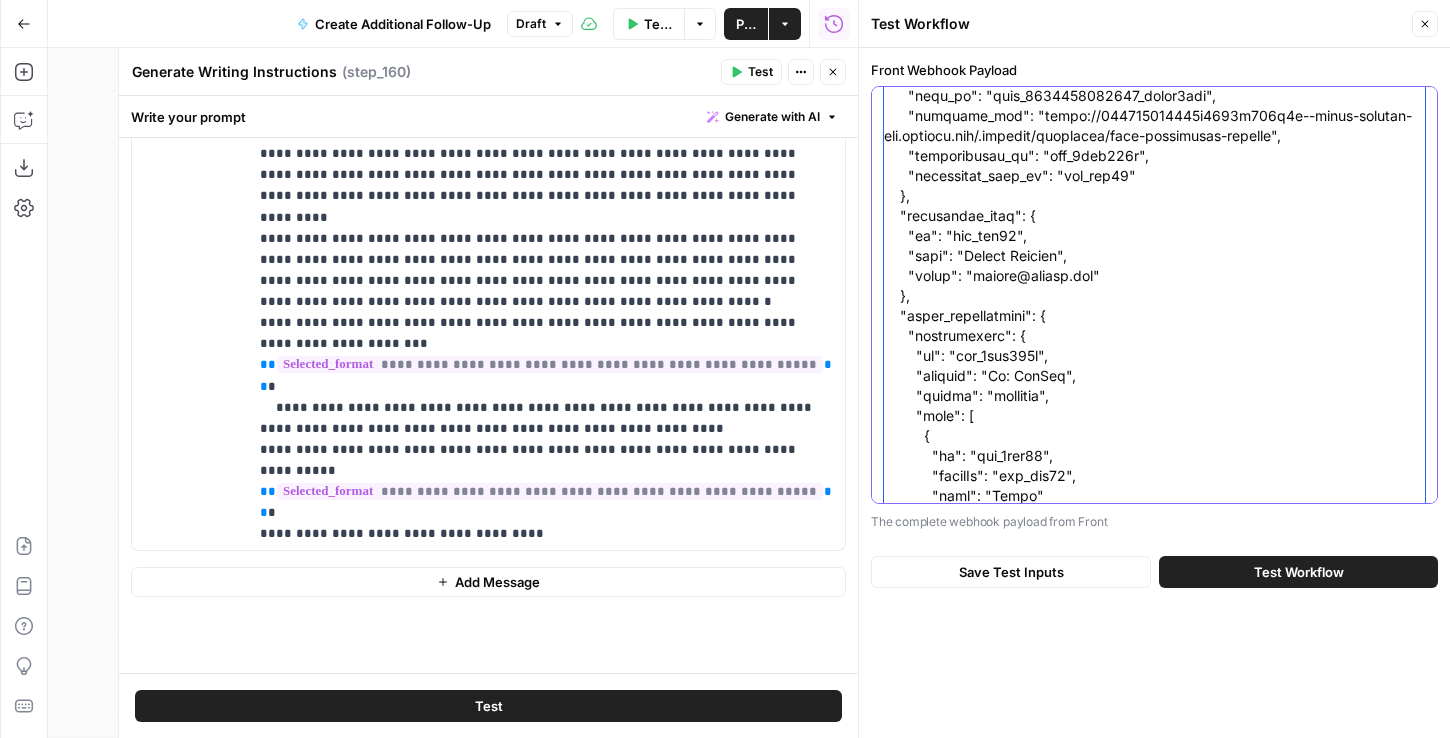 scroll, scrollTop: 3484, scrollLeft: 0, axis: vertical 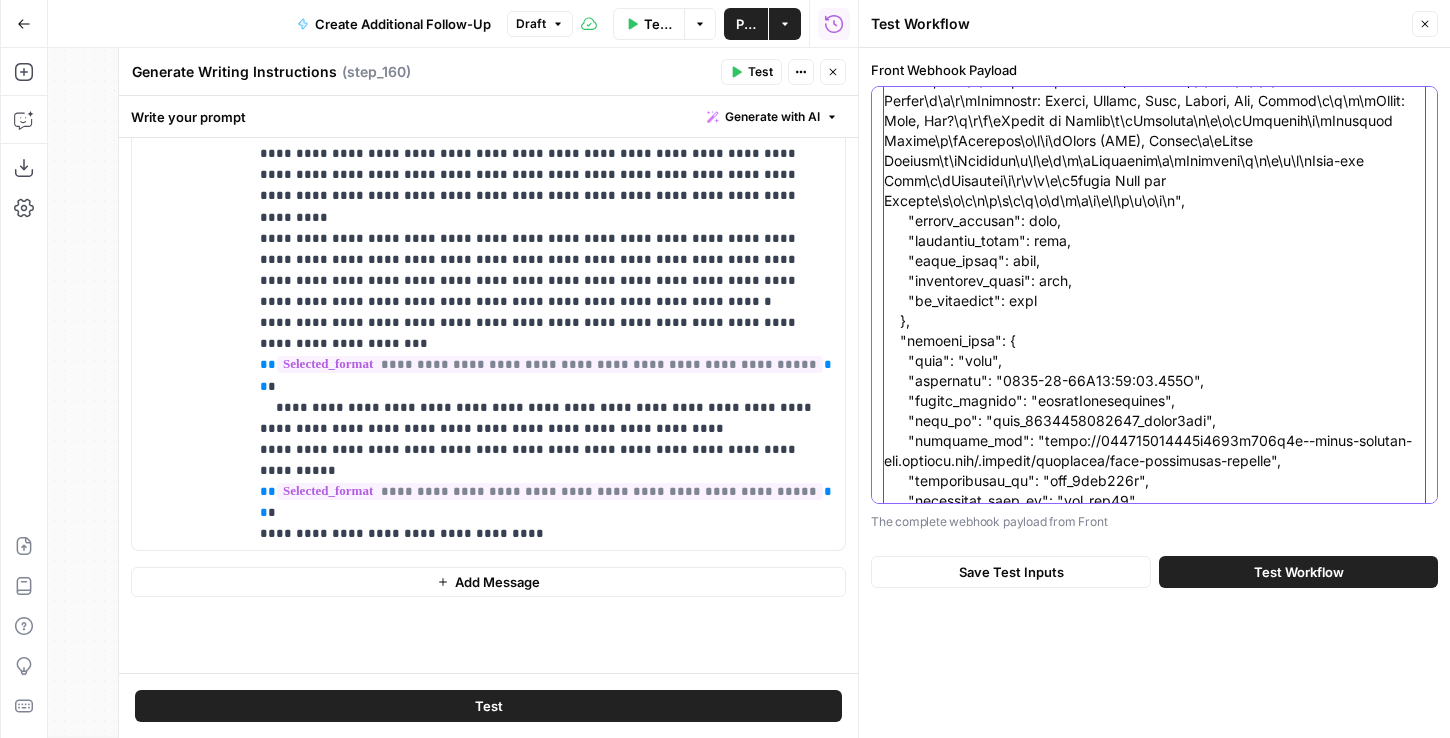 type 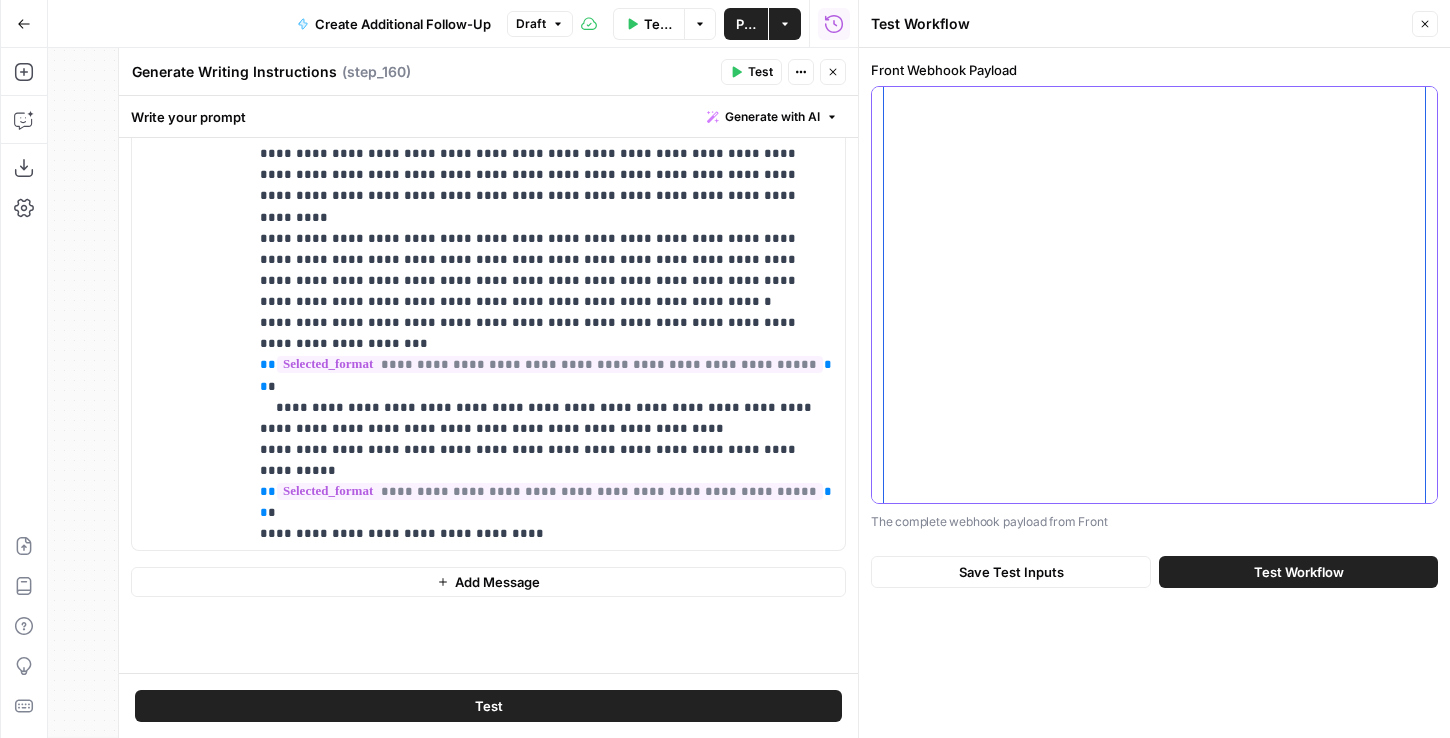 scroll, scrollTop: 0, scrollLeft: 0, axis: both 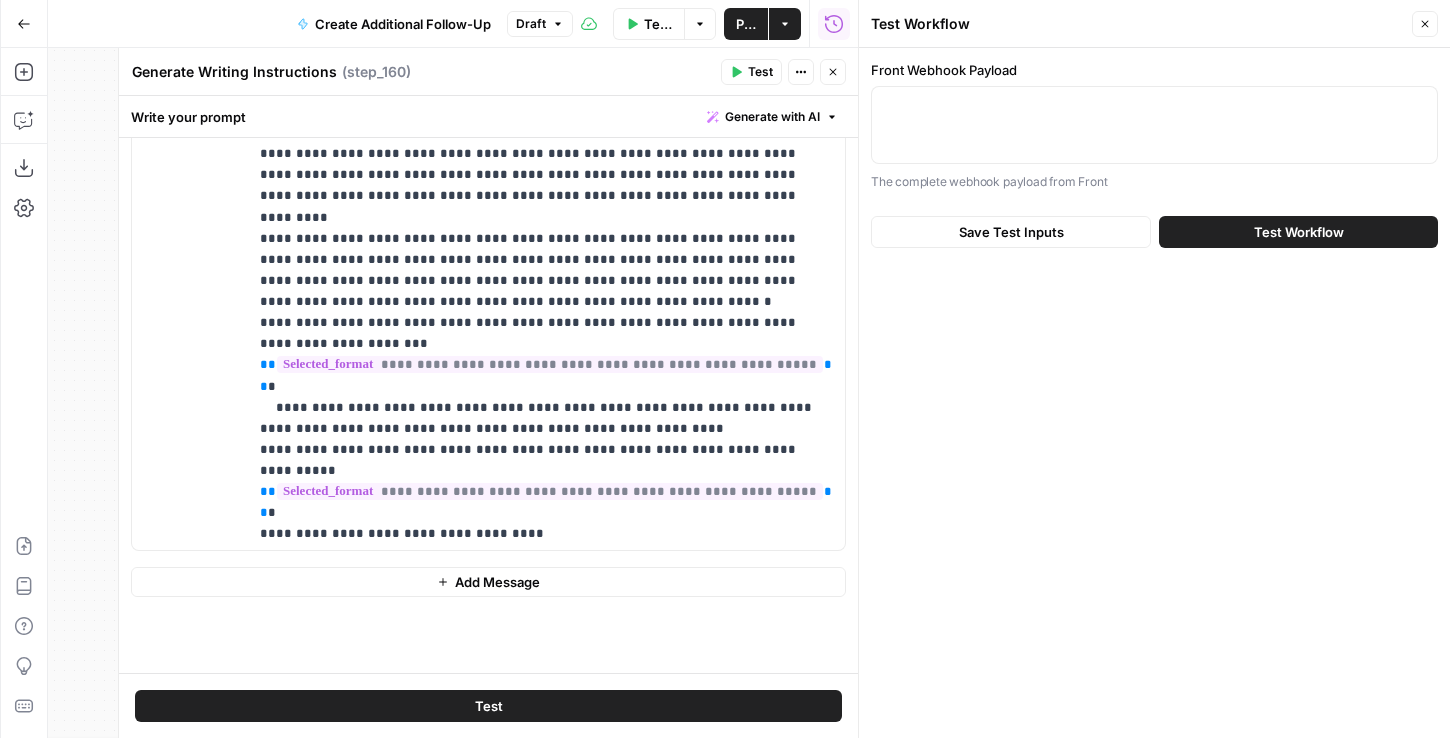 click 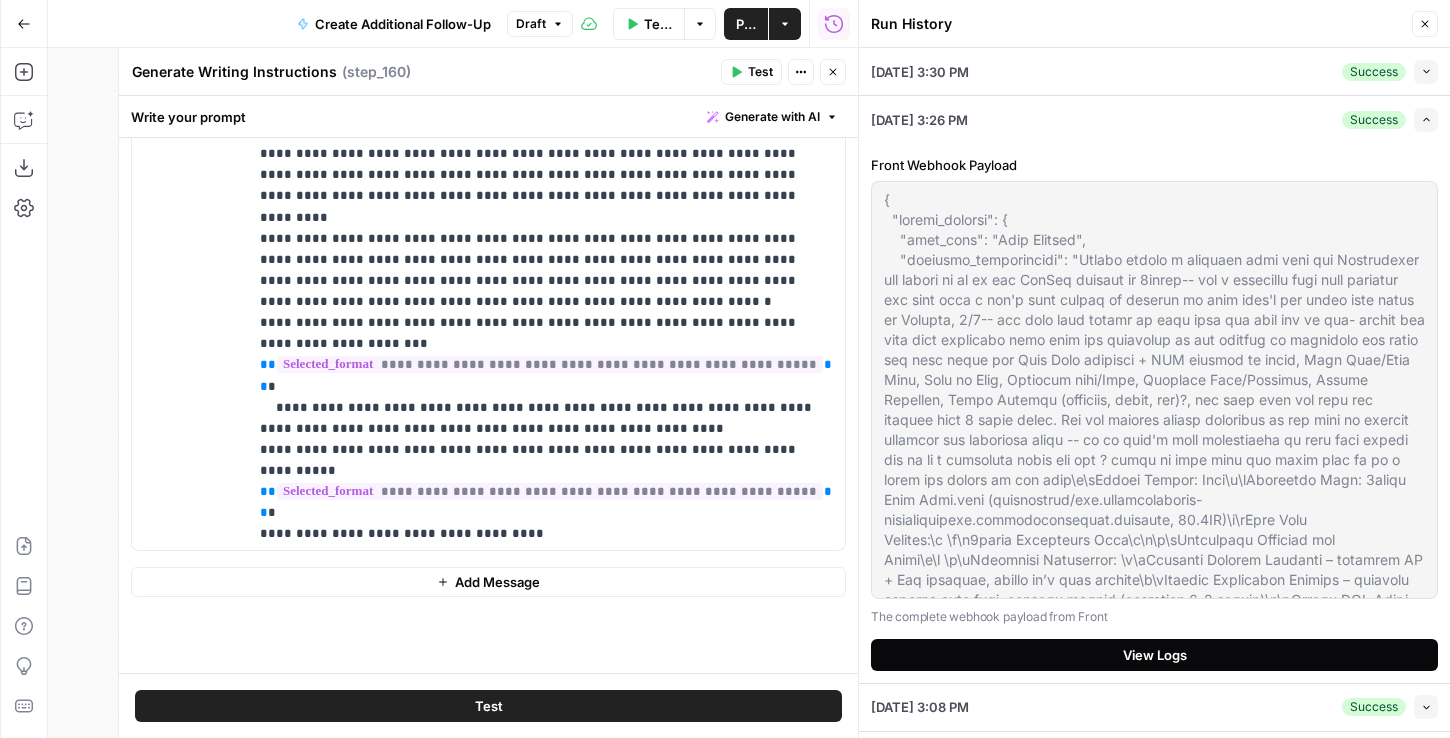click on "View Logs" at bounding box center (1154, 655) 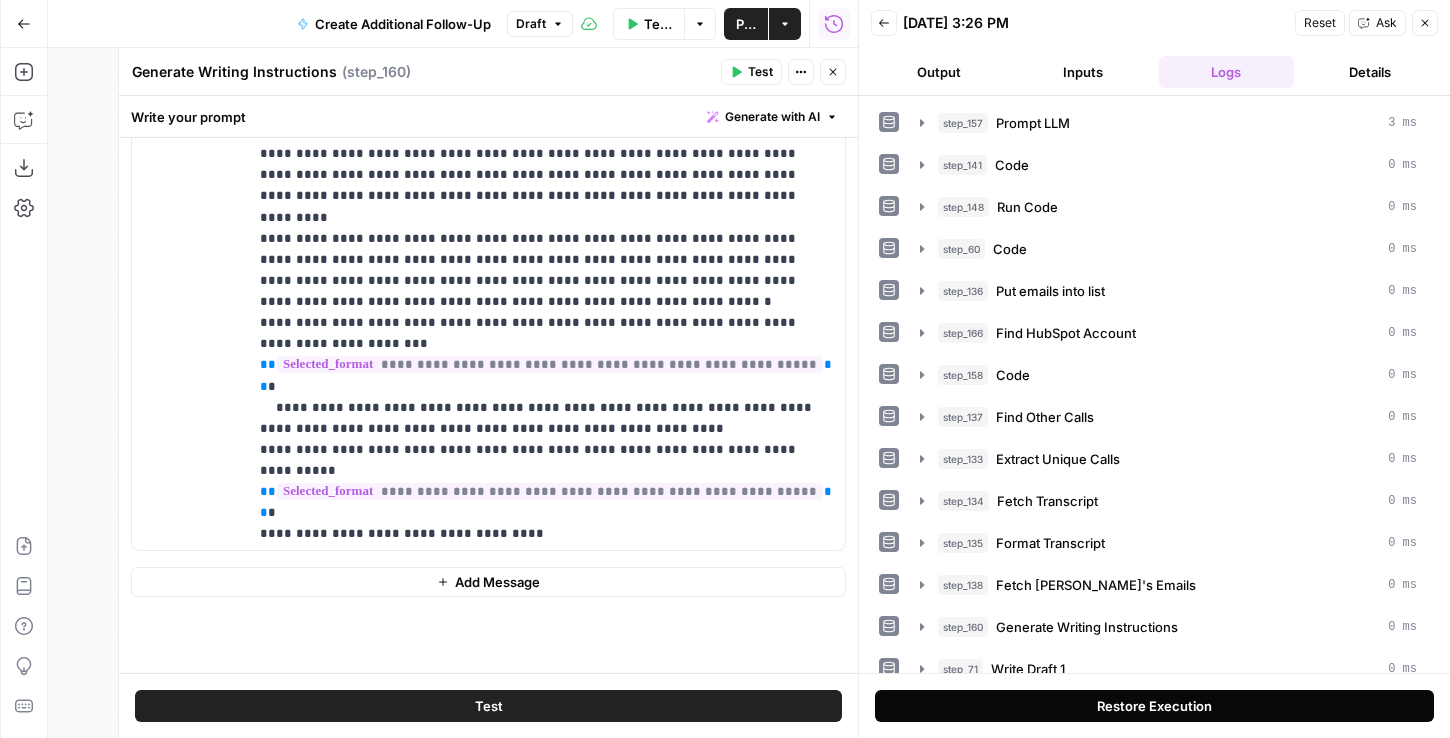 click on "Restore Execution" at bounding box center [1154, 706] 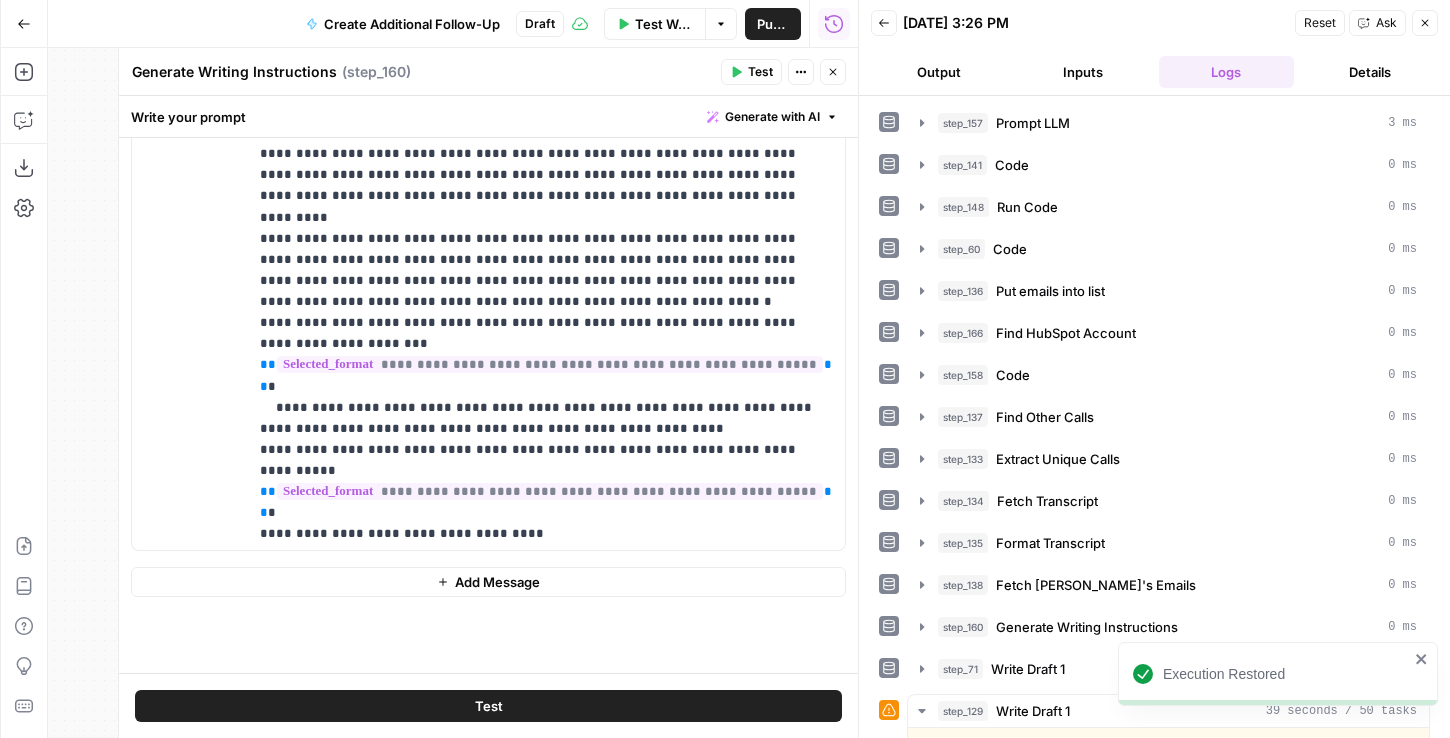 scroll, scrollTop: 565, scrollLeft: 0, axis: vertical 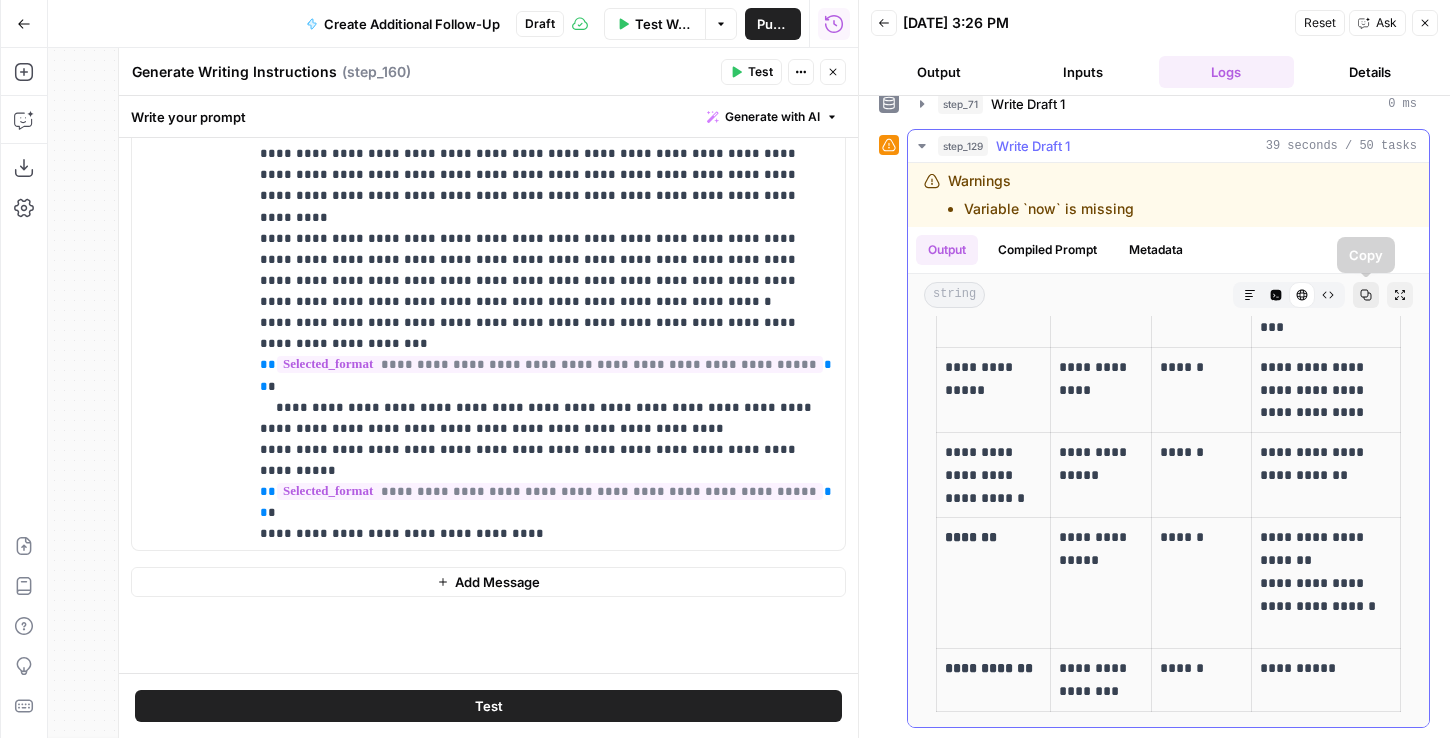 click 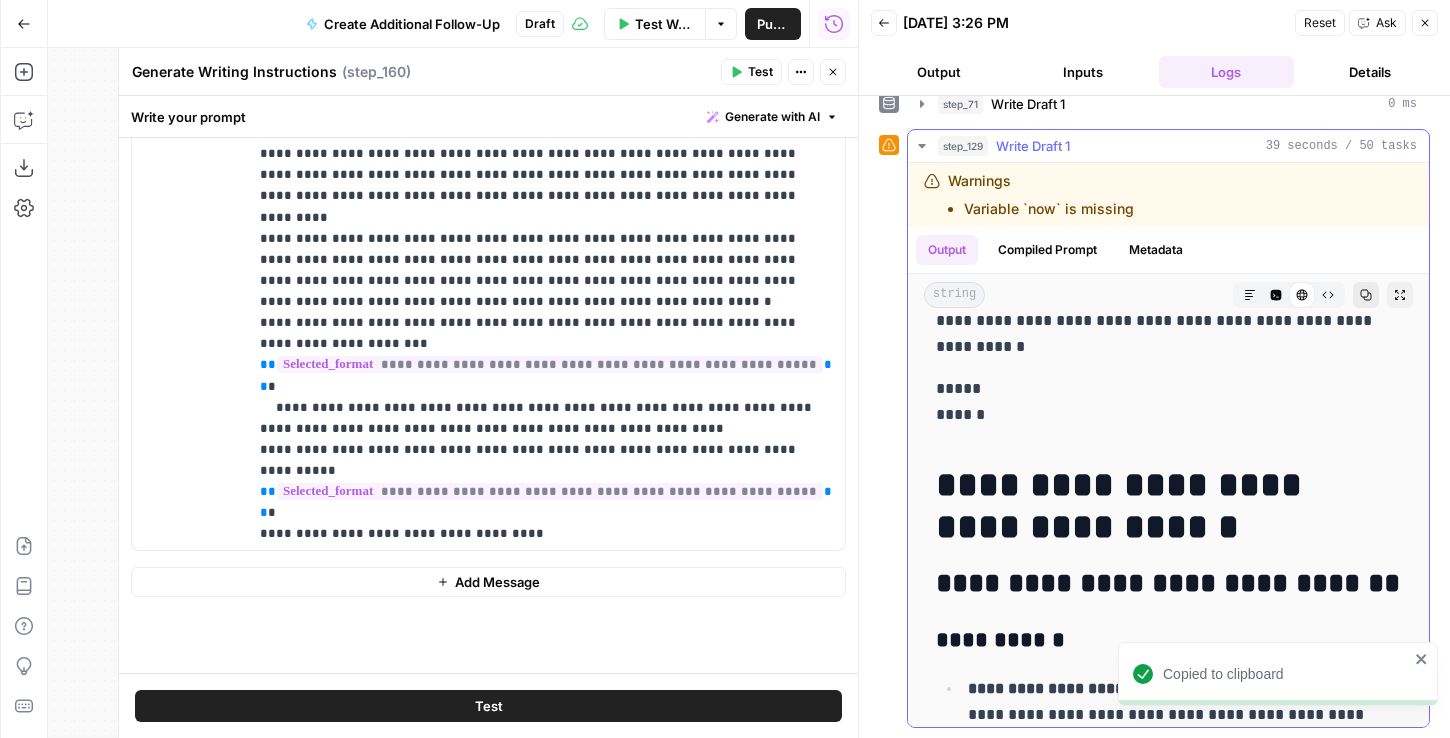 scroll, scrollTop: 0, scrollLeft: 0, axis: both 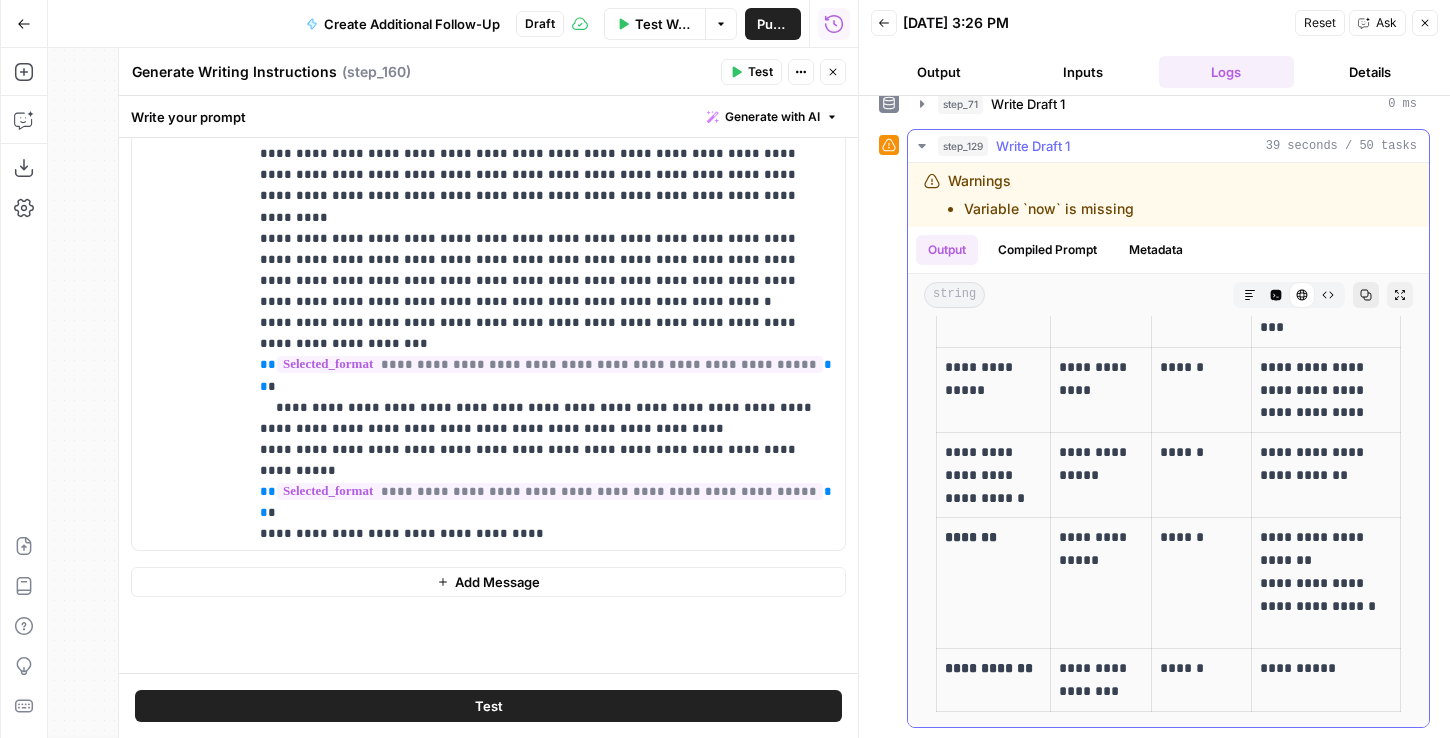 drag, startPoint x: 941, startPoint y: 462, endPoint x: 1356, endPoint y: 698, distance: 477.41074 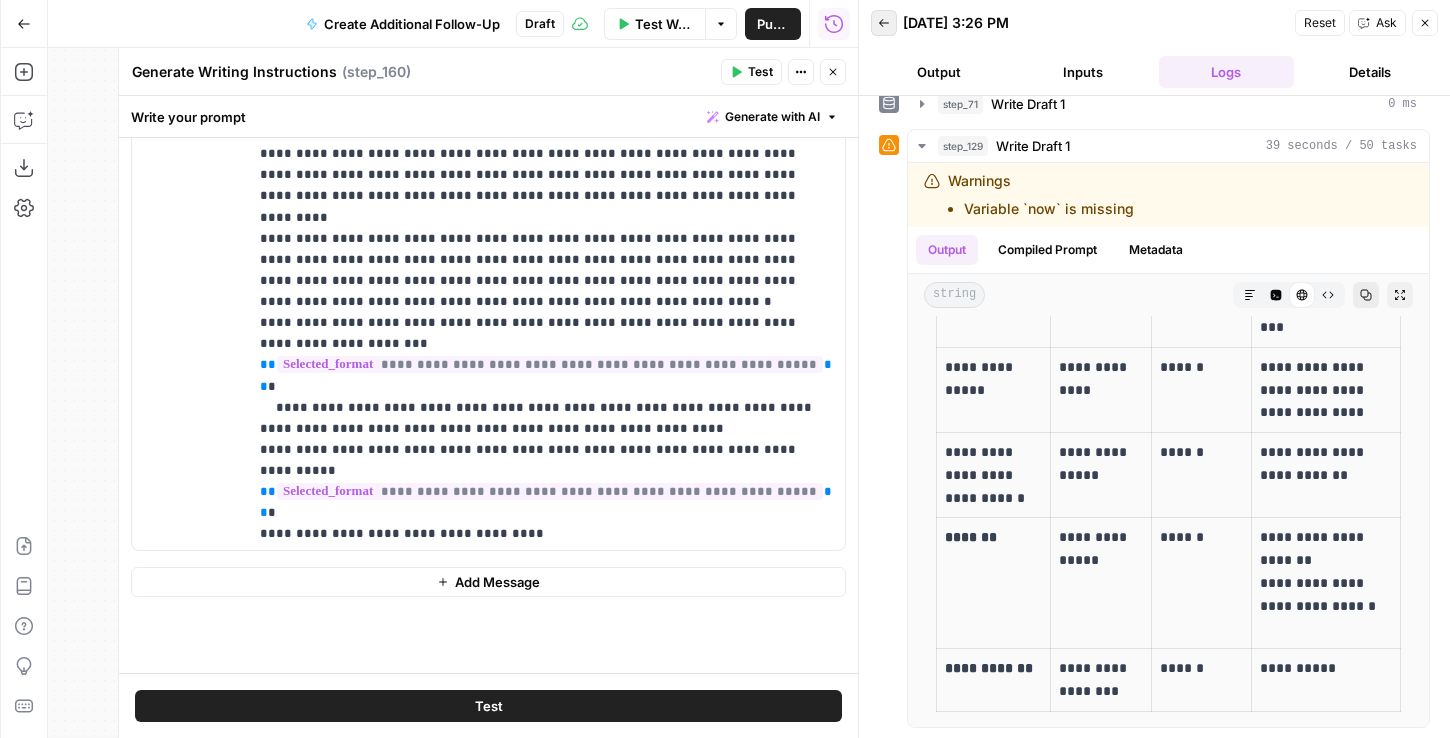 click 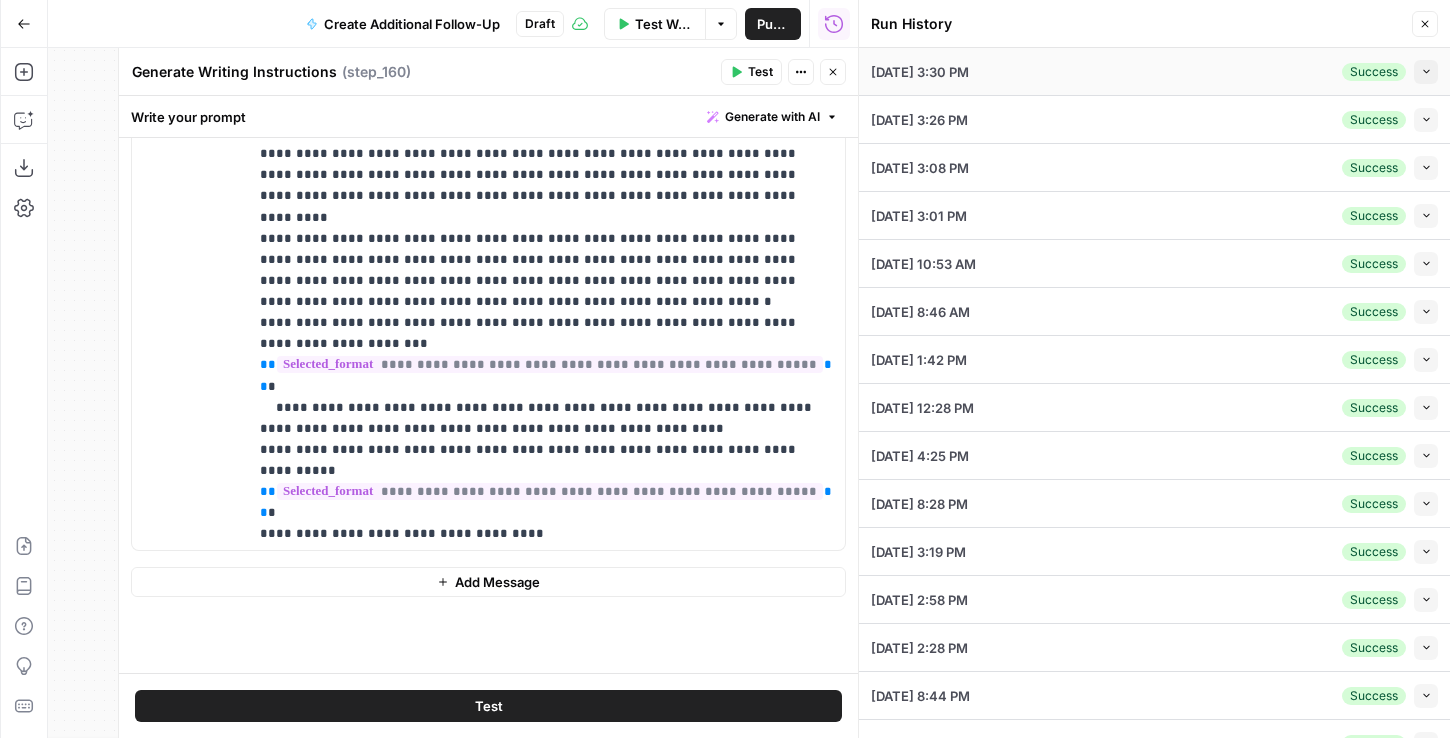 click on "07/08/25 at 3:30 PM Success Collapse" at bounding box center [1154, 71] 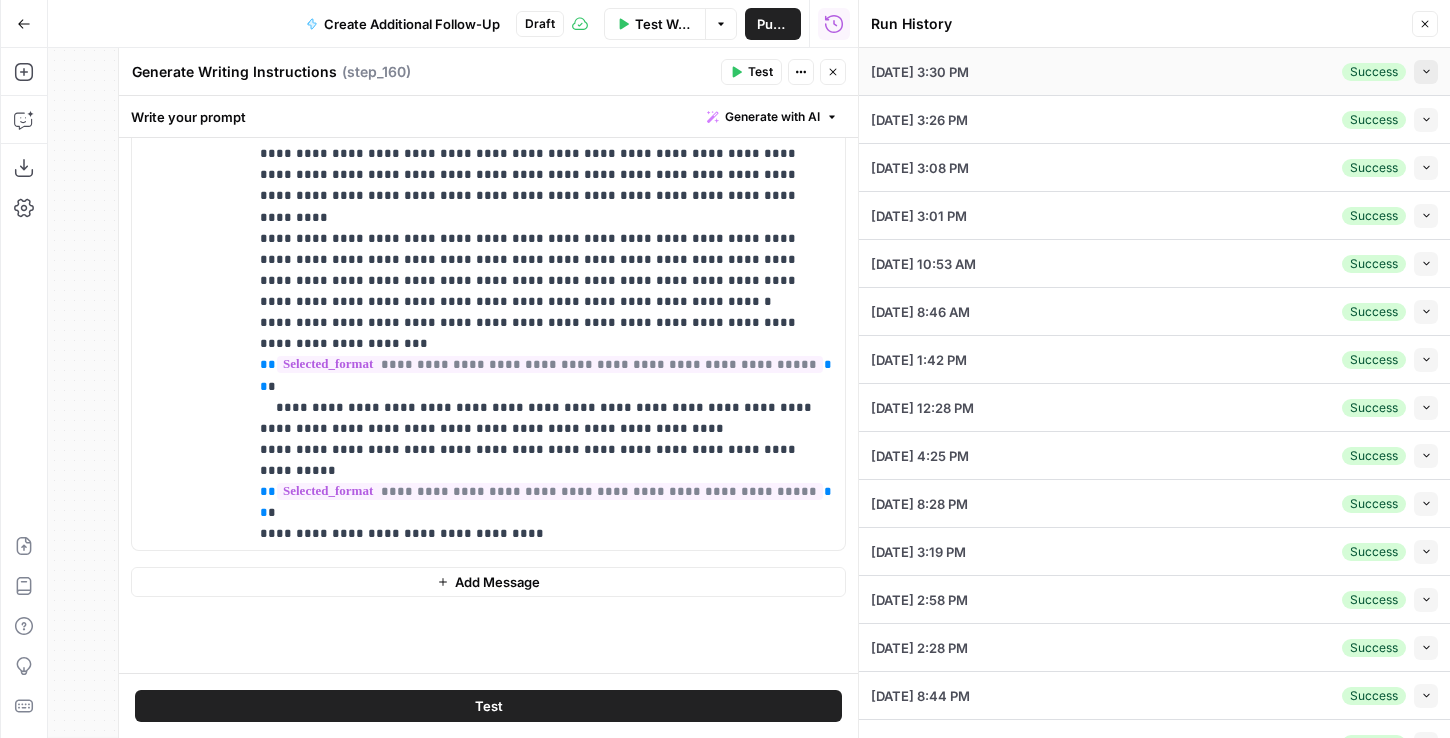 click at bounding box center (1426, 71) 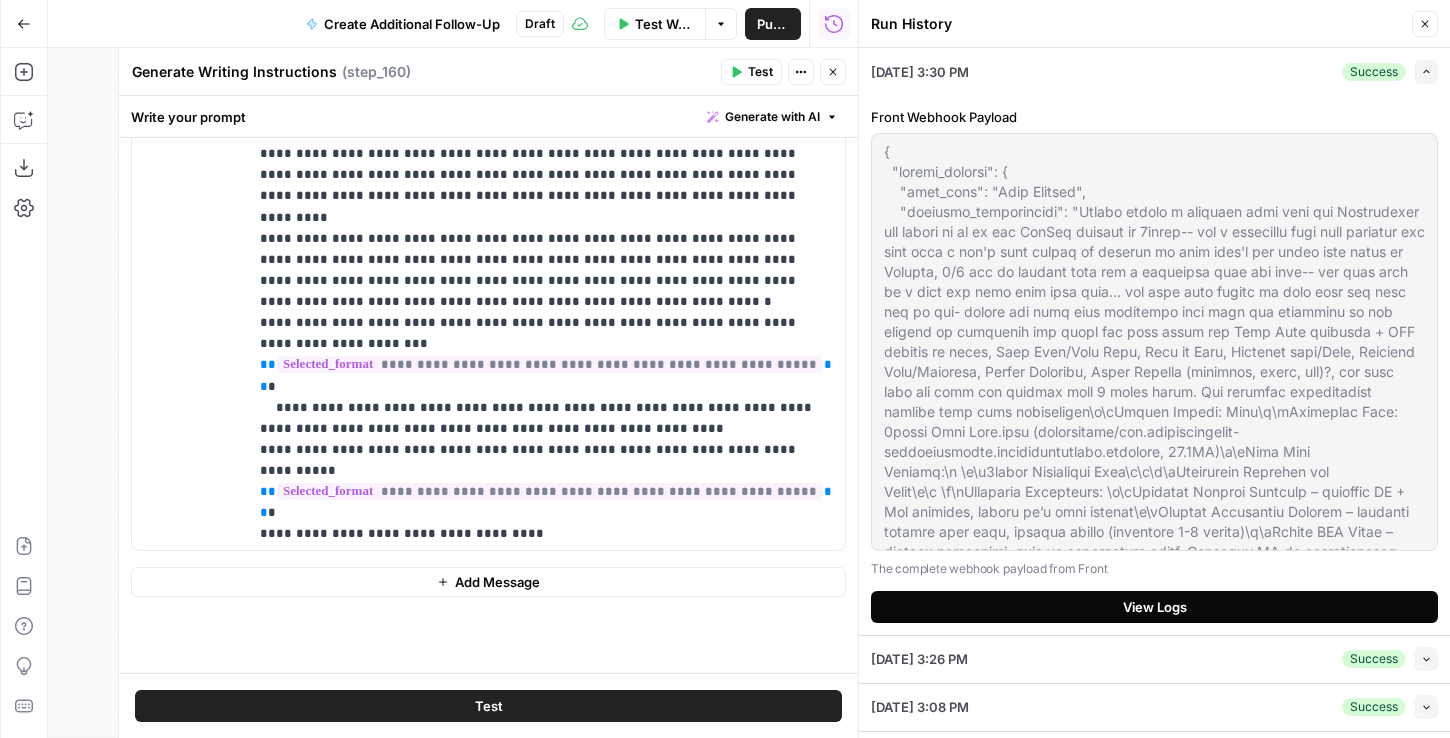 click on "View Logs" at bounding box center (1154, 607) 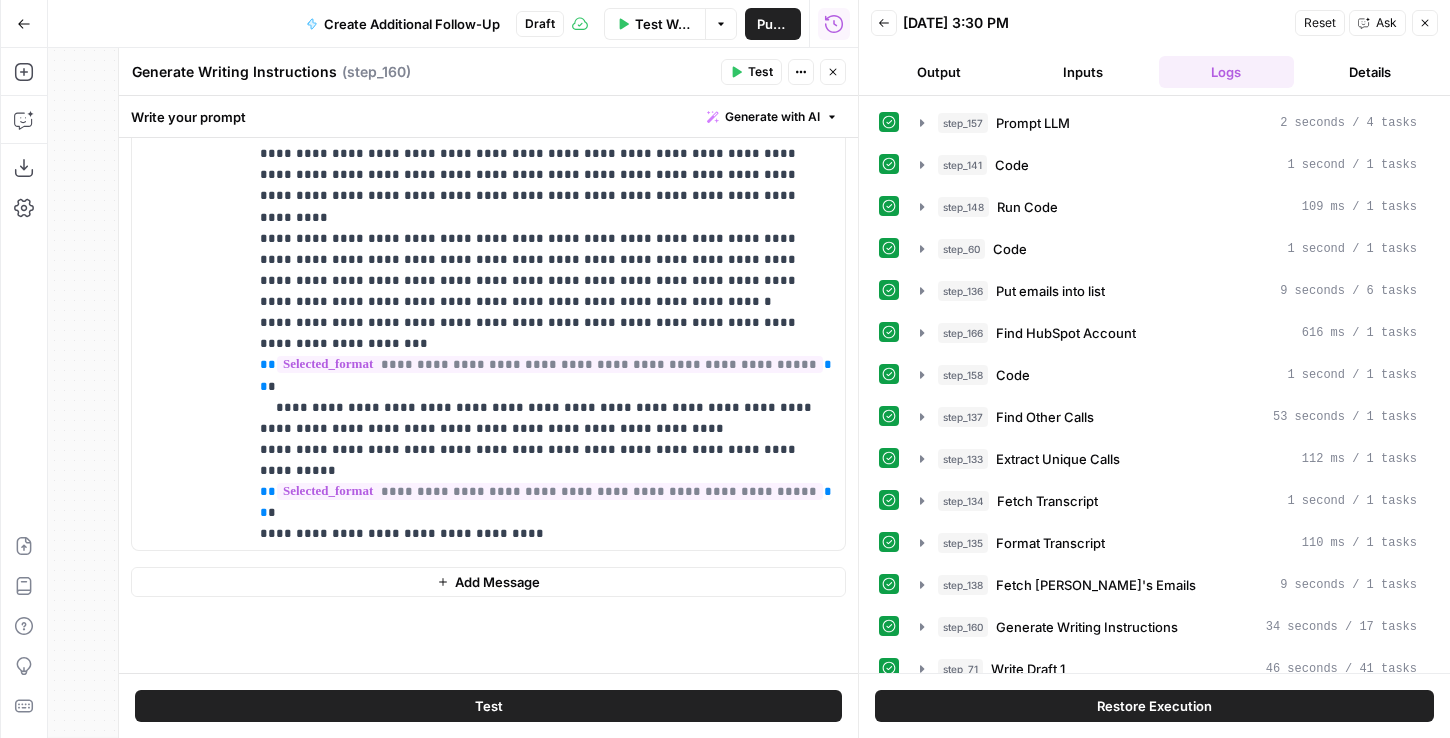 scroll, scrollTop: 317, scrollLeft: 0, axis: vertical 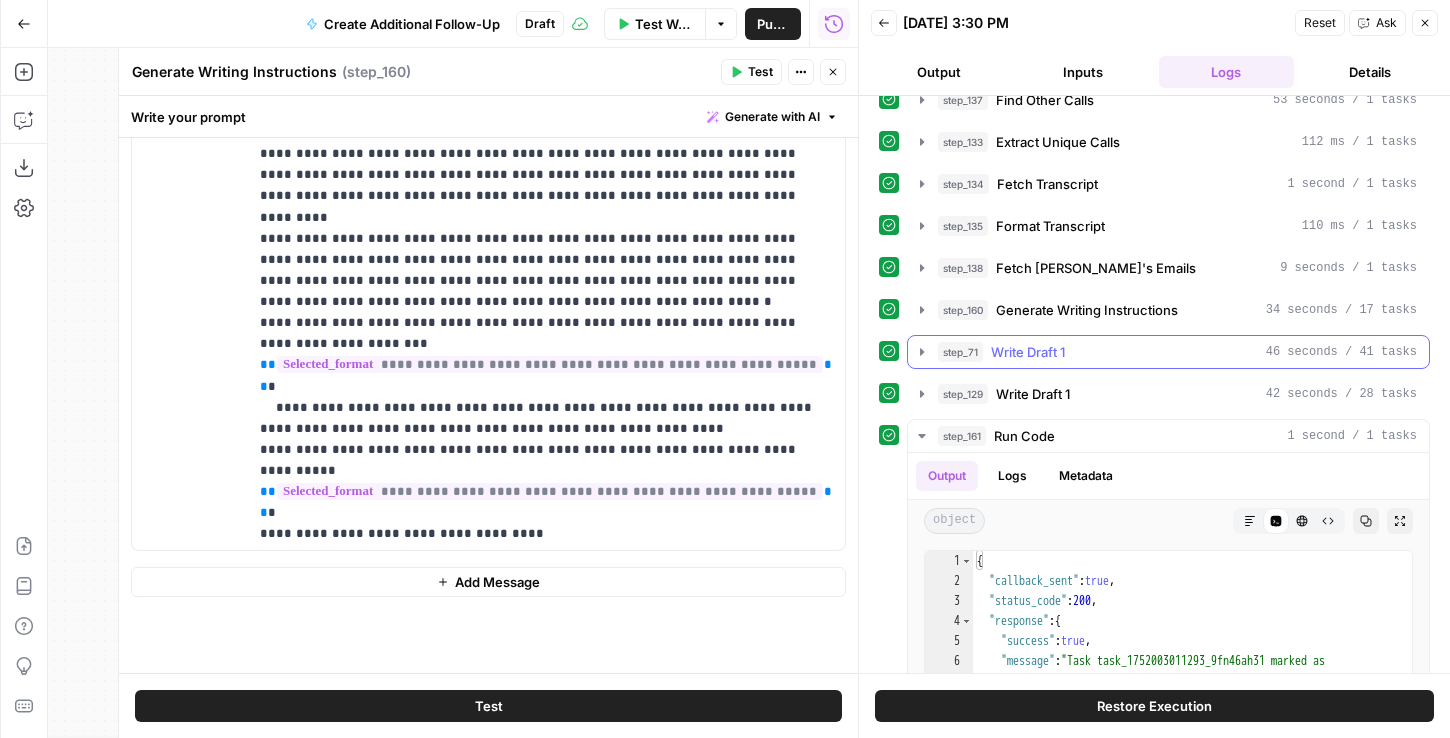 click on "step_71 Write Draft 1 46 seconds / 41 tasks" at bounding box center [1177, 352] 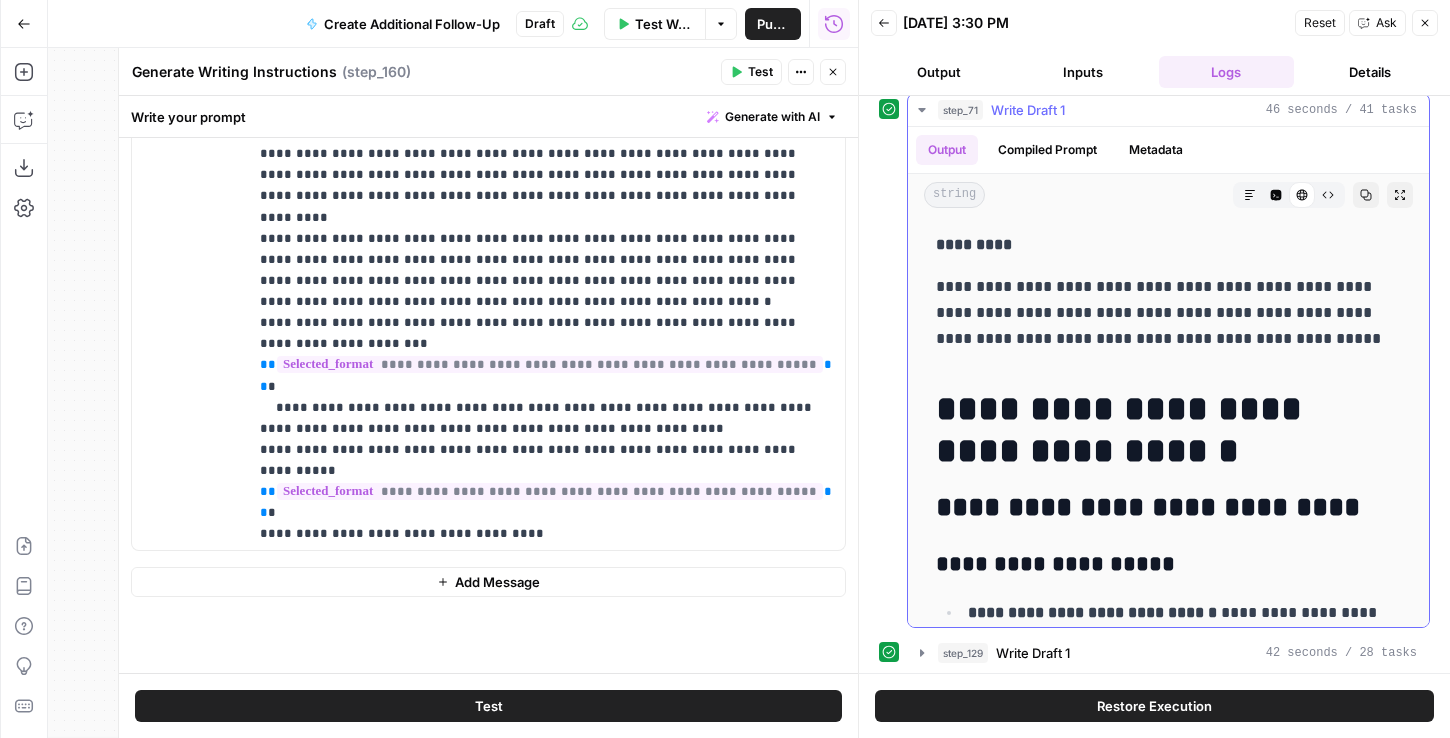 scroll, scrollTop: 583, scrollLeft: 0, axis: vertical 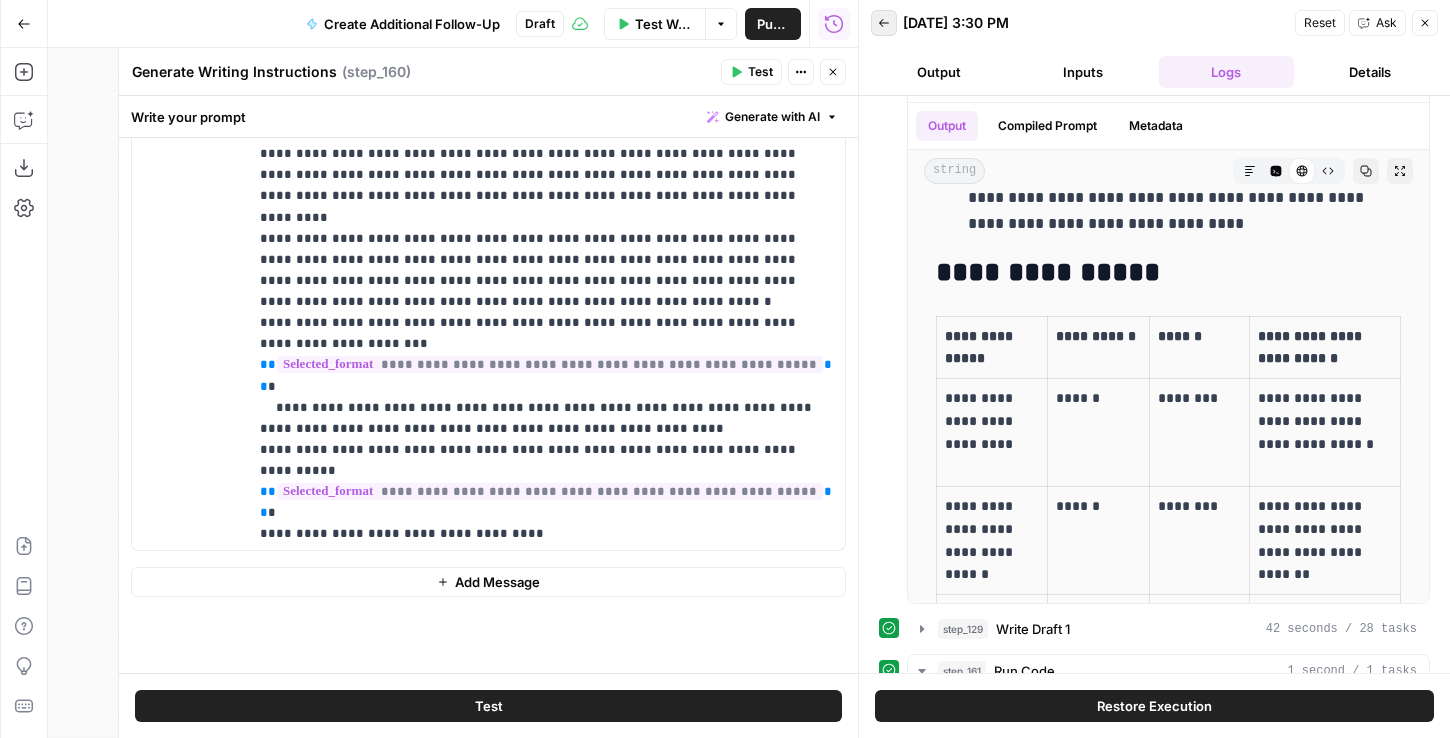 click on "Back" at bounding box center (884, 23) 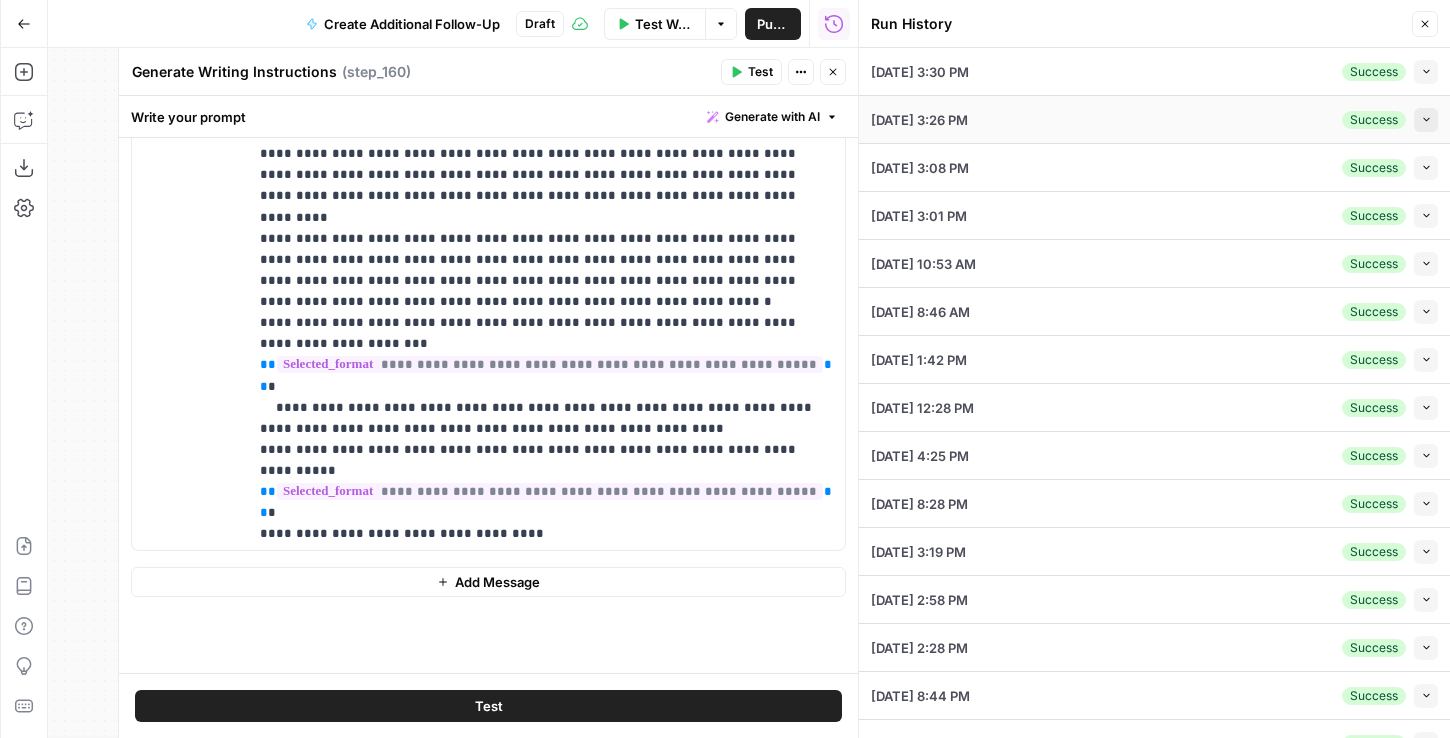 click 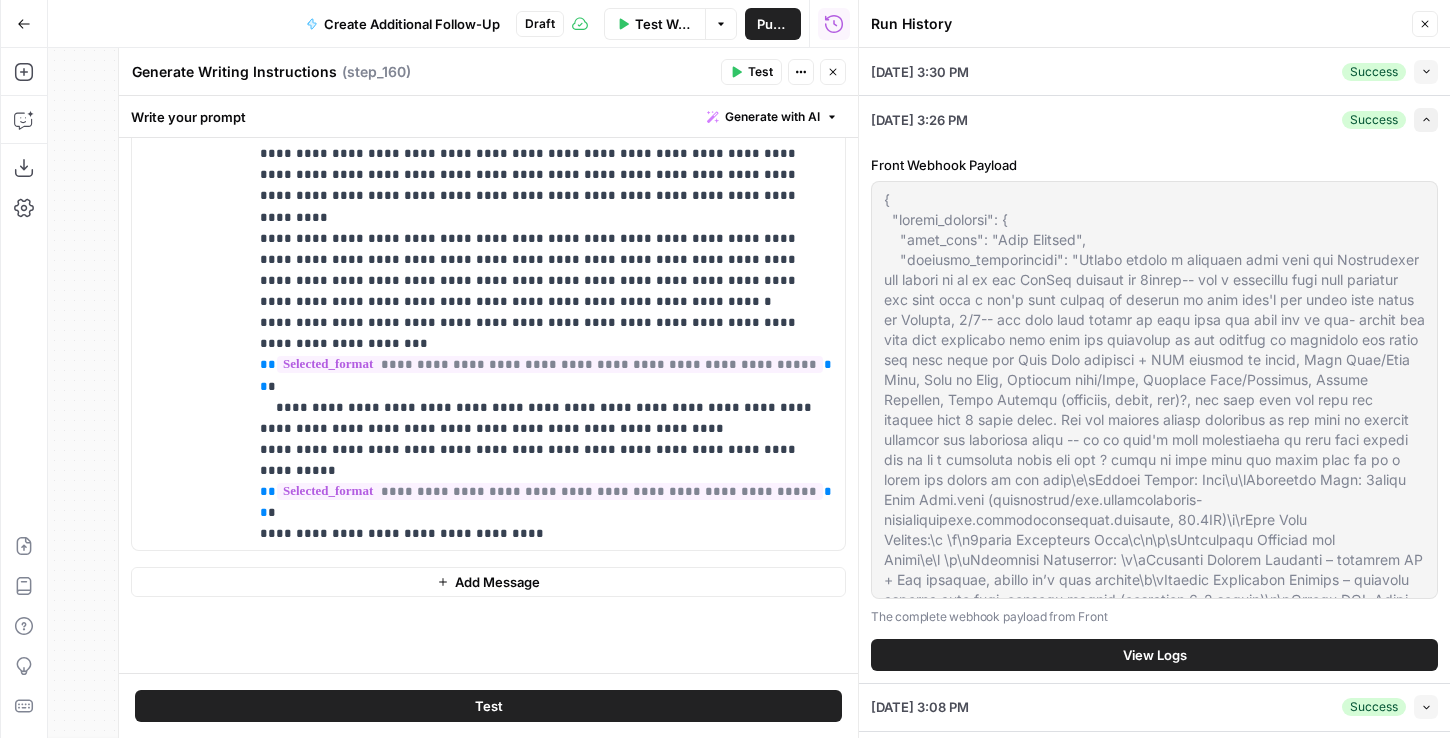 click on "Front Webhook Payload The complete webhook payload from Front View Logs" at bounding box center (1154, 413) 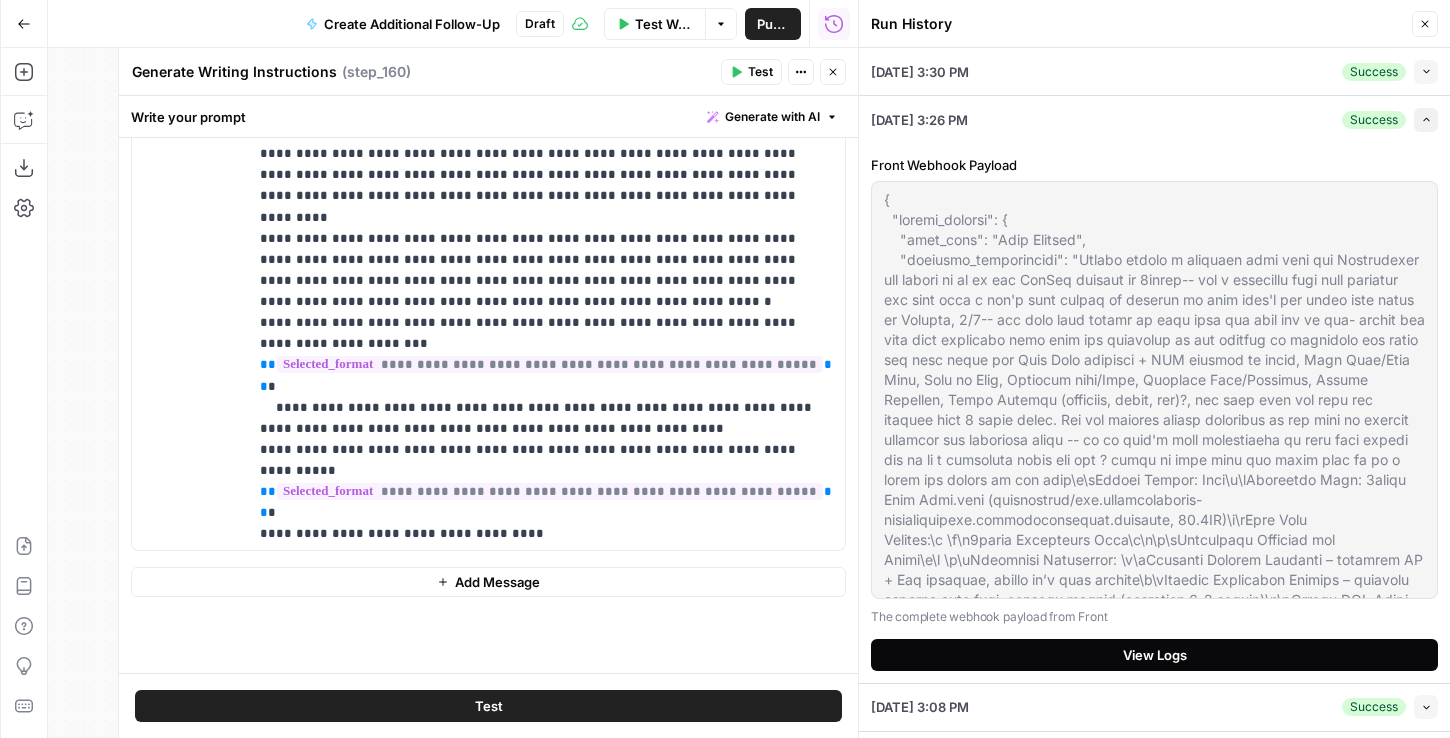 click on "View Logs" at bounding box center [1154, 655] 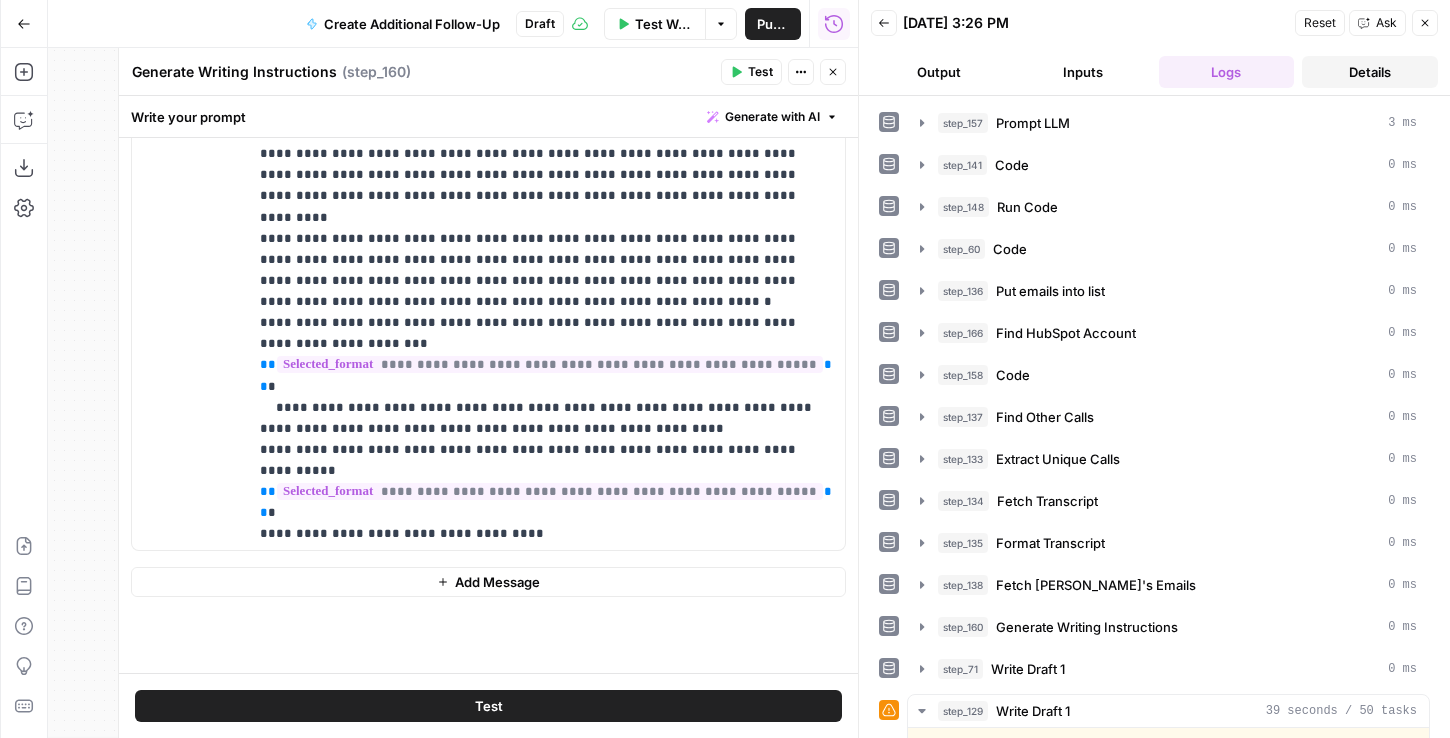 click on "Details" at bounding box center [1370, 72] 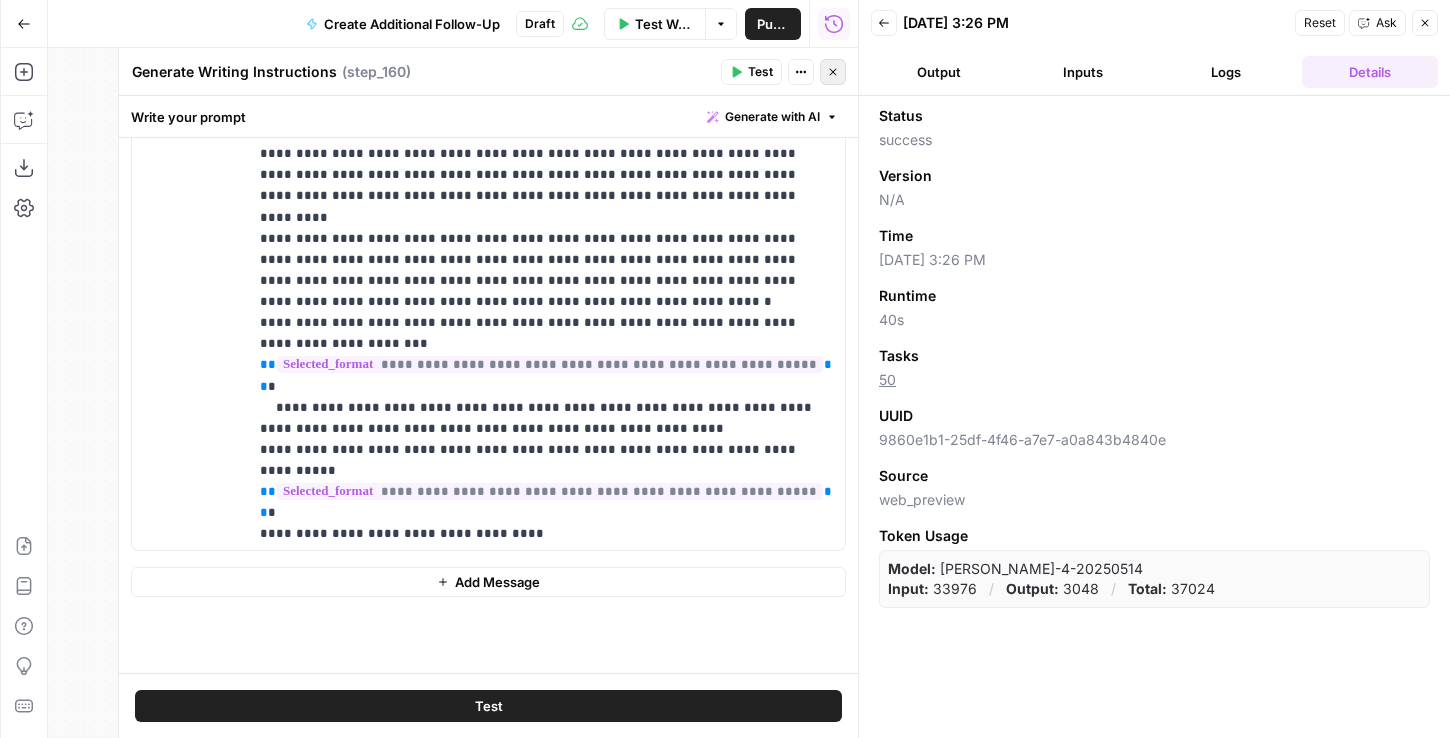 click 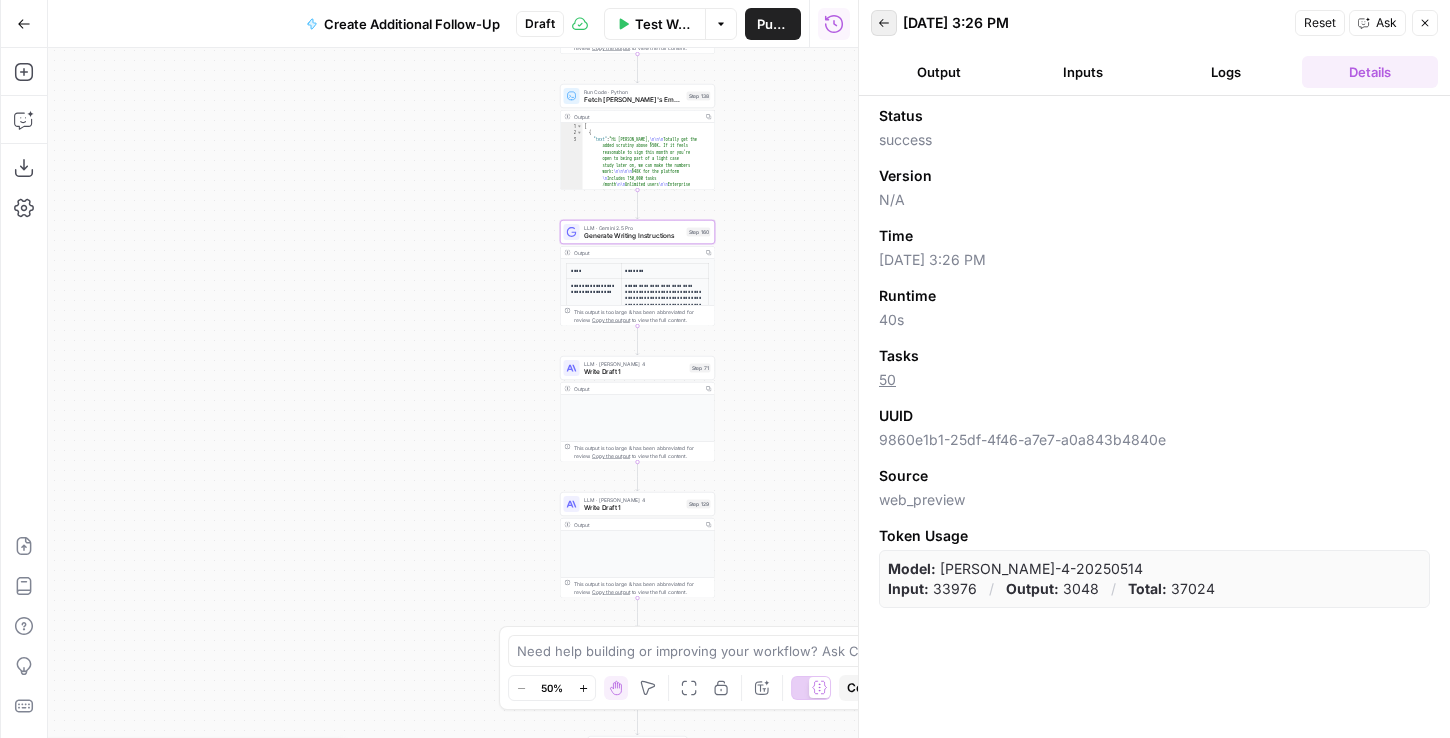 click 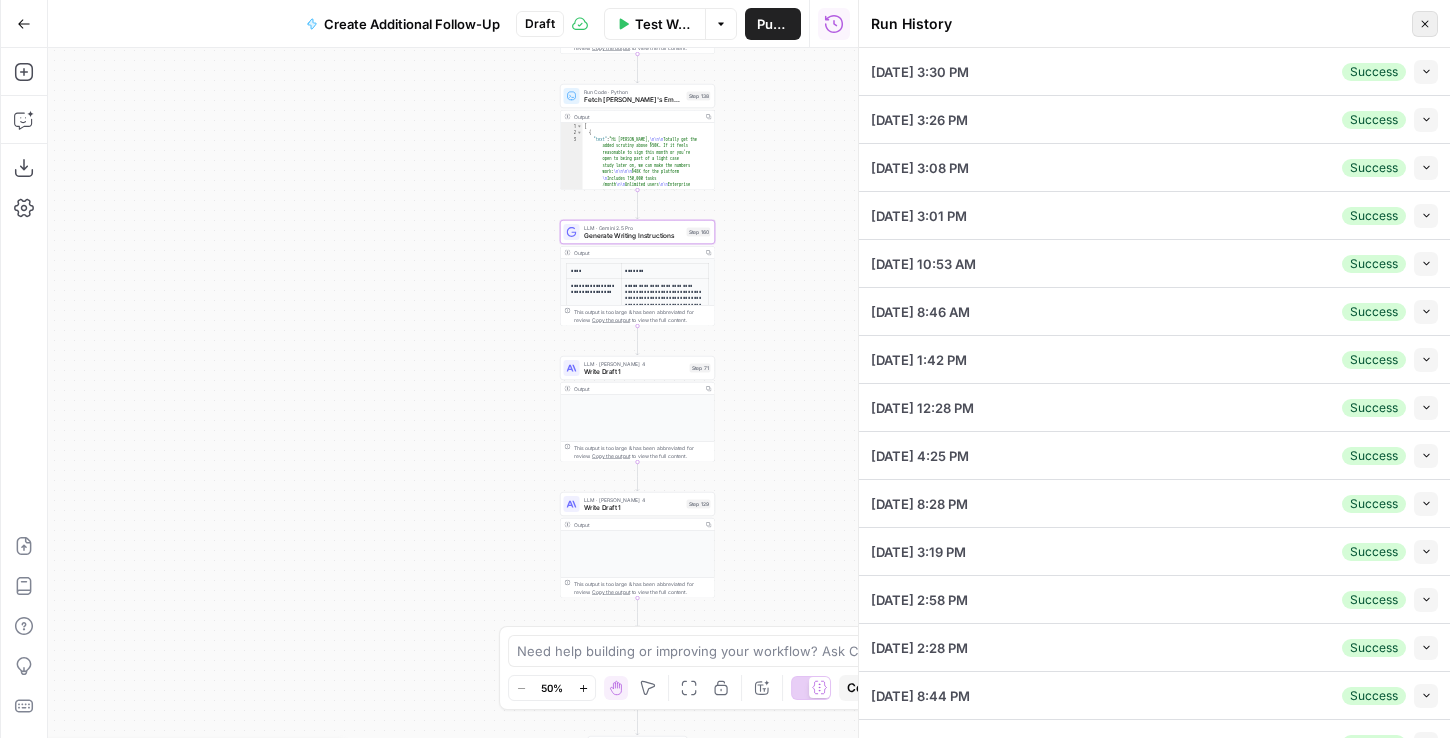 click 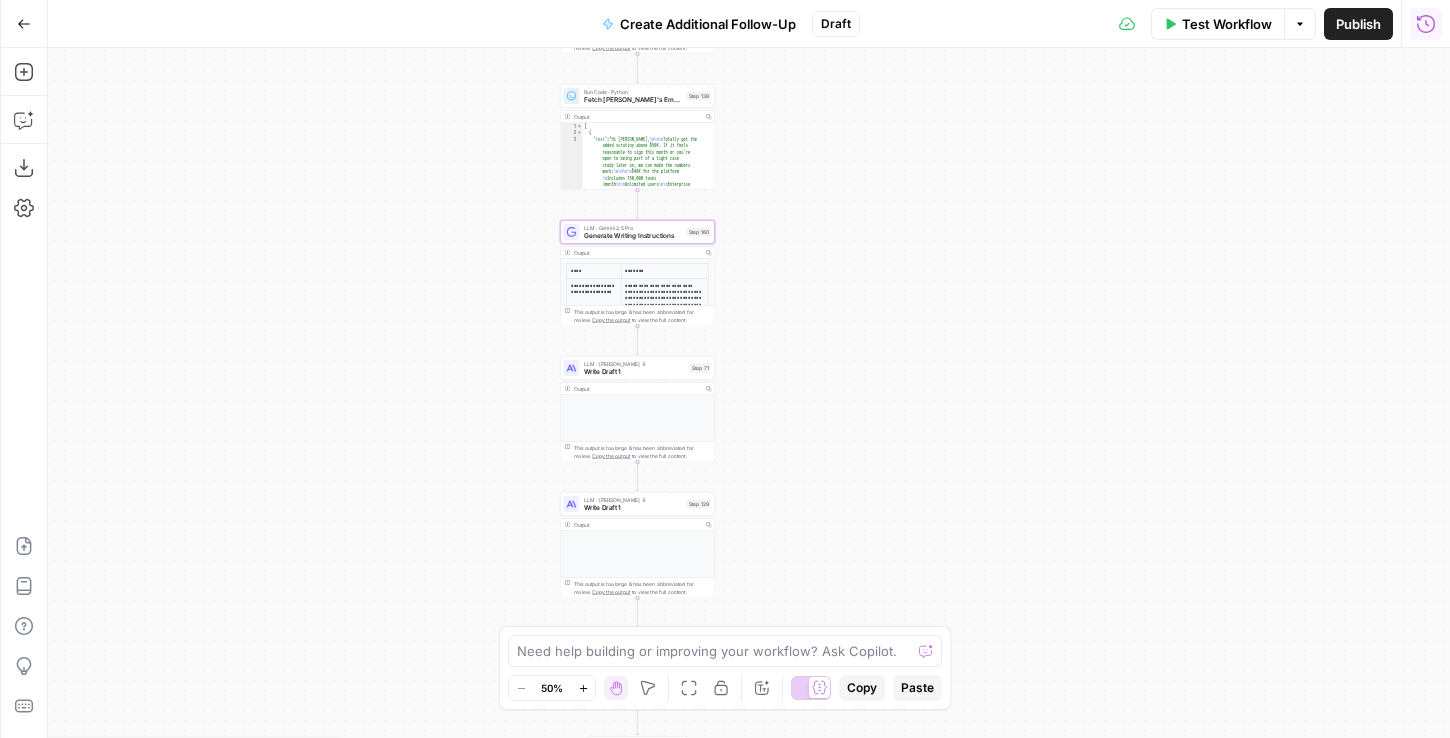 click 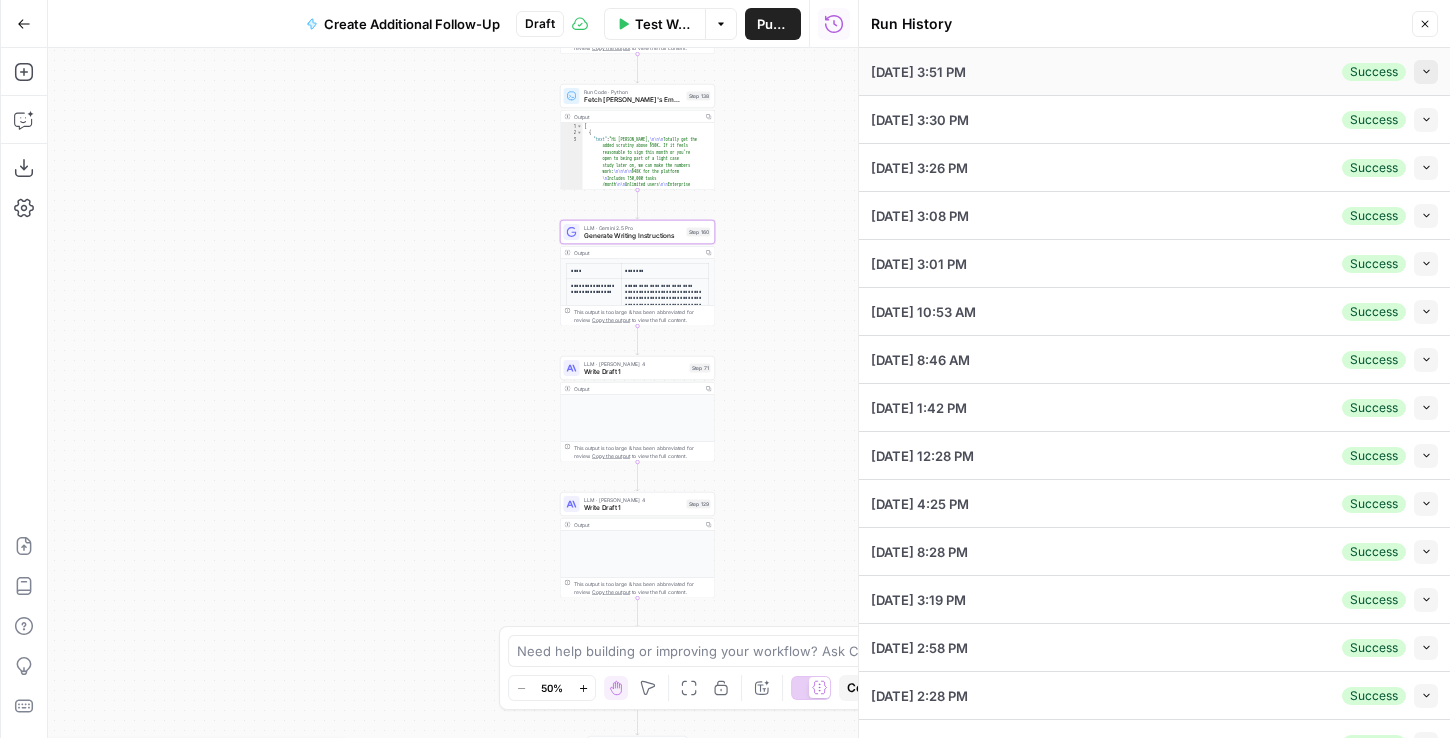 click on "Collapse" at bounding box center (1426, 72) 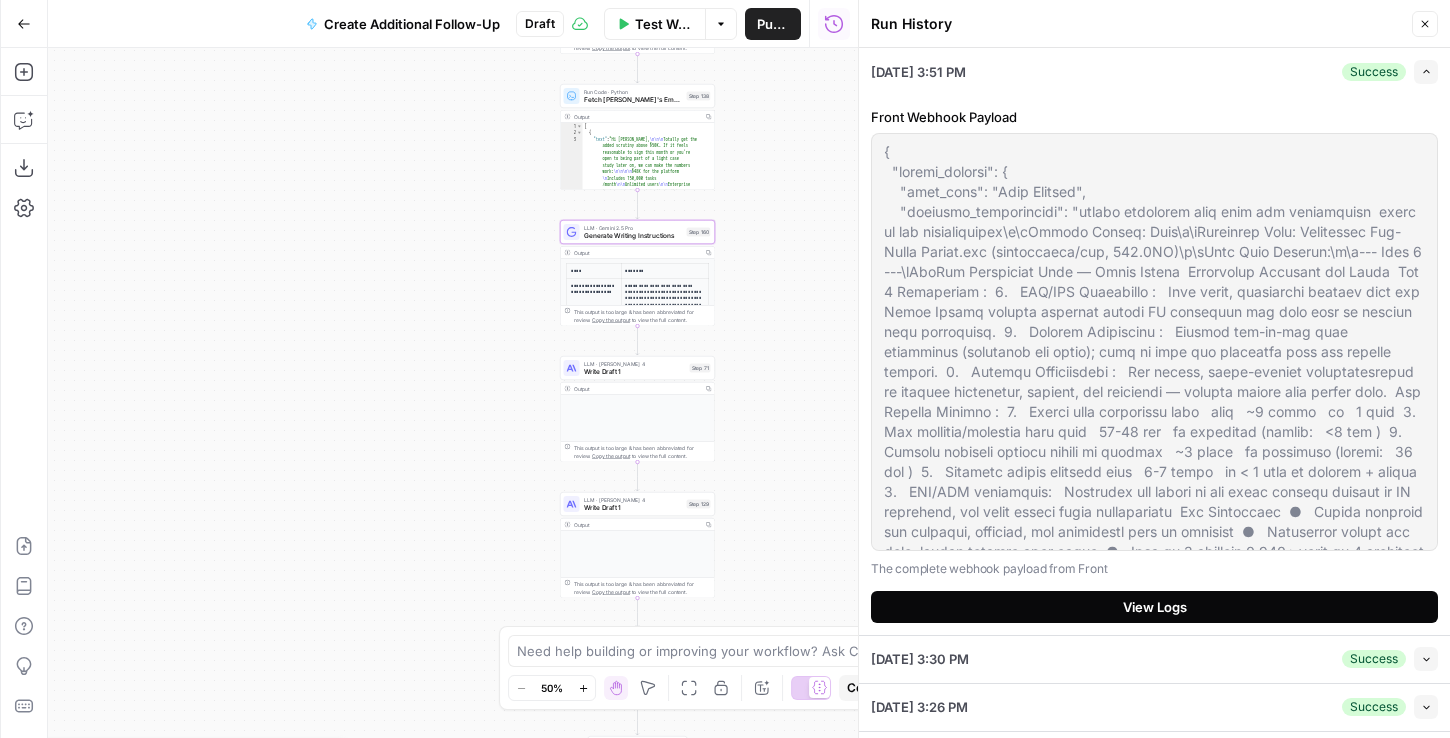 click on "View Logs" at bounding box center (1154, 607) 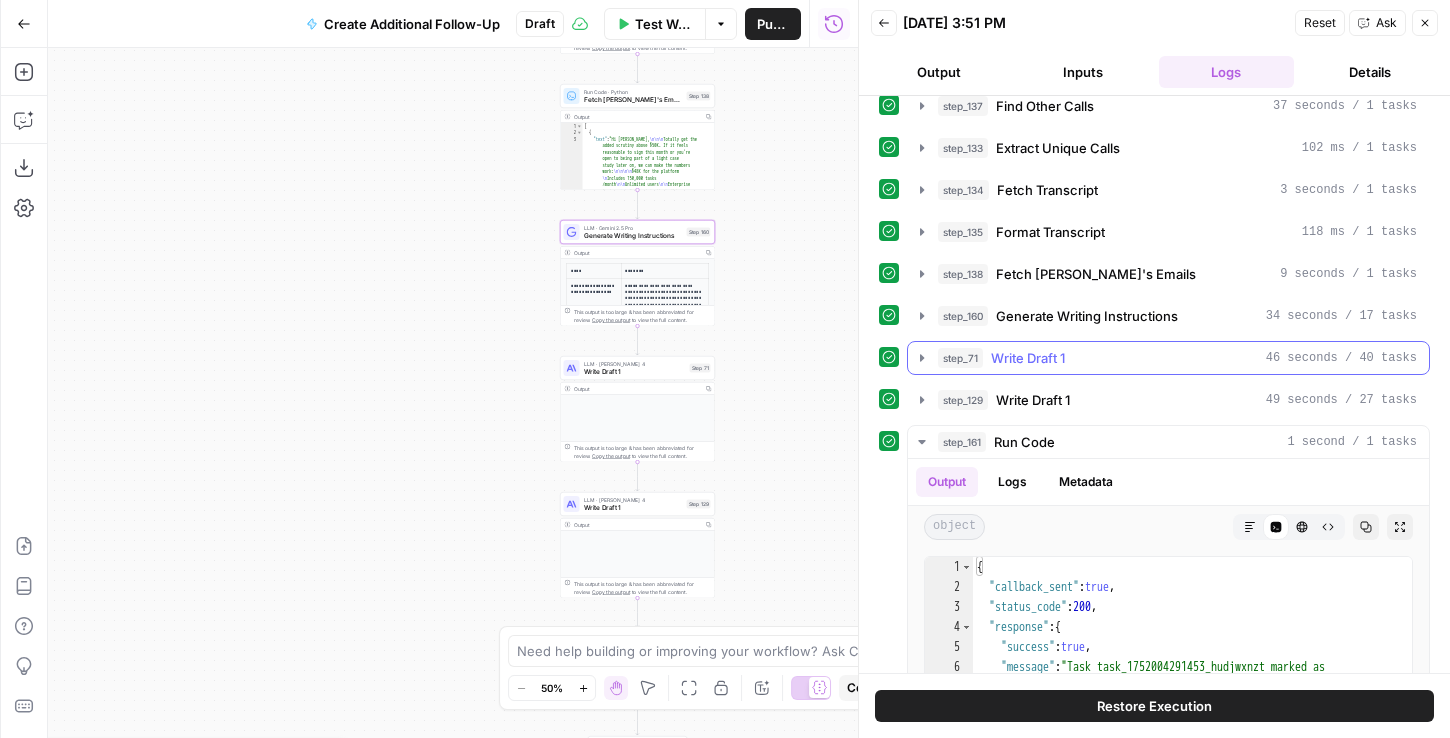 scroll, scrollTop: 415, scrollLeft: 0, axis: vertical 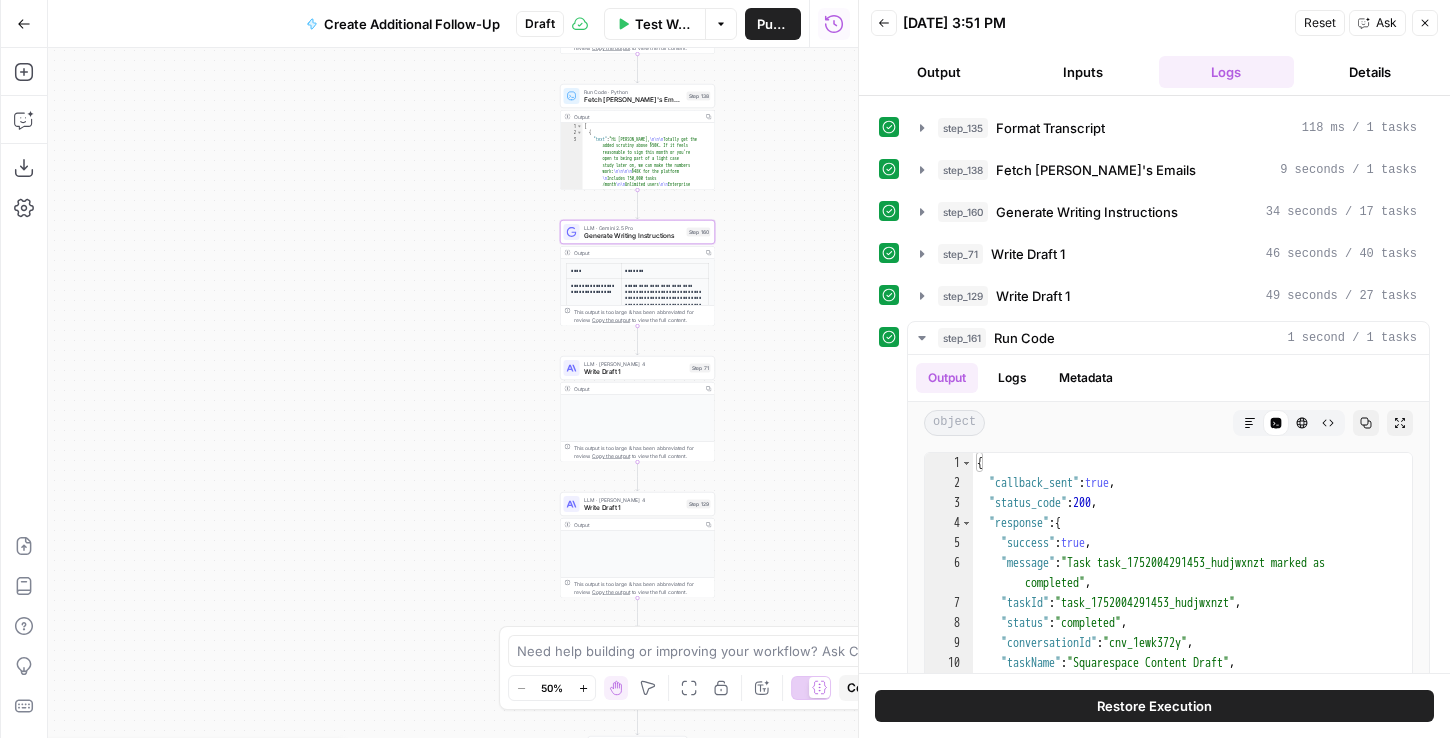 click on "step_129 Write Draft 1 49 seconds / 27 tasks" at bounding box center (1177, 296) 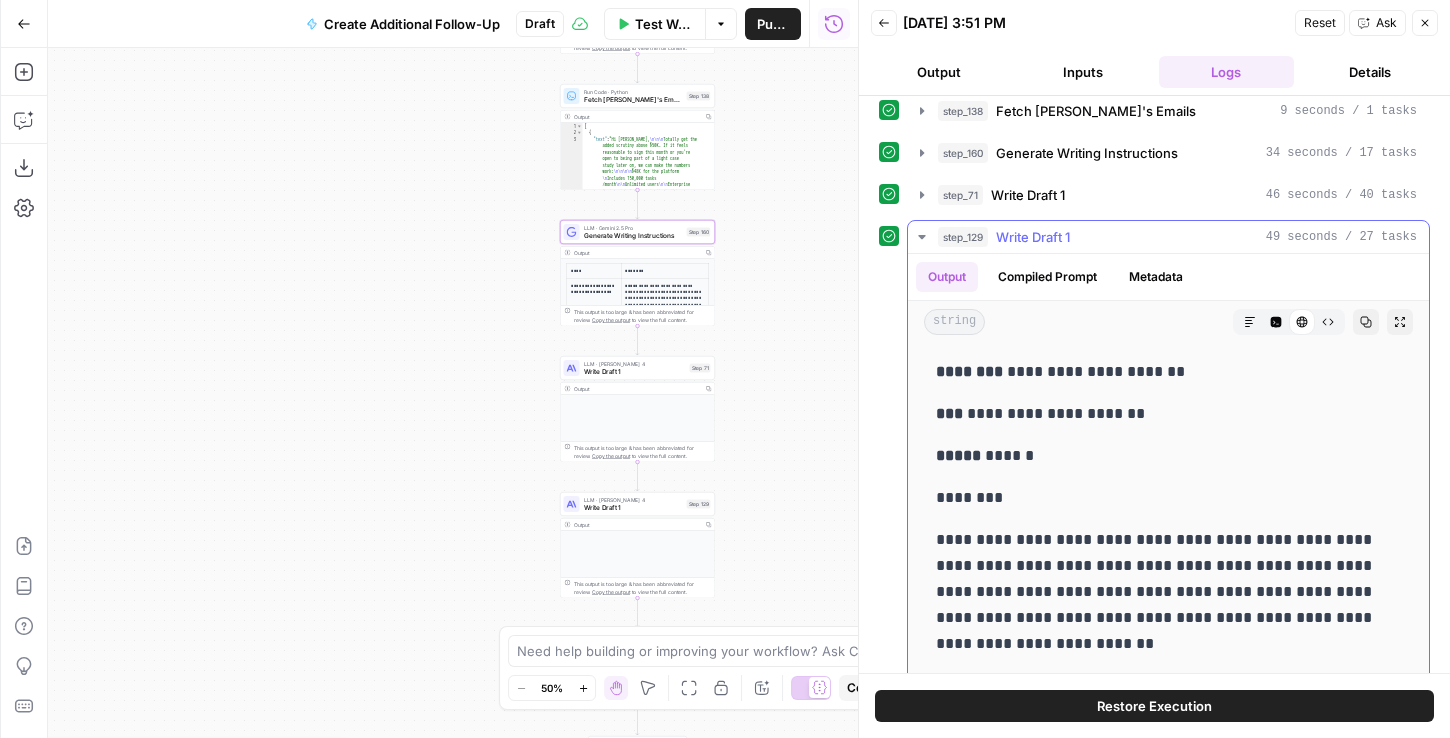 scroll, scrollTop: 498, scrollLeft: 0, axis: vertical 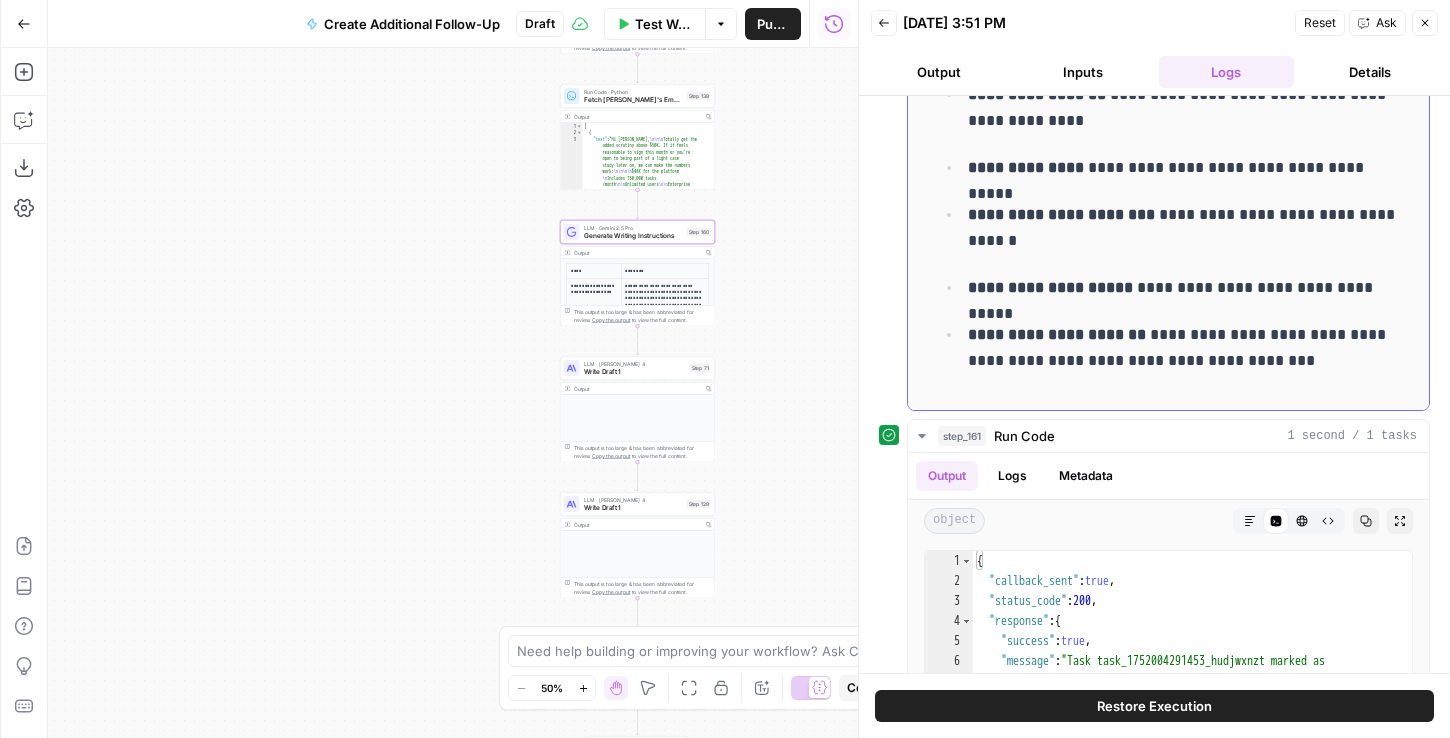 drag, startPoint x: 939, startPoint y: 350, endPoint x: 1260, endPoint y: 366, distance: 321.3985 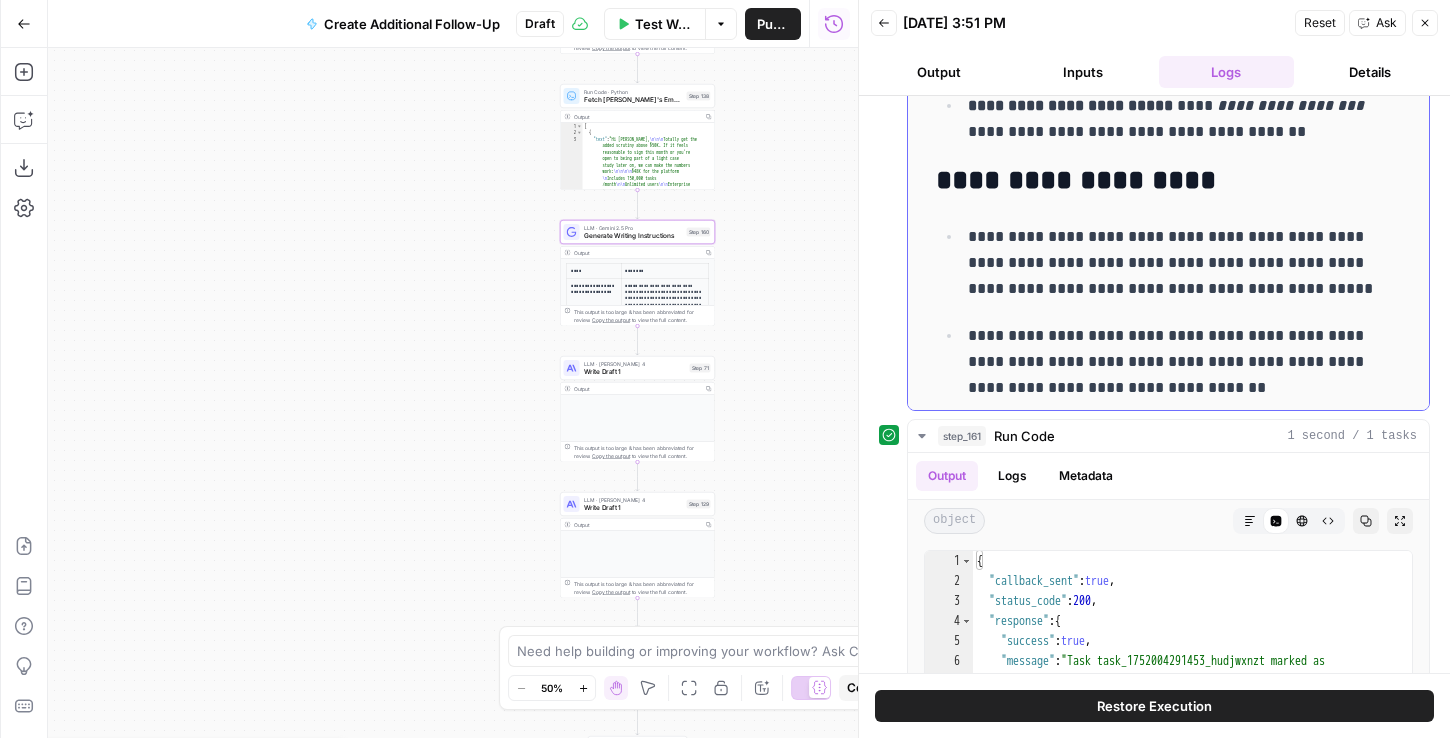 scroll, scrollTop: 1540, scrollLeft: 0, axis: vertical 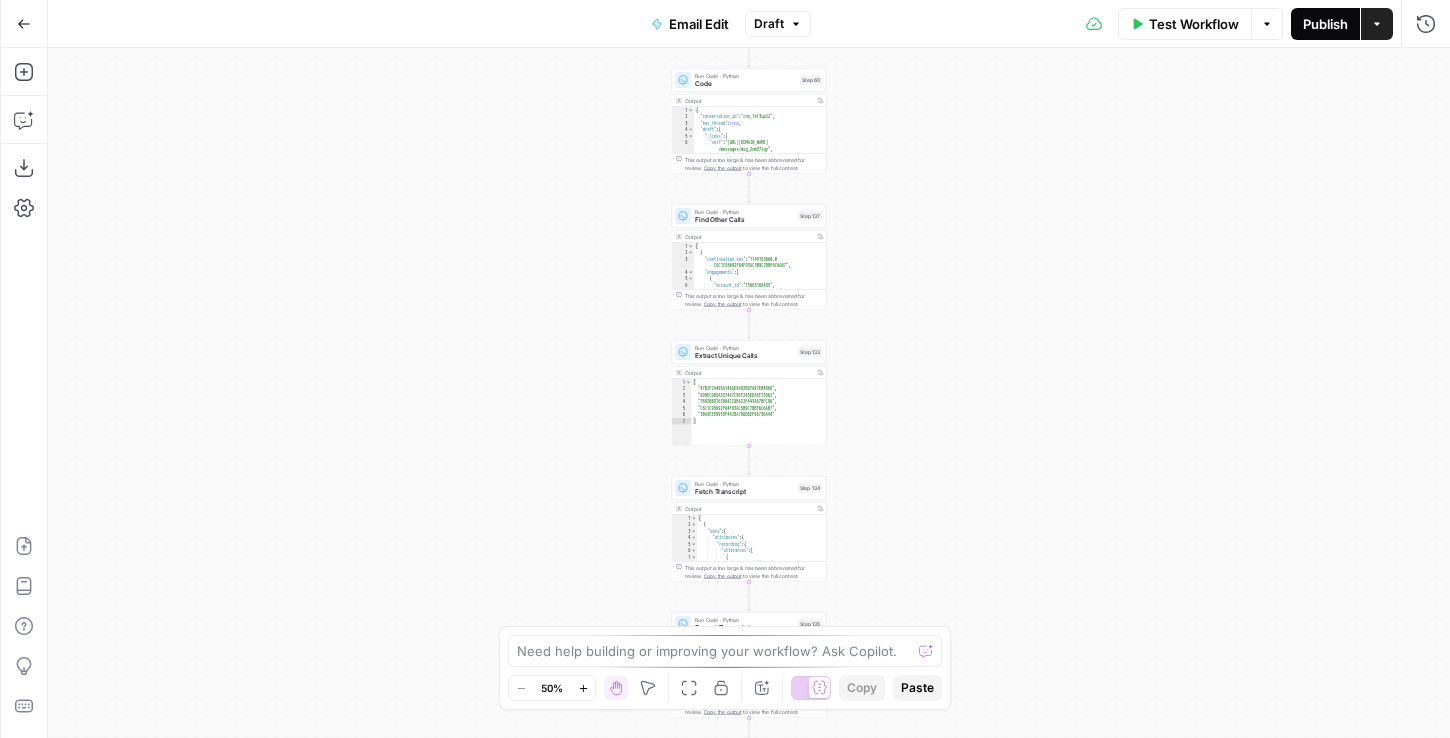 click on "Publish" at bounding box center (1325, 24) 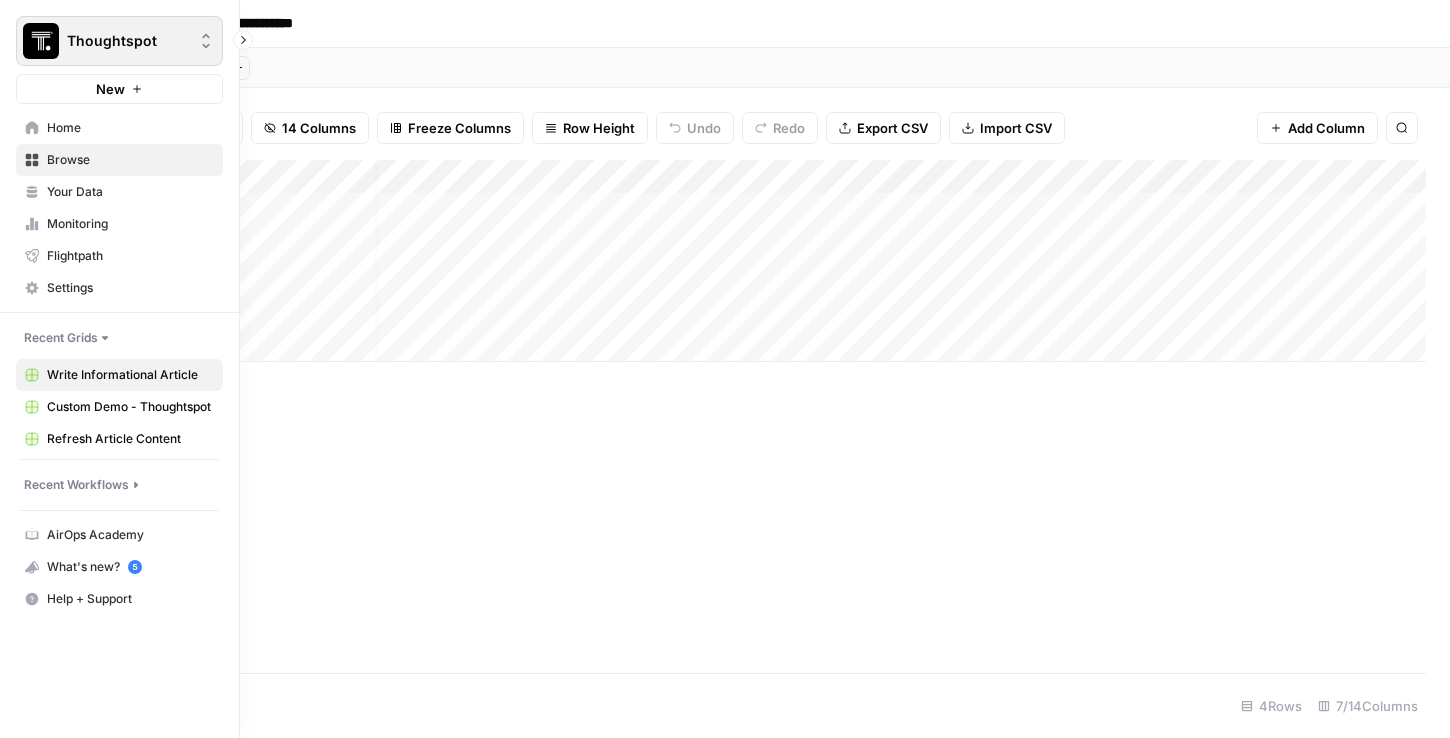 scroll, scrollTop: 0, scrollLeft: 0, axis: both 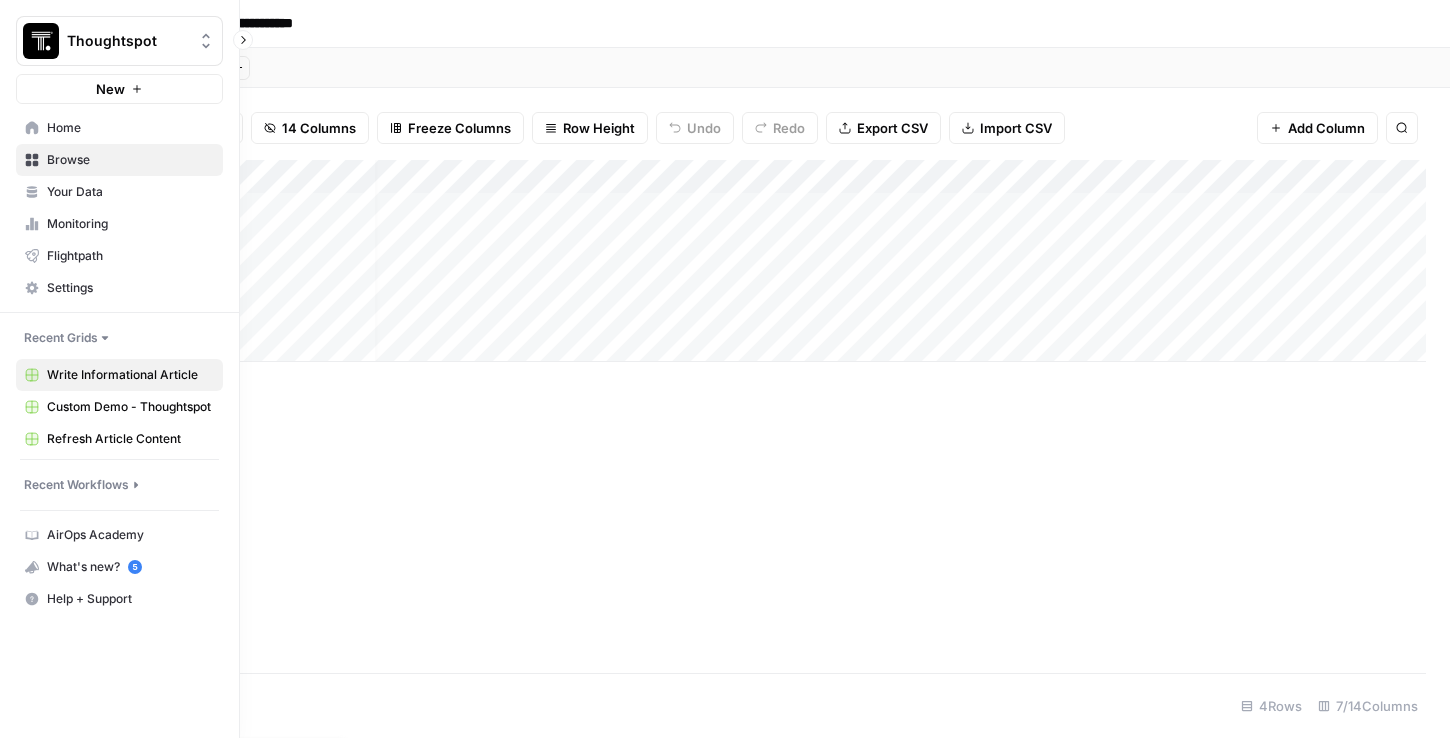 click at bounding box center [41, 41] 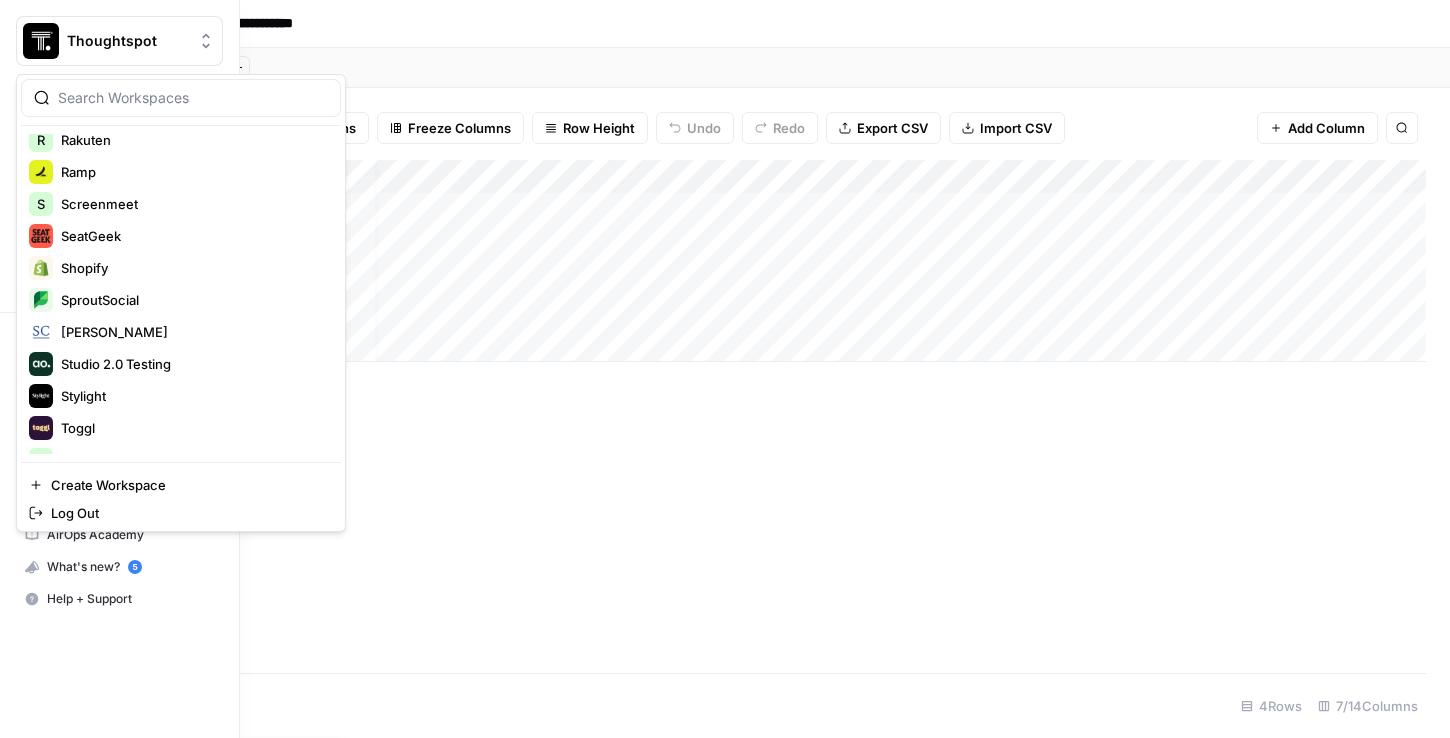 scroll, scrollTop: 2304, scrollLeft: 0, axis: vertical 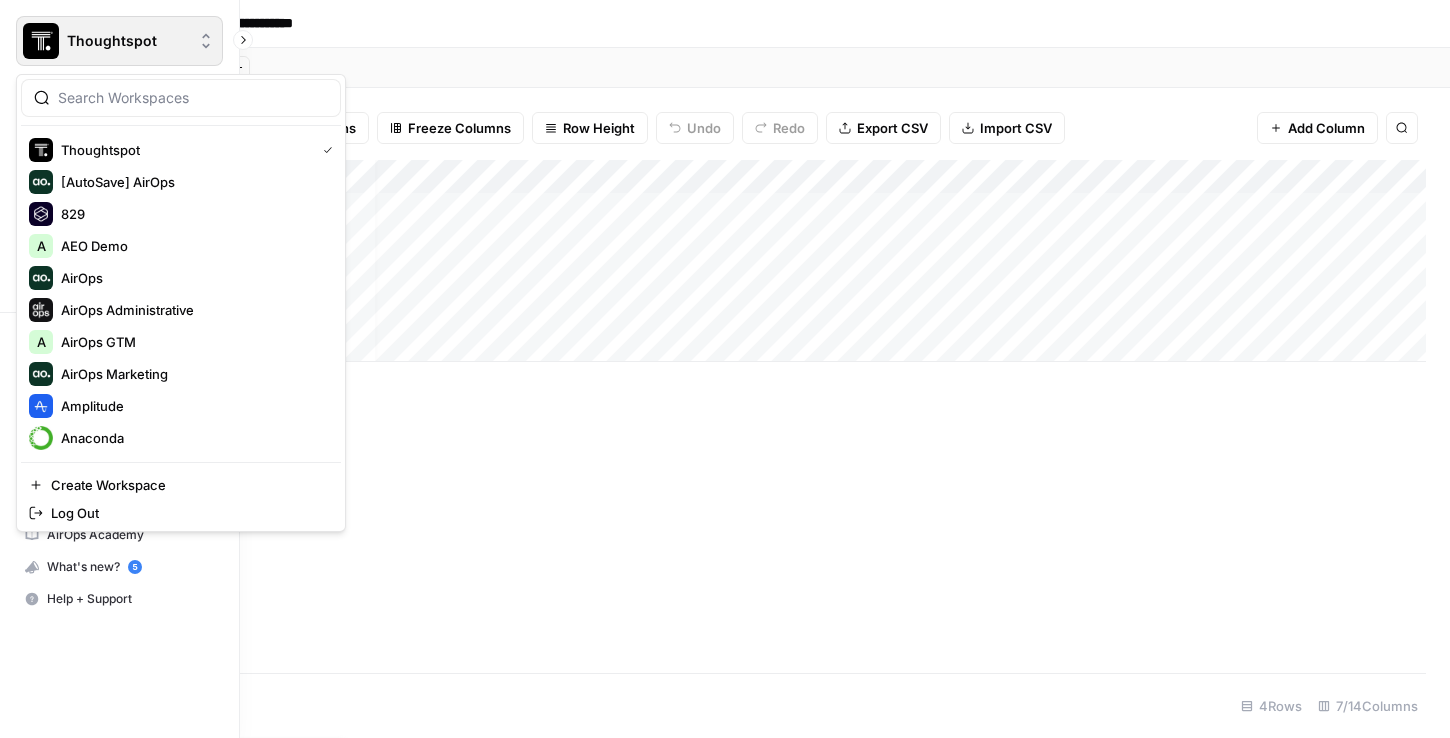 click on "Thoughtspot" at bounding box center [127, 41] 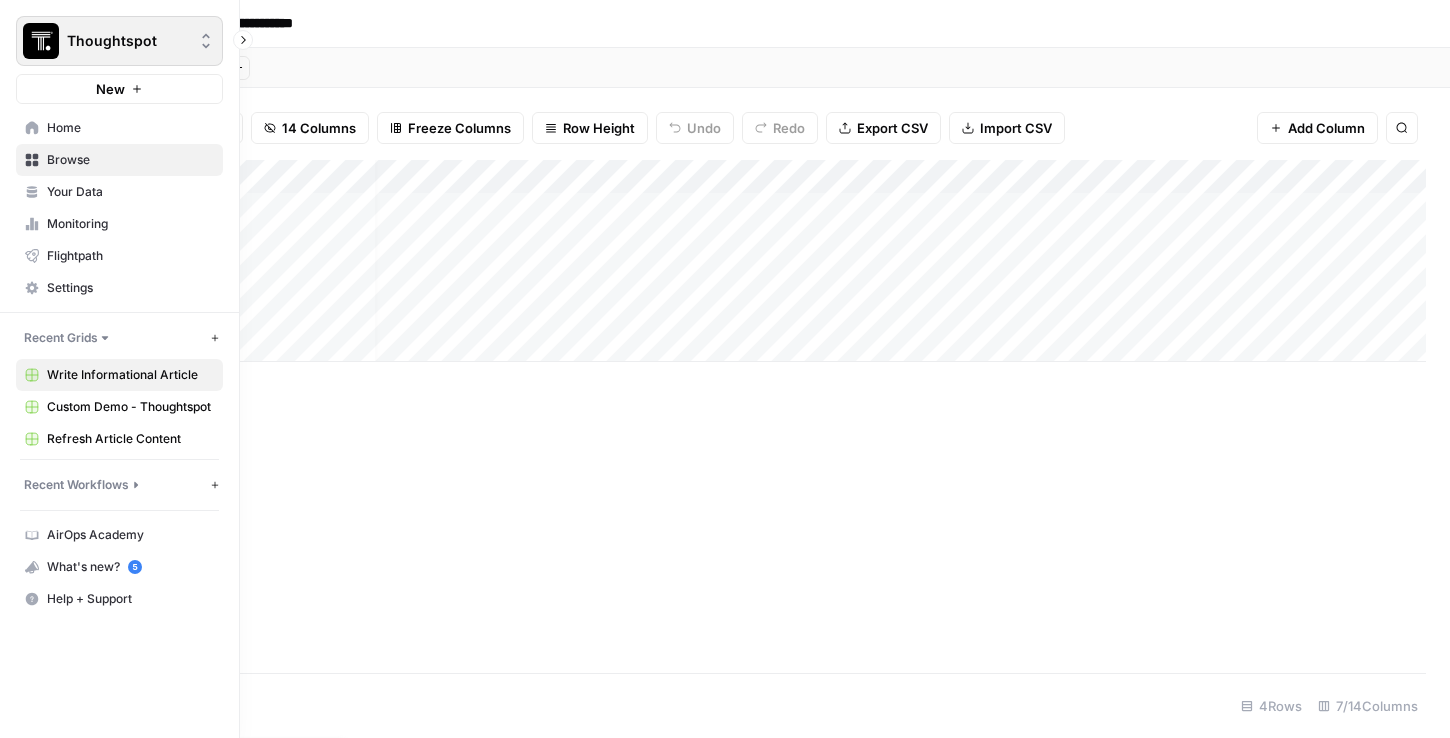 click on "Thoughtspot" at bounding box center (127, 41) 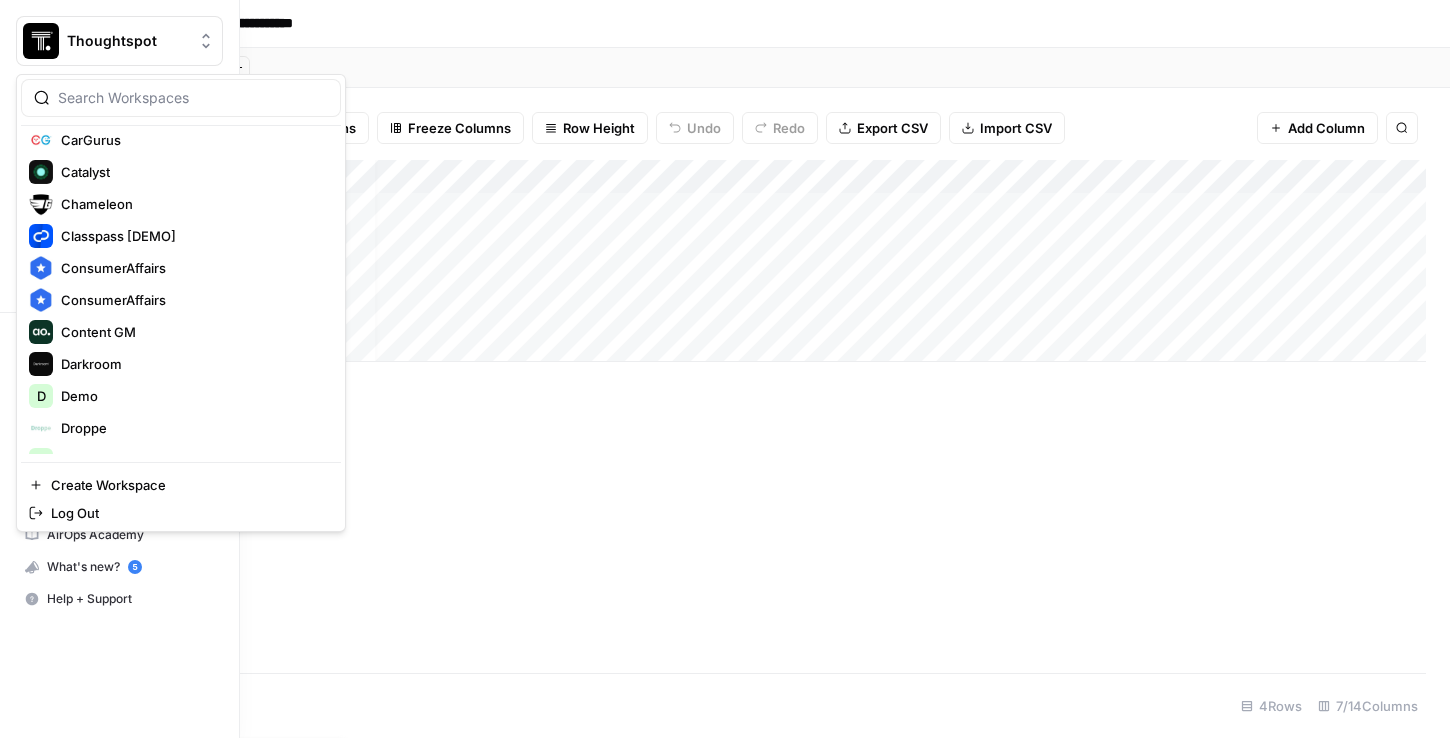 scroll, scrollTop: 1515, scrollLeft: 0, axis: vertical 